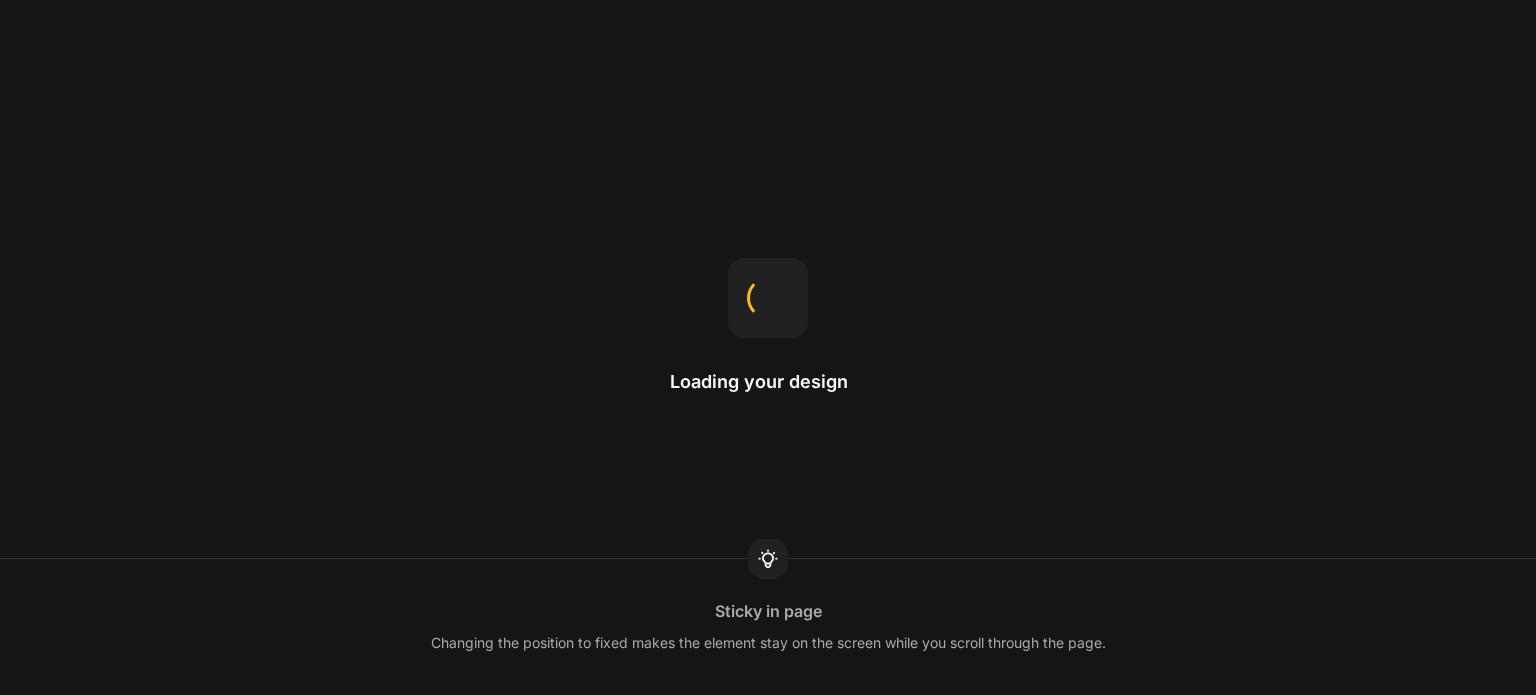 scroll, scrollTop: 0, scrollLeft: 0, axis: both 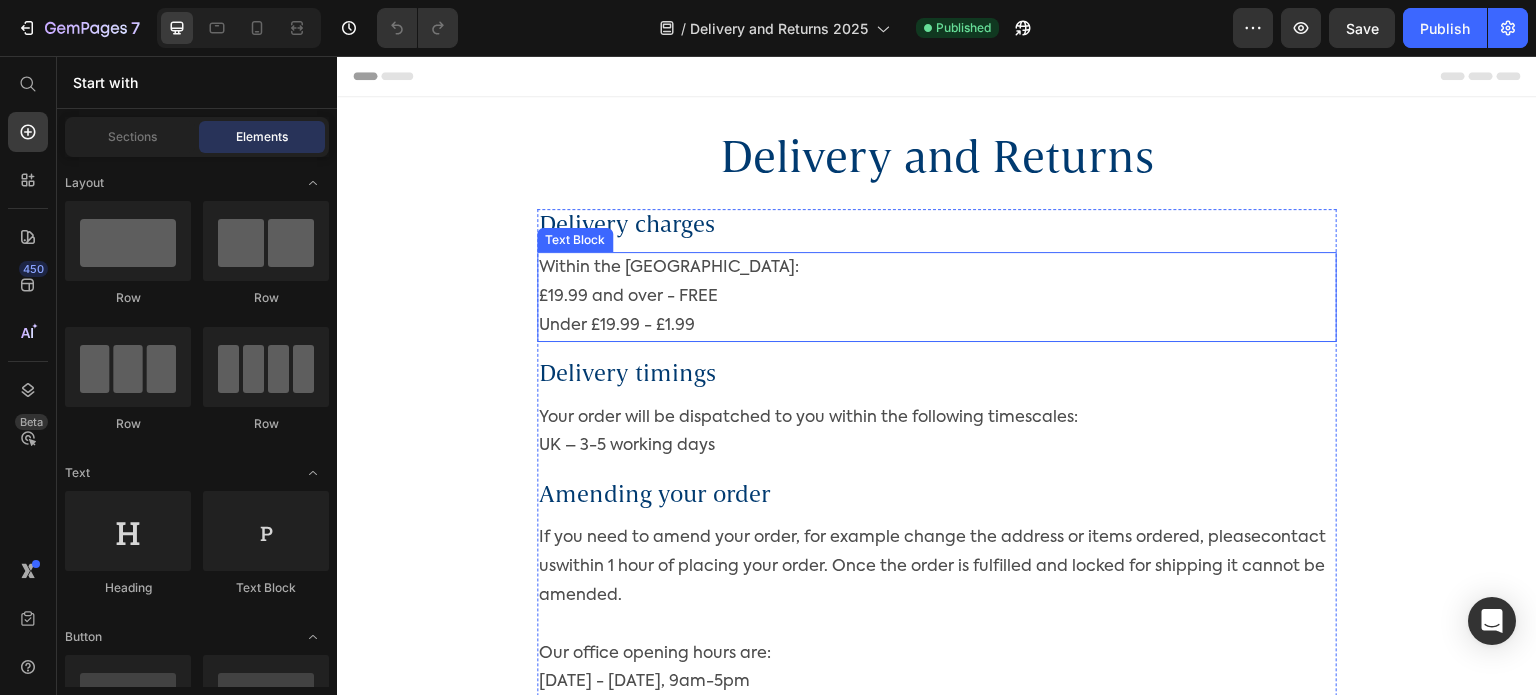 click on "Within the [GEOGRAPHIC_DATA]:" at bounding box center (937, 268) 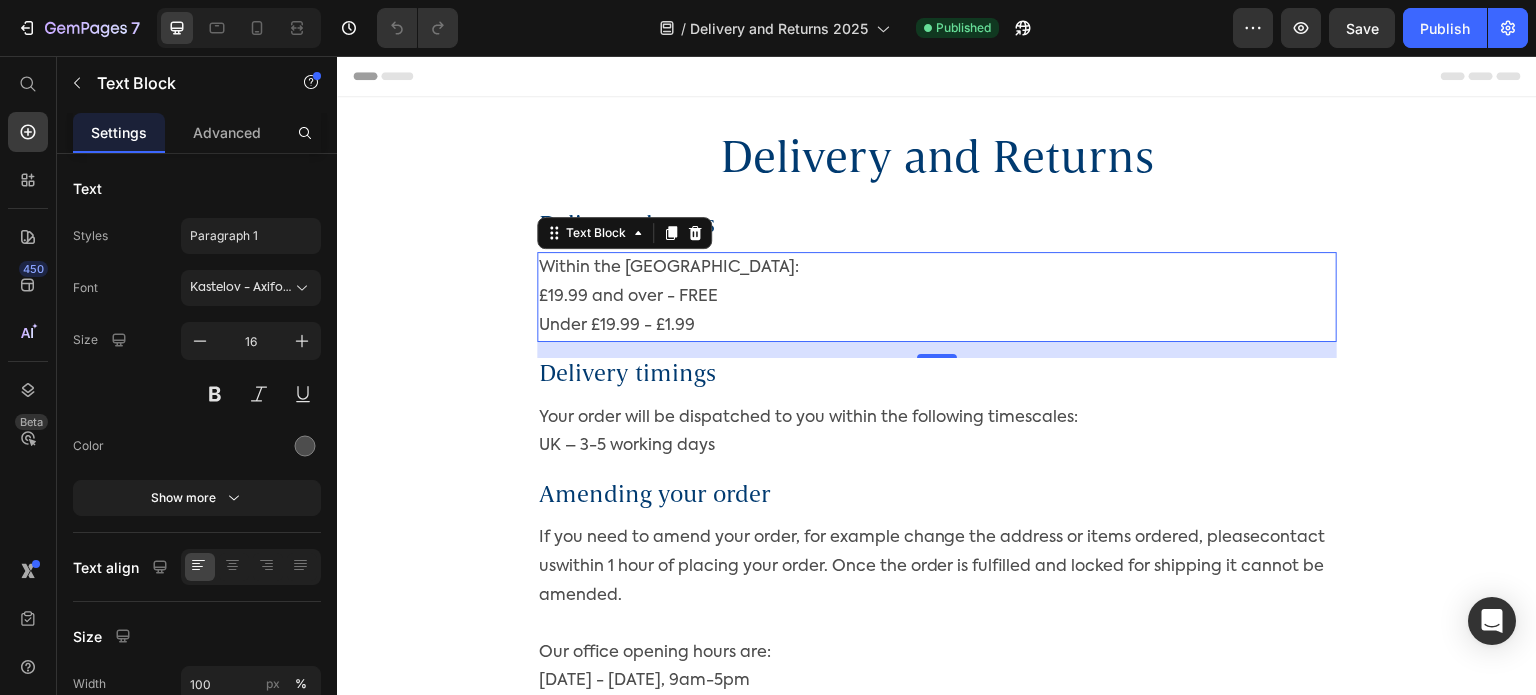 click on "£19.99 and over - FREE Under £19.99 - £1.99" at bounding box center (937, 312) 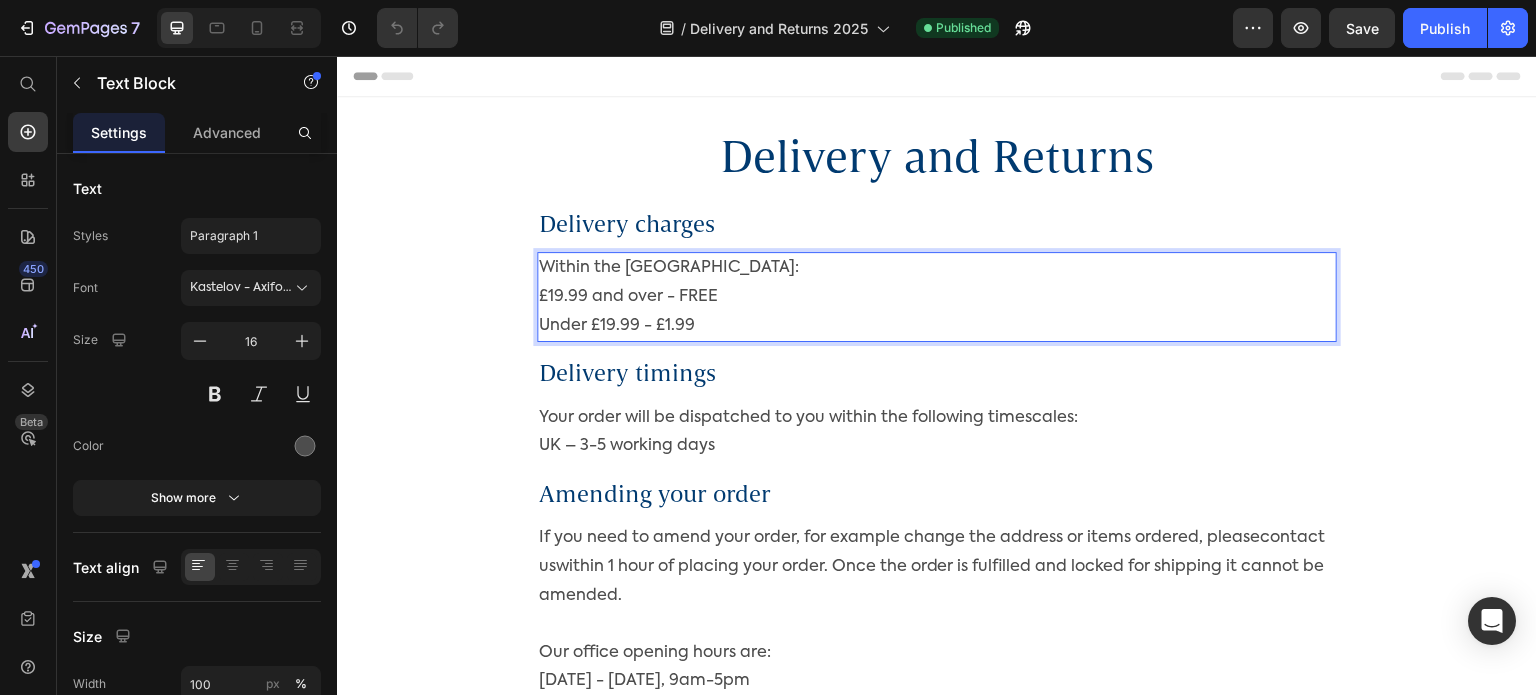 drag, startPoint x: 699, startPoint y: 324, endPoint x: 685, endPoint y: 320, distance: 14.56022 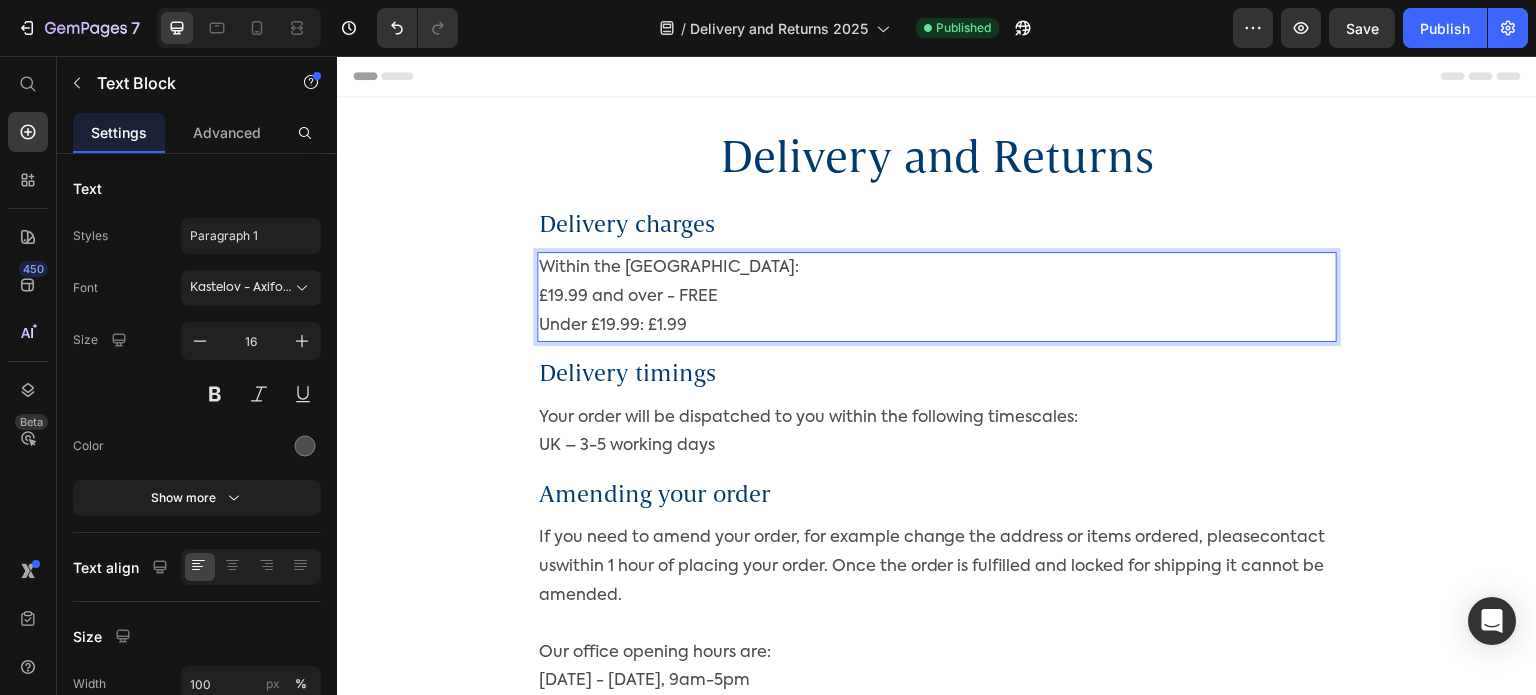 click on "£19.99 and over - FREE Under £19.99: £1.99" at bounding box center [937, 312] 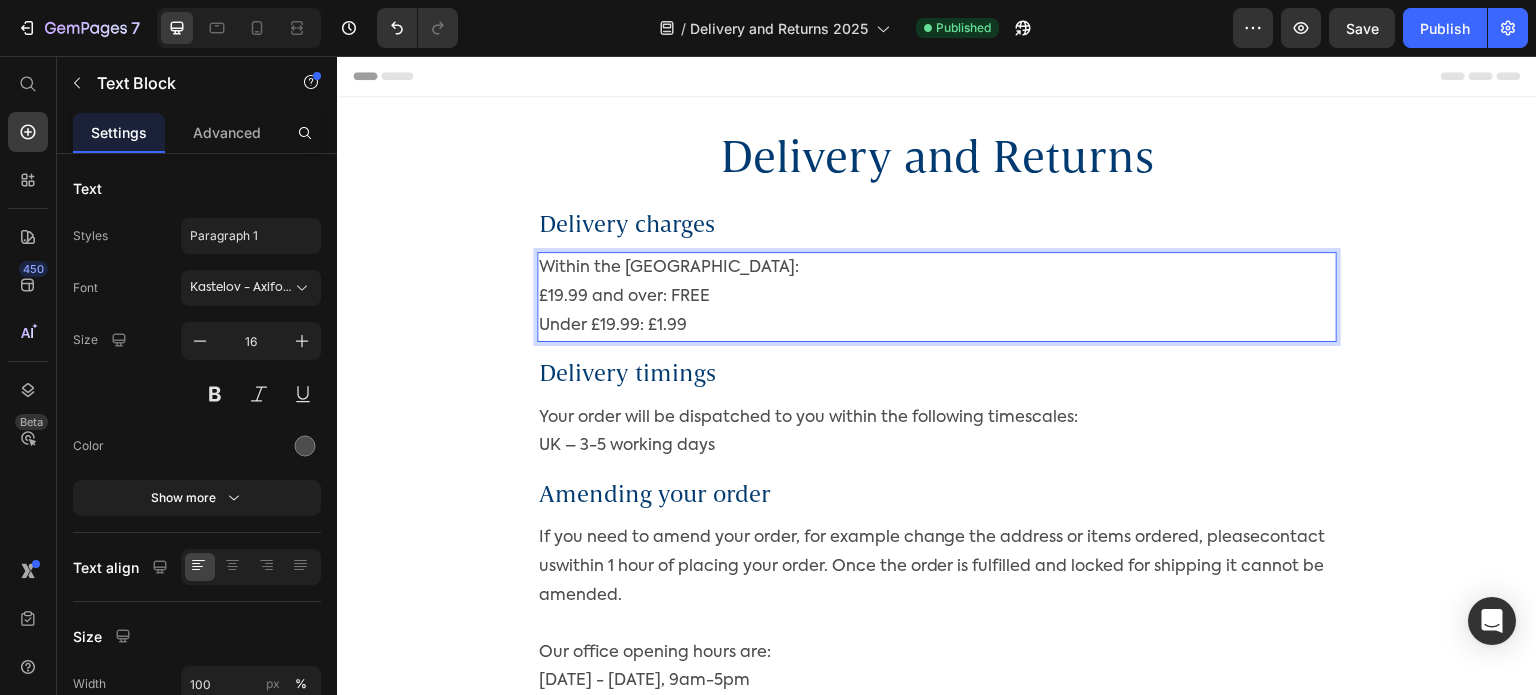 click on "£19.99 and over: FREE Under £19.99: £1.99" at bounding box center [937, 312] 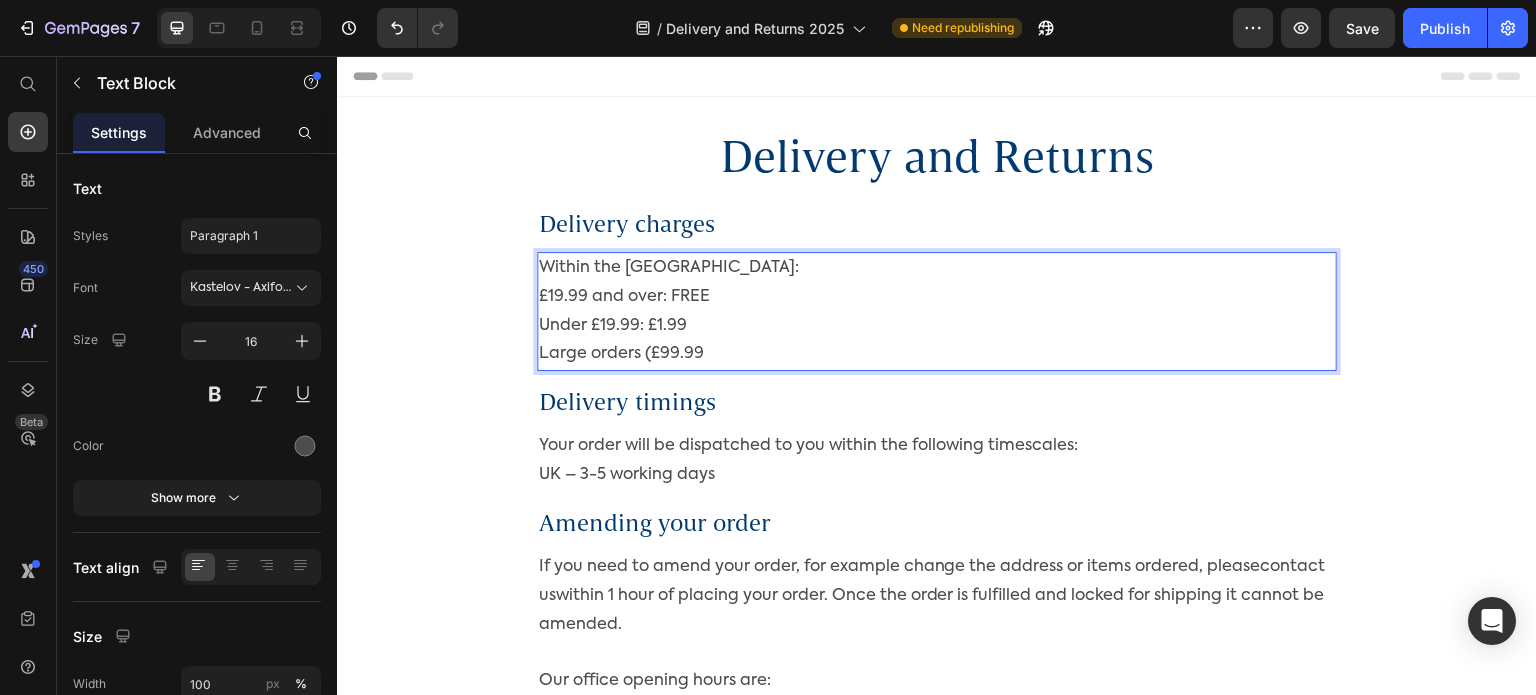 click on "Large orders (£99.99" at bounding box center [937, 354] 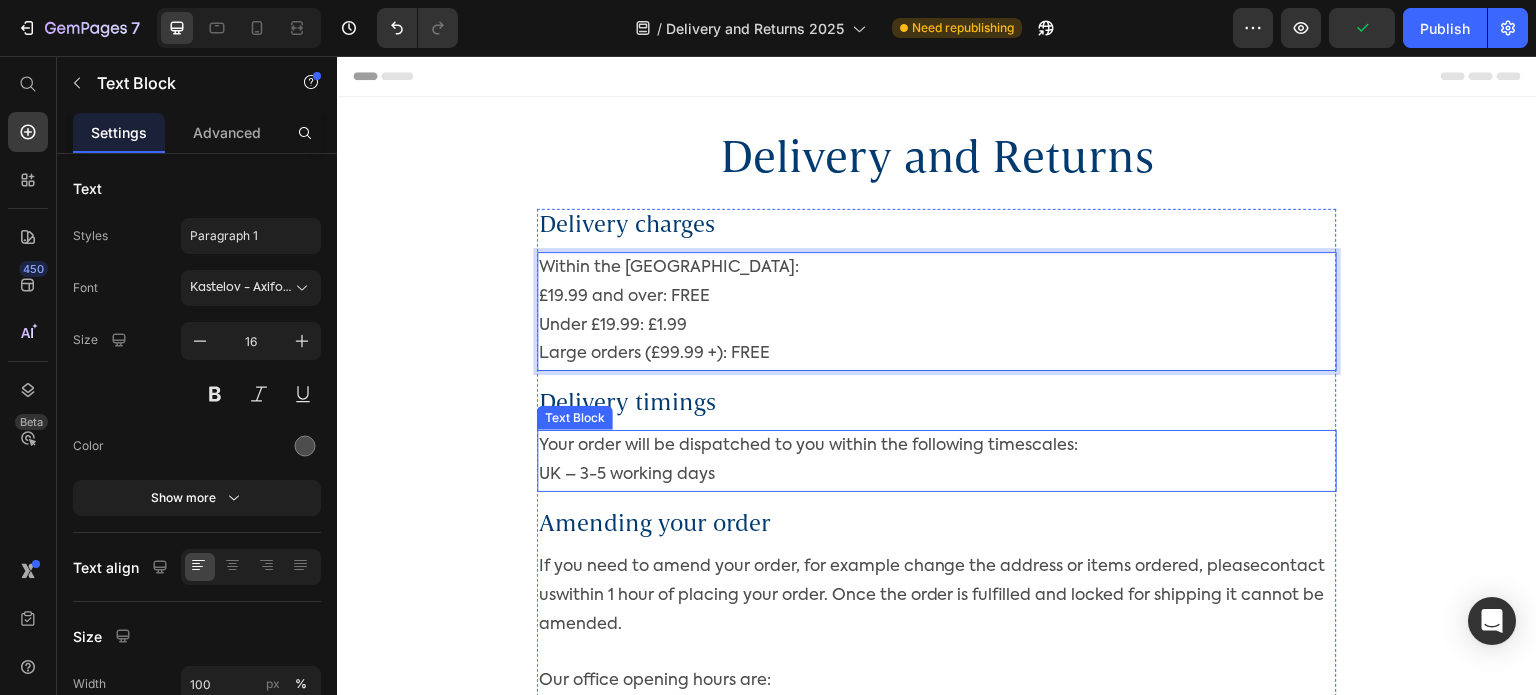 click on "UK – 3-5 working days" at bounding box center (937, 475) 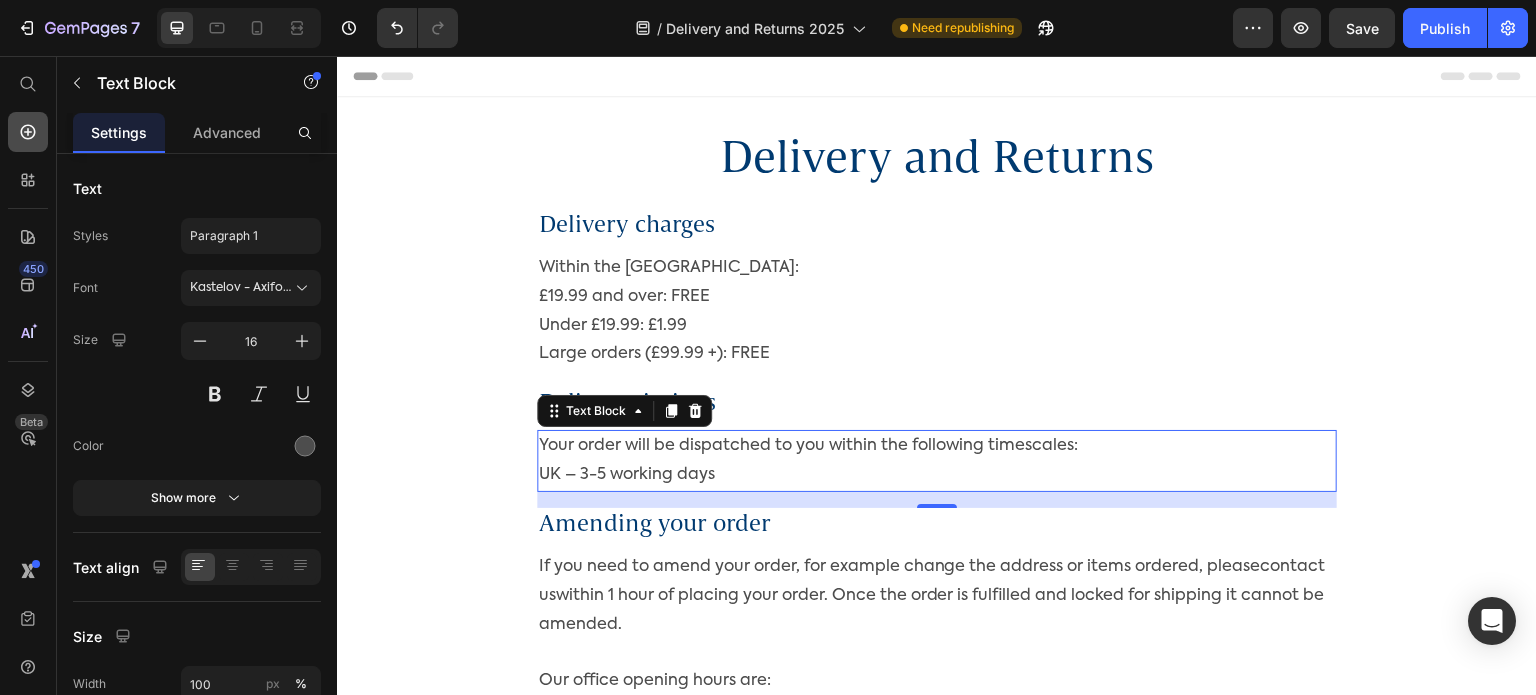 click 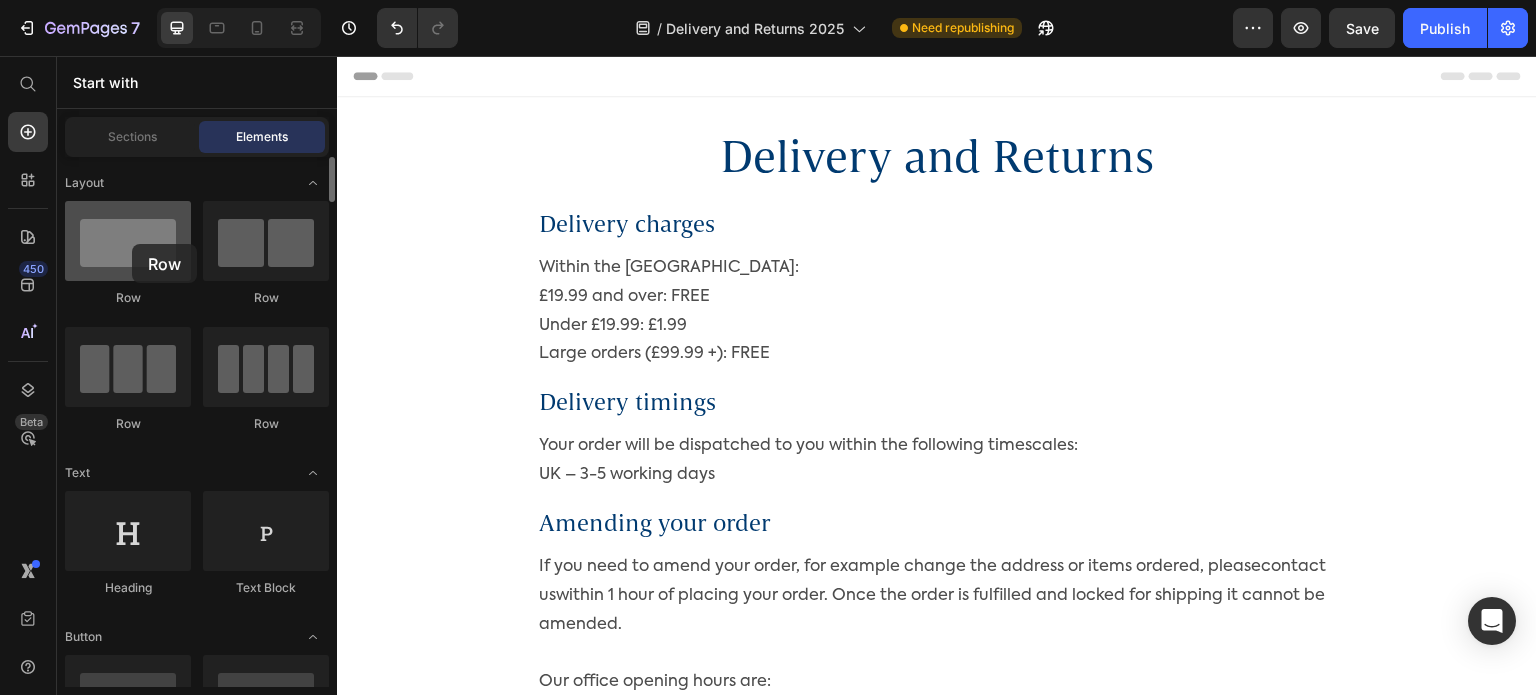 drag, startPoint x: 258, startPoint y: 254, endPoint x: 132, endPoint y: 244, distance: 126.3962 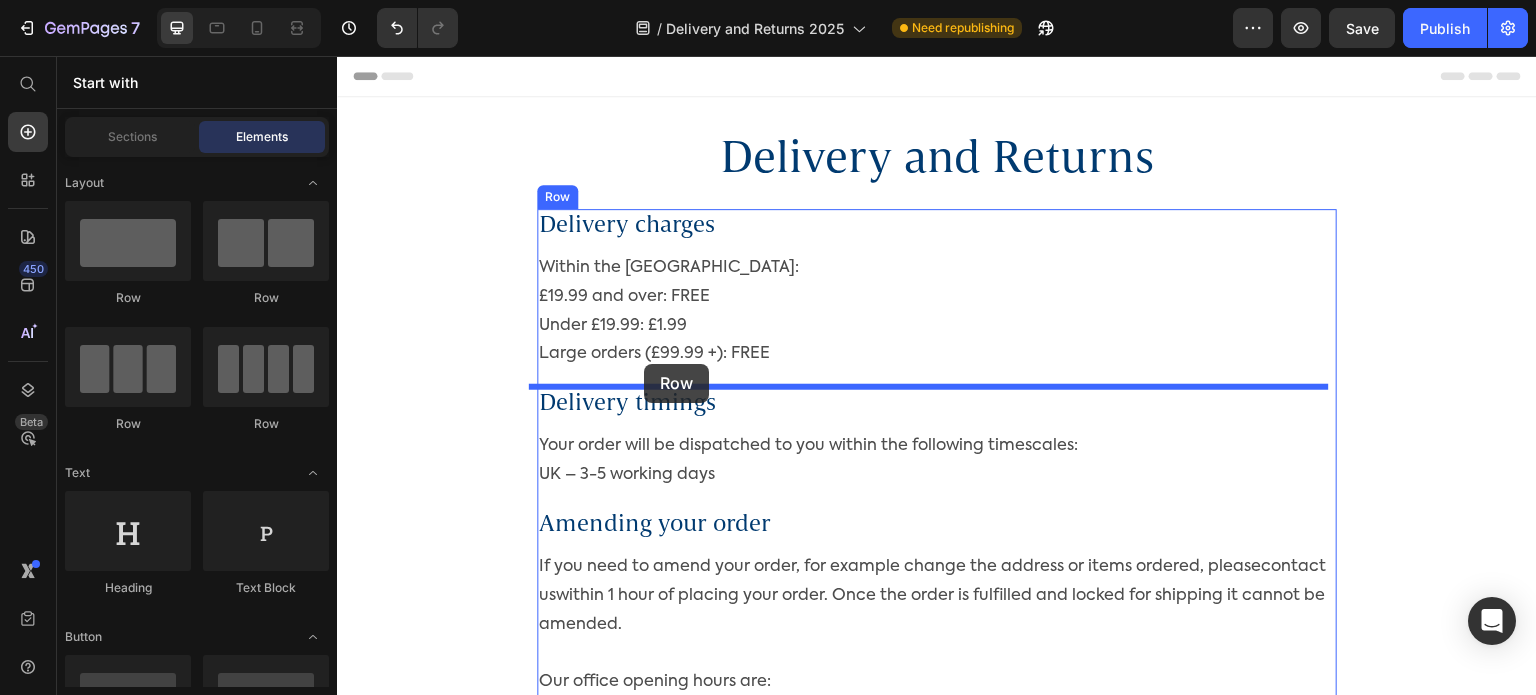 drag, startPoint x: 574, startPoint y: 399, endPoint x: 644, endPoint y: 364, distance: 78.26238 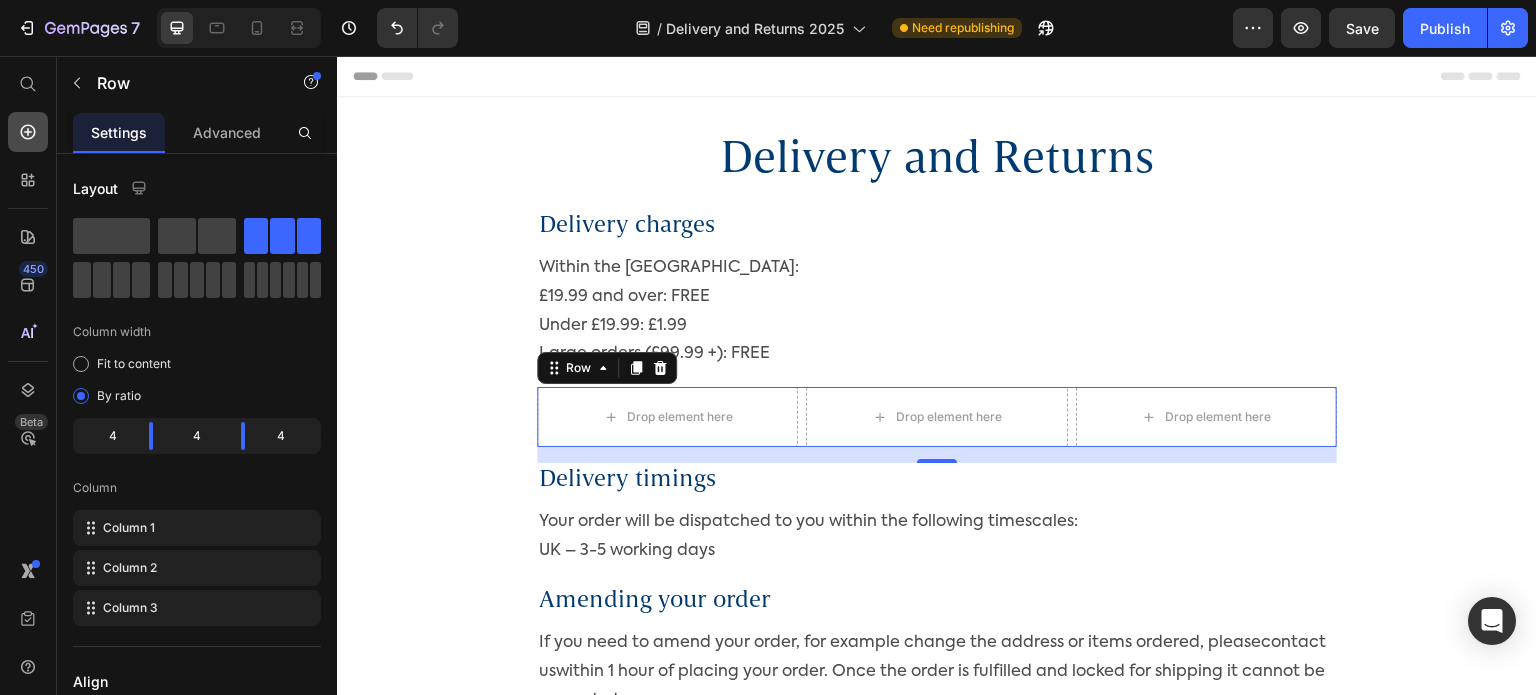 click 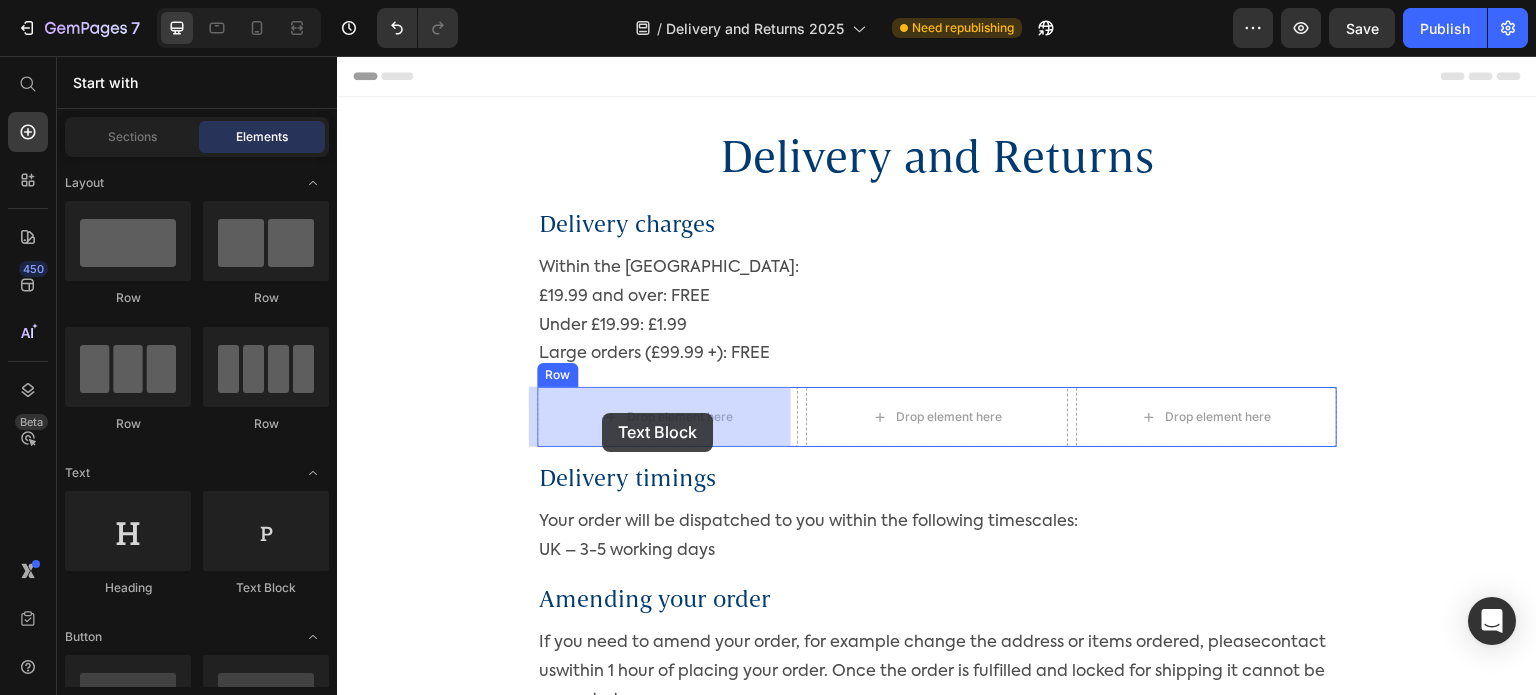 drag, startPoint x: 617, startPoint y: 606, endPoint x: 602, endPoint y: 413, distance: 193.58203 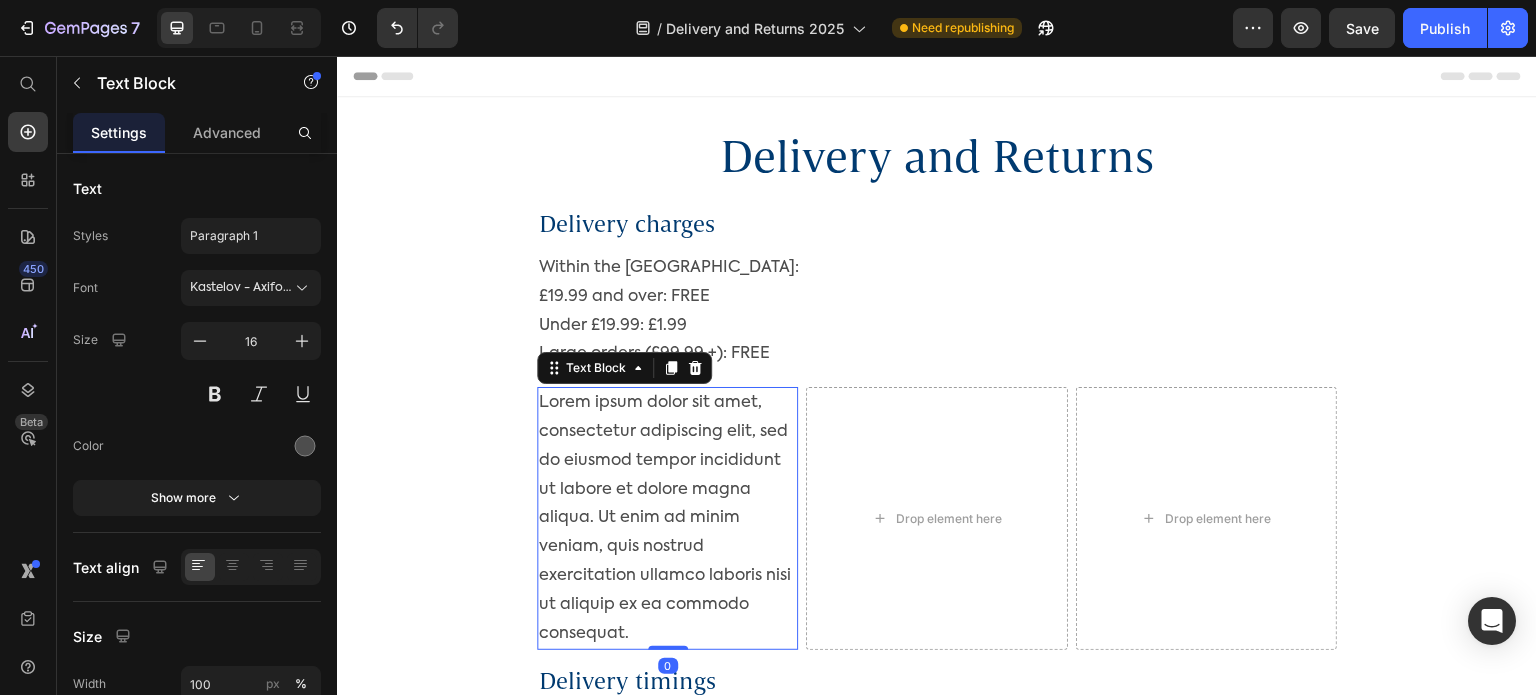 click on "Lorem ipsum dolor sit amet, consectetur adipiscing elit, sed do eiusmod tempor incididunt ut labore et dolore magna aliqua. Ut enim ad minim veniam, quis nostrud exercitation ullamco laboris nisi ut aliquip ex ea commodo consequat." at bounding box center [667, 518] 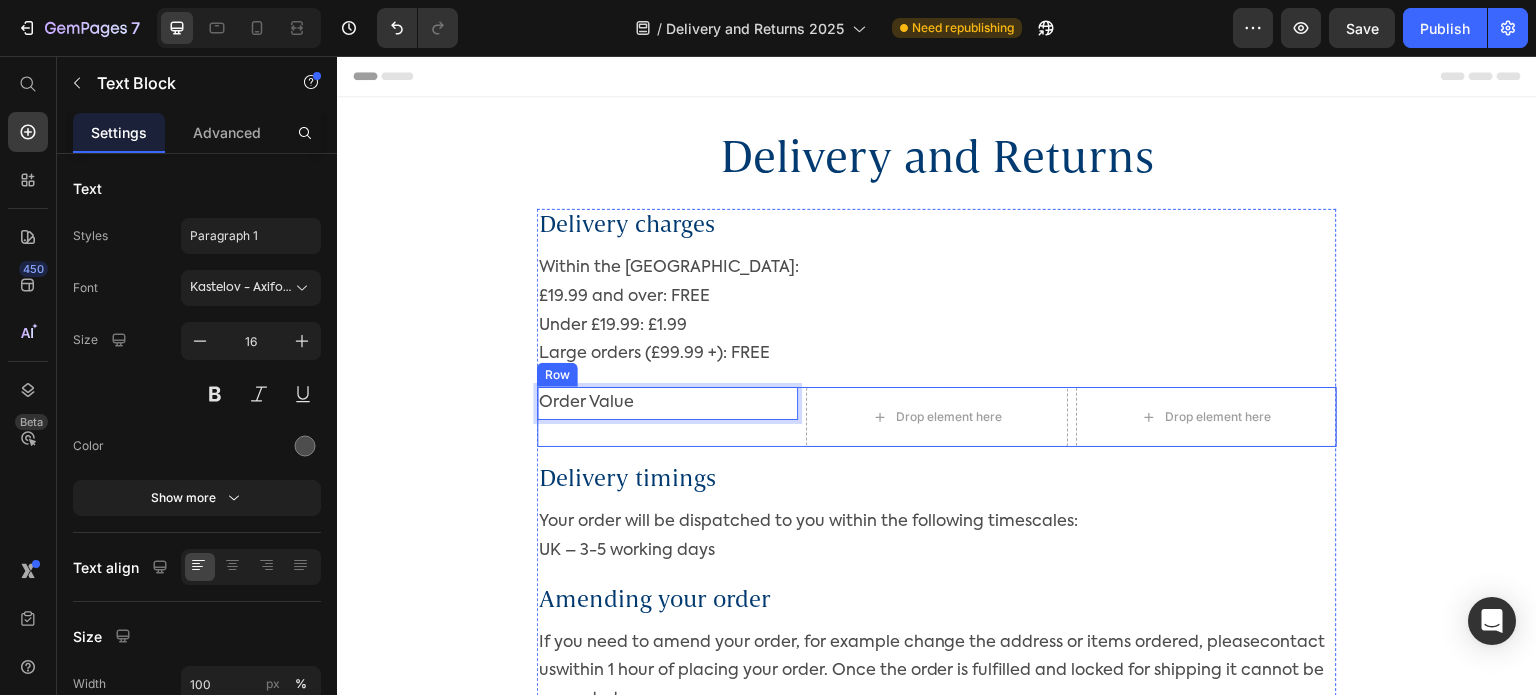 click on "Order Value Text Block   0" at bounding box center (667, 417) 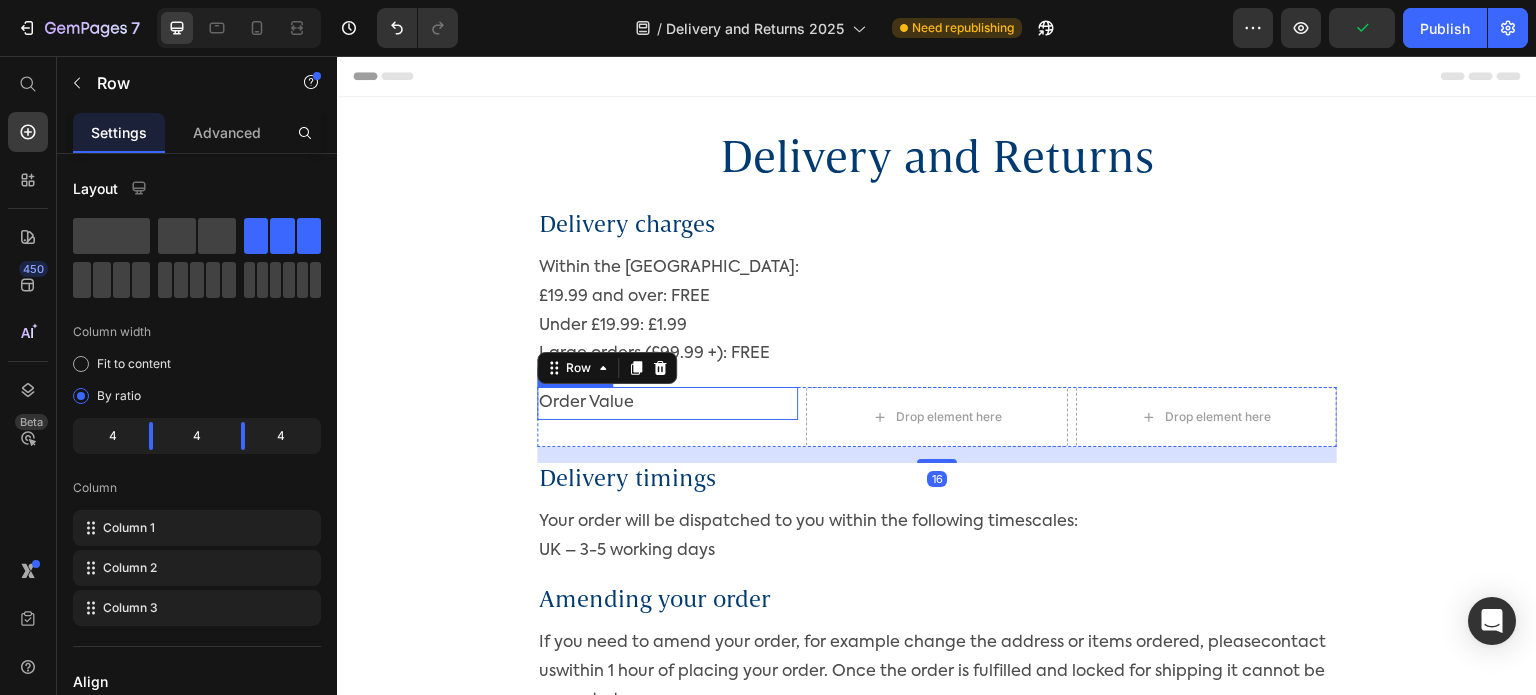 click on "Order Value" at bounding box center [667, 403] 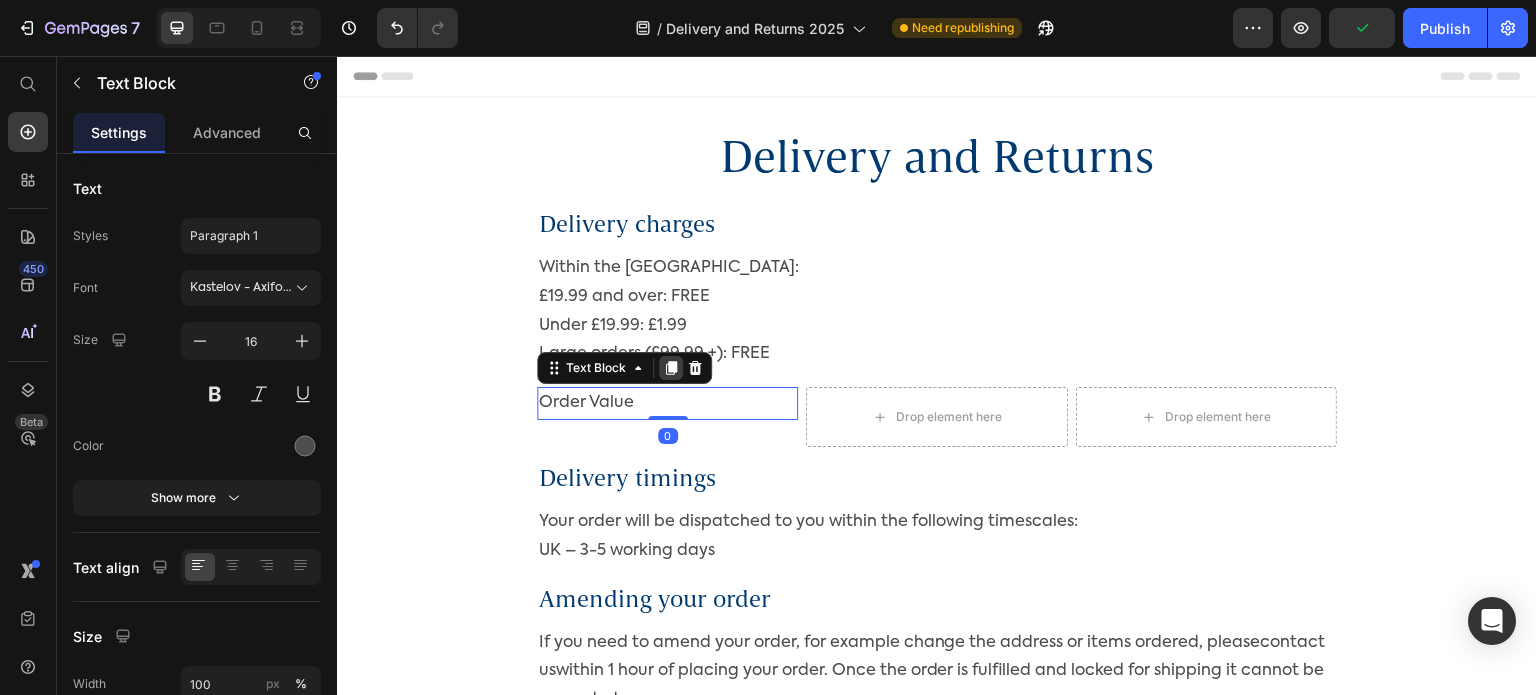 click 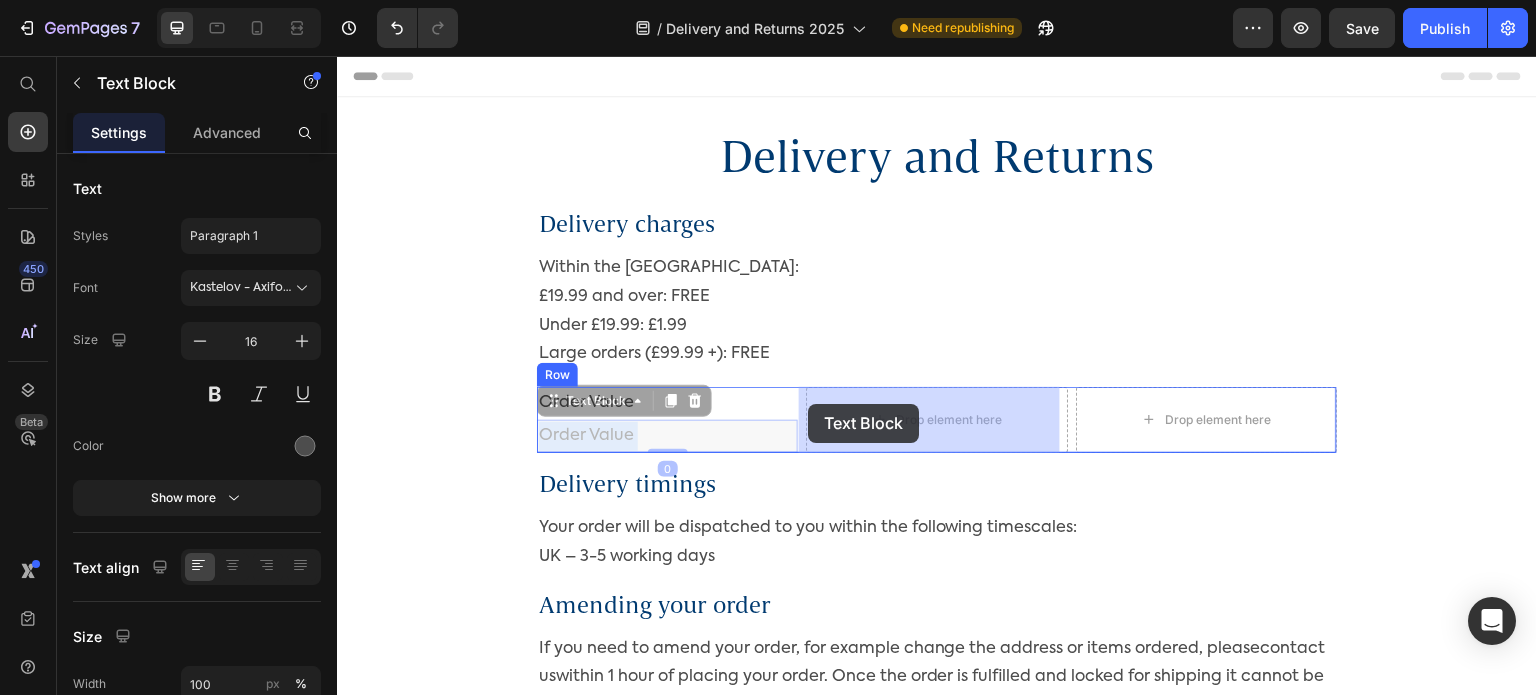 drag, startPoint x: 599, startPoint y: 433, endPoint x: 816, endPoint y: 403, distance: 219.06392 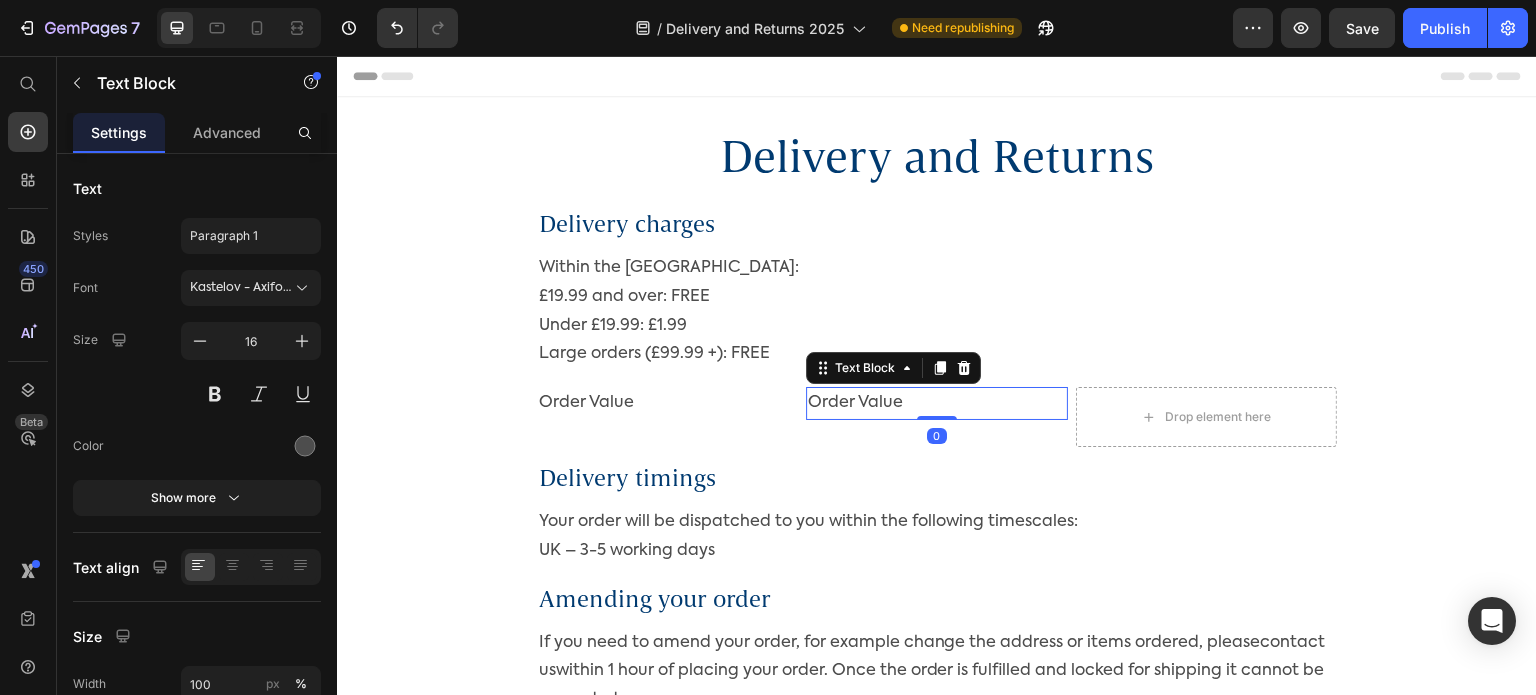 click on "Order Value" at bounding box center (936, 403) 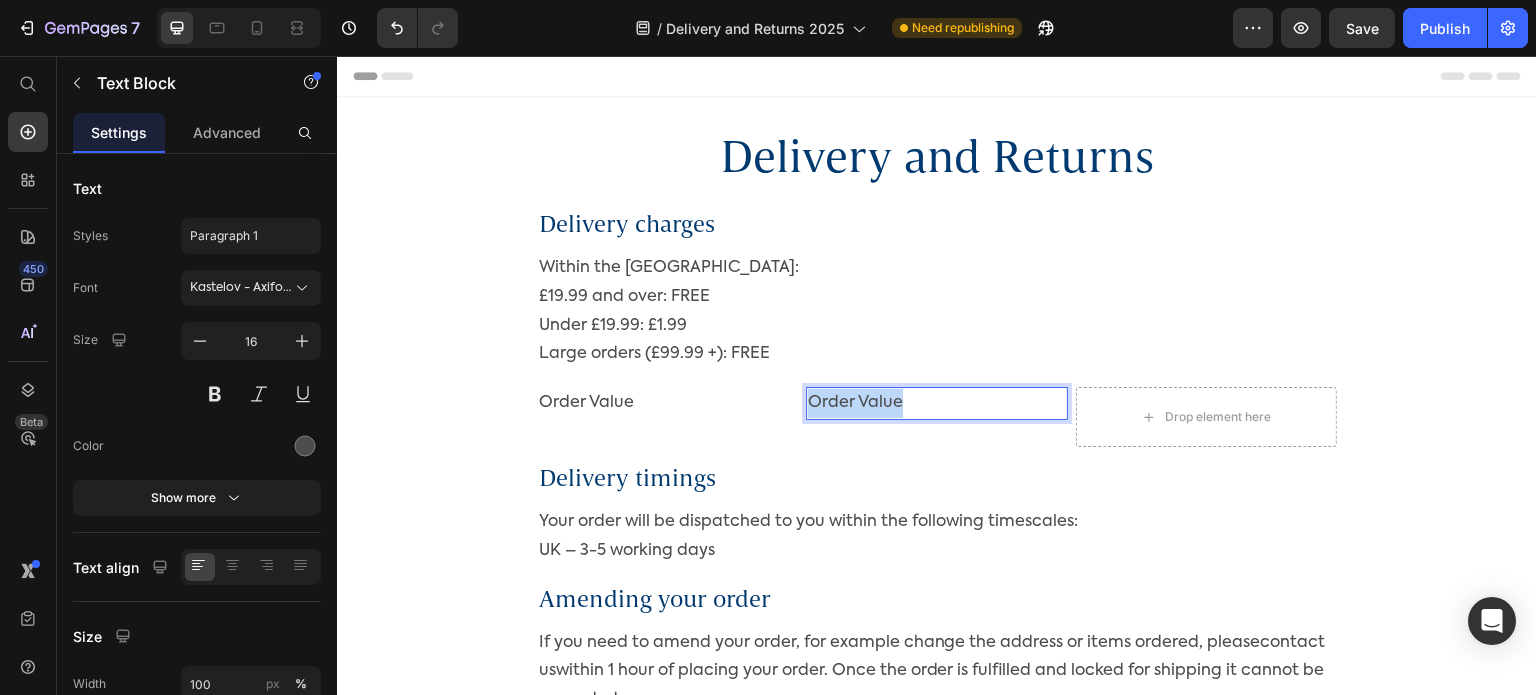drag, startPoint x: 911, startPoint y: 399, endPoint x: 800, endPoint y: 403, distance: 111.07205 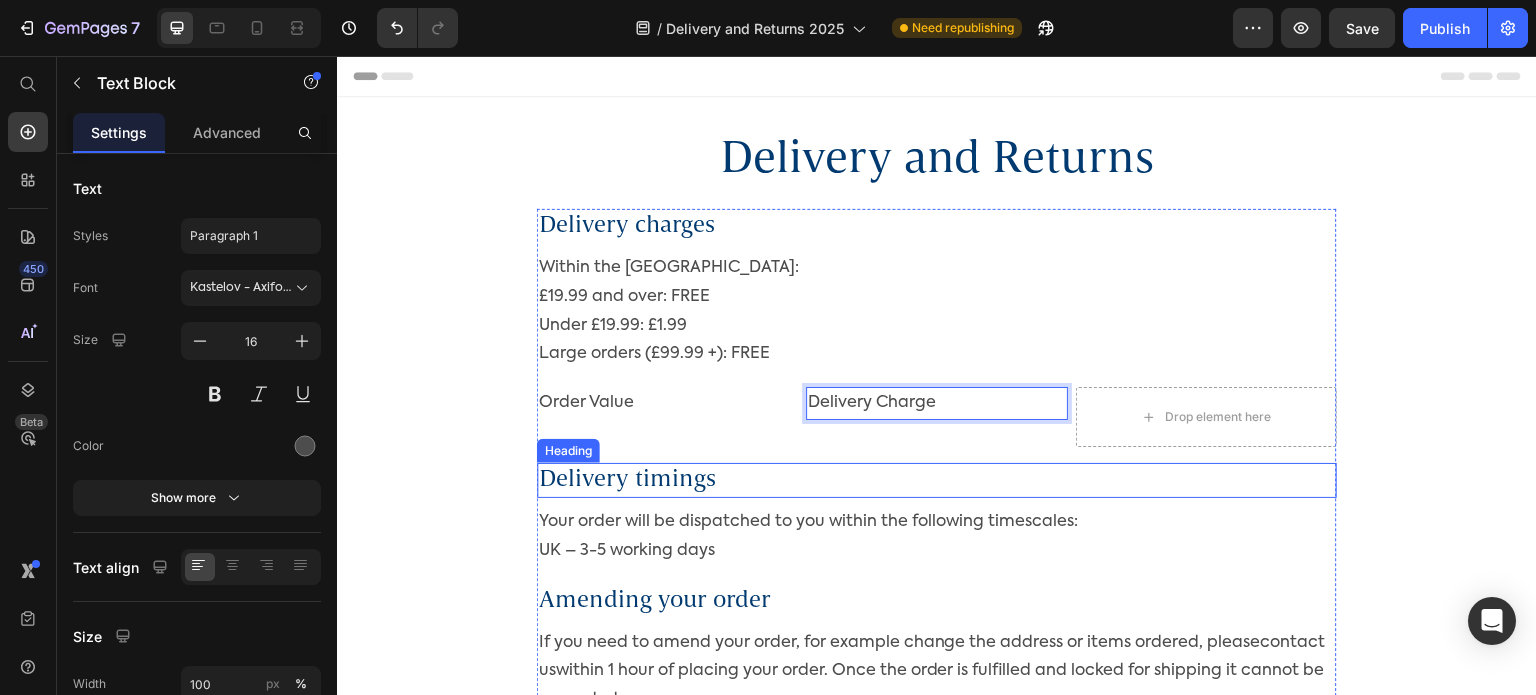 click on "Your order will be dispatched to you within the following timescales:" at bounding box center [937, 522] 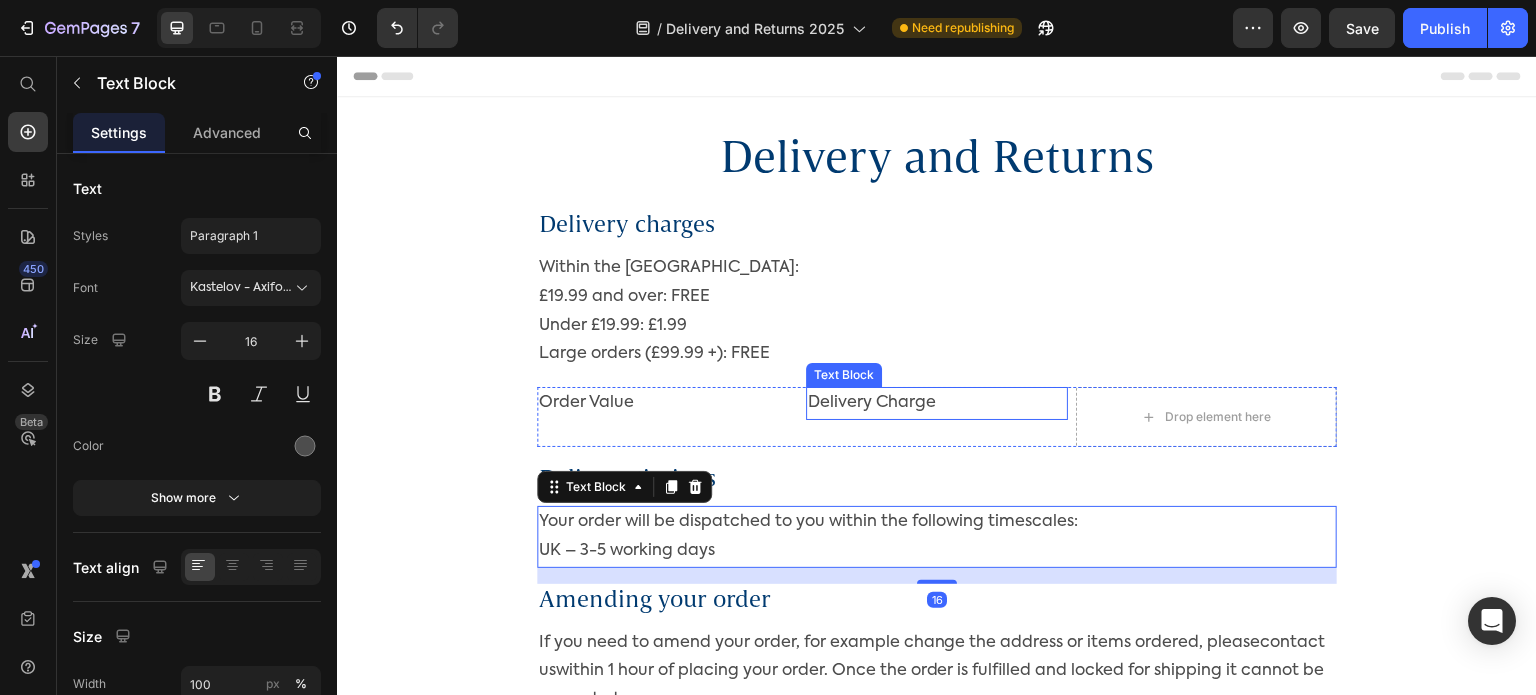 click on "Delivery Charge" at bounding box center [936, 403] 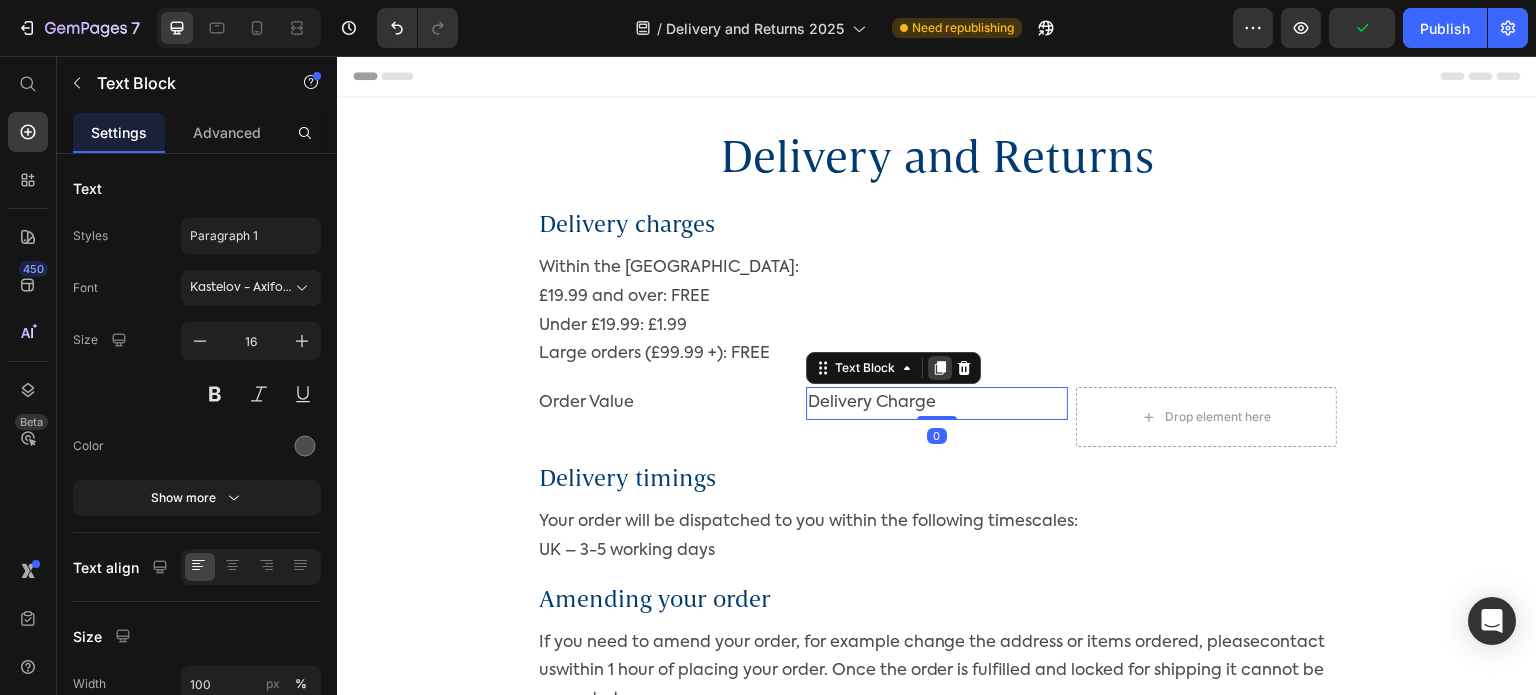 click 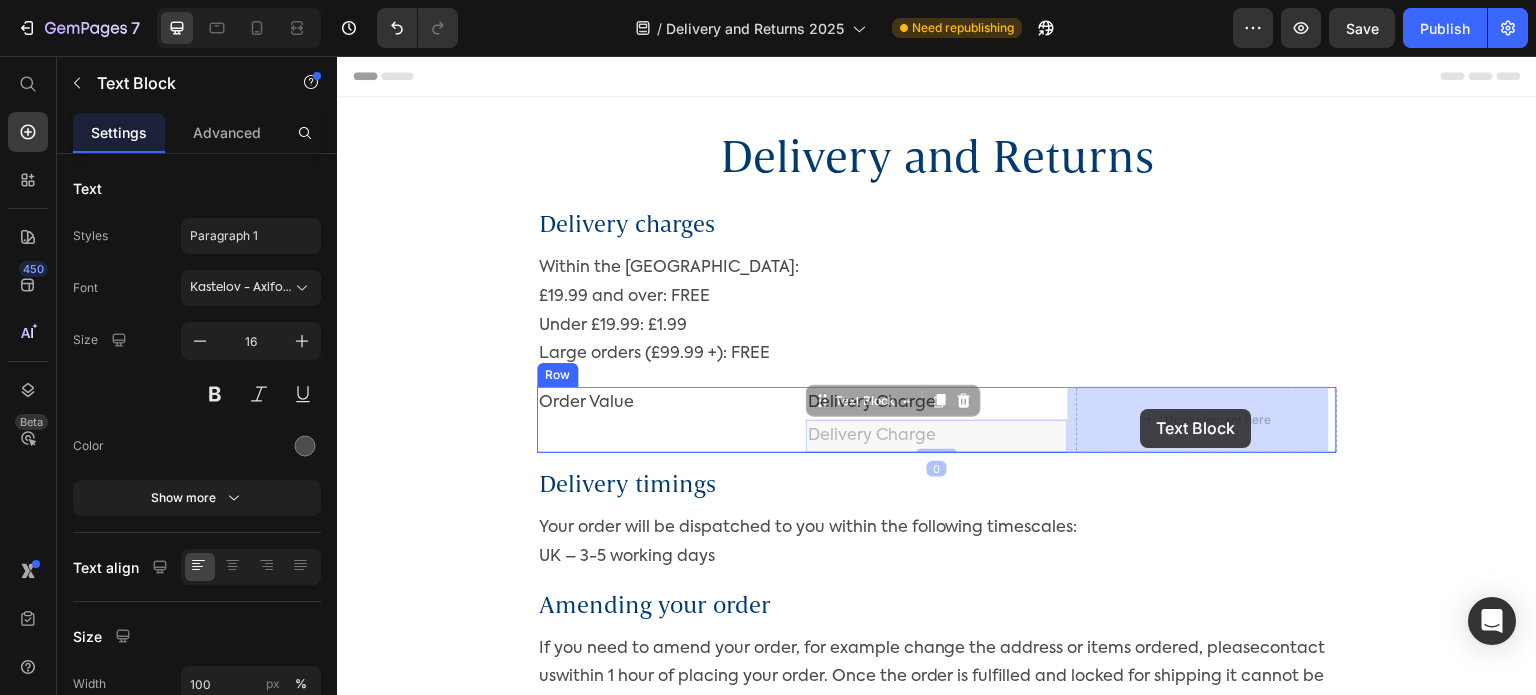 drag, startPoint x: 819, startPoint y: 404, endPoint x: 1141, endPoint y: 409, distance: 322.03882 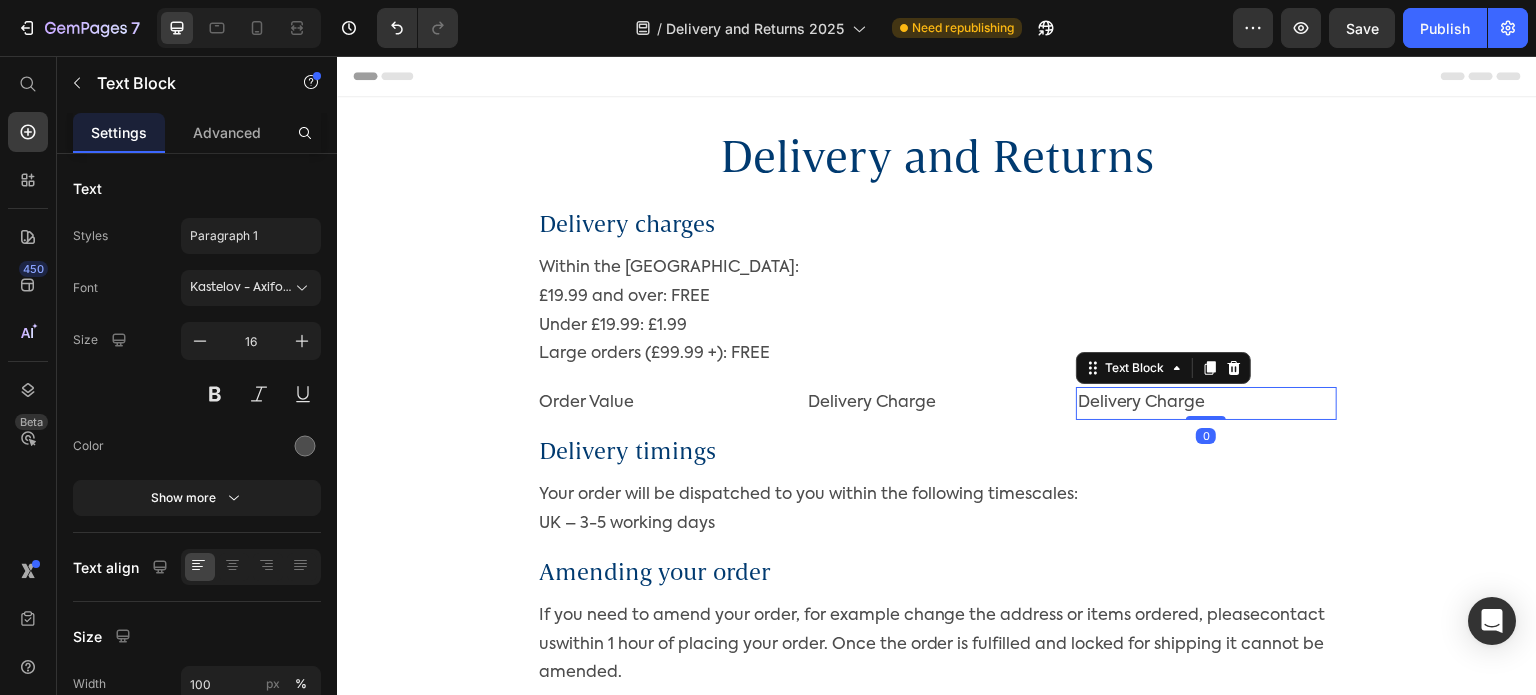 click on "Delivery Charge" at bounding box center [1206, 403] 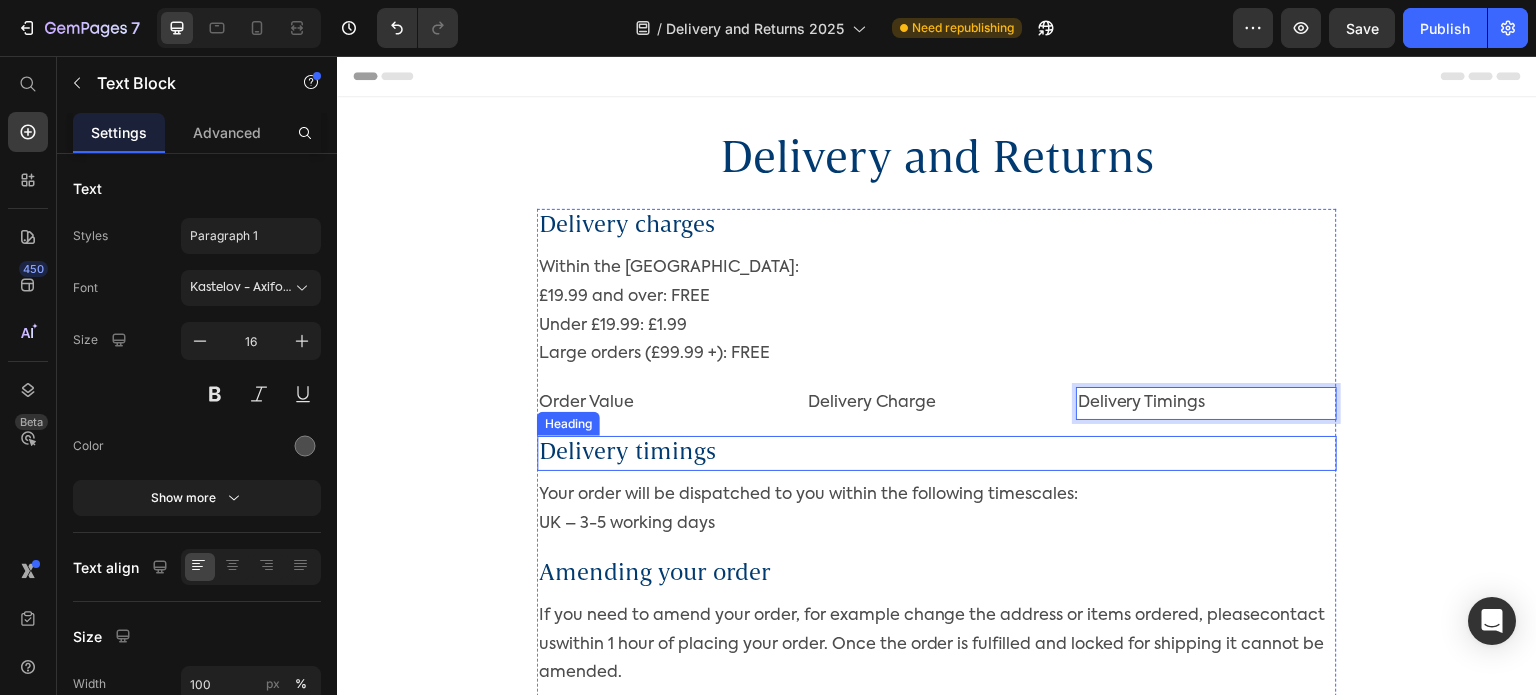 click on "Delivery timings" at bounding box center [937, 453] 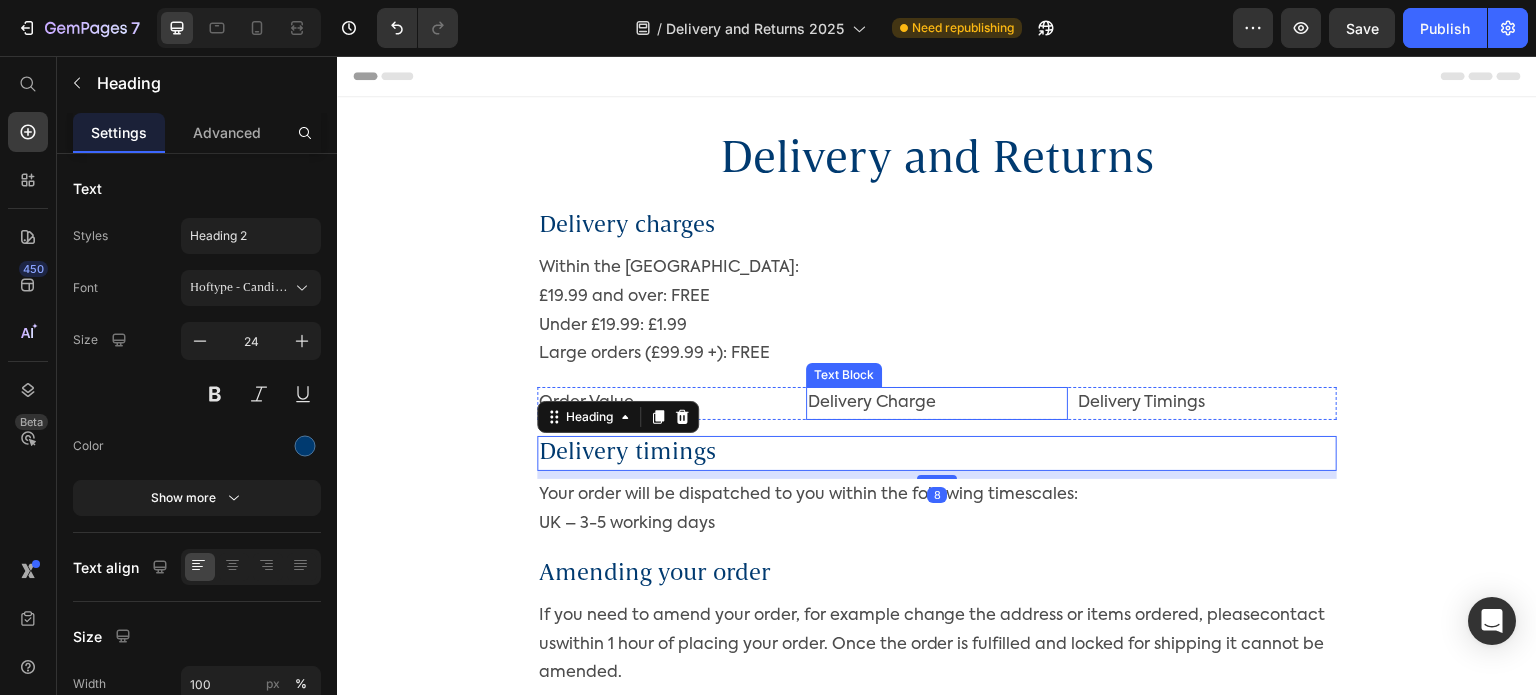 click on "Delivery Charge" at bounding box center [936, 403] 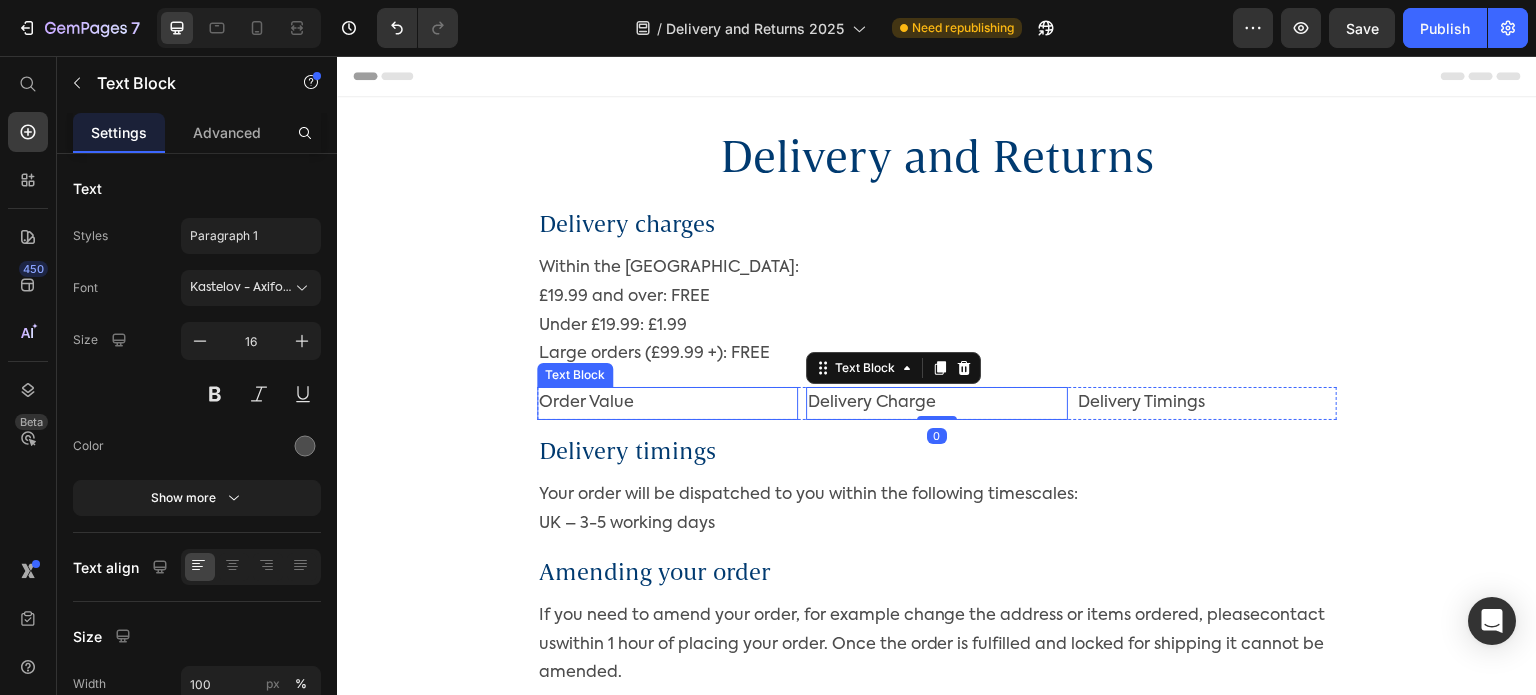 click on "Order Value" at bounding box center (667, 403) 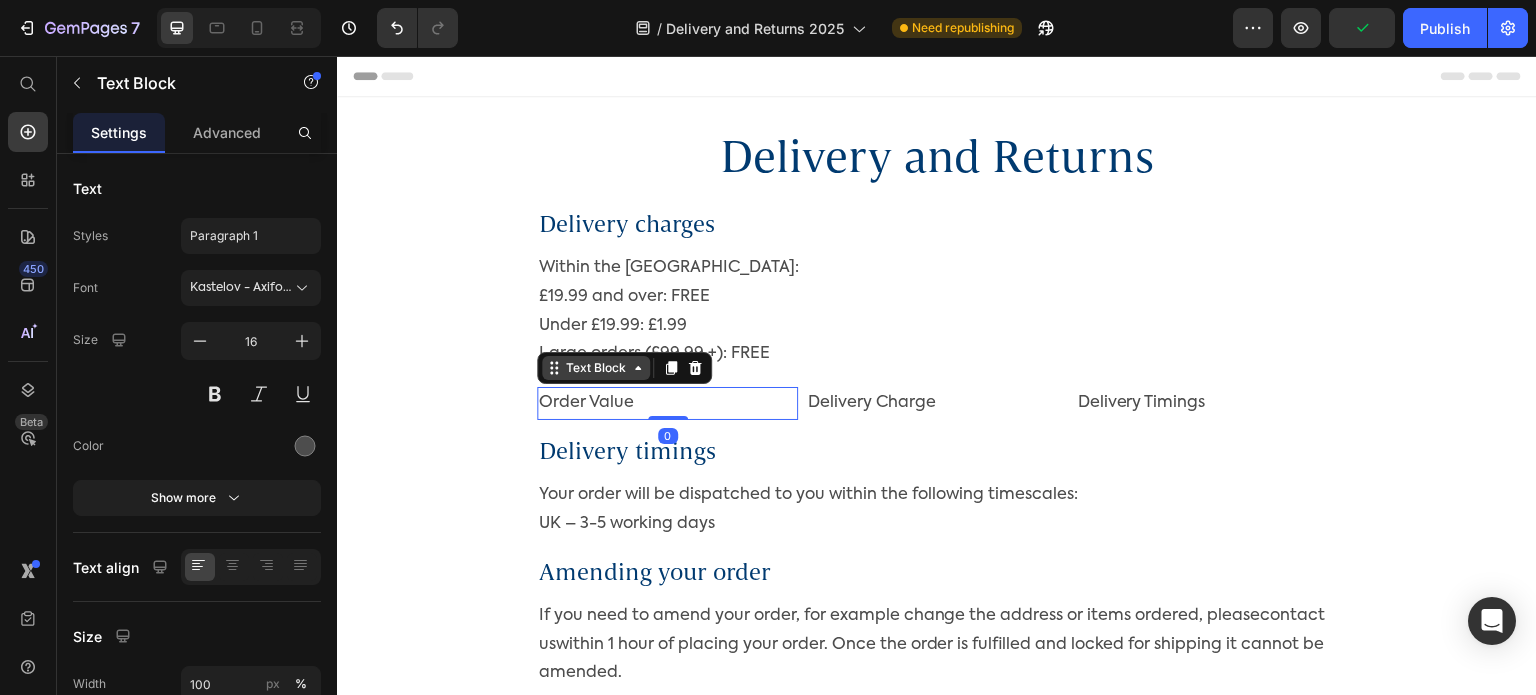click on "Text Block" at bounding box center (596, 368) 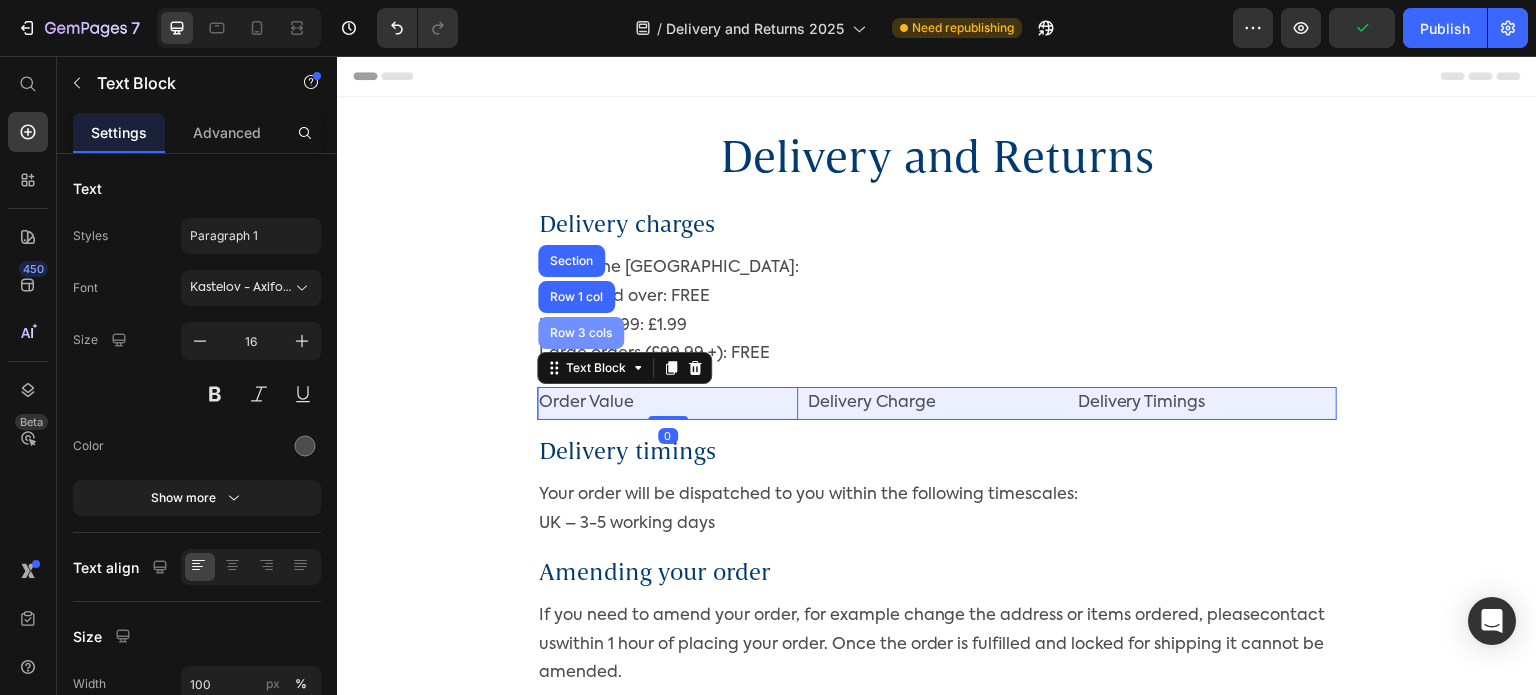 click on "Row 3 cols" at bounding box center (581, 333) 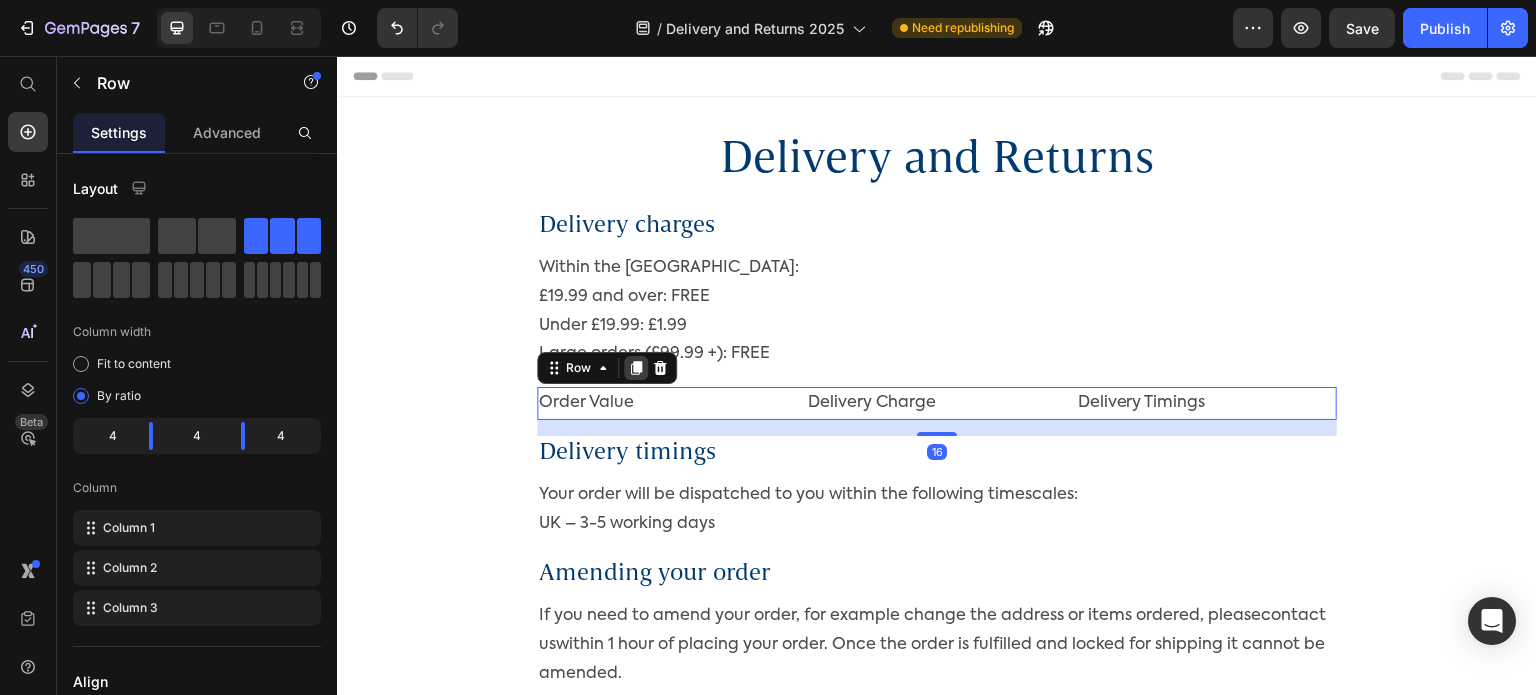 click 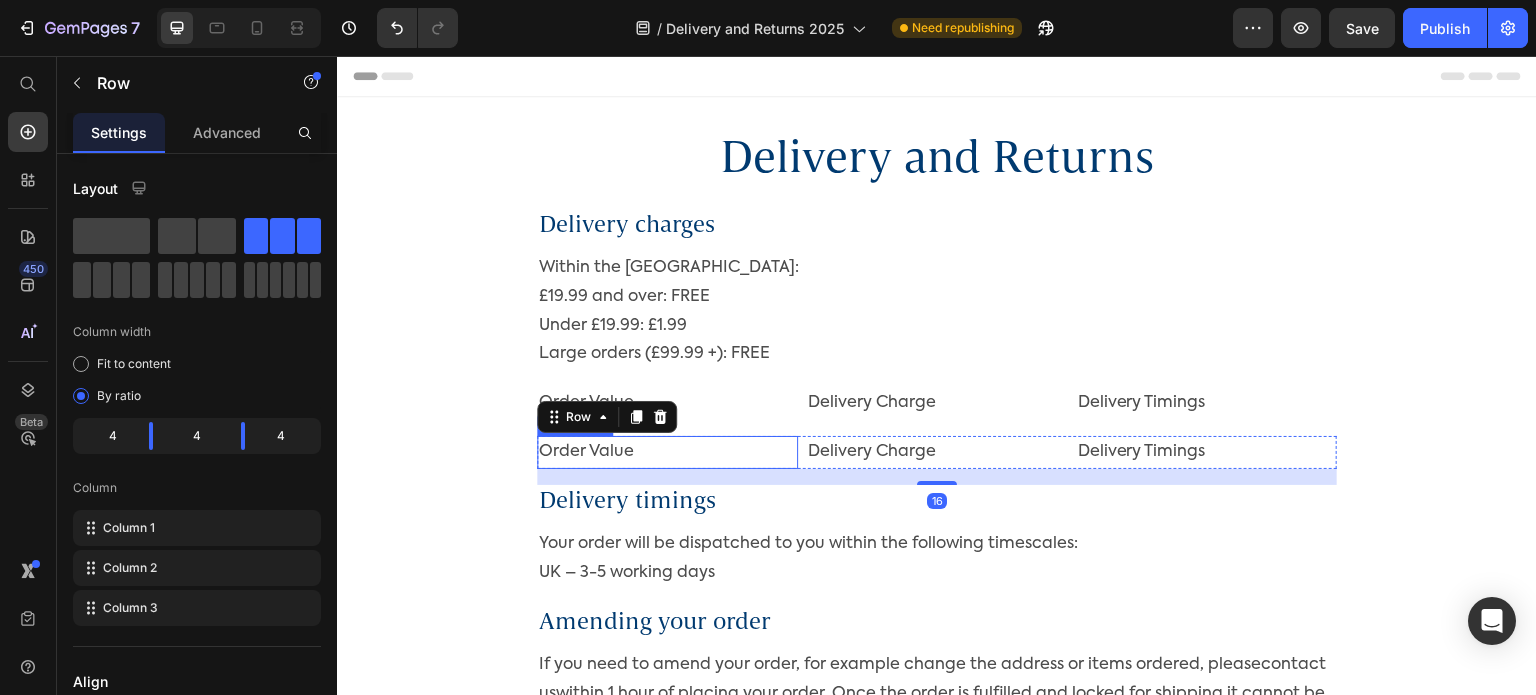 click on "Order Value" at bounding box center (667, 452) 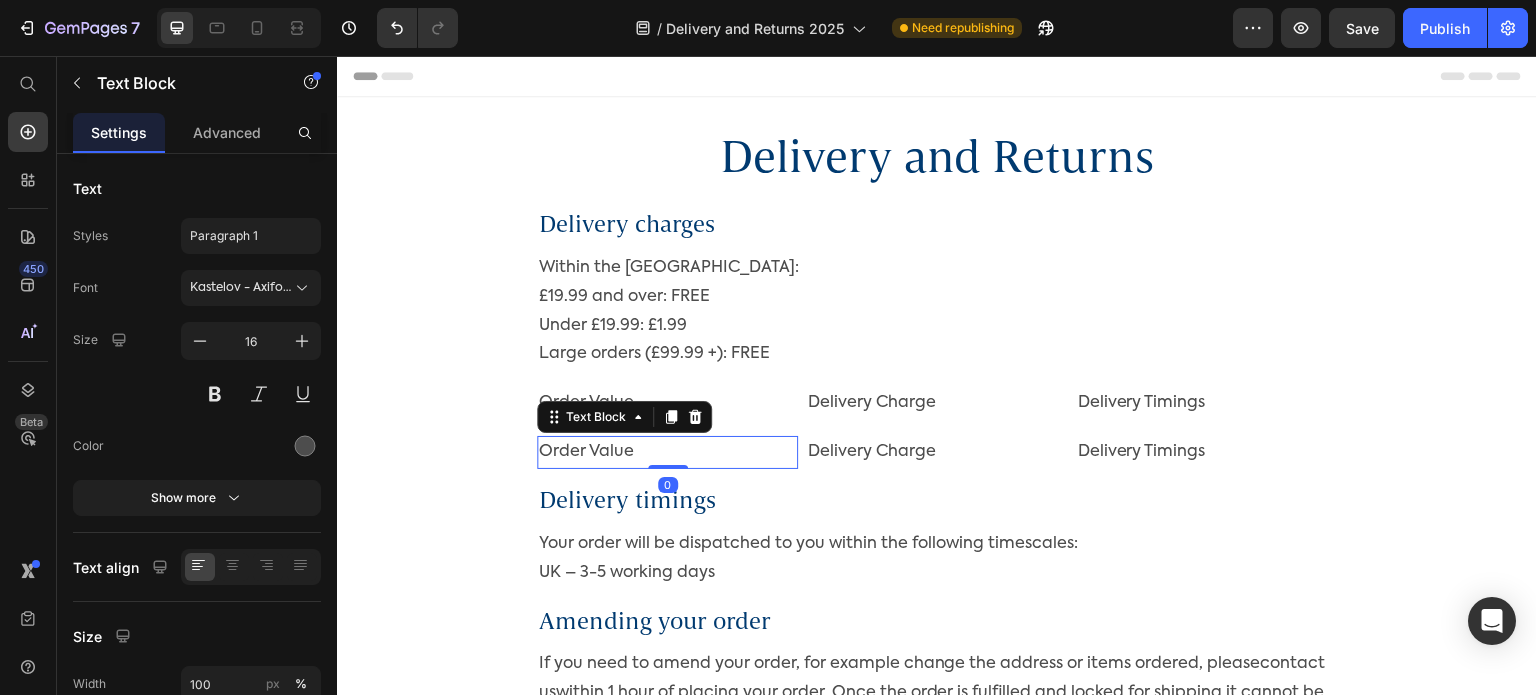 click on "Order Value" at bounding box center (667, 452) 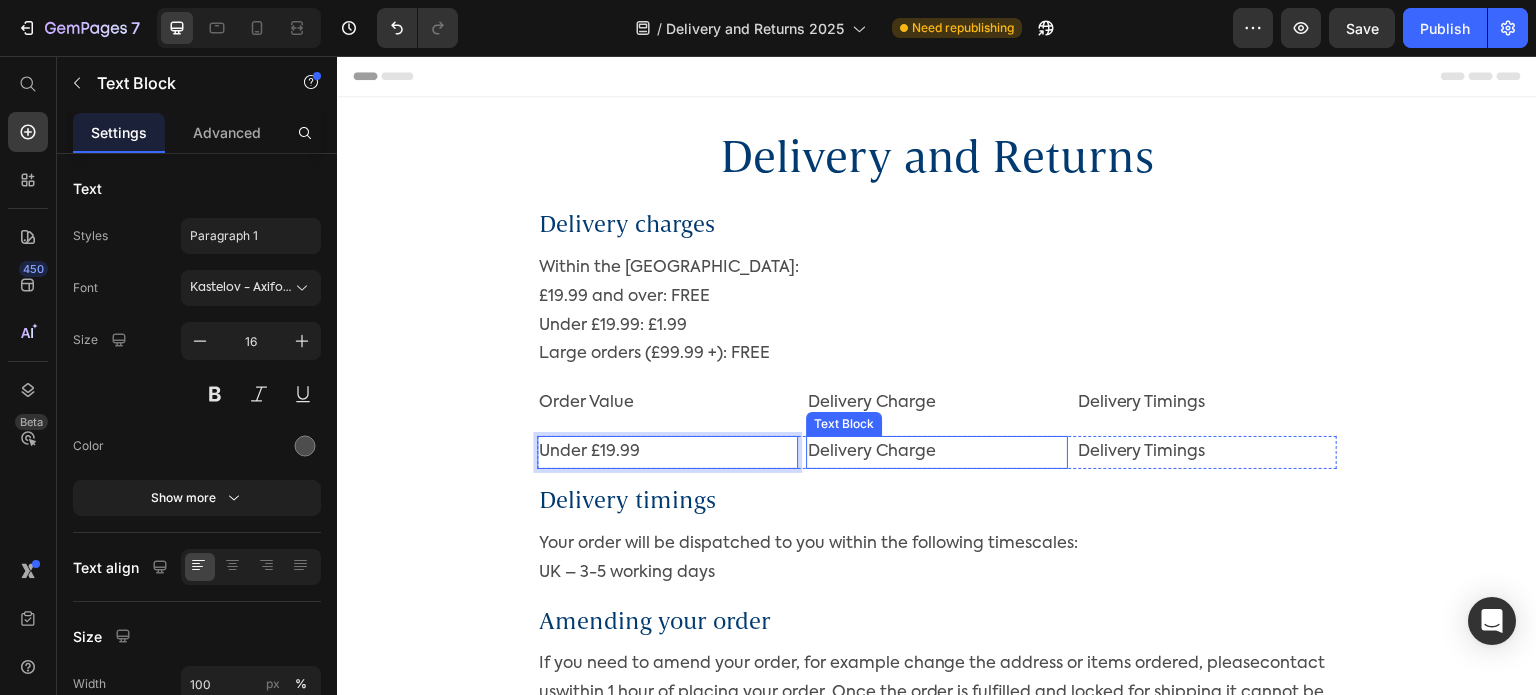 click on "Delivery Charge" at bounding box center [936, 452] 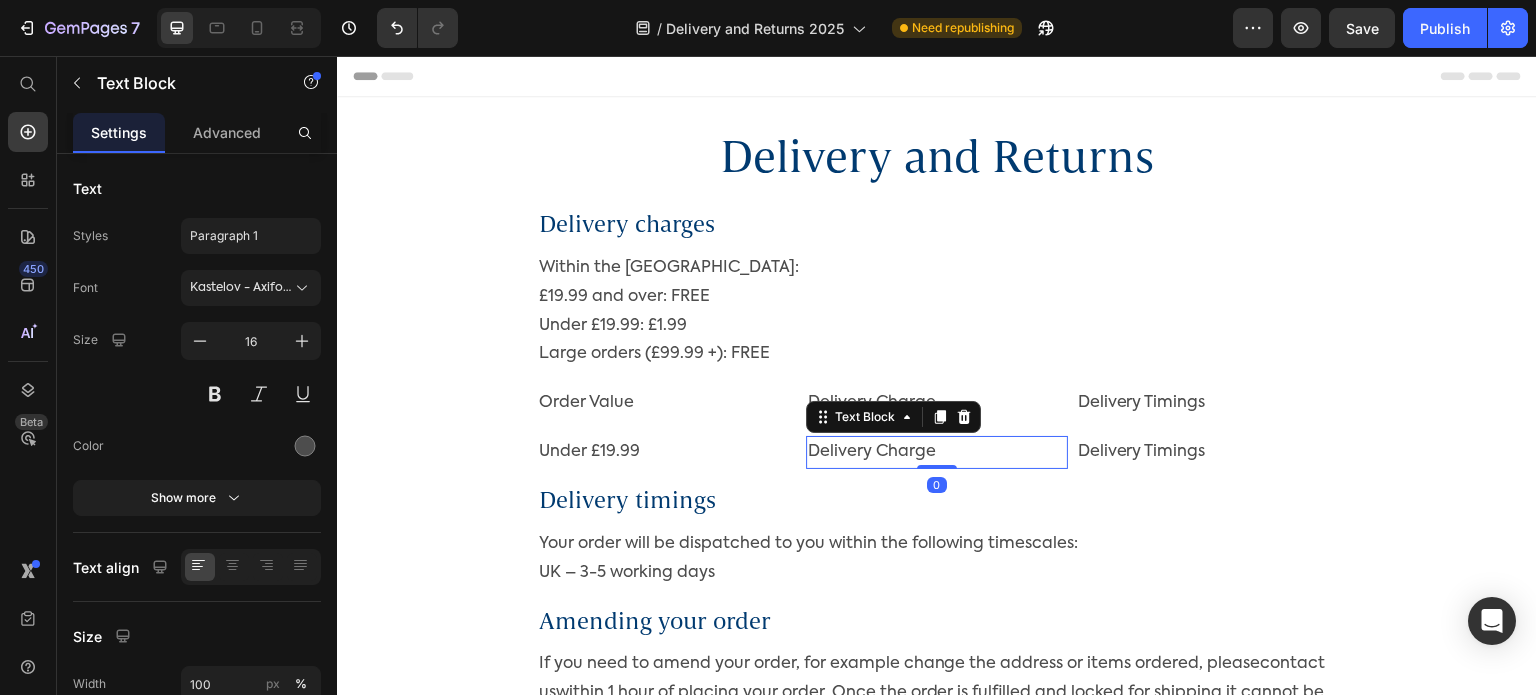 click on "Delivery Charge" at bounding box center [936, 452] 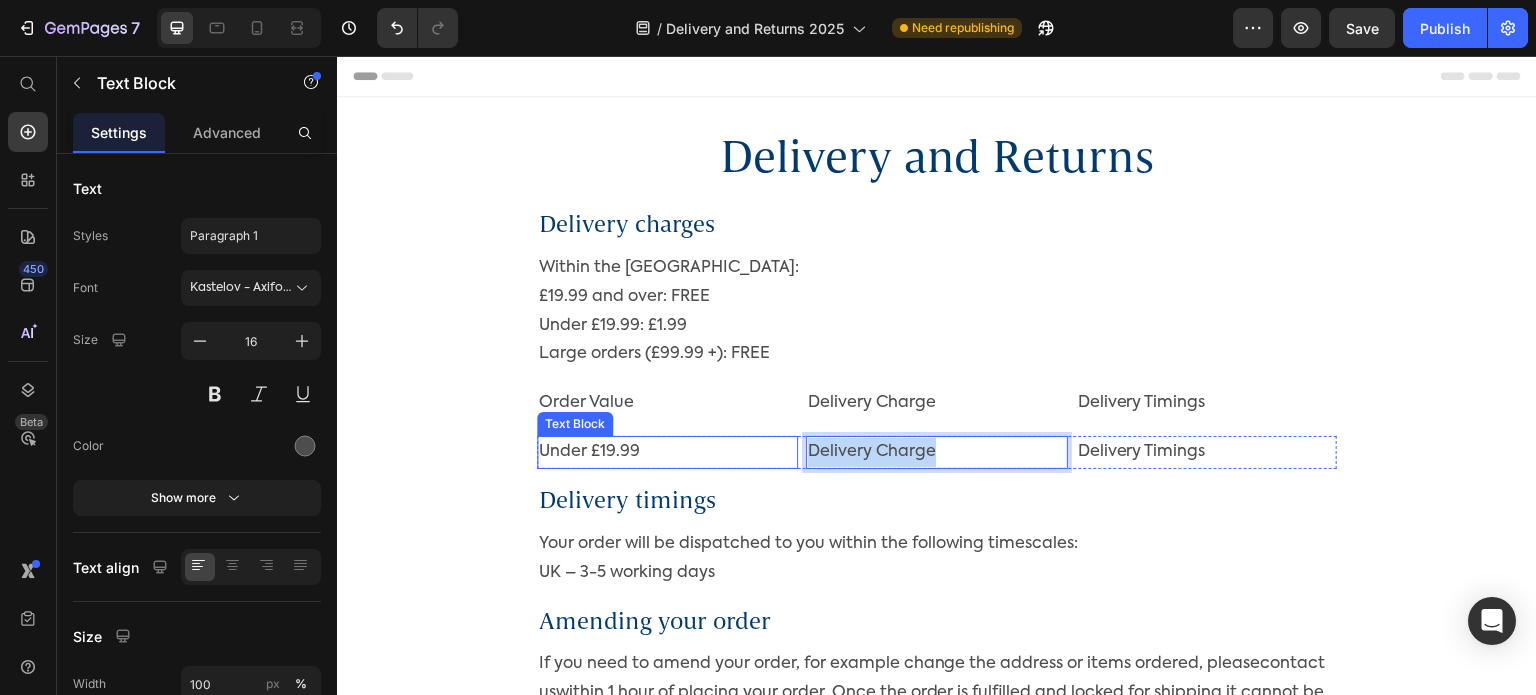 drag, startPoint x: 932, startPoint y: 454, endPoint x: 747, endPoint y: 452, distance: 185.0108 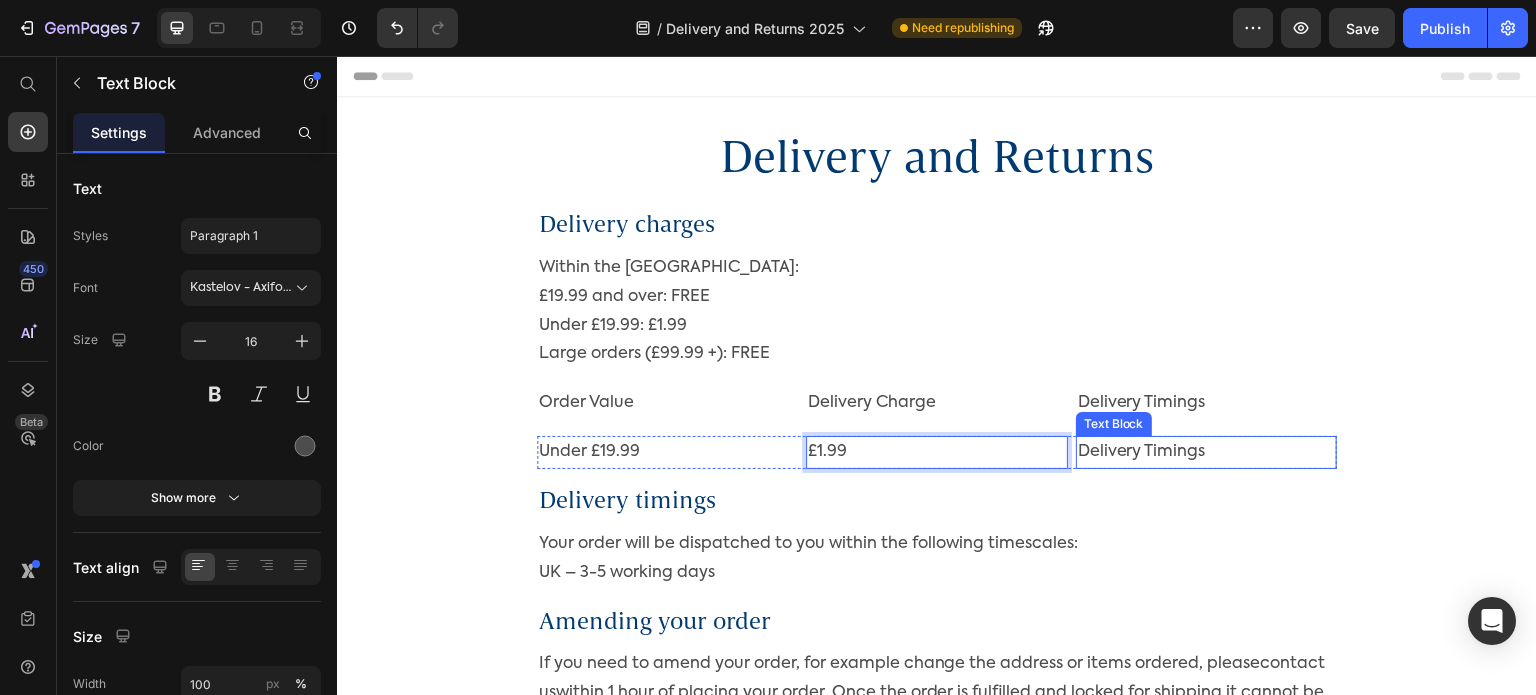 click on "Delivery Timings" at bounding box center (1206, 452) 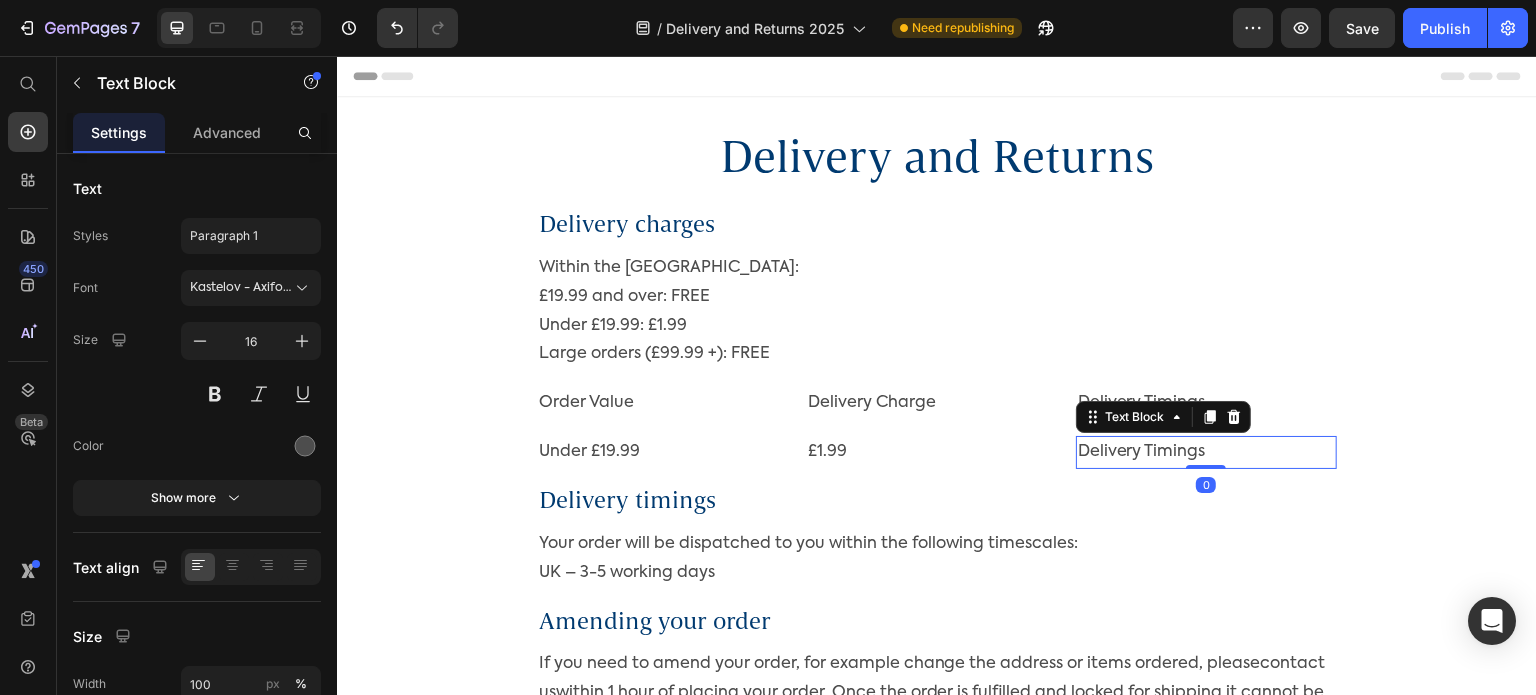 click on "Delivery Timings" at bounding box center [1206, 452] 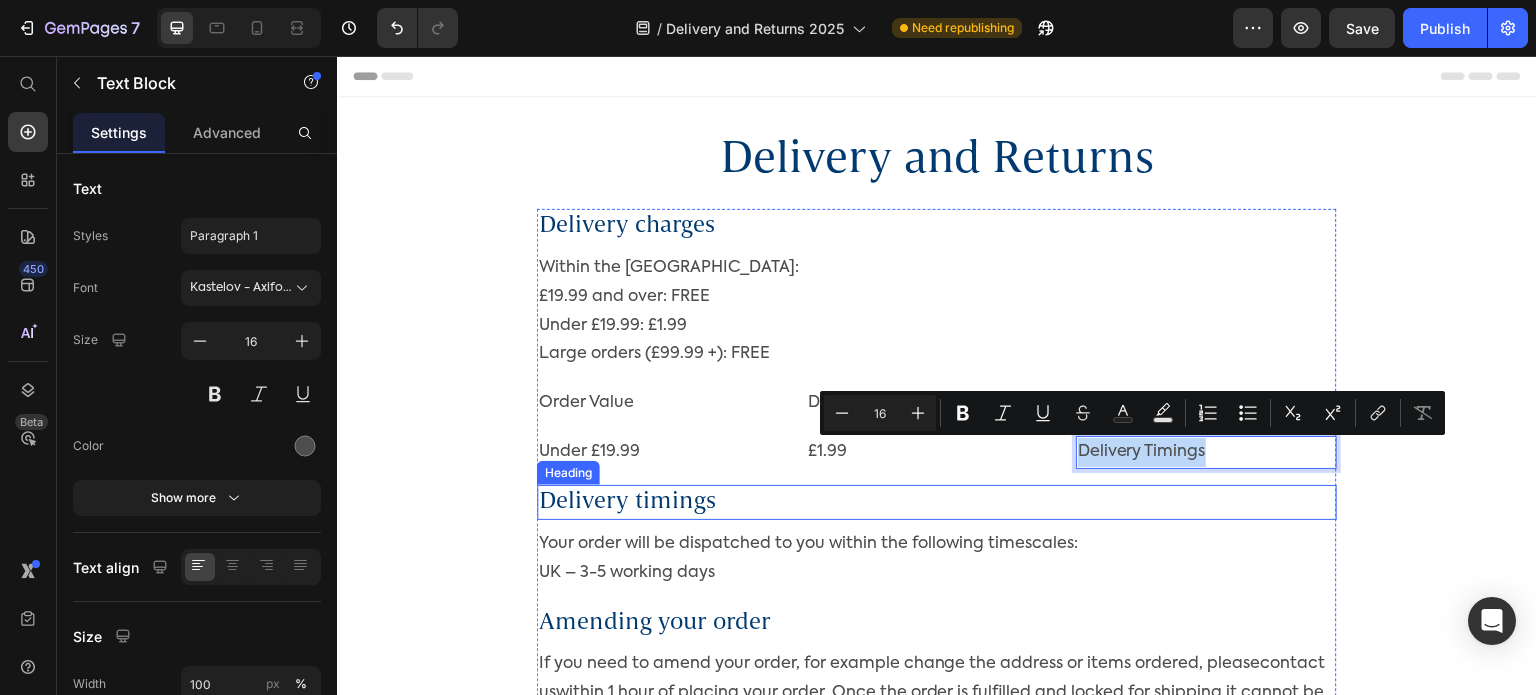 click on "Delivery timings" at bounding box center [937, 502] 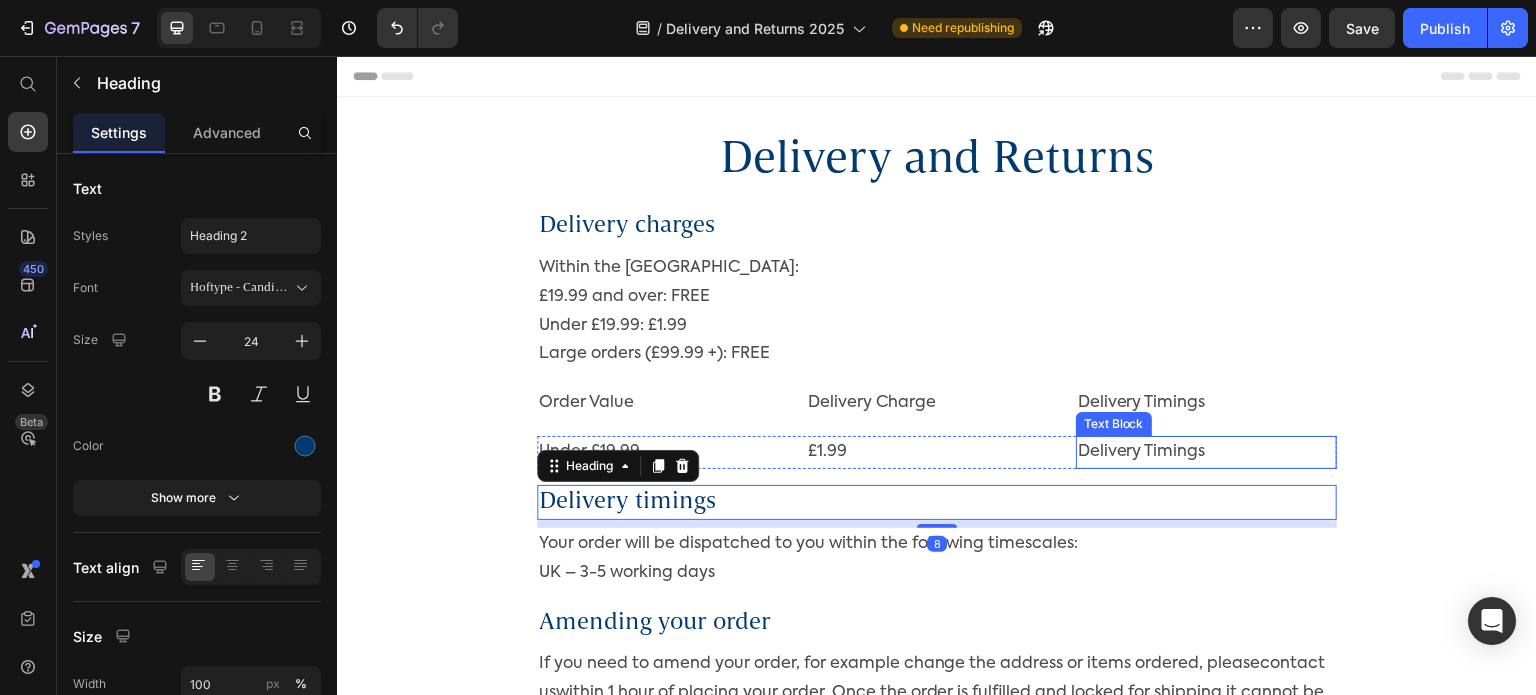 click on "Delivery Timings" at bounding box center (1206, 452) 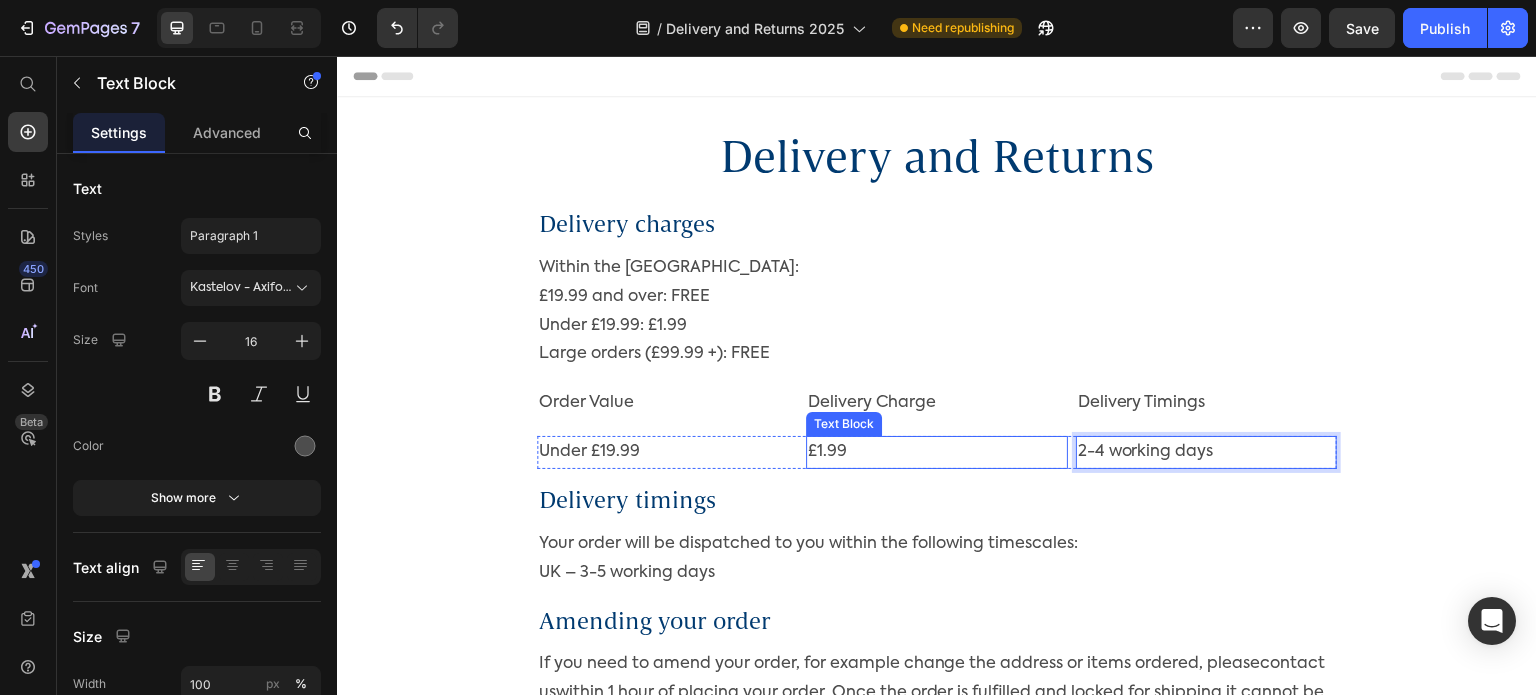 click on "£1.99" at bounding box center [936, 452] 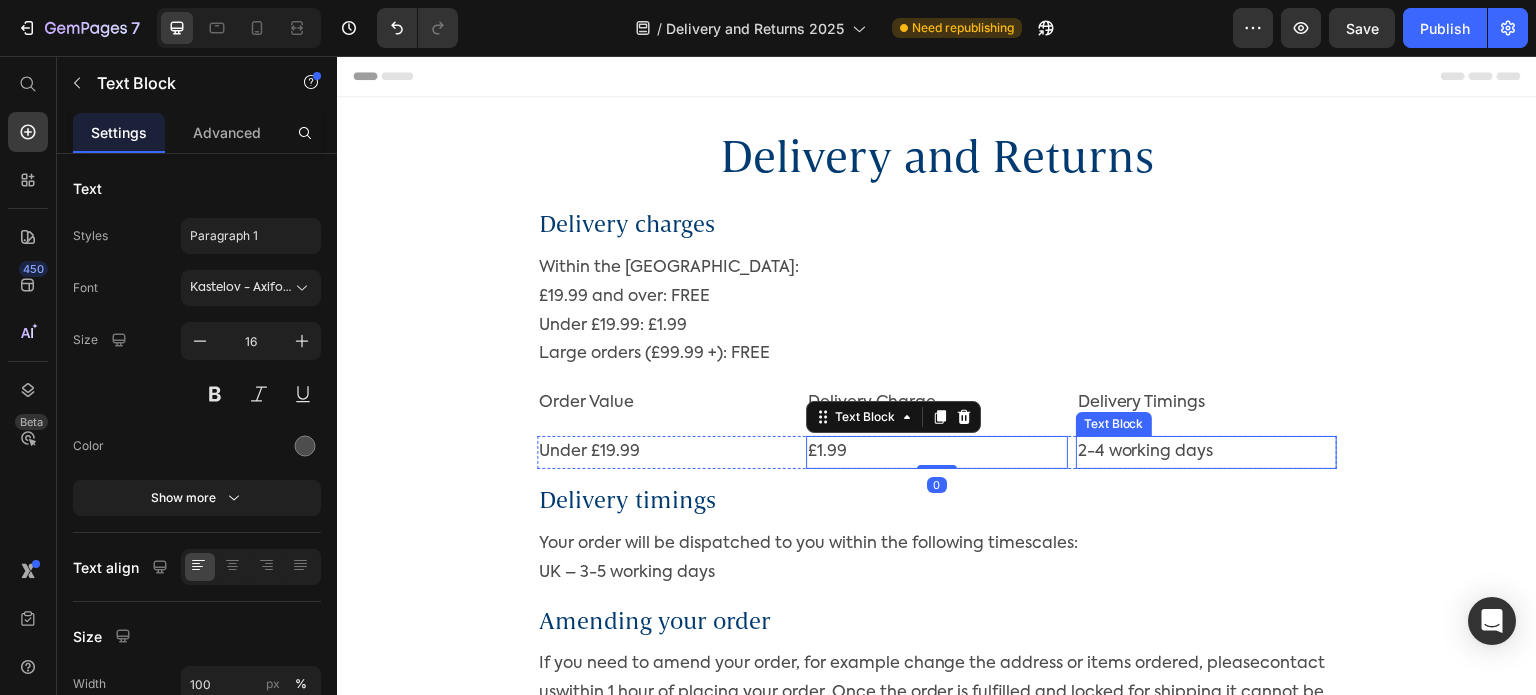 click on "2-4 working days" at bounding box center [1206, 452] 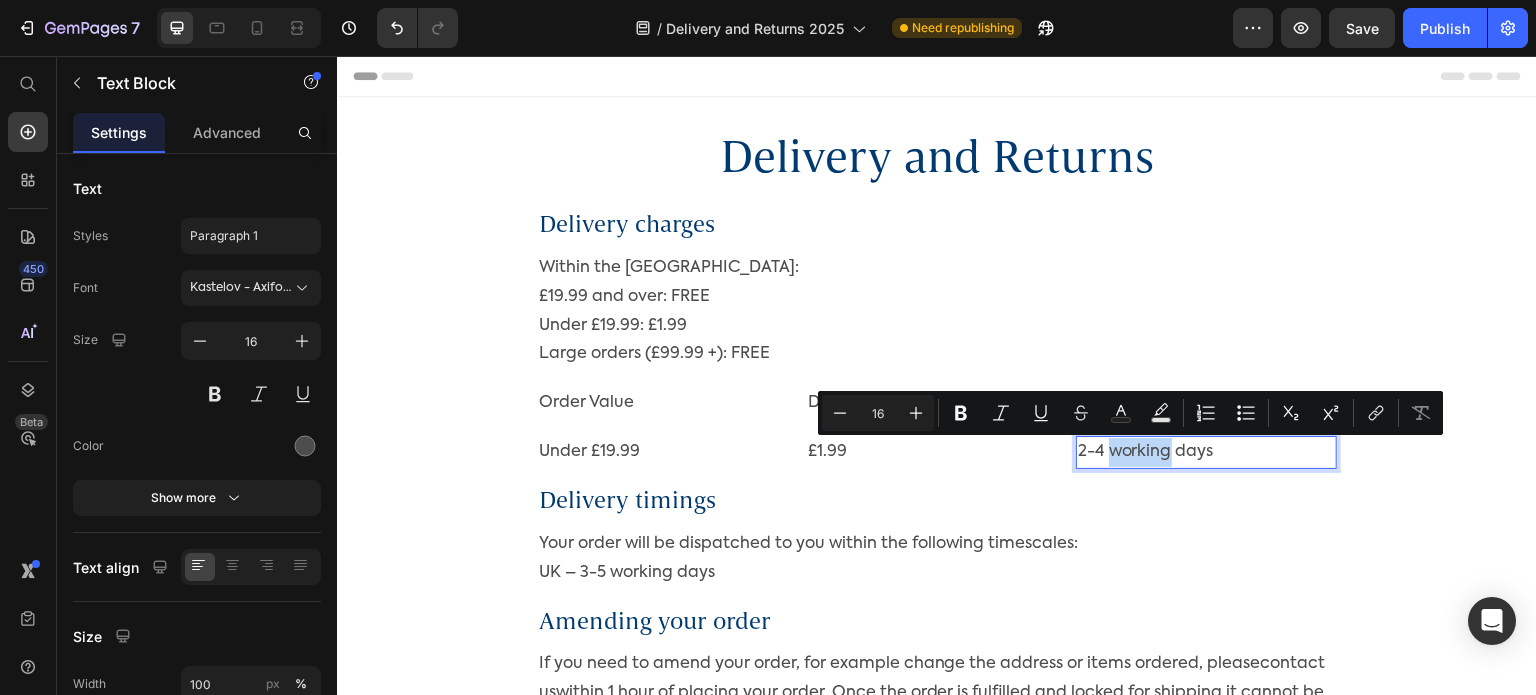 drag, startPoint x: 1164, startPoint y: 450, endPoint x: 1103, endPoint y: 455, distance: 61.204575 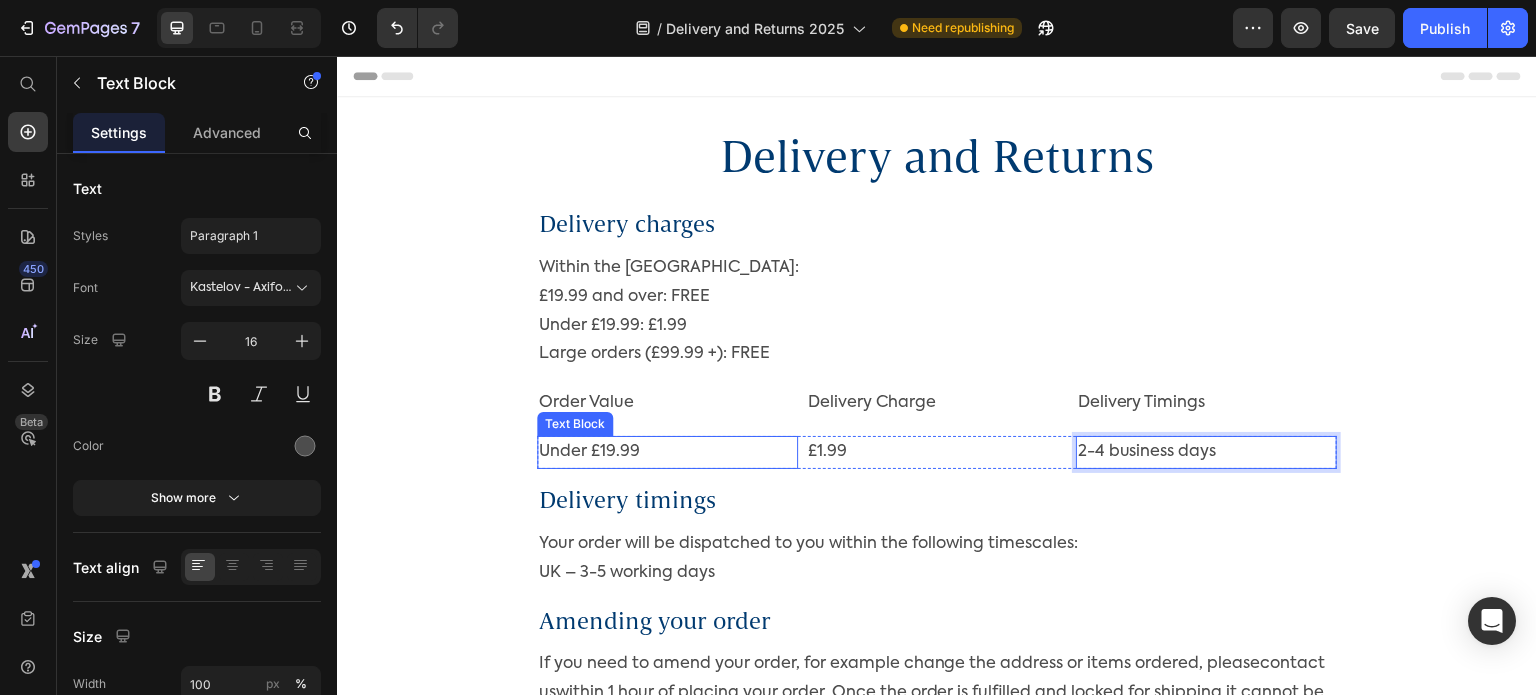 click on "Under £19.99" at bounding box center (667, 452) 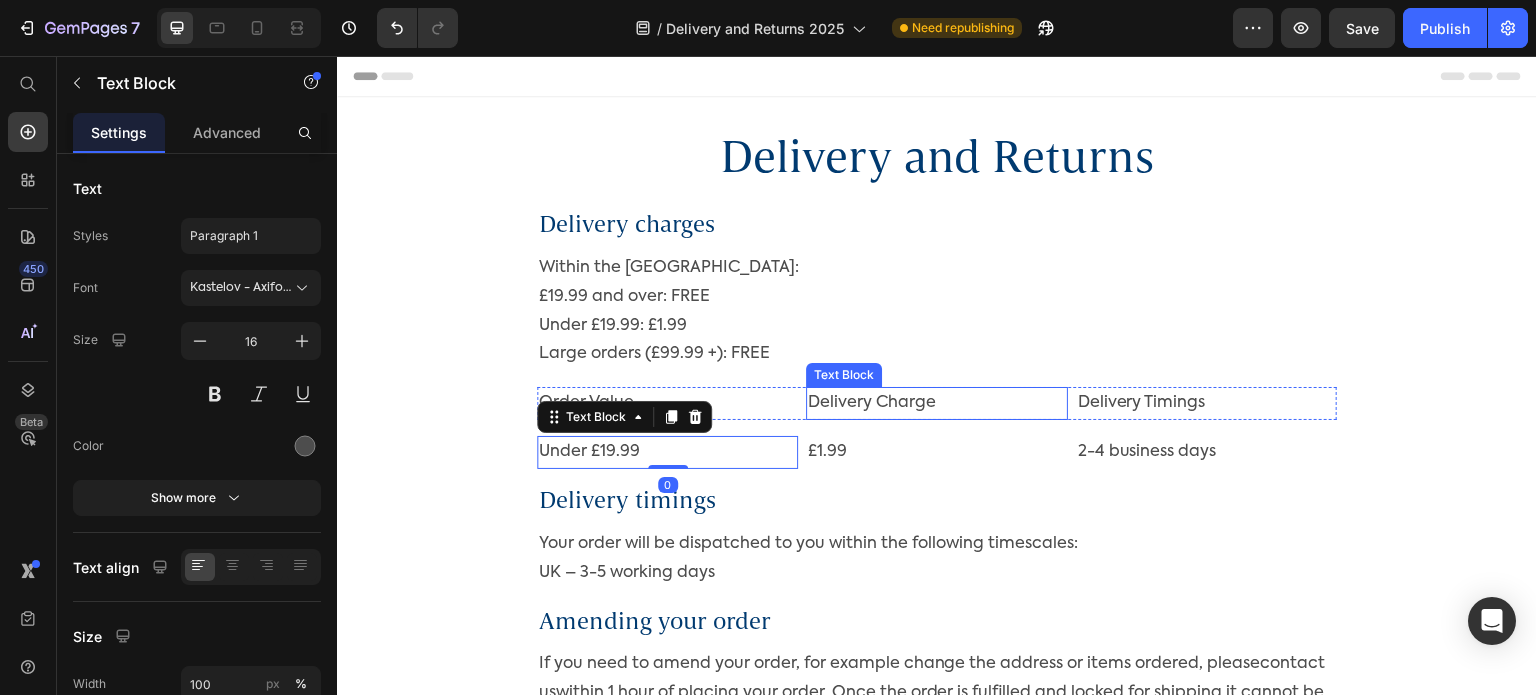 click on "Delivery Charge" at bounding box center [936, 403] 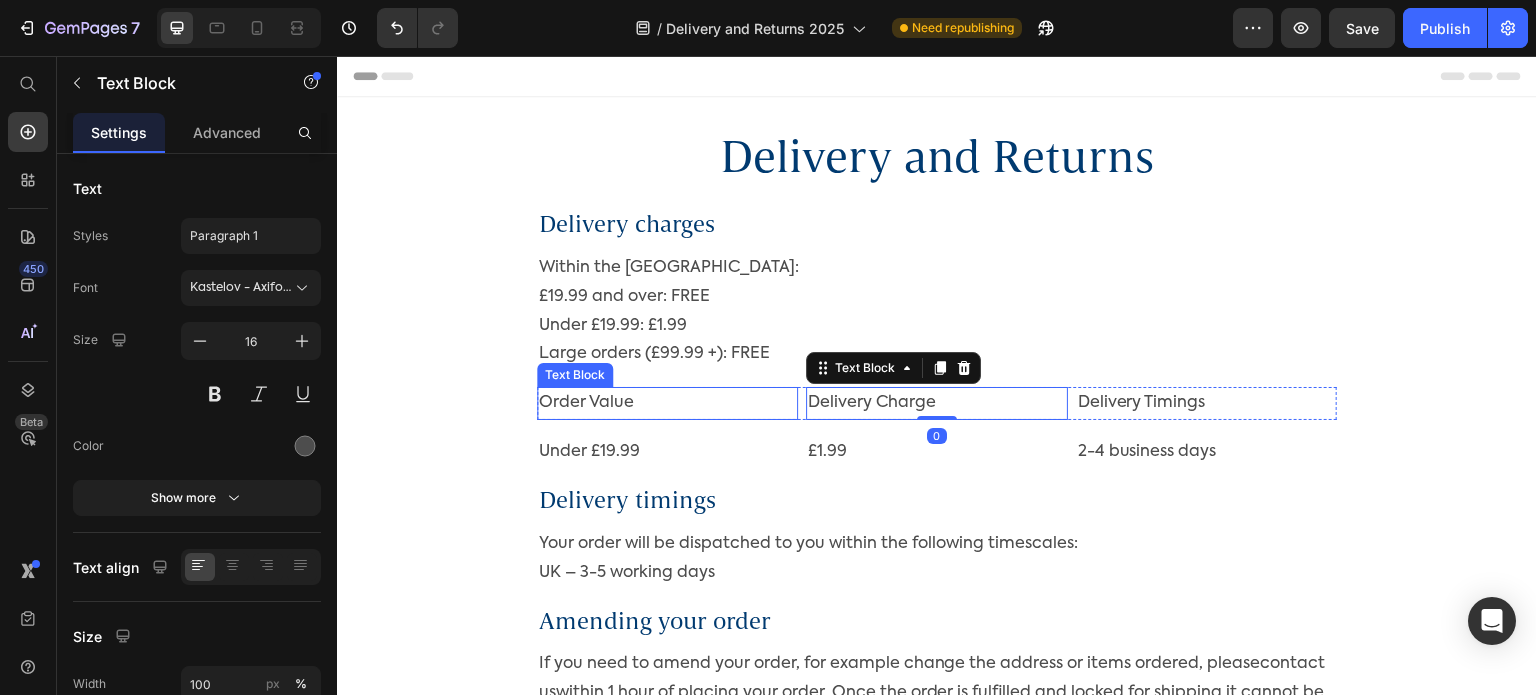 click on "Order Value" at bounding box center (667, 403) 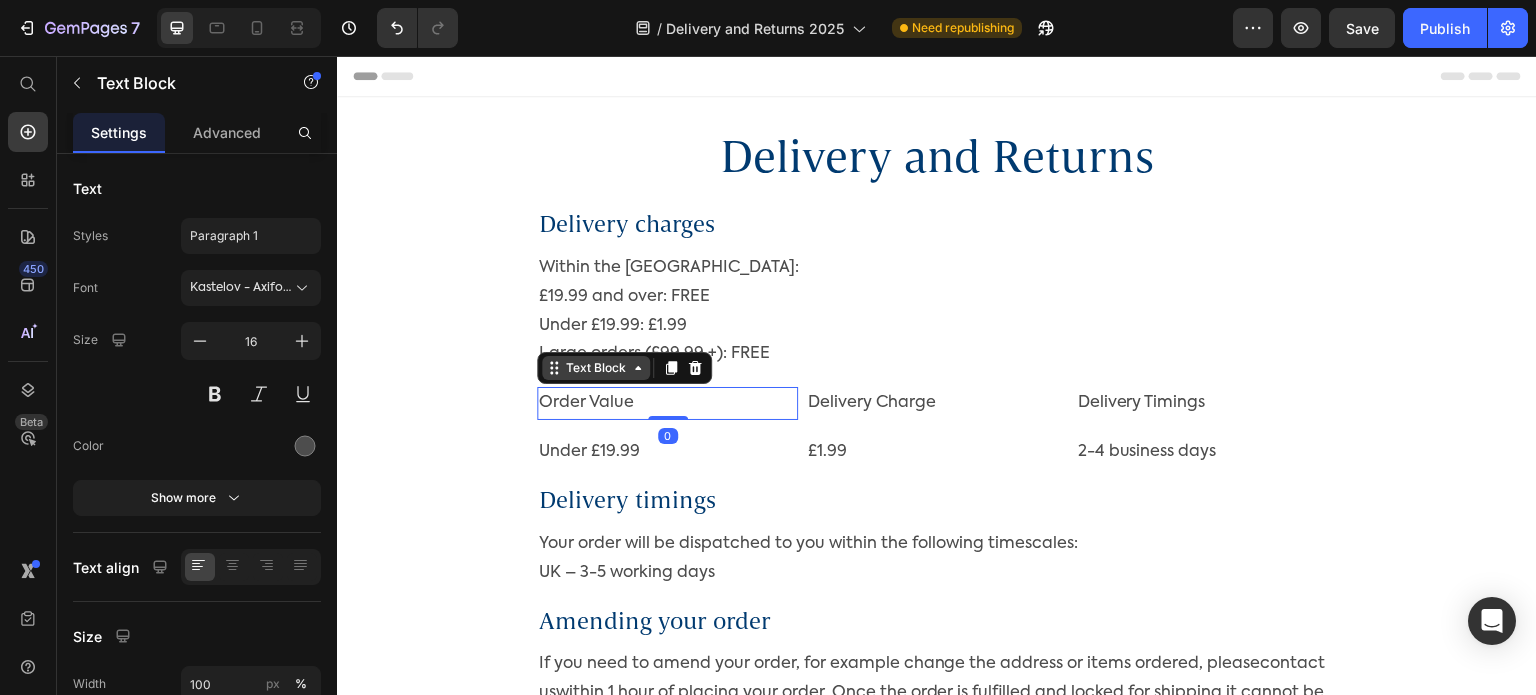 click on "Text Block" at bounding box center [596, 368] 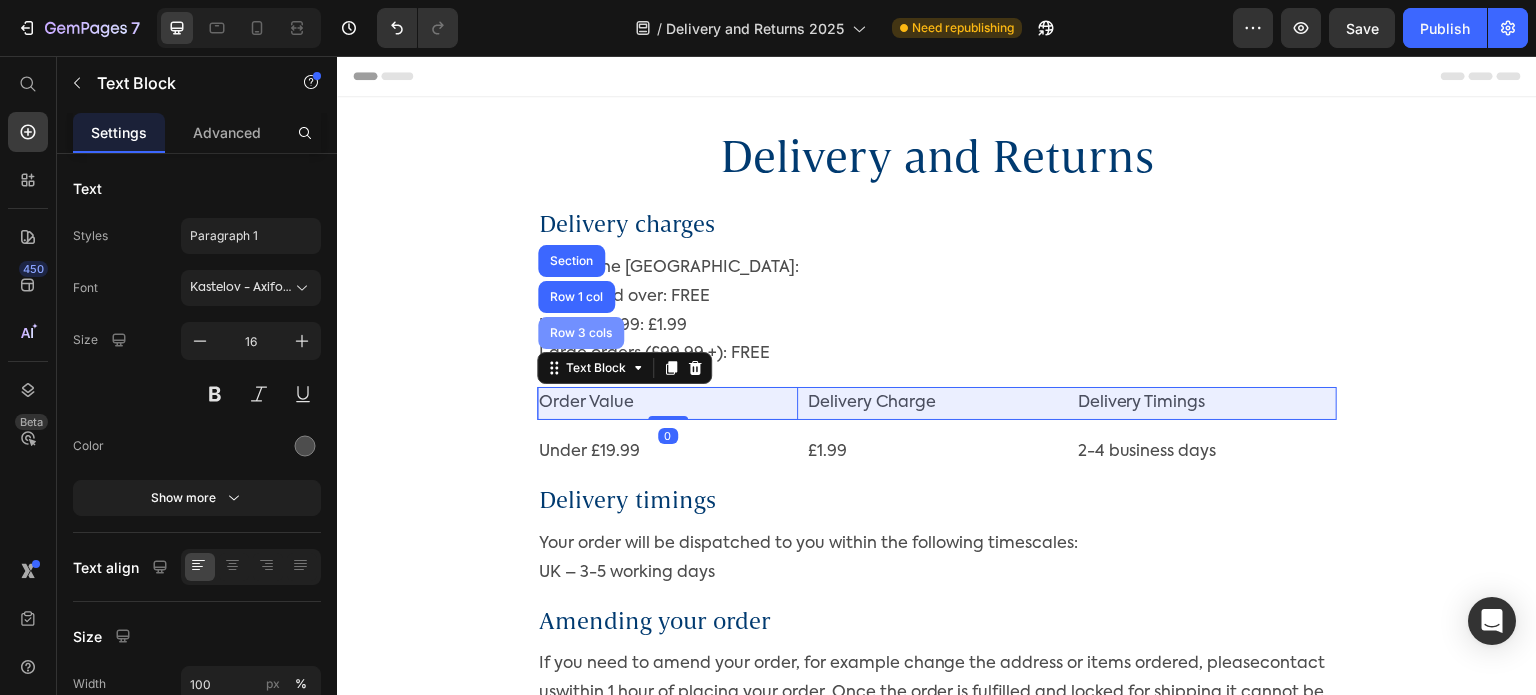 click on "Row 3 cols" at bounding box center (581, 333) 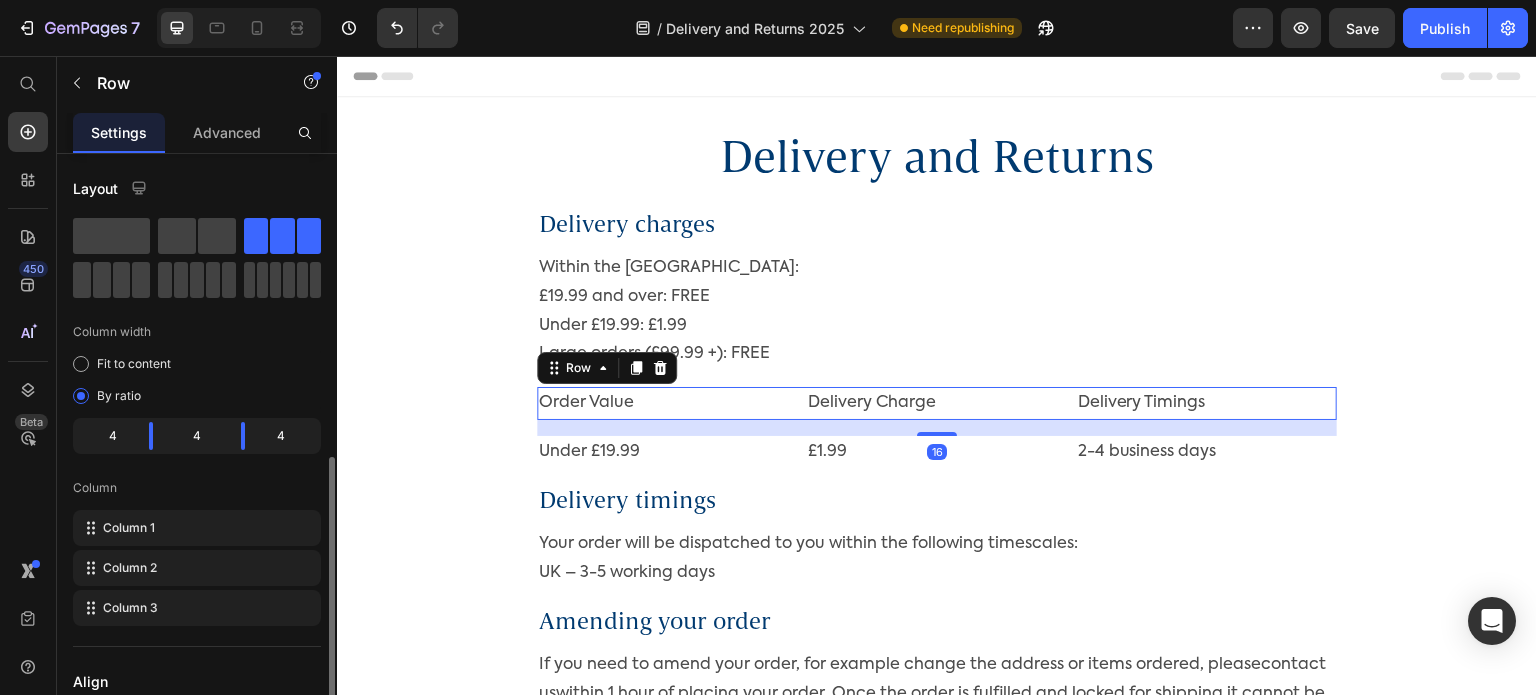 scroll, scrollTop: 300, scrollLeft: 0, axis: vertical 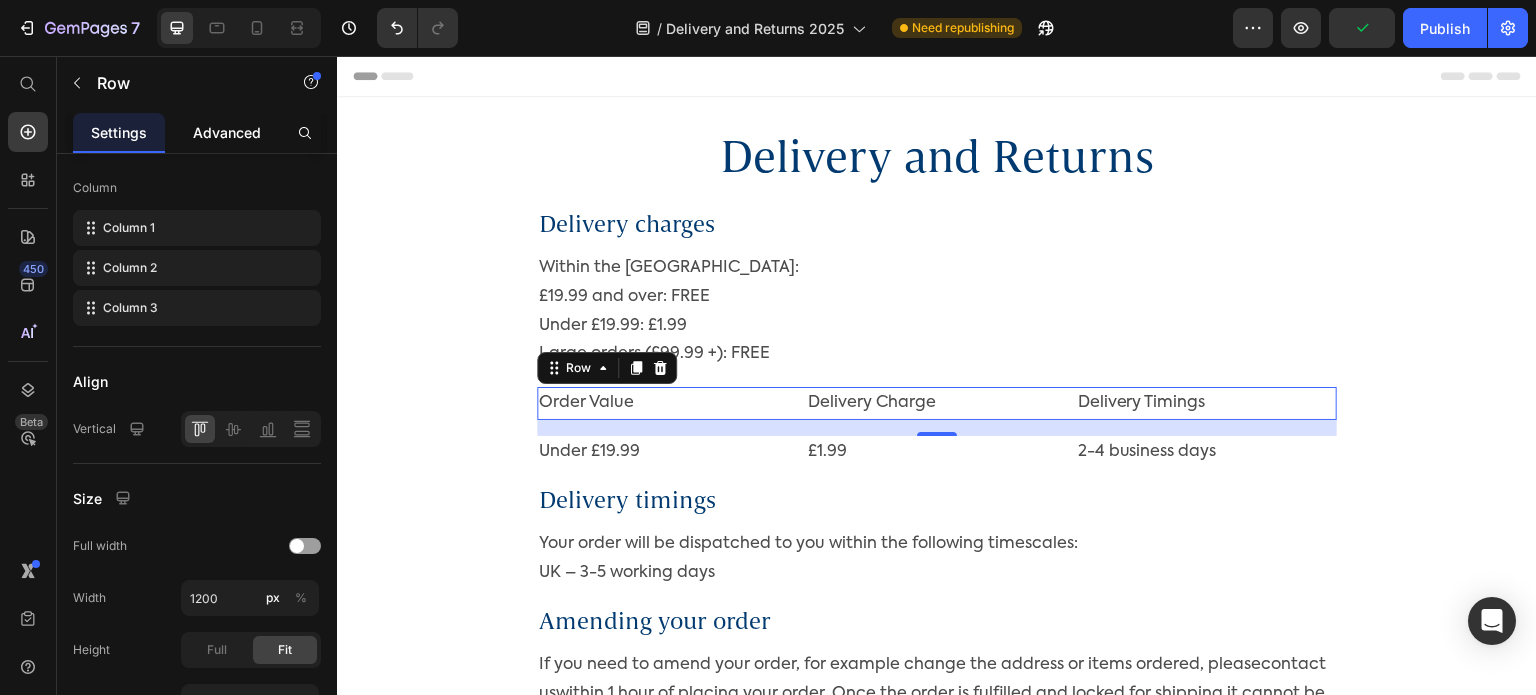click on "Advanced" at bounding box center (227, 132) 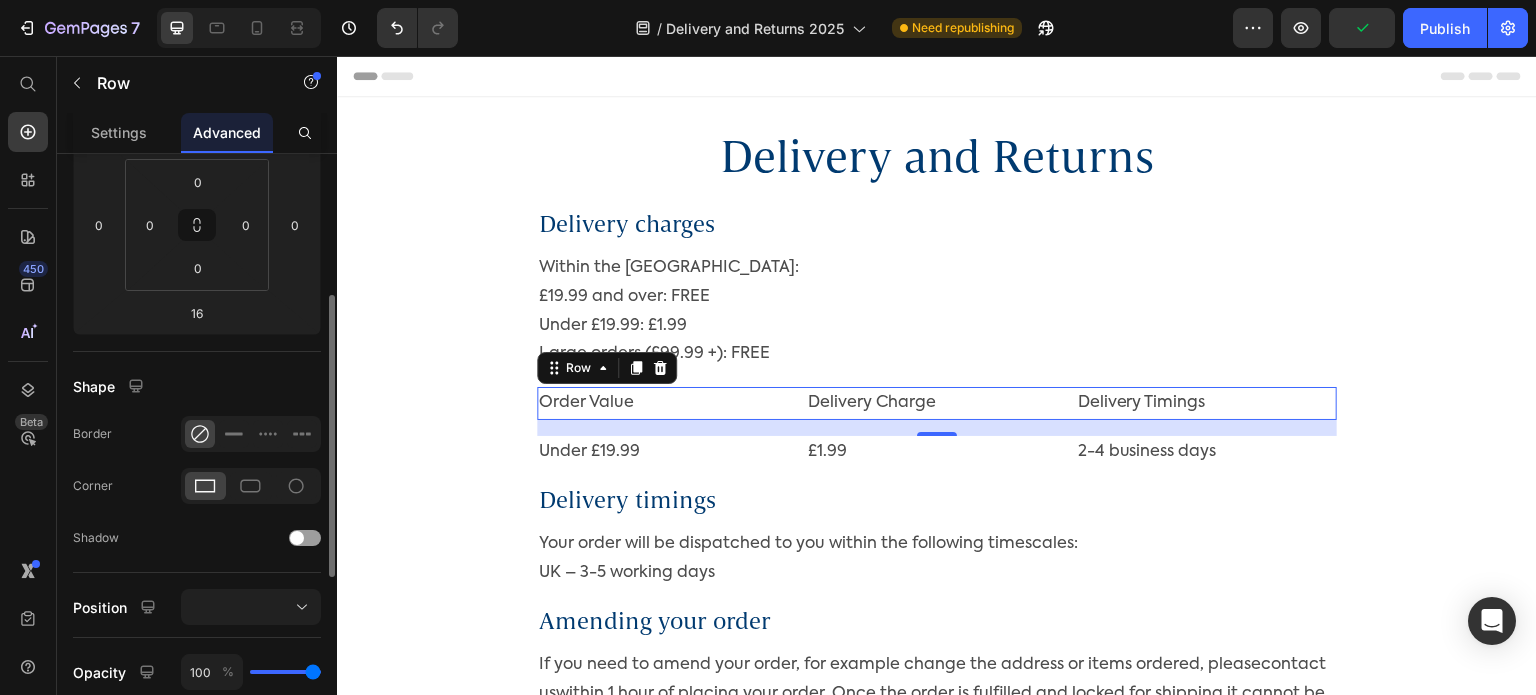 scroll, scrollTop: 0, scrollLeft: 0, axis: both 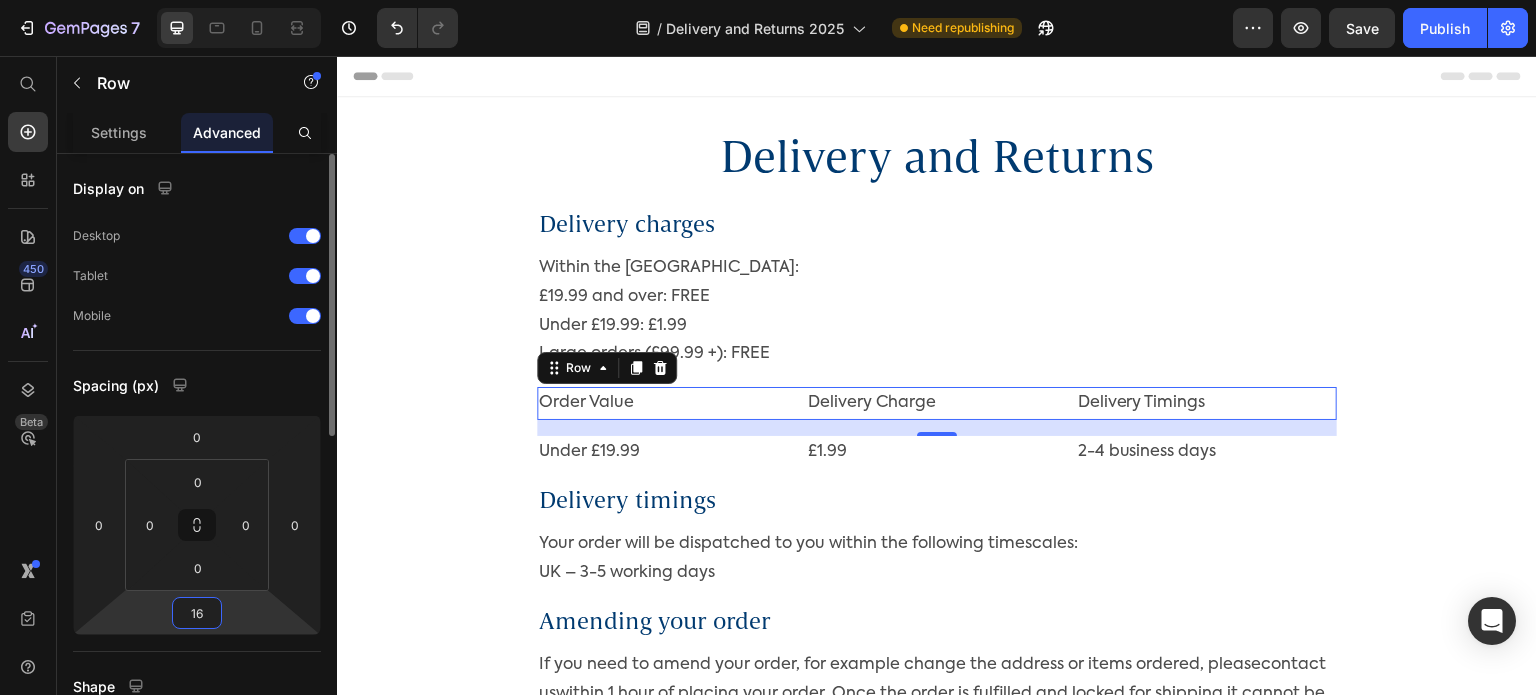click on "16" at bounding box center (197, 613) 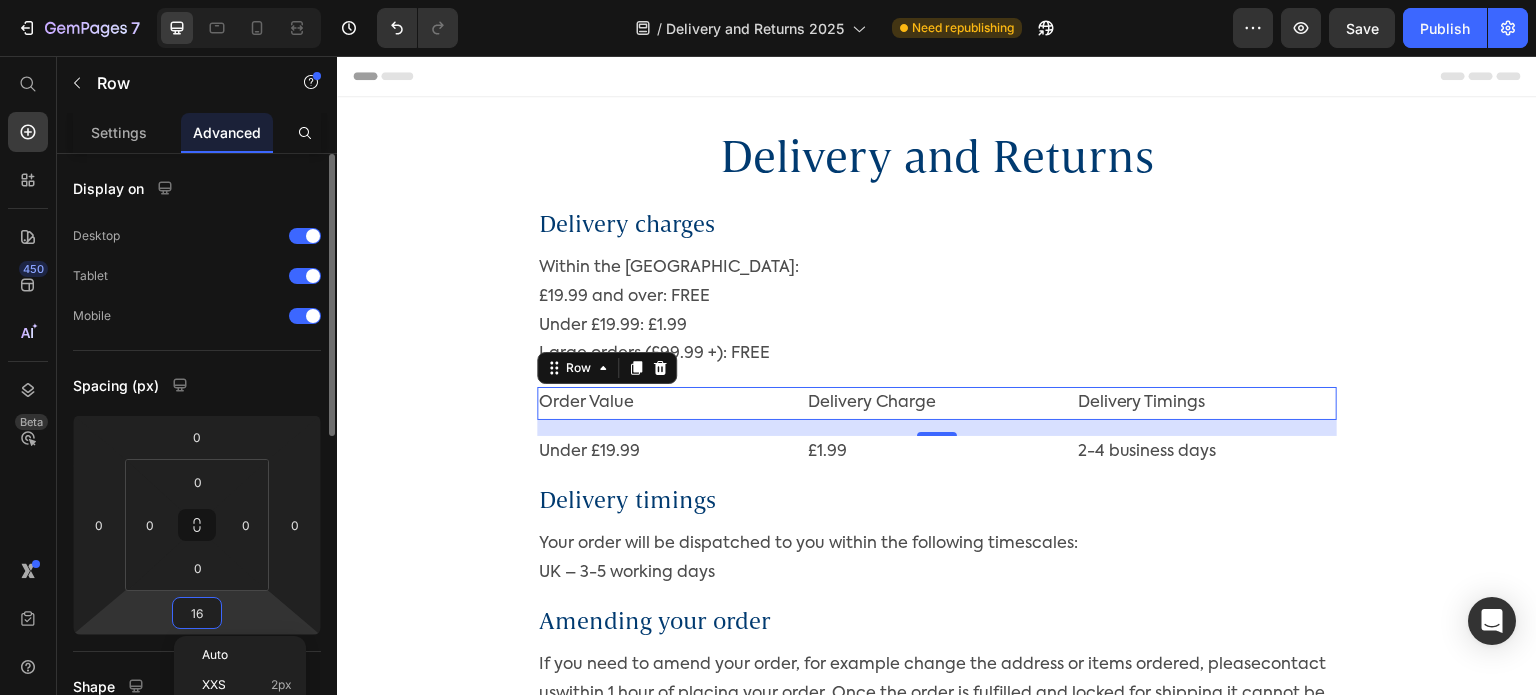 type on "8" 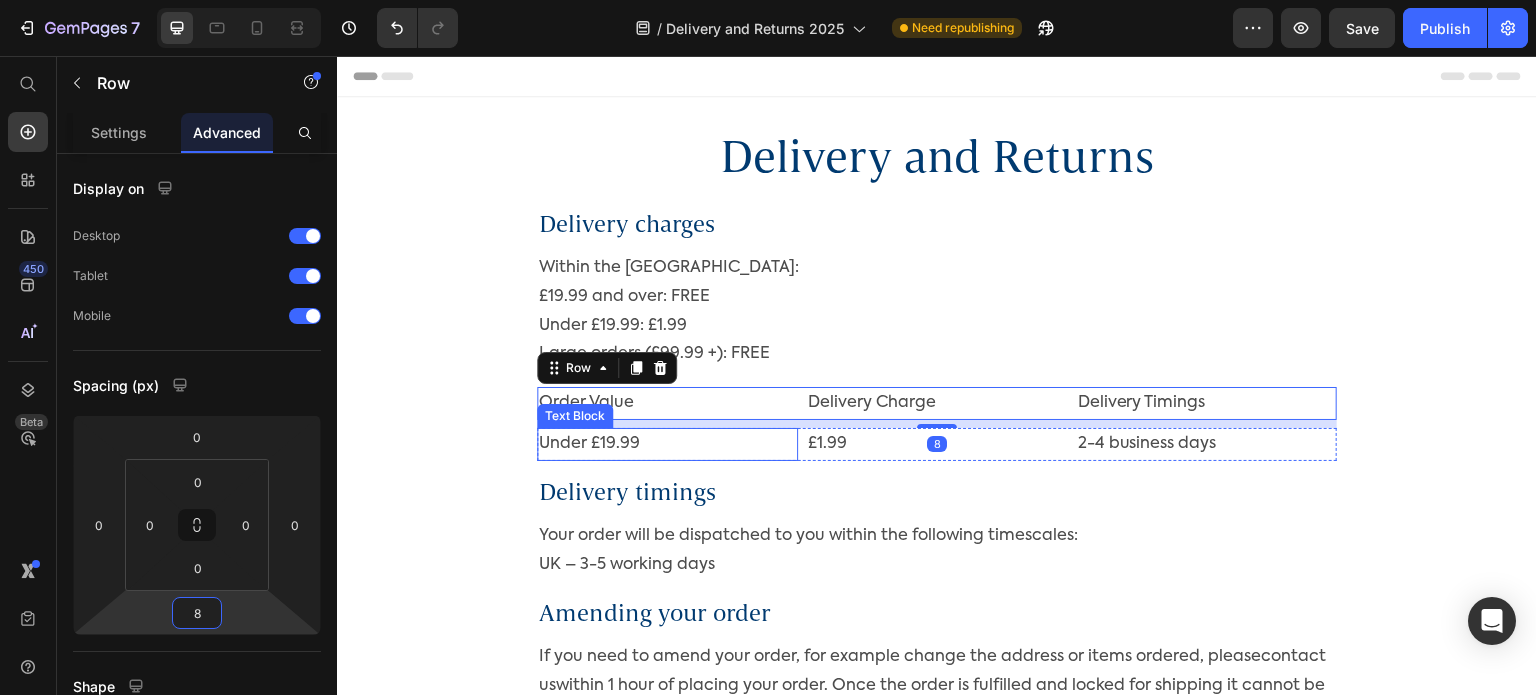 click on "Under £19.99" at bounding box center (667, 444) 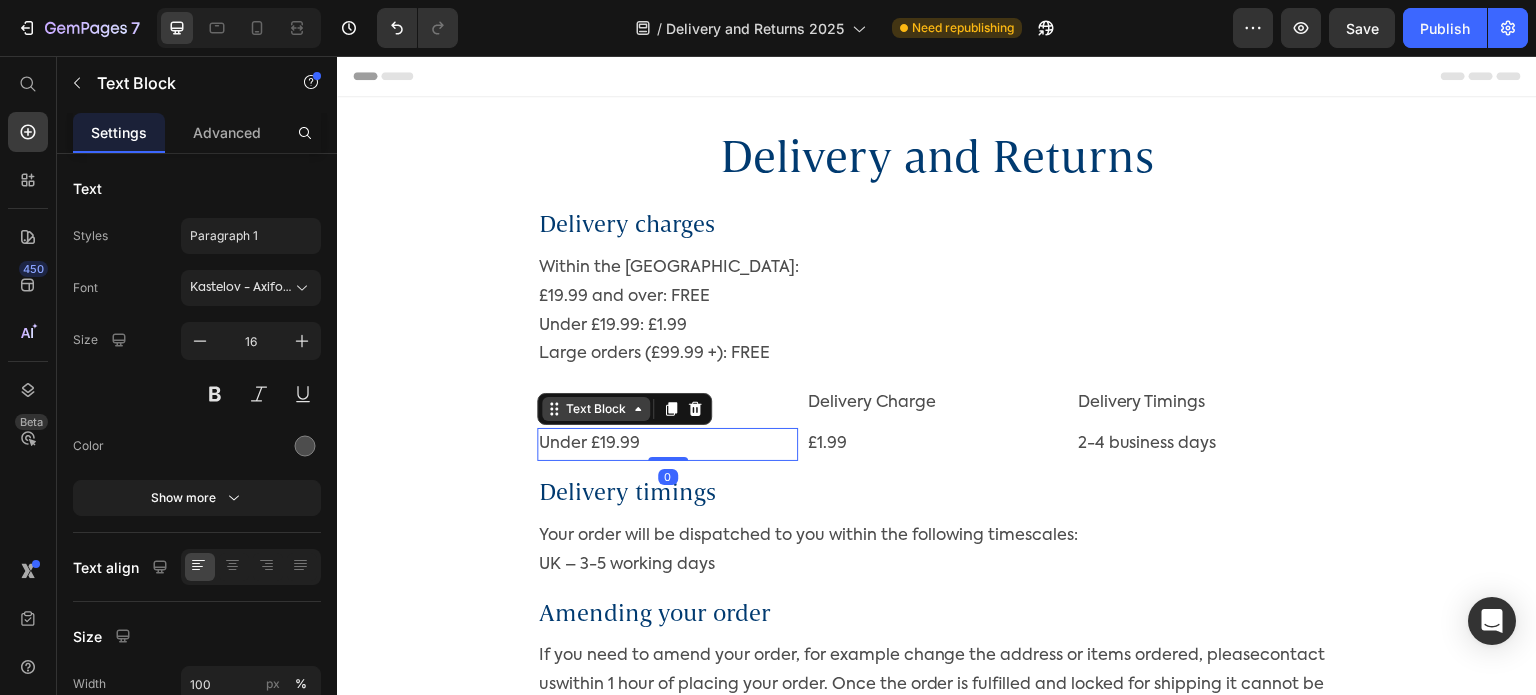 click on "Text Block" at bounding box center (596, 409) 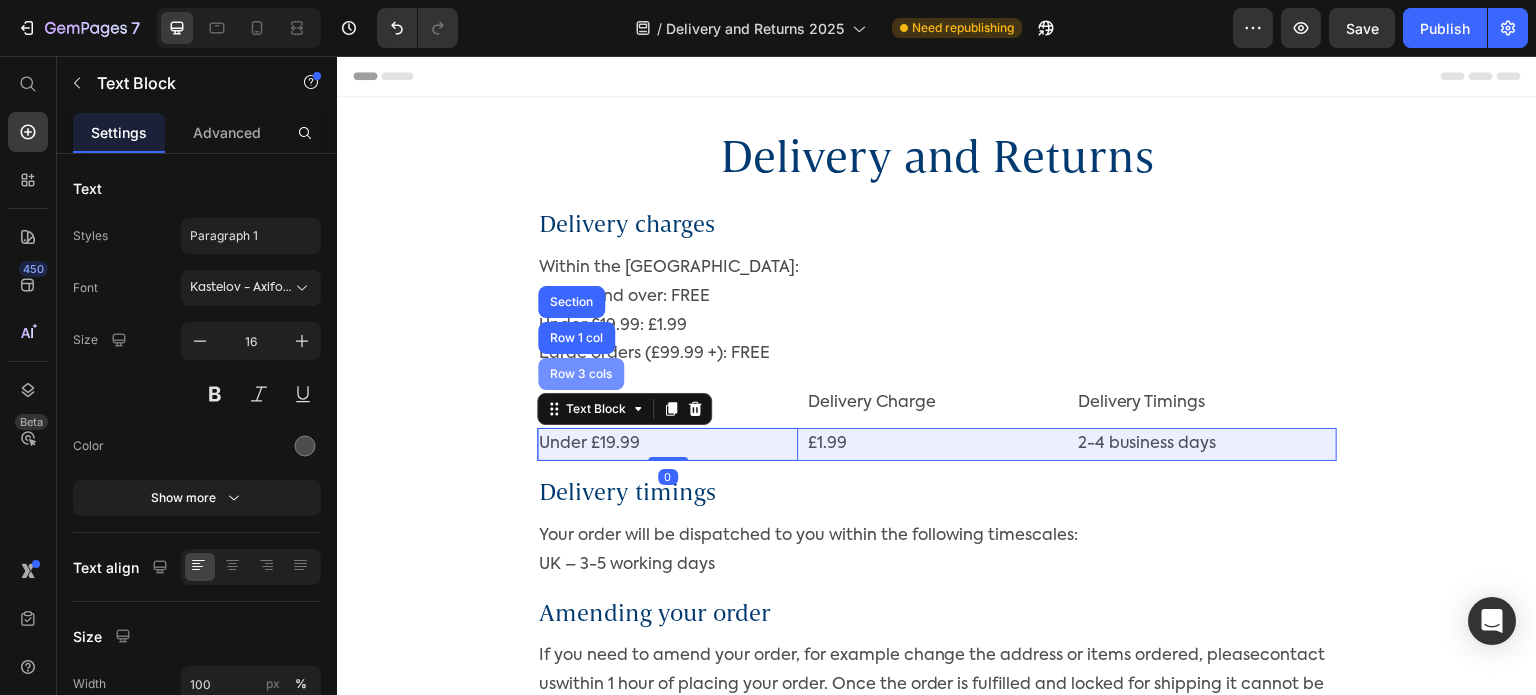 click on "Row 3 cols" at bounding box center [581, 374] 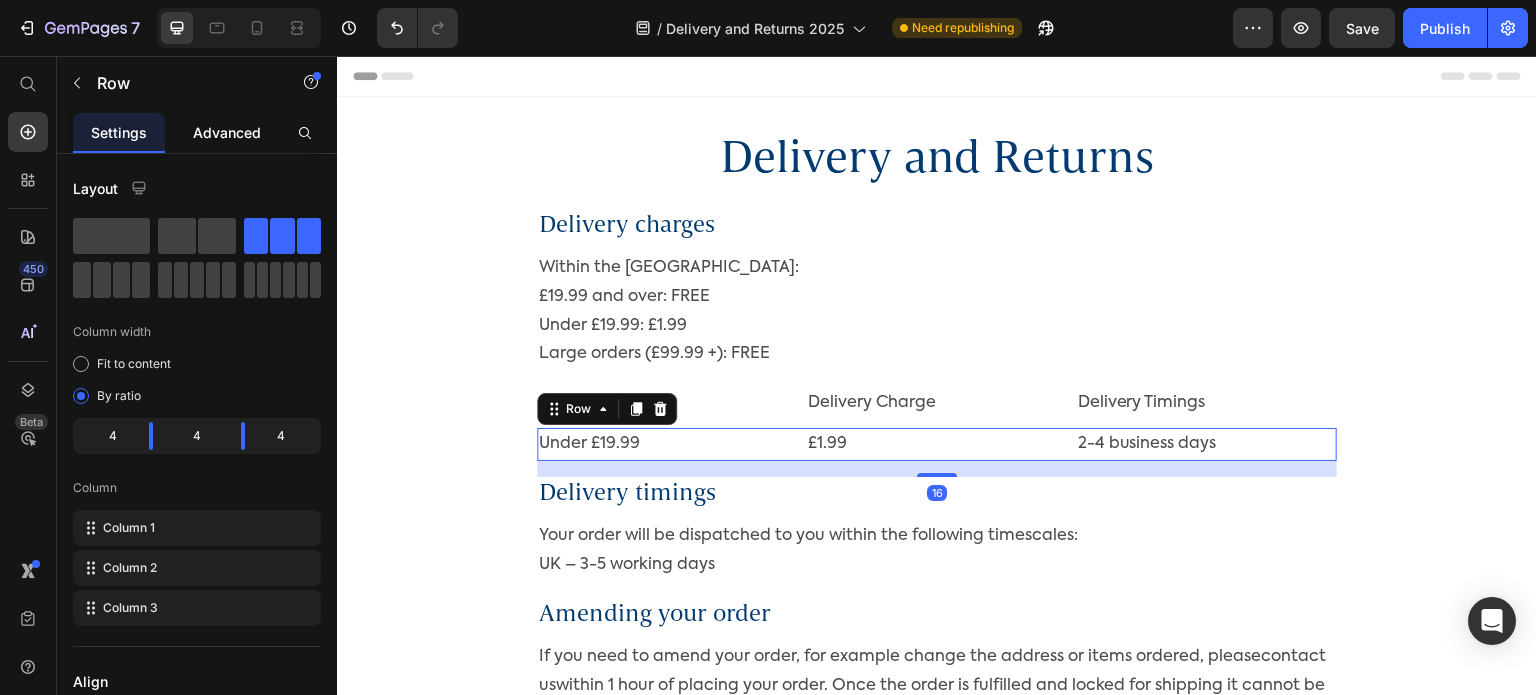 click on "Advanced" 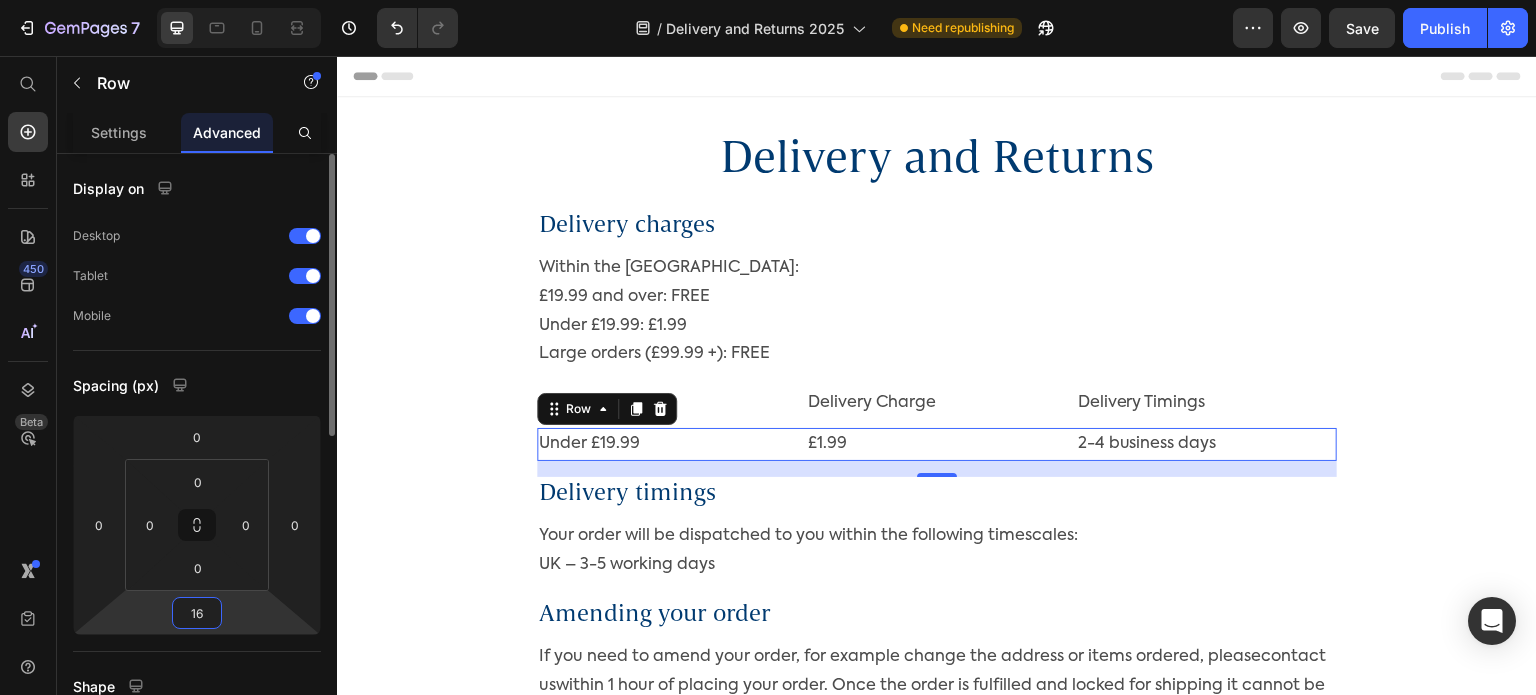 click on "16" at bounding box center (197, 613) 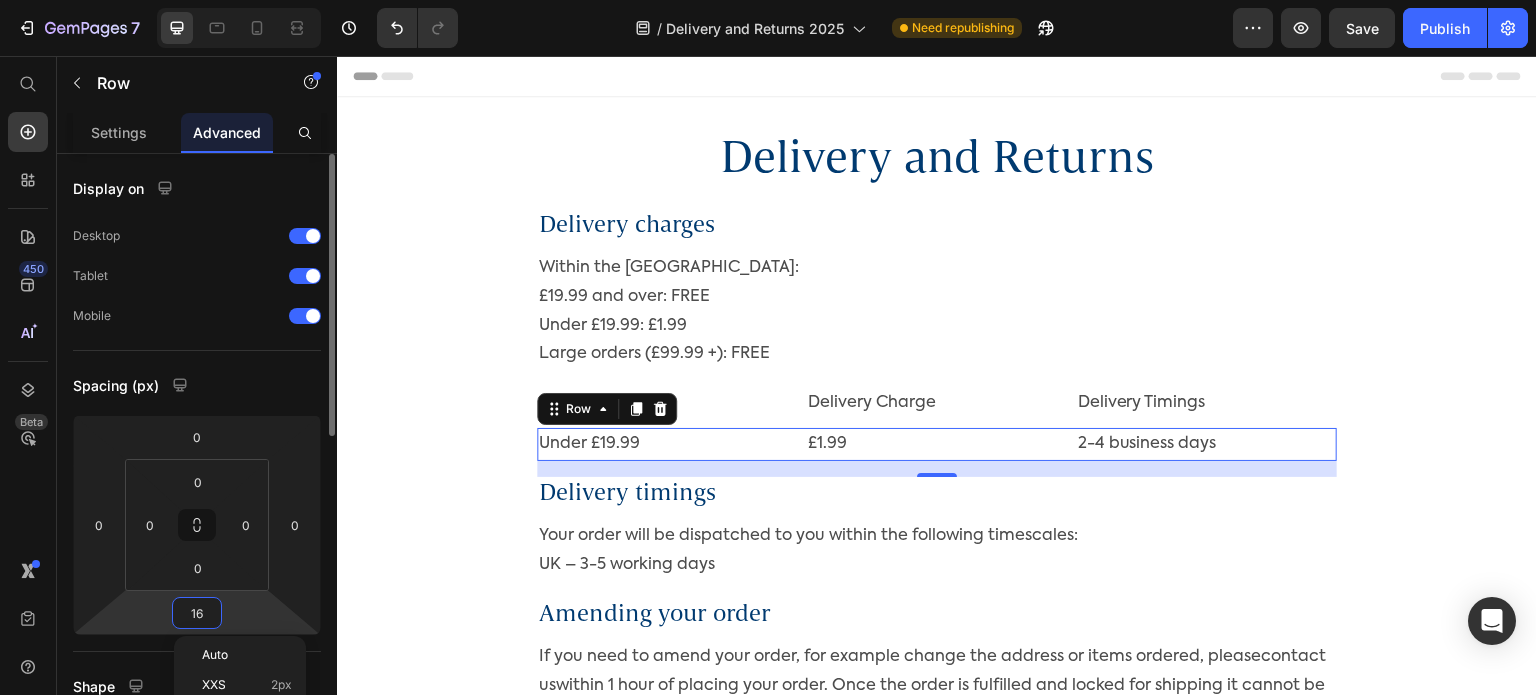 type on "8" 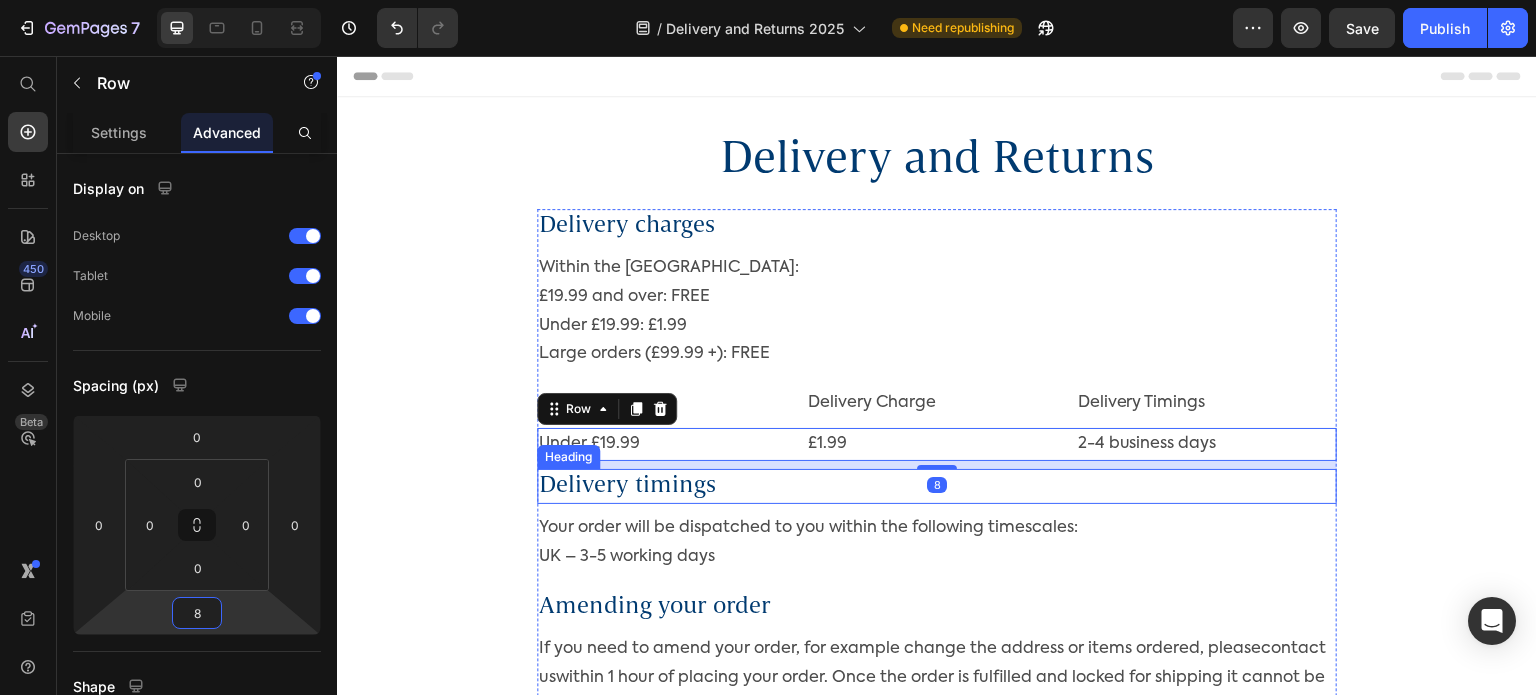 click on "Delivery timings" at bounding box center [937, 486] 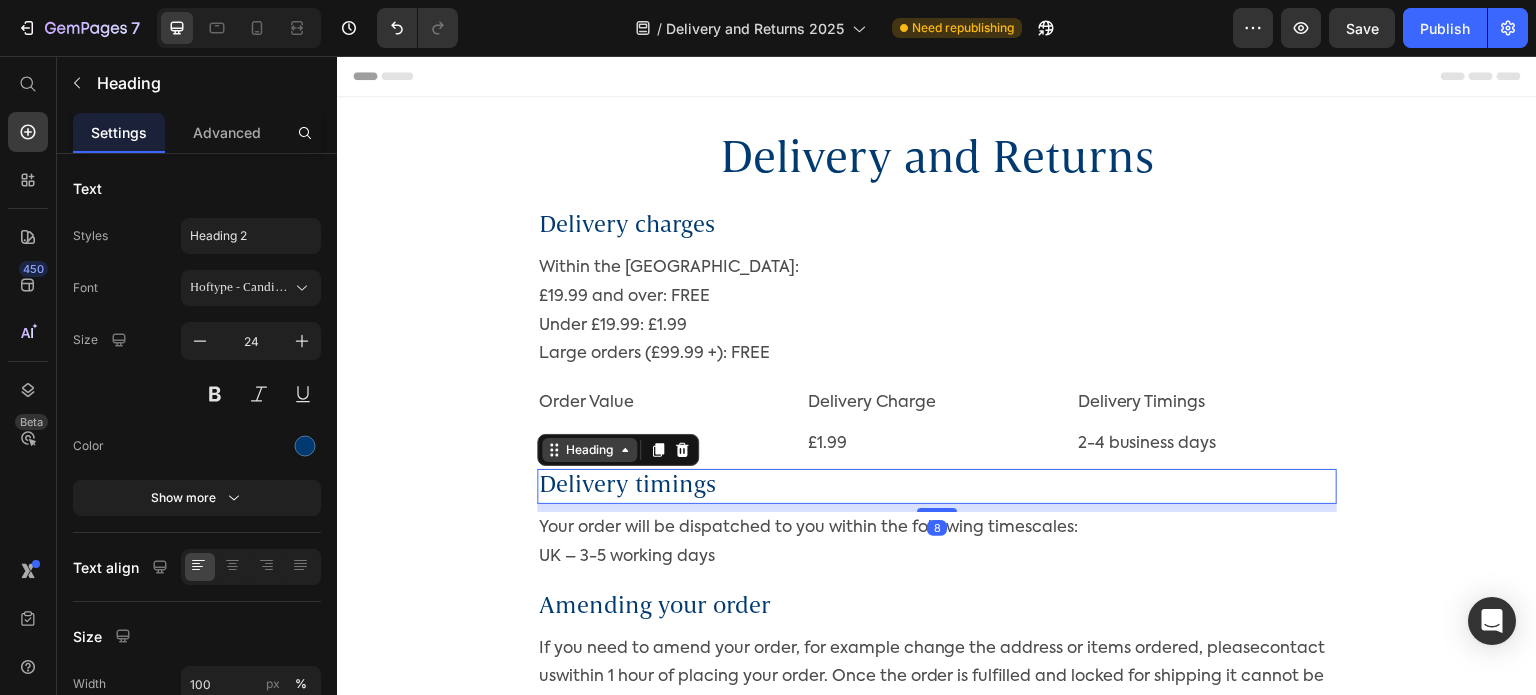 click on "Heading" at bounding box center [589, 450] 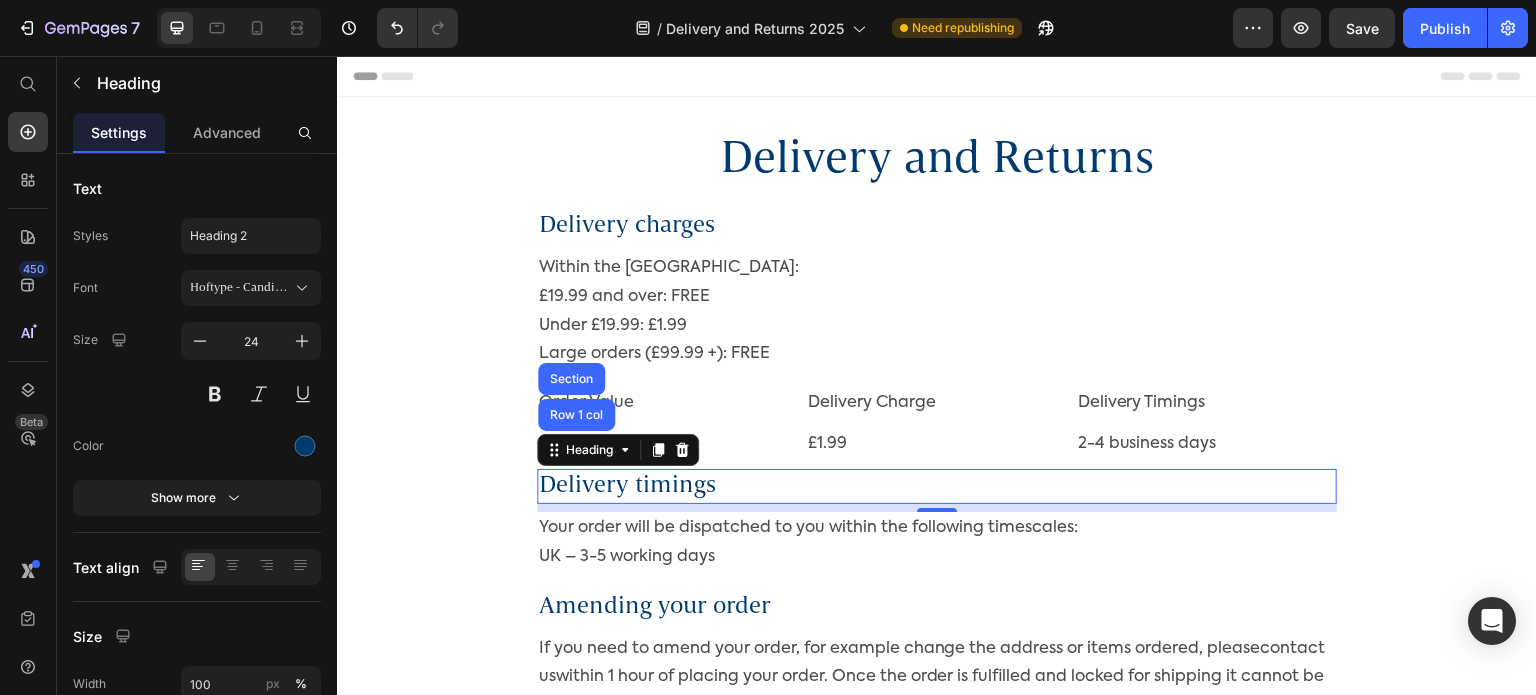 click on "Delivery timings" at bounding box center (937, 486) 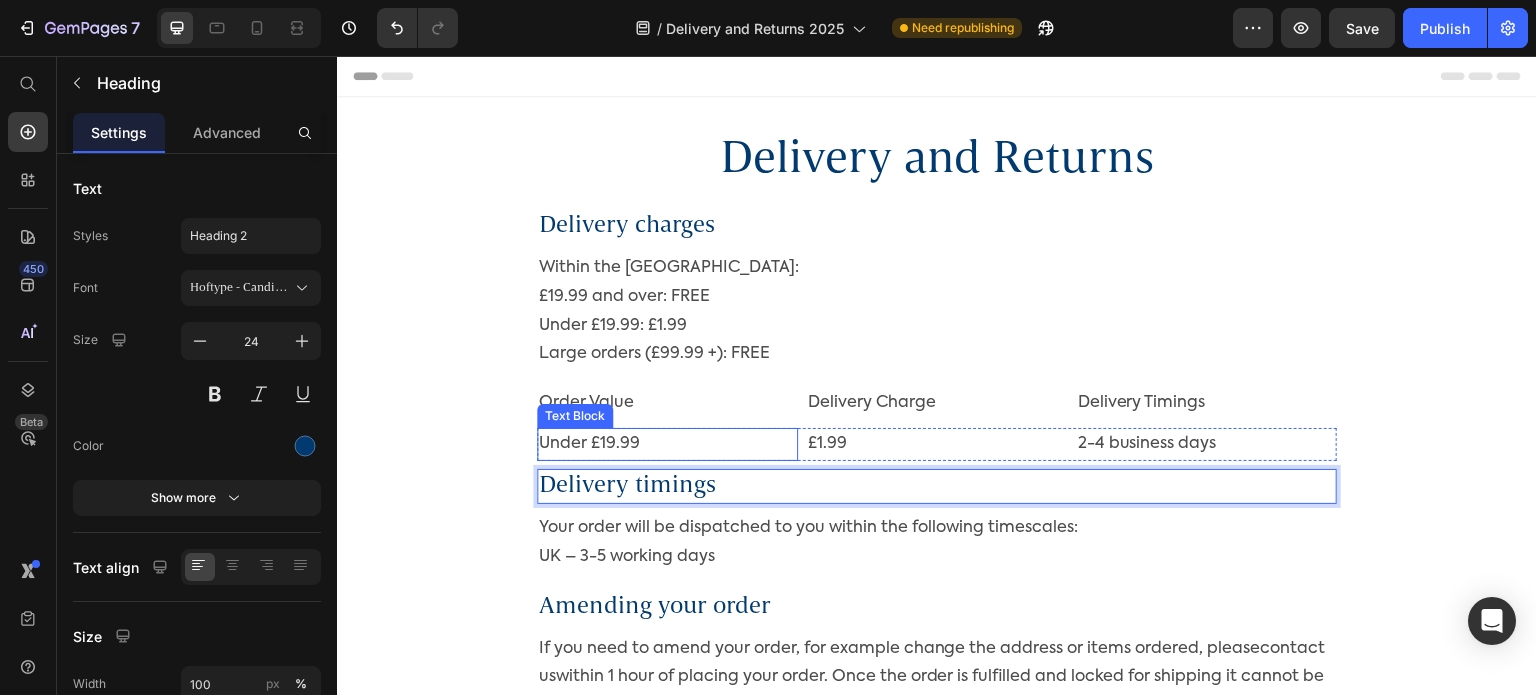 click on "Under £19.99" at bounding box center [667, 444] 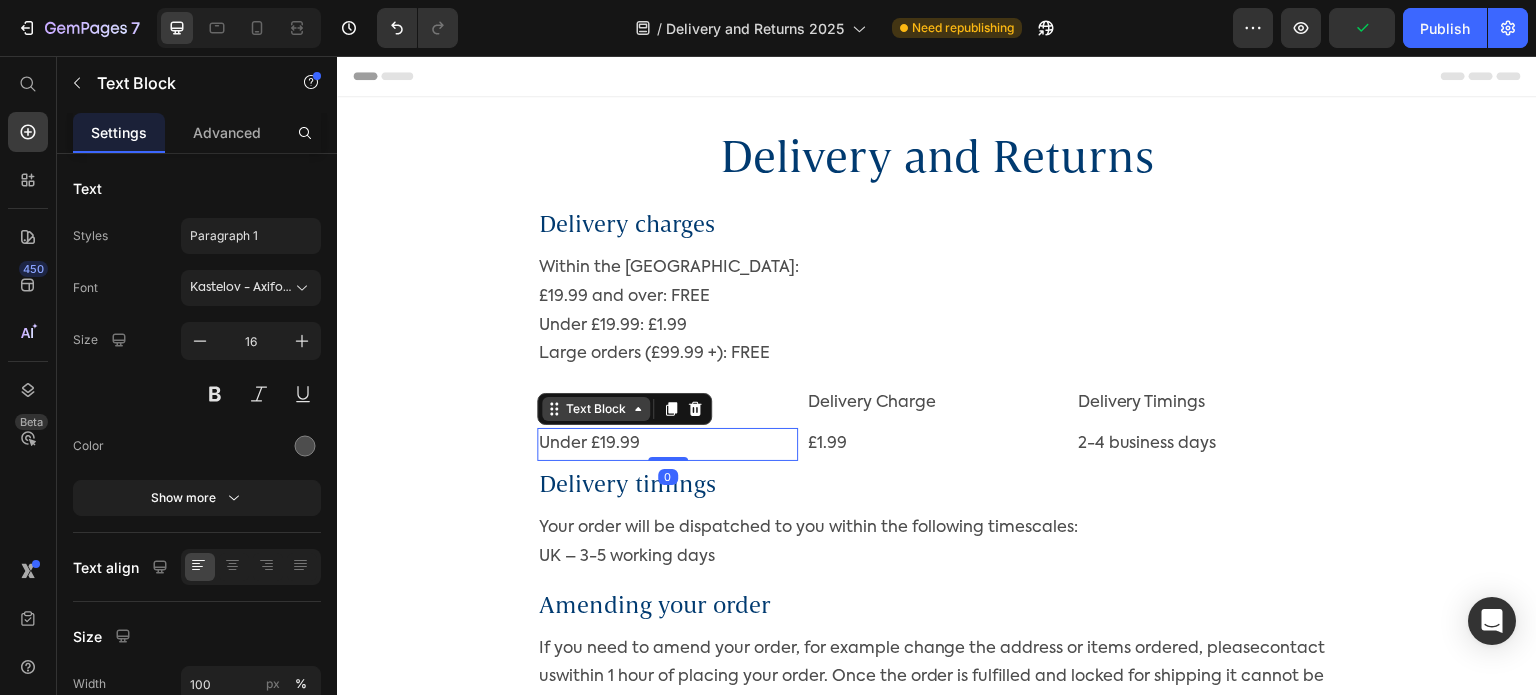 click on "Text Block" at bounding box center (596, 409) 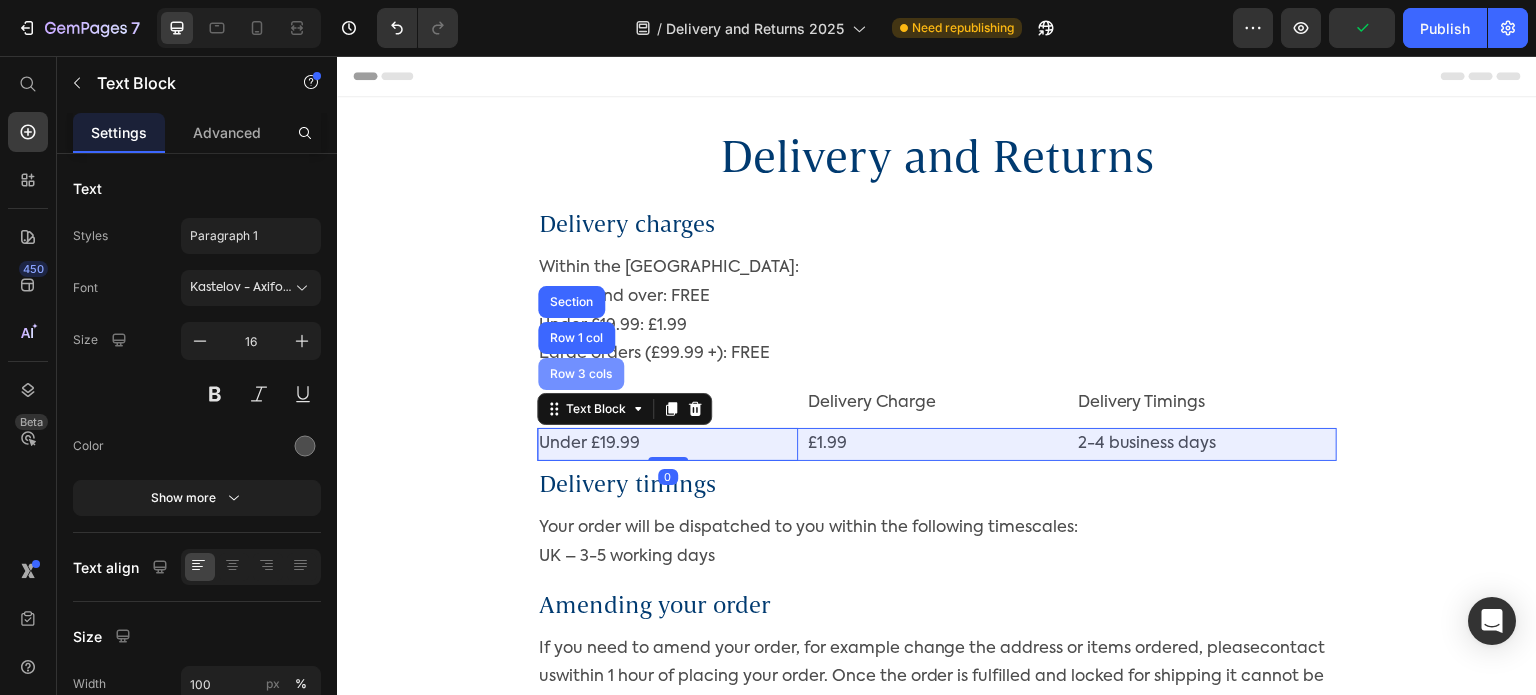 click on "Row 3 cols" at bounding box center (581, 374) 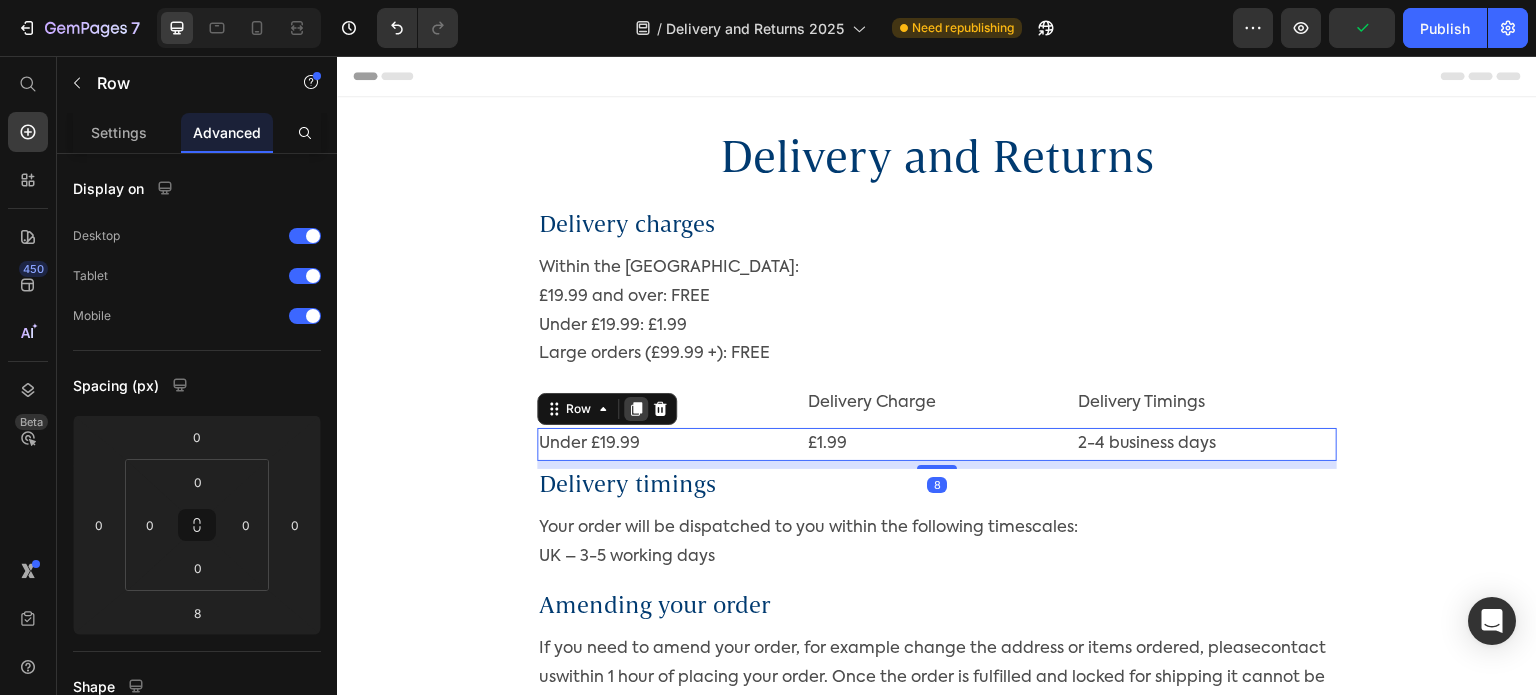 click 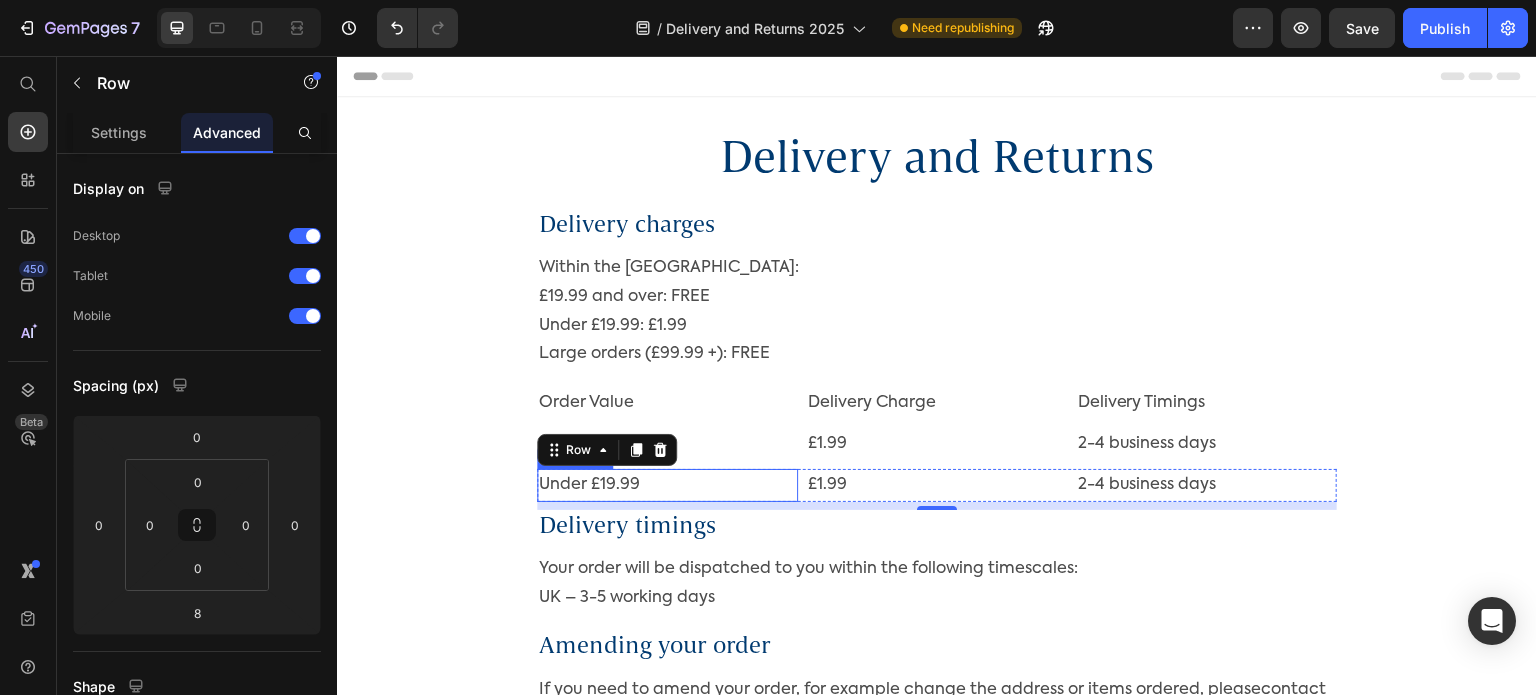 click on "Under £19.99" at bounding box center [667, 485] 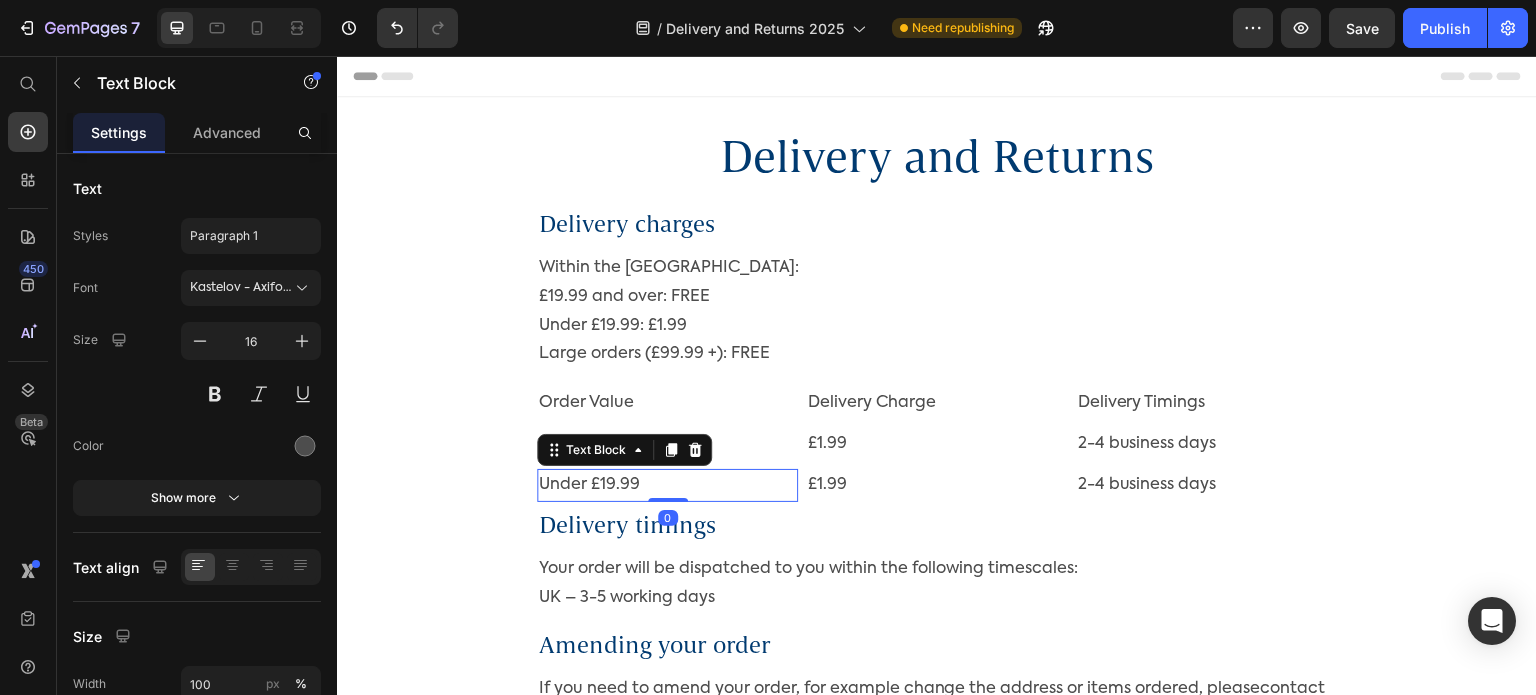 click on "Under £19.99" at bounding box center [667, 485] 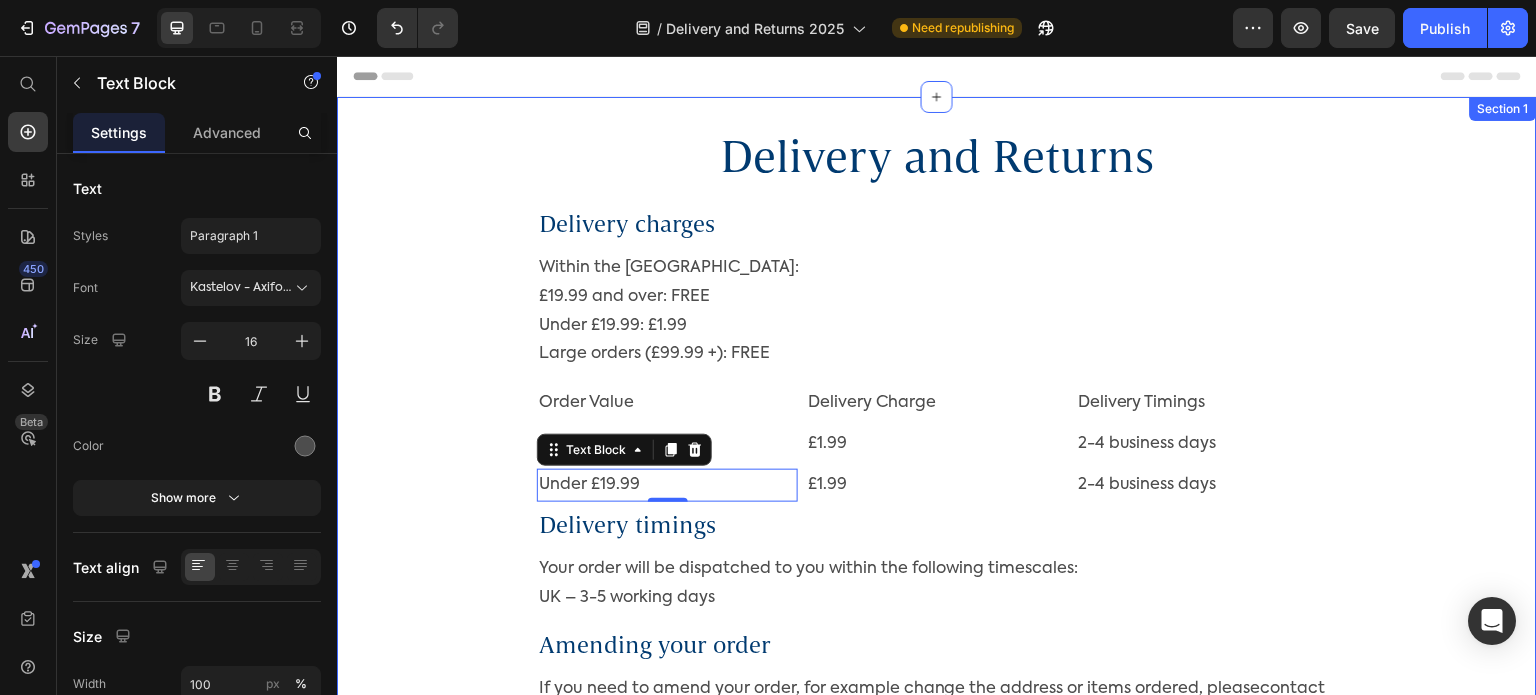 click on "Delivery and Returns Heading Row Delivery charges Heading Within the [GEOGRAPHIC_DATA]:  £19.99 and over: FREE Under £19.99: £1.99 Large orders (£99.99 +): FREE Text Block Order Value Text Block Delivery Charge Text Block Delivery Timings Text Block Row Under £19.99 Text Block £1.99 Text Block 2-4 business days Text Block Row Under £19.99 Text Block   0 £1.99 Text Block 2-4 business days Text Block Row Delivery timings Heading Your order will be dispatched to you within the following timescales: [GEOGRAPHIC_DATA] – 3-5 working days Text Block Amending your order Heading If you need to amend your order, for example change the address or items ordered, please  contact us  within 1 hour of placing your order. Once the order is fulfilled and locked for shipping it cannot be amended.   Our office opening hours are:  [DATE] - [DATE], 9am-5pm   Text Block Refund policy Heading If for any reason you are not satisfied with any of our product(s) you purchase, we offer a full 'no quibble’ refund or exchange policy." at bounding box center [937, 1347] 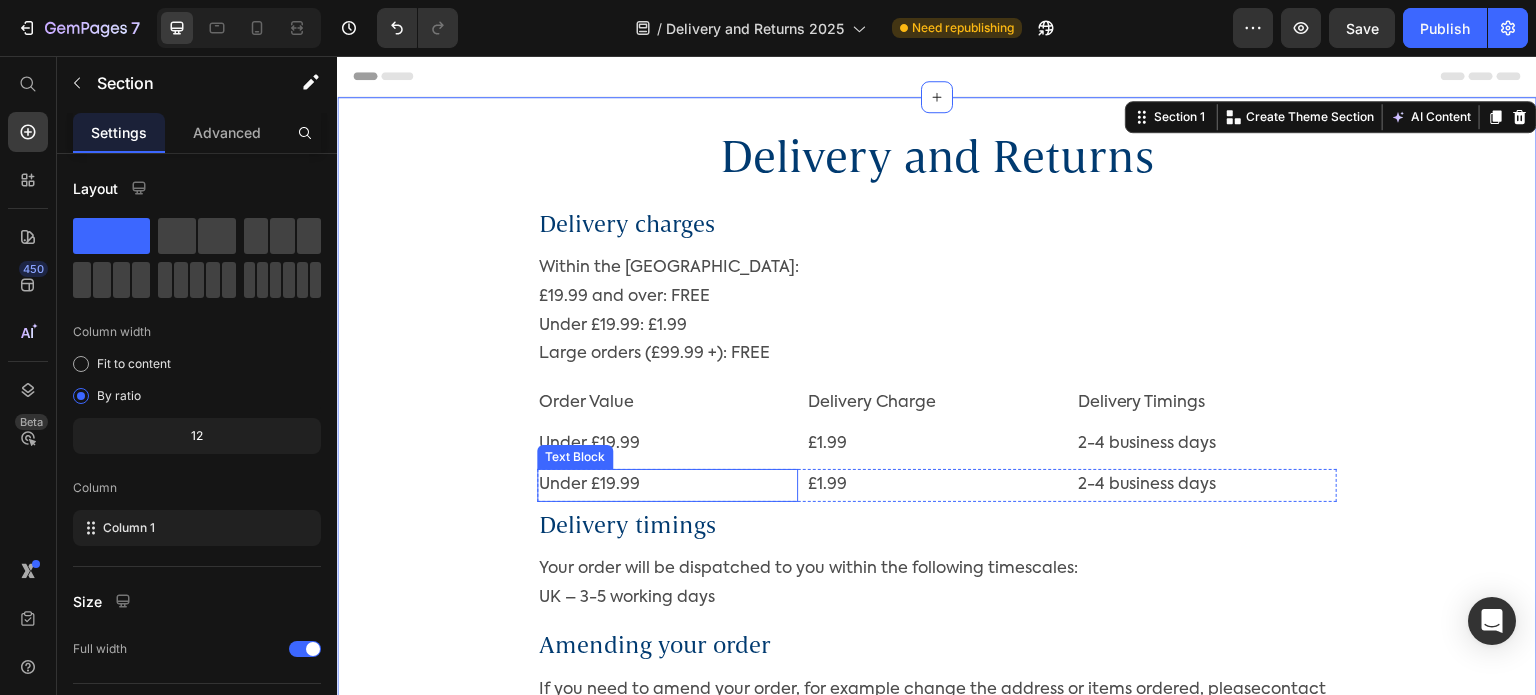 click on "Under £19.99" at bounding box center (667, 485) 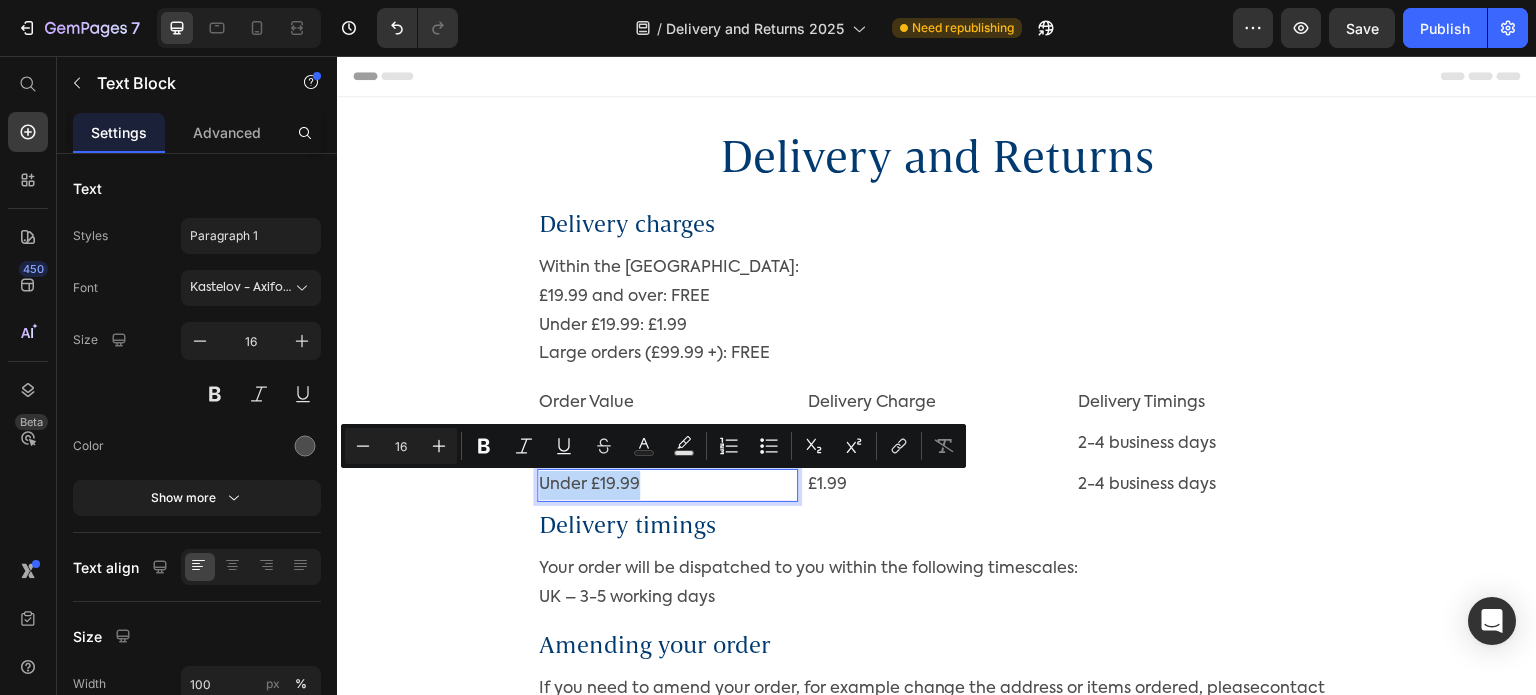 drag, startPoint x: 632, startPoint y: 484, endPoint x: 528, endPoint y: 495, distance: 104.58012 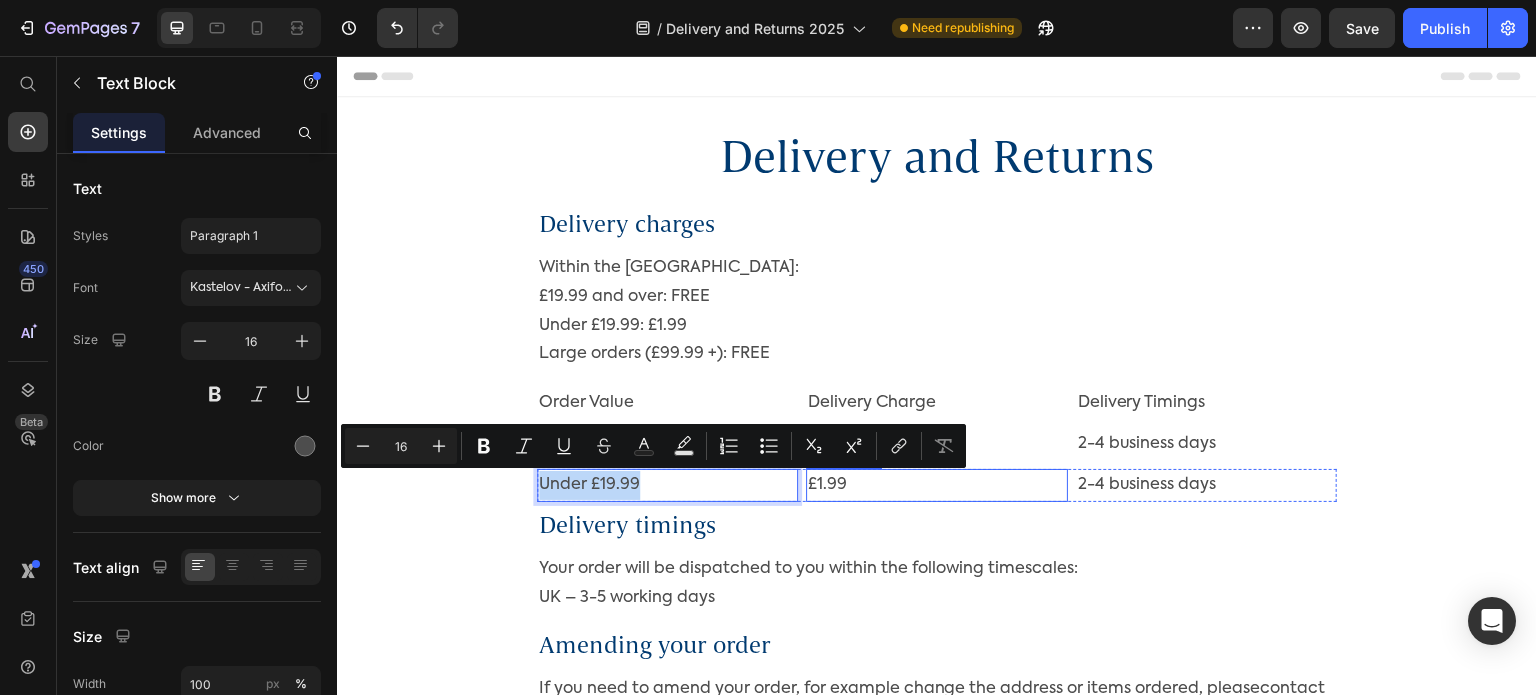 click on "£1.99" at bounding box center [936, 485] 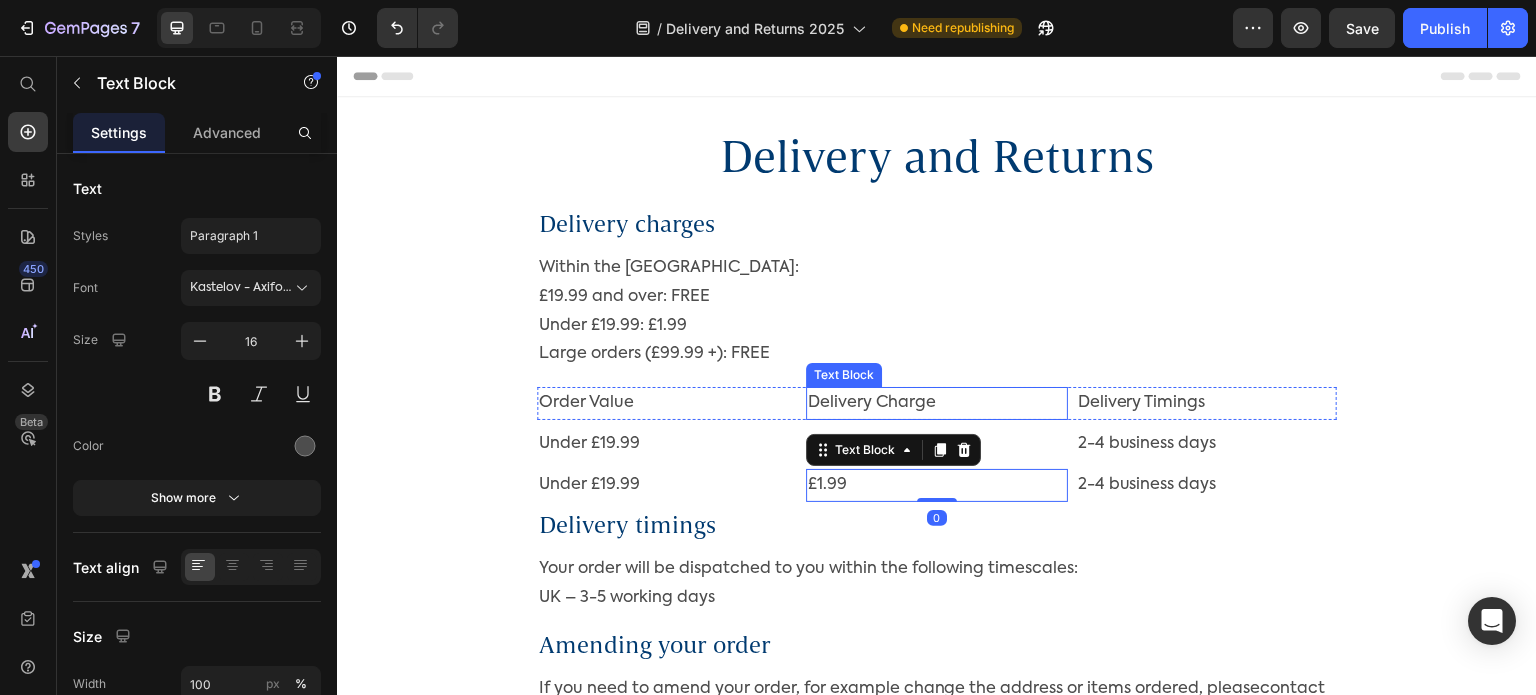 click on "Delivery Charge" at bounding box center [936, 403] 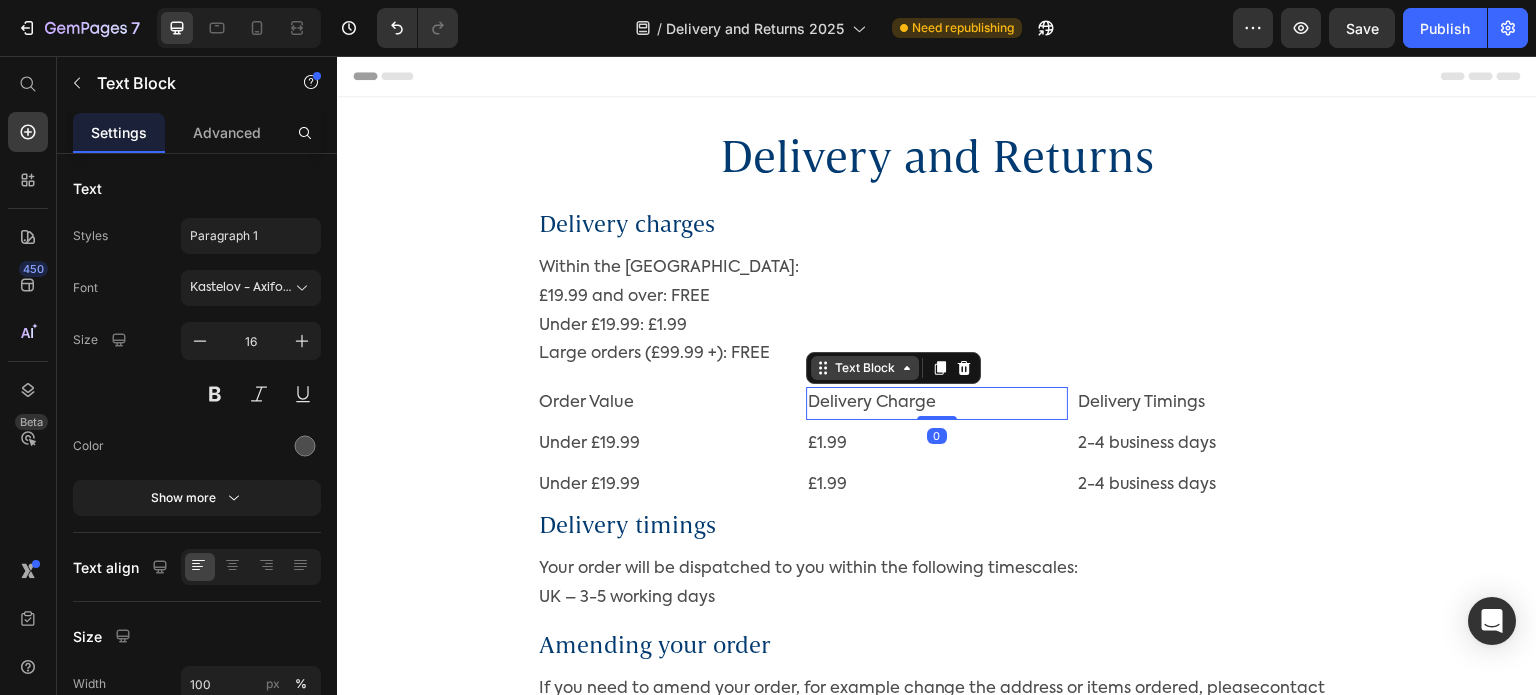 click on "Text Block" at bounding box center (865, 368) 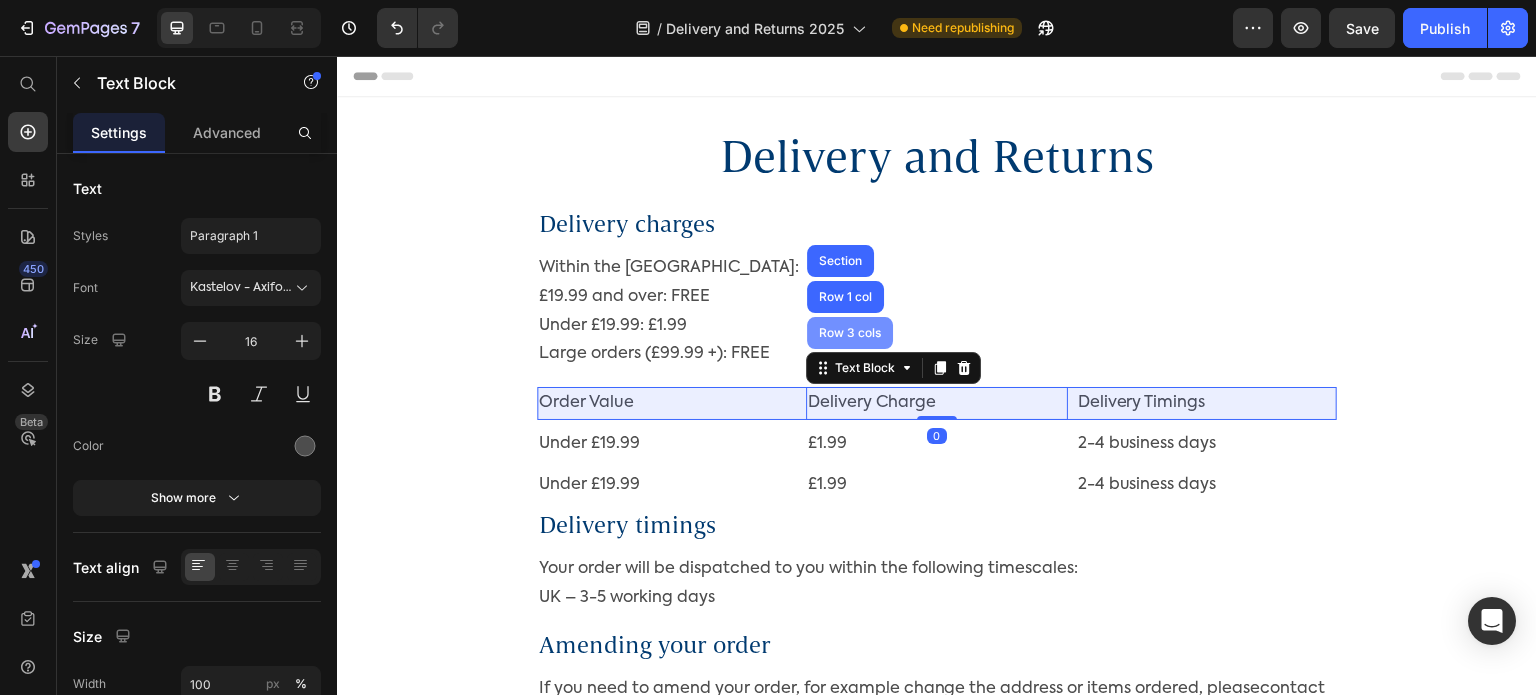 click on "Row 3 cols" at bounding box center (850, 333) 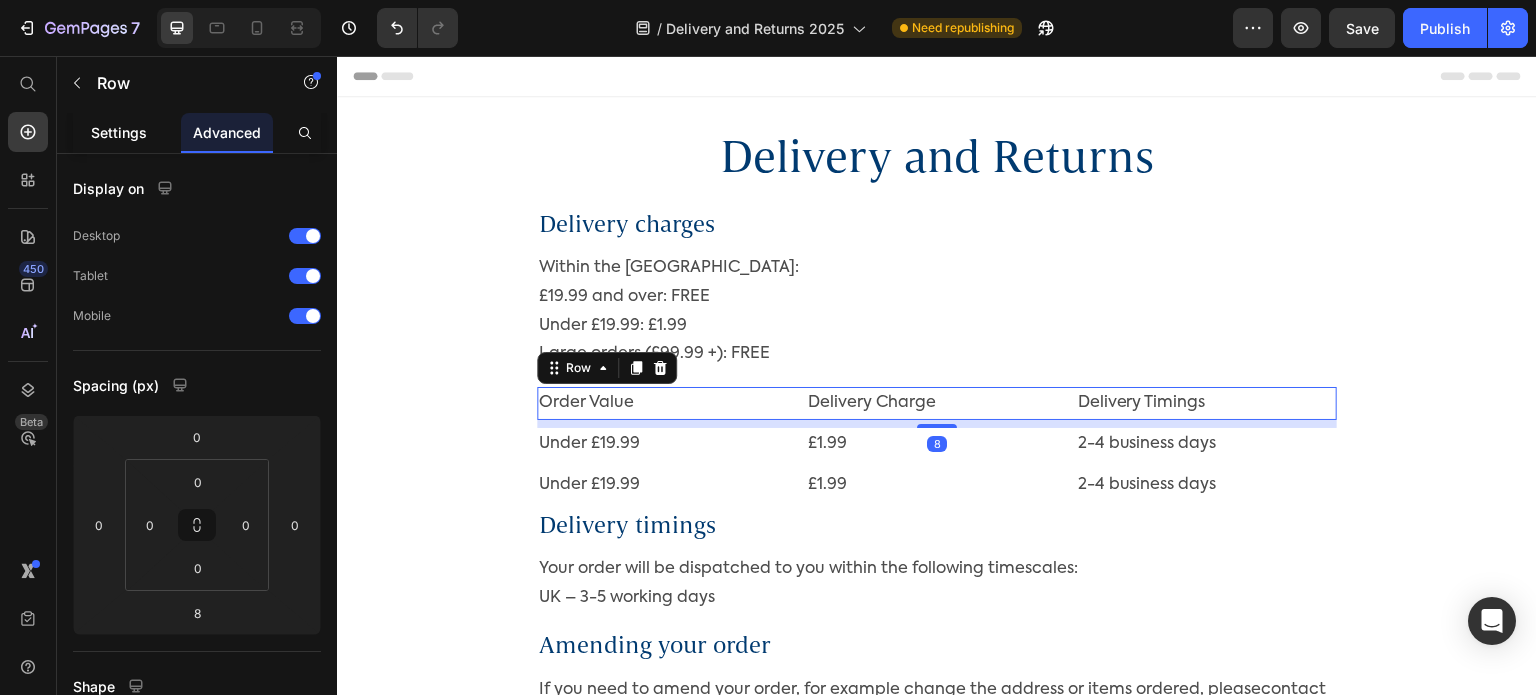 click on "Settings" at bounding box center (119, 132) 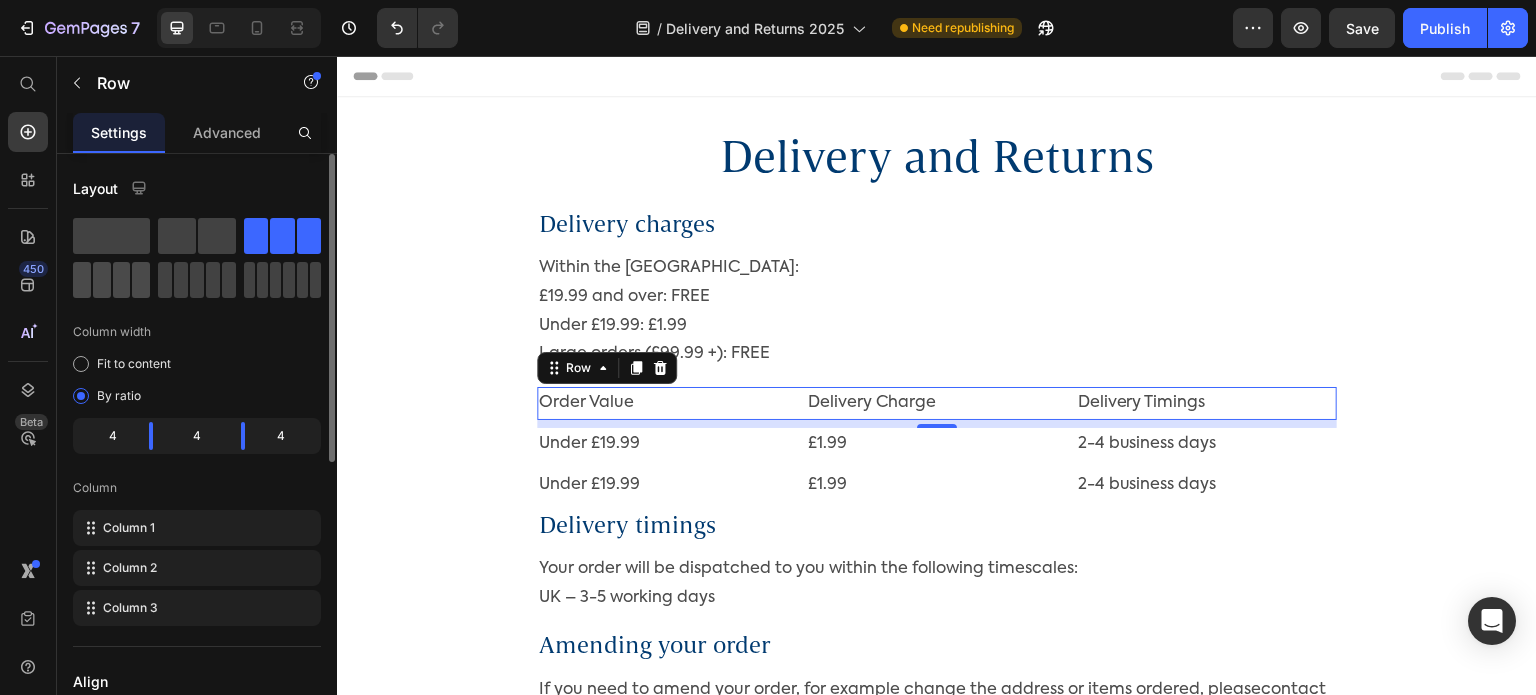 click 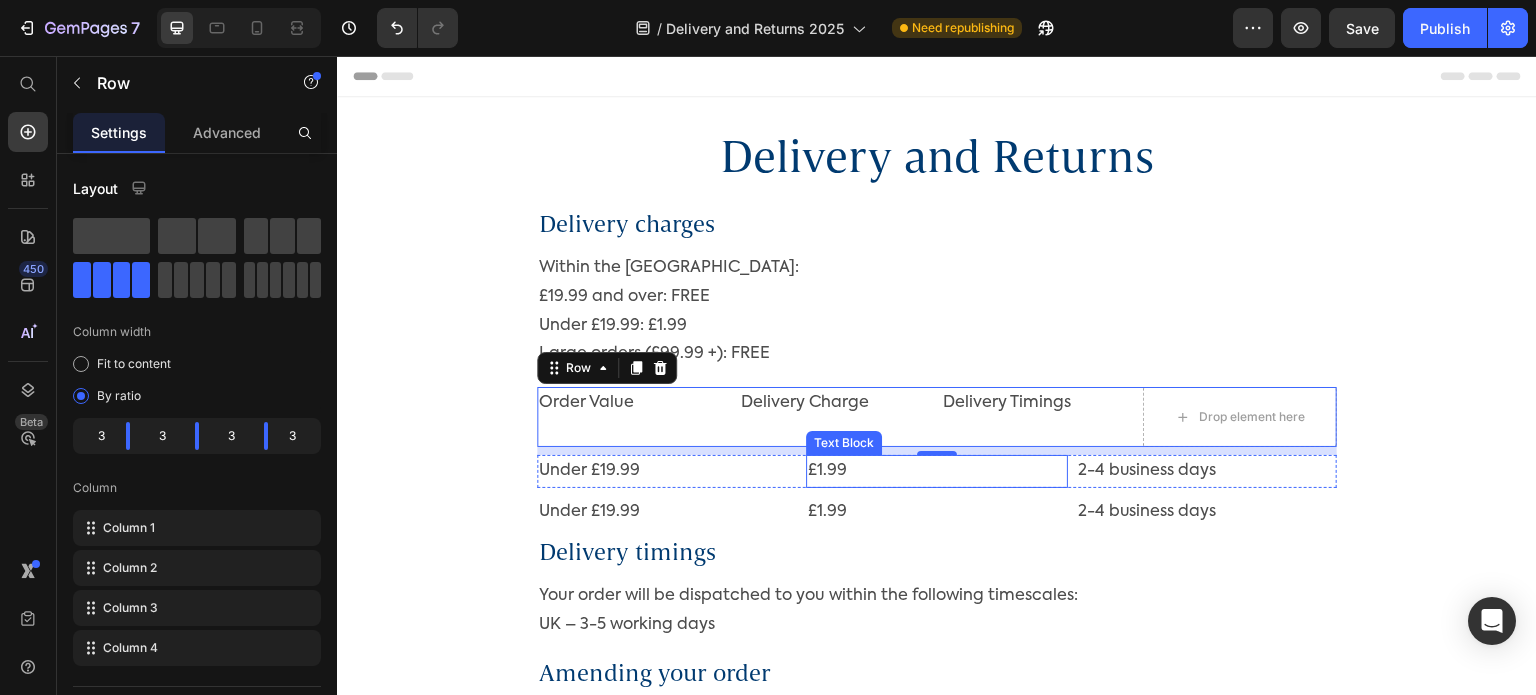 click on "£1.99" at bounding box center [936, 471] 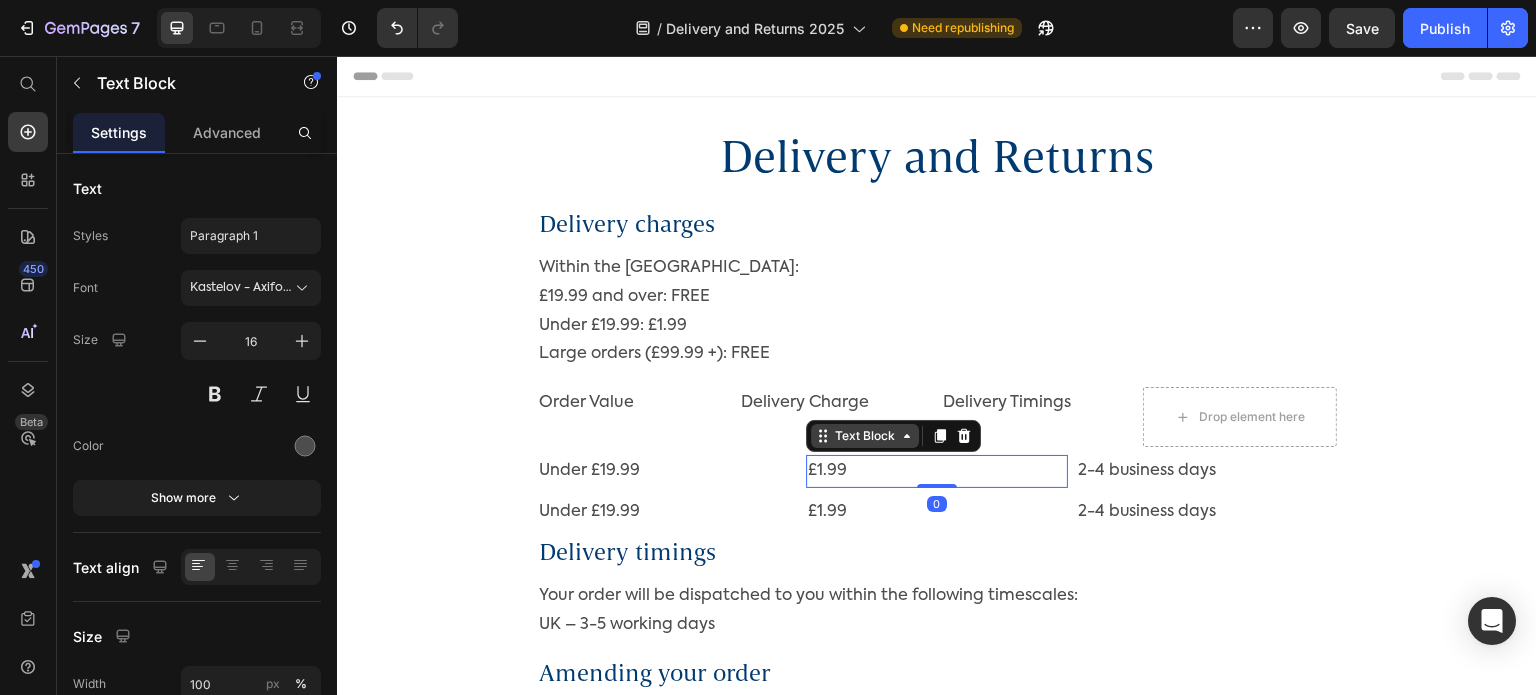 click 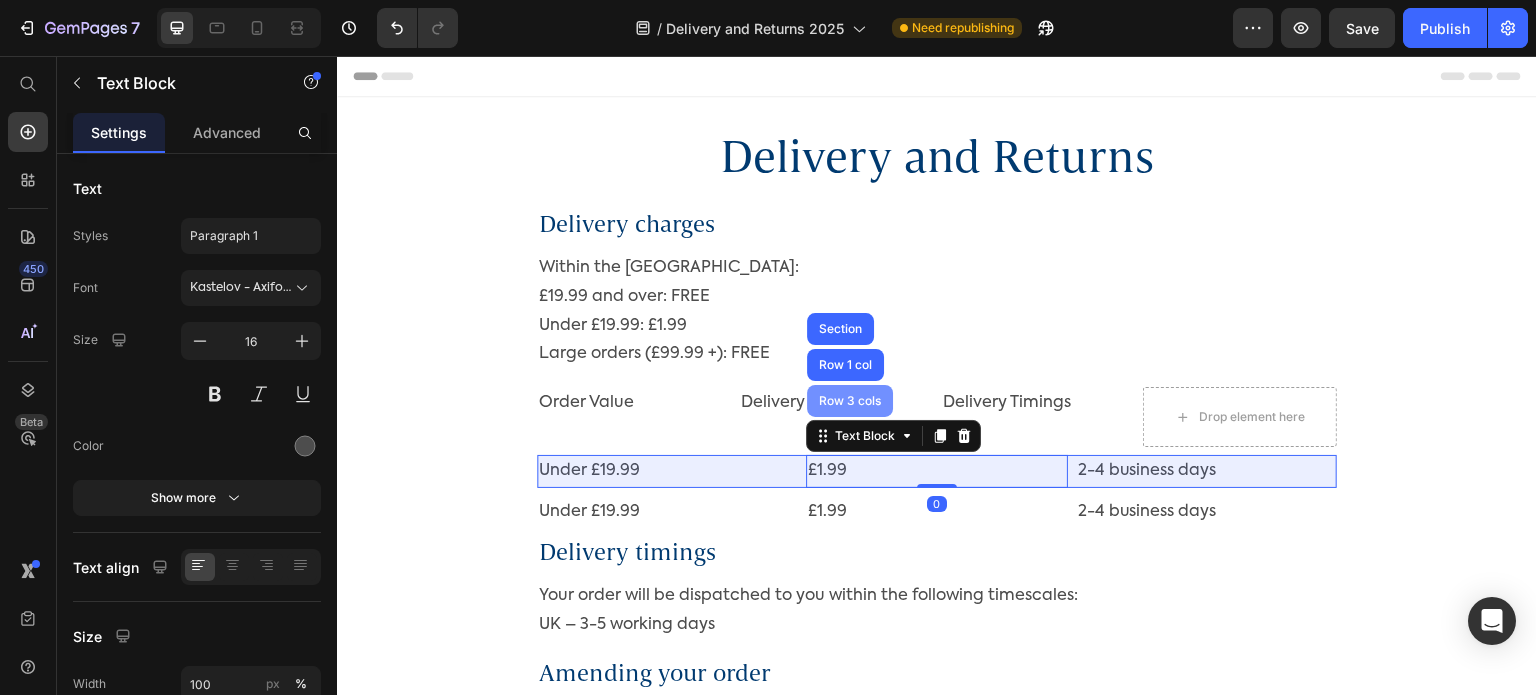 click on "Row 3 cols" at bounding box center [850, 401] 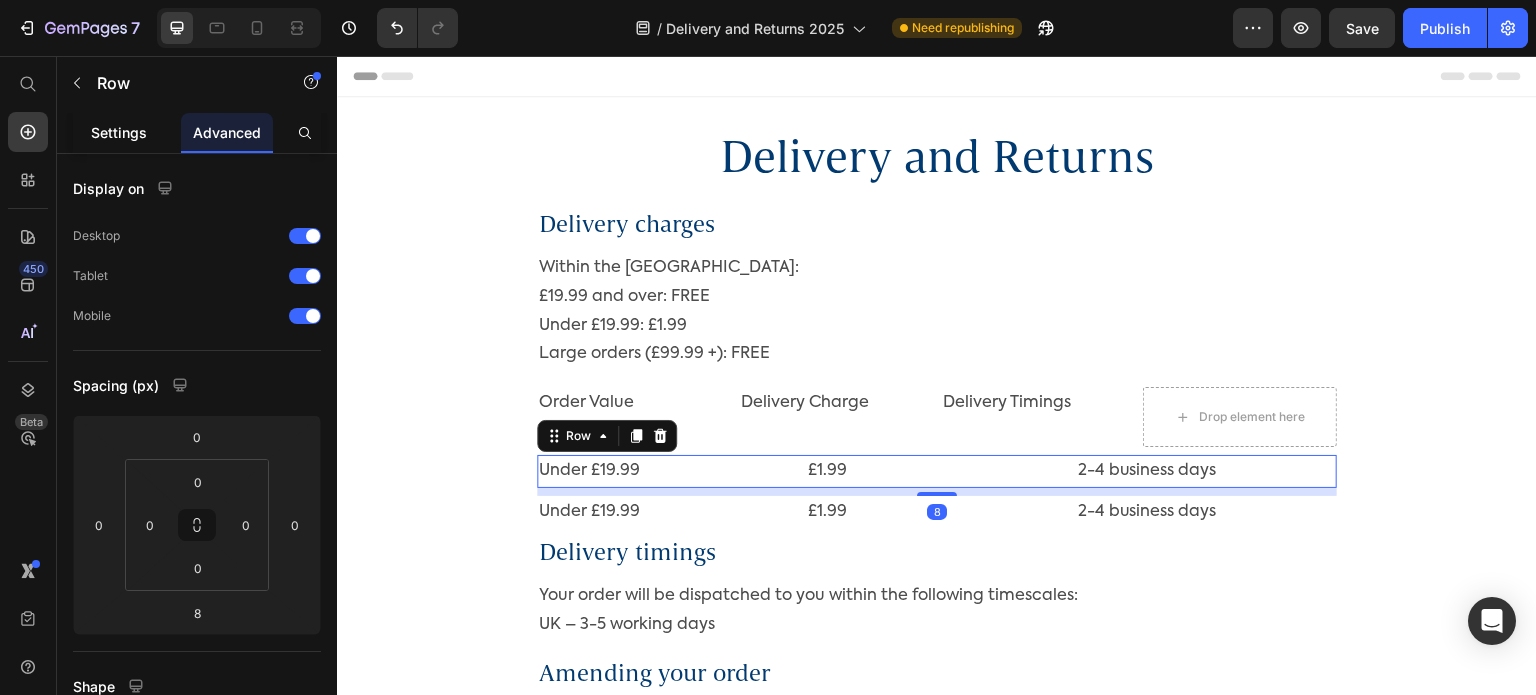 click on "Settings" at bounding box center [119, 132] 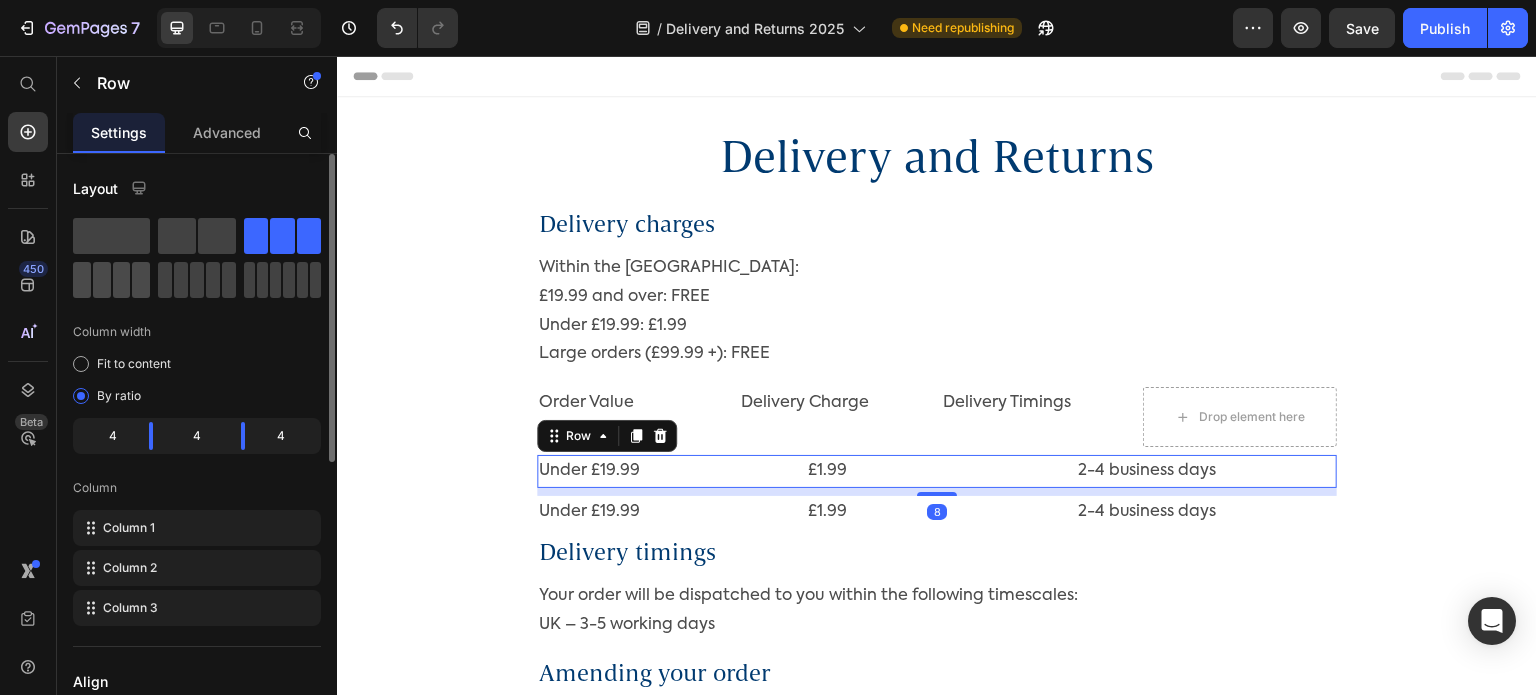 click 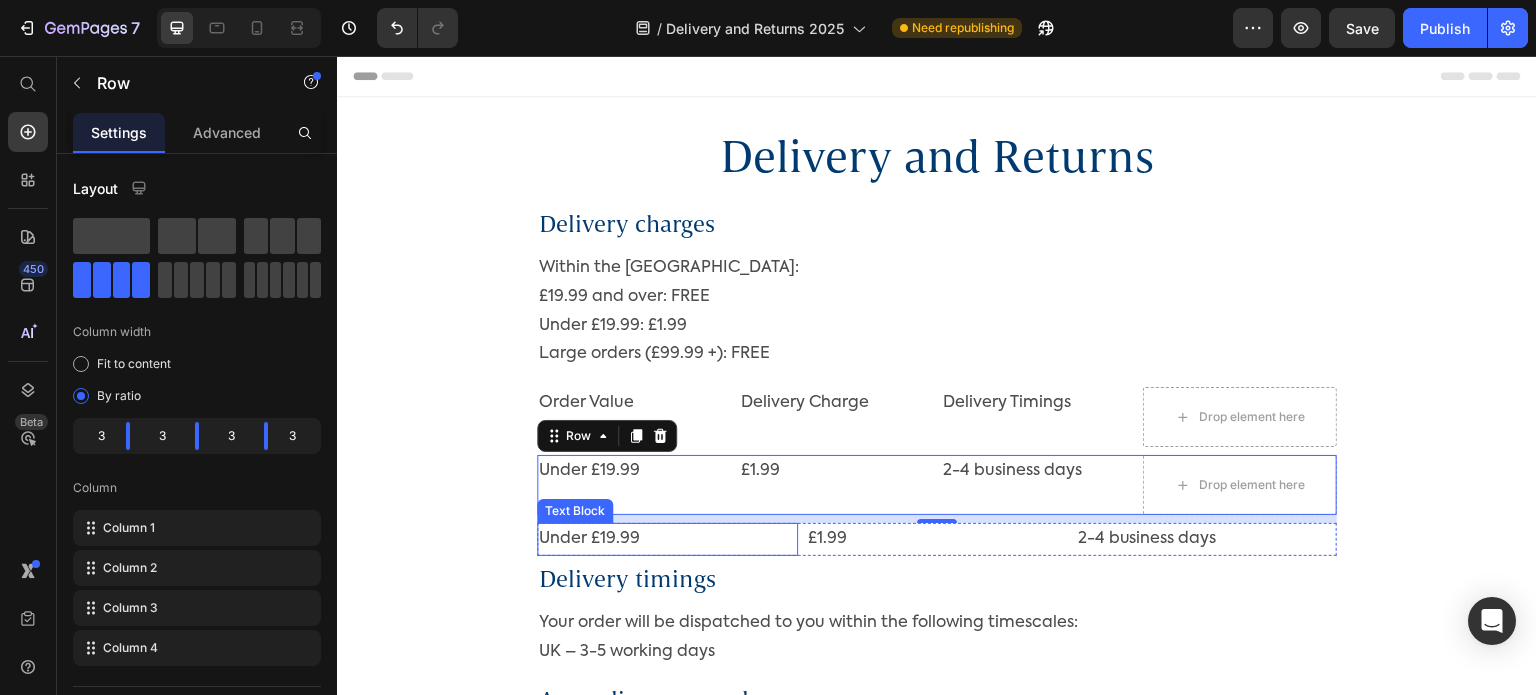 click on "Under £19.99" at bounding box center (667, 539) 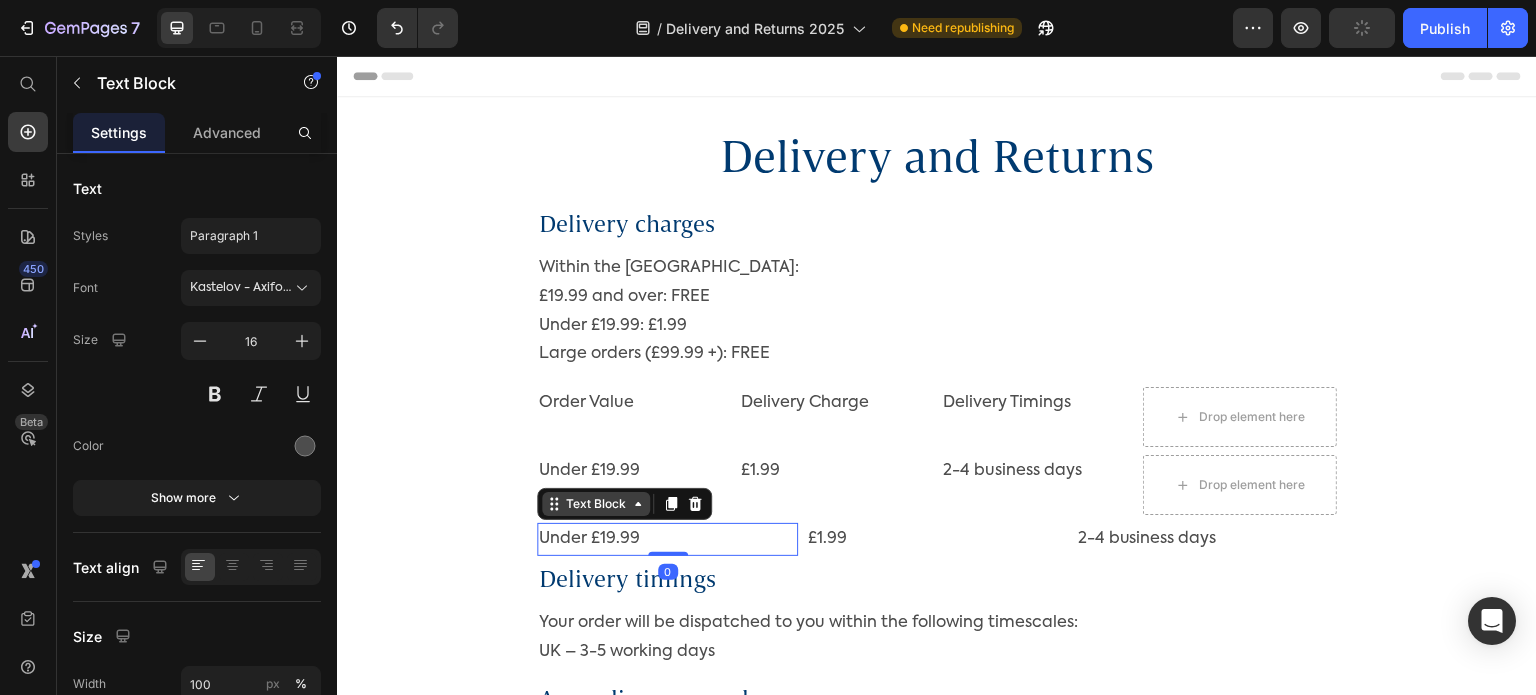 click on "Text Block" at bounding box center (596, 504) 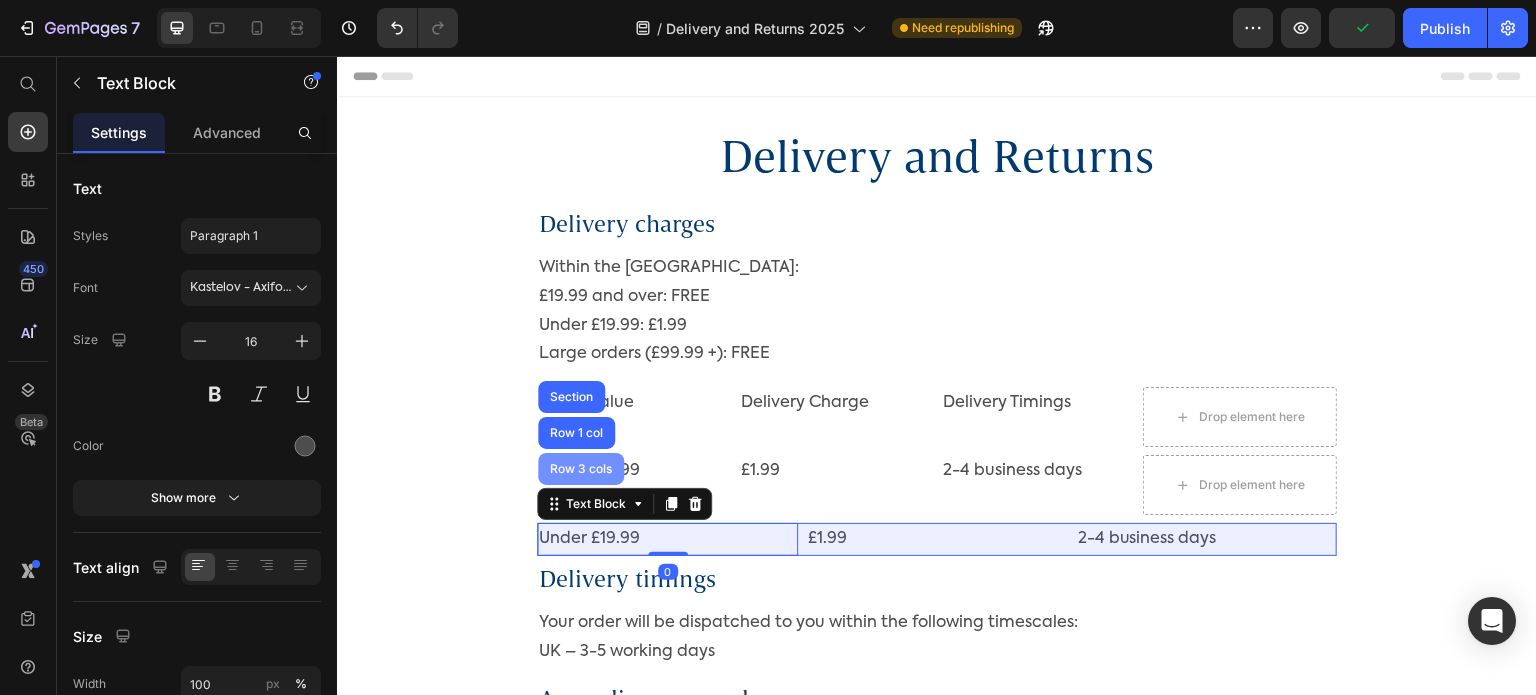 click on "Row 3 cols" at bounding box center (581, 469) 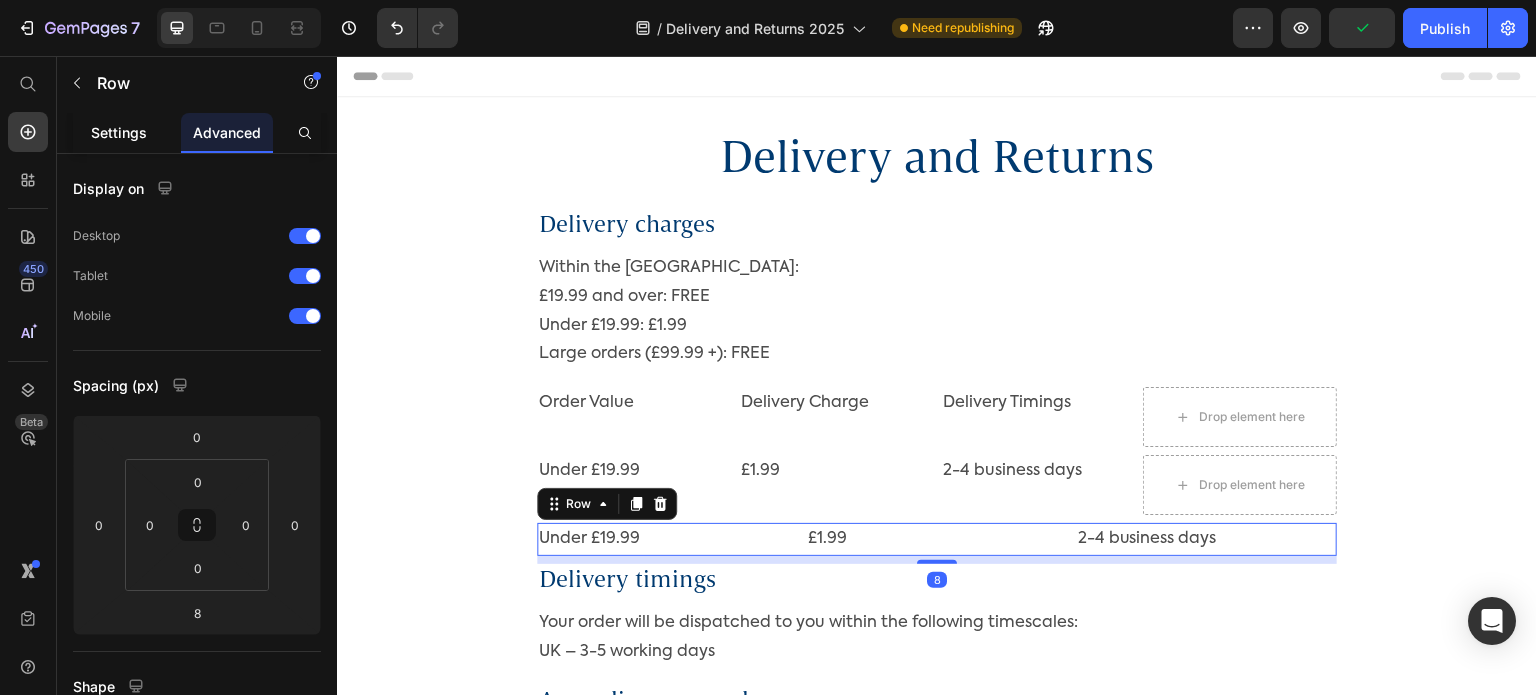 click on "Settings" at bounding box center (119, 132) 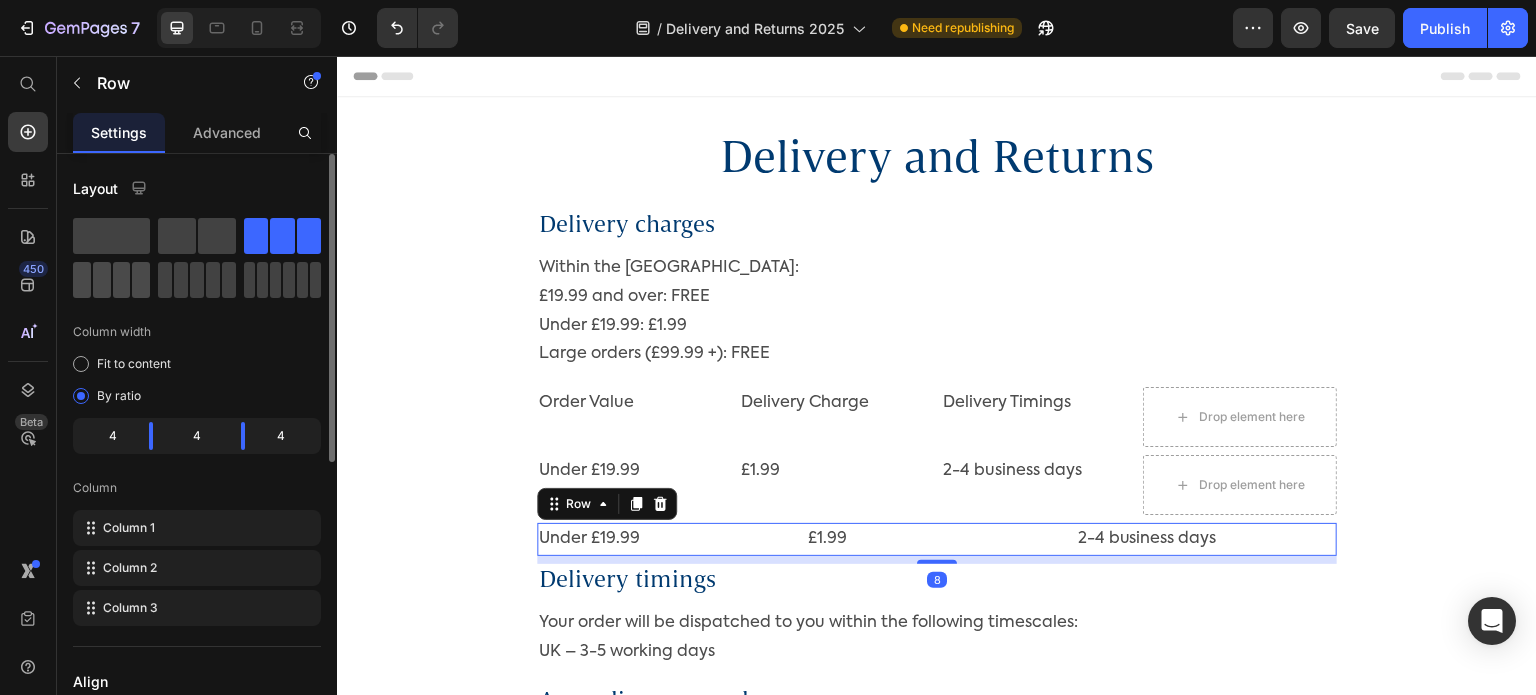 drag, startPoint x: 138, startPoint y: 270, endPoint x: 481, endPoint y: 385, distance: 361.7651 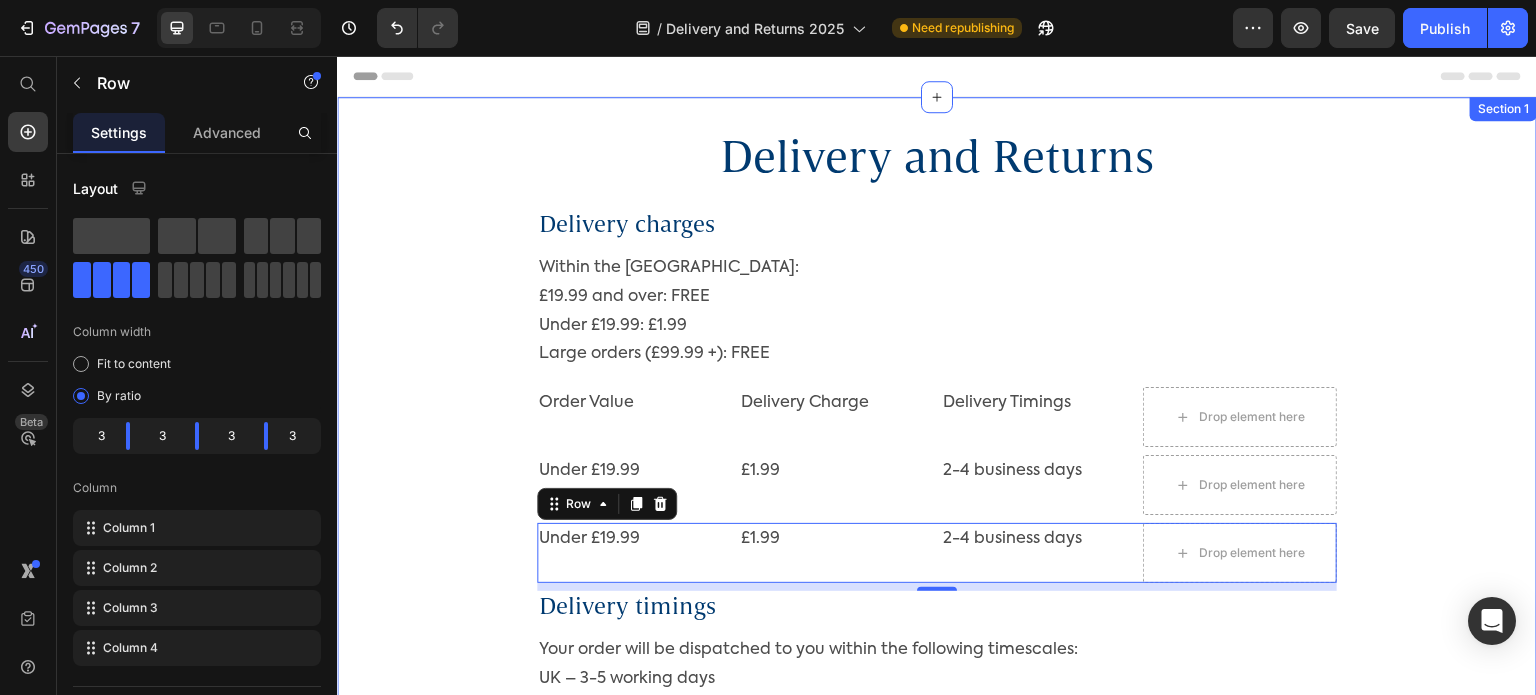 click on "Delivery and Returns Heading Row Delivery charges Heading Within the [GEOGRAPHIC_DATA]:  £19.99 and over: FREE Under £19.99: £1.99 Large orders (£99.99 +): FREE Text Block Order Value Text Block Delivery Charge Text Block Delivery Timings Text Block
Drop element here Row Under £19.99 Text Block £1.99 Text Block 2-4 business days Text Block
Drop element here Row Under £19.99 Text Block £1.99 Text Block 2-4 business days Text Block
Drop element here Row   8 Delivery timings Heading Your order will be dispatched to you within the following timescales: [GEOGRAPHIC_DATA] – 3-5 working days Text Block Amending your order Heading If you need to amend your order, for example change the address or items ordered, please  contact us  within 1 hour of placing your order. Once the order is fulfilled and locked for shipping it cannot be amended.   Our office opening hours are:  [DATE] - [DATE], 9am-5pm   Text Block Refund policy Heading     If you would like to make a return:" at bounding box center [937, 1388] 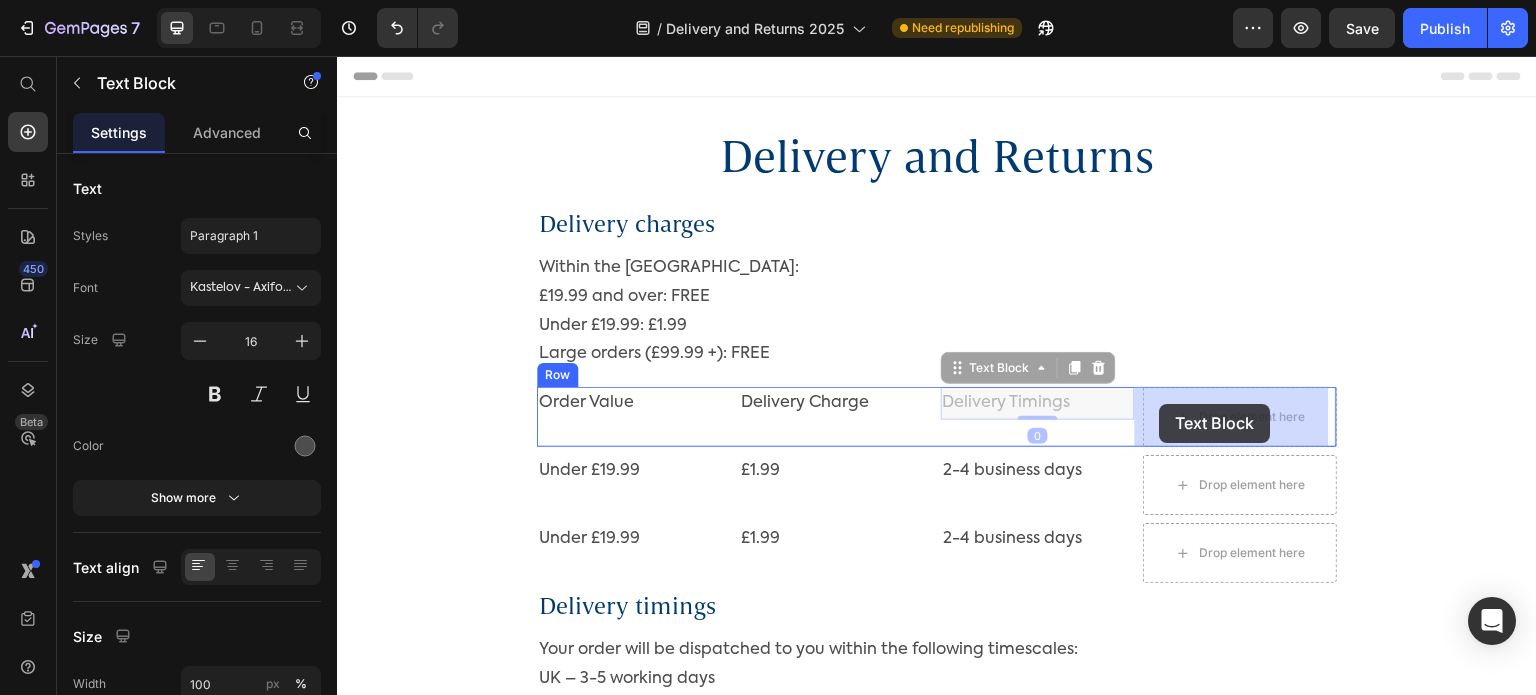 drag, startPoint x: 1071, startPoint y: 403, endPoint x: 1160, endPoint y: 404, distance: 89.005615 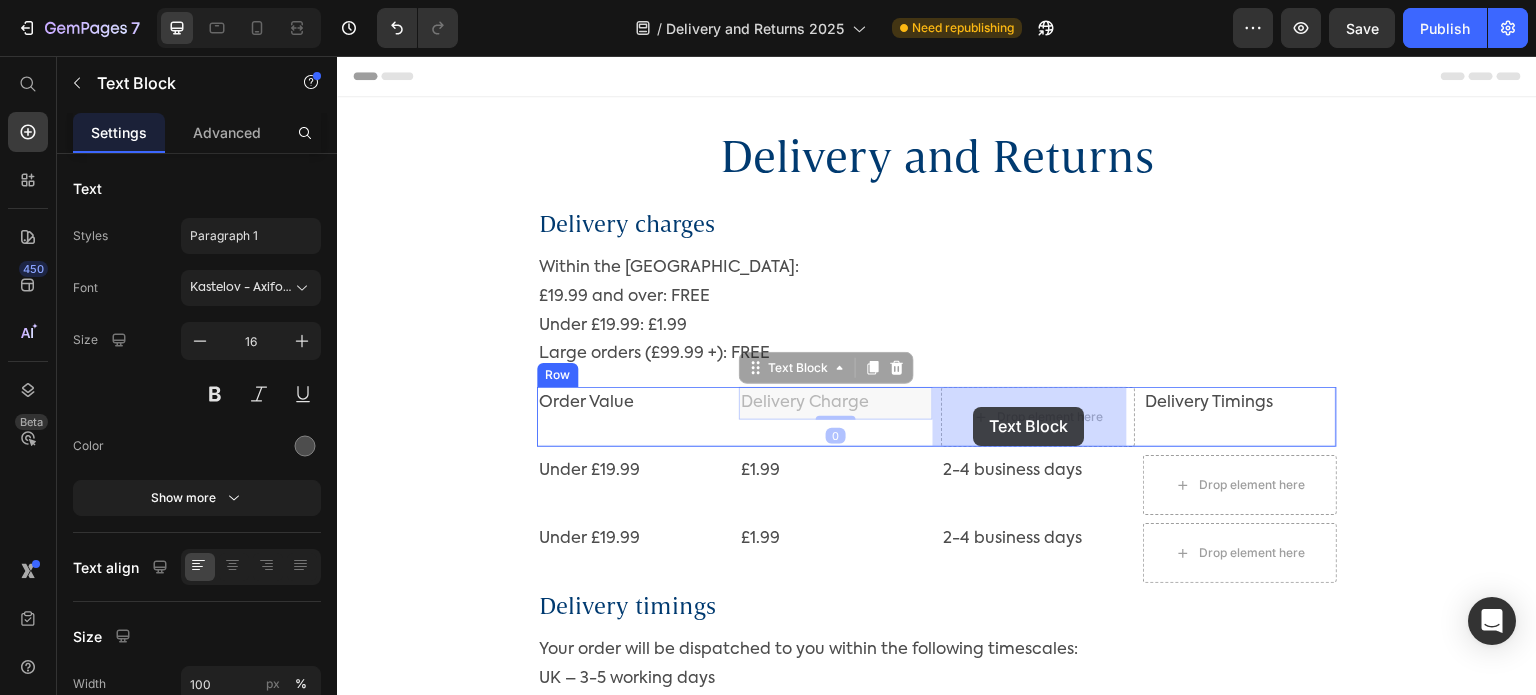 drag, startPoint x: 829, startPoint y: 404, endPoint x: 974, endPoint y: 407, distance: 145.03104 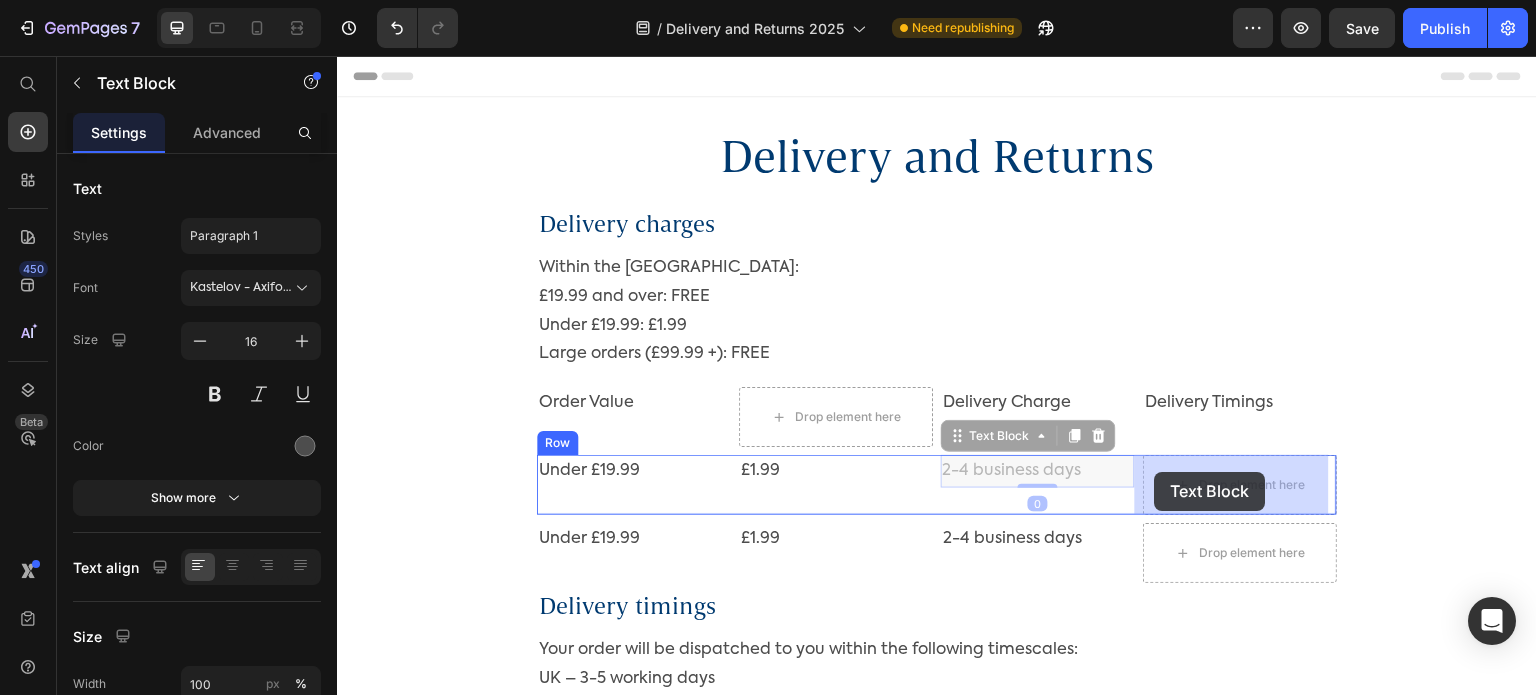 drag, startPoint x: 1012, startPoint y: 462, endPoint x: 1161, endPoint y: 472, distance: 149.33519 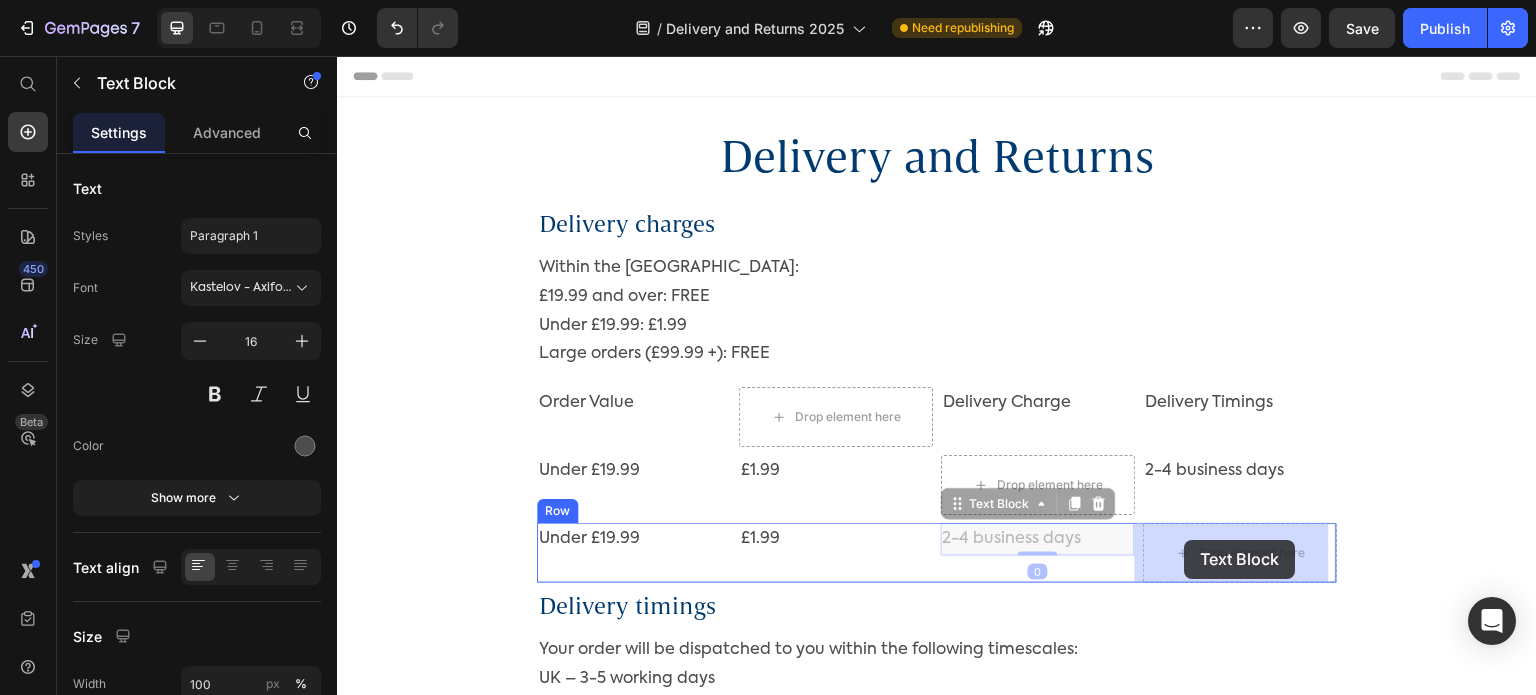drag, startPoint x: 1046, startPoint y: 540, endPoint x: 1185, endPoint y: 540, distance: 139 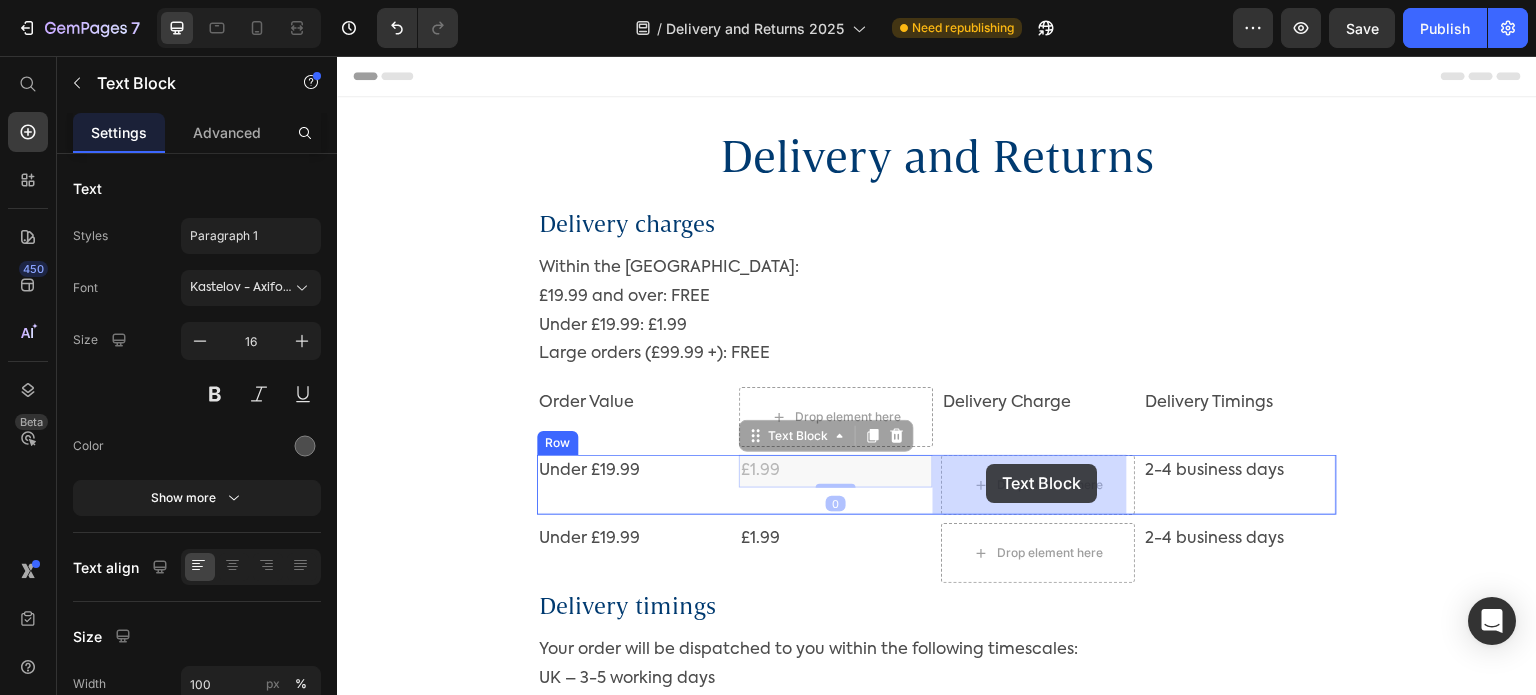drag, startPoint x: 835, startPoint y: 465, endPoint x: 988, endPoint y: 464, distance: 153.00327 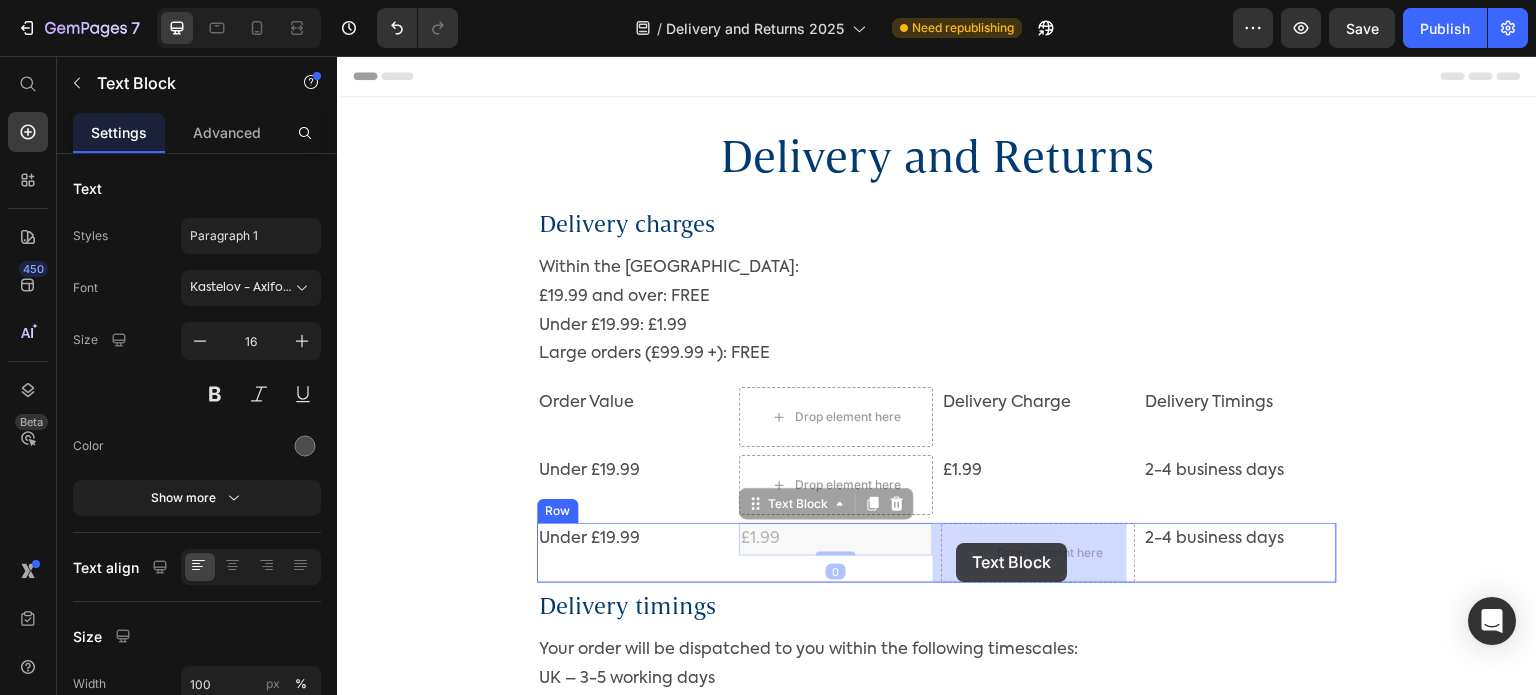drag, startPoint x: 765, startPoint y: 532, endPoint x: 958, endPoint y: 543, distance: 193.31322 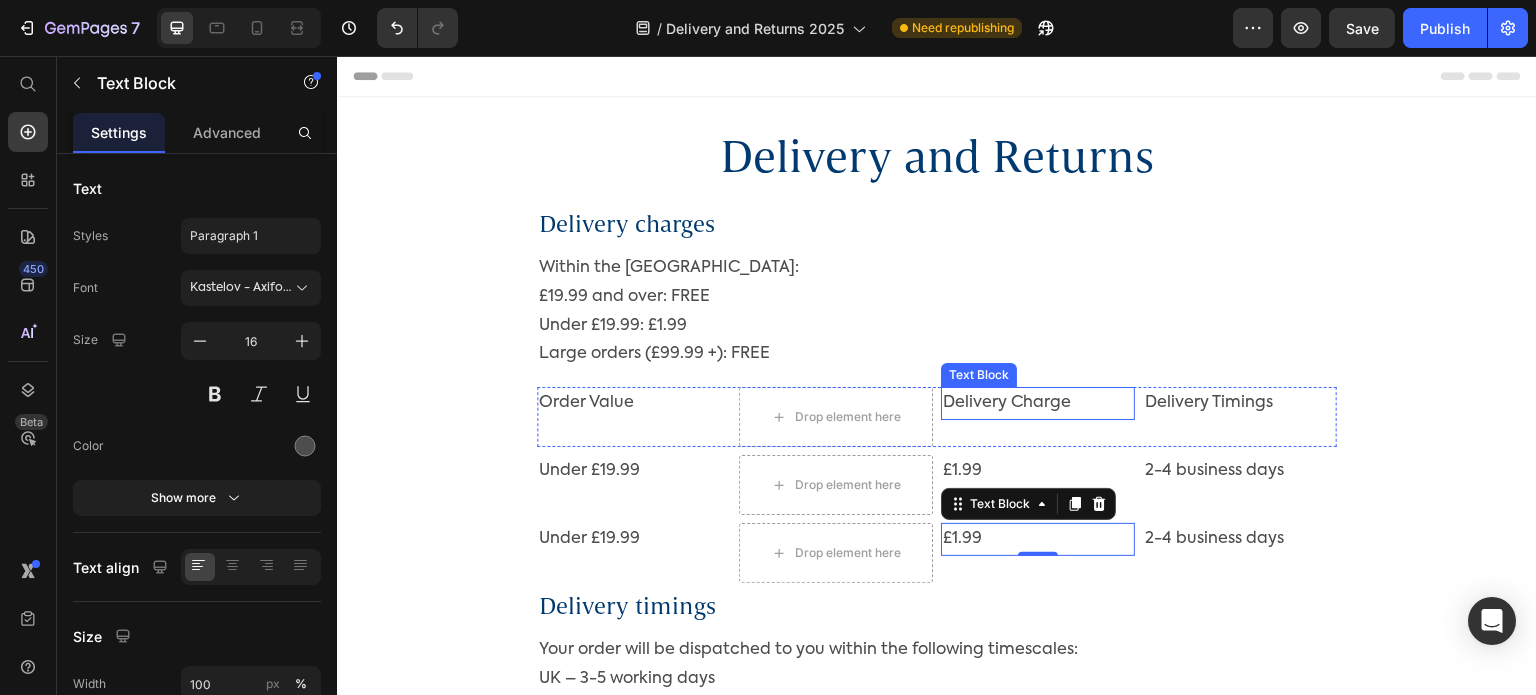 click on "Delivery Charge" at bounding box center (1038, 403) 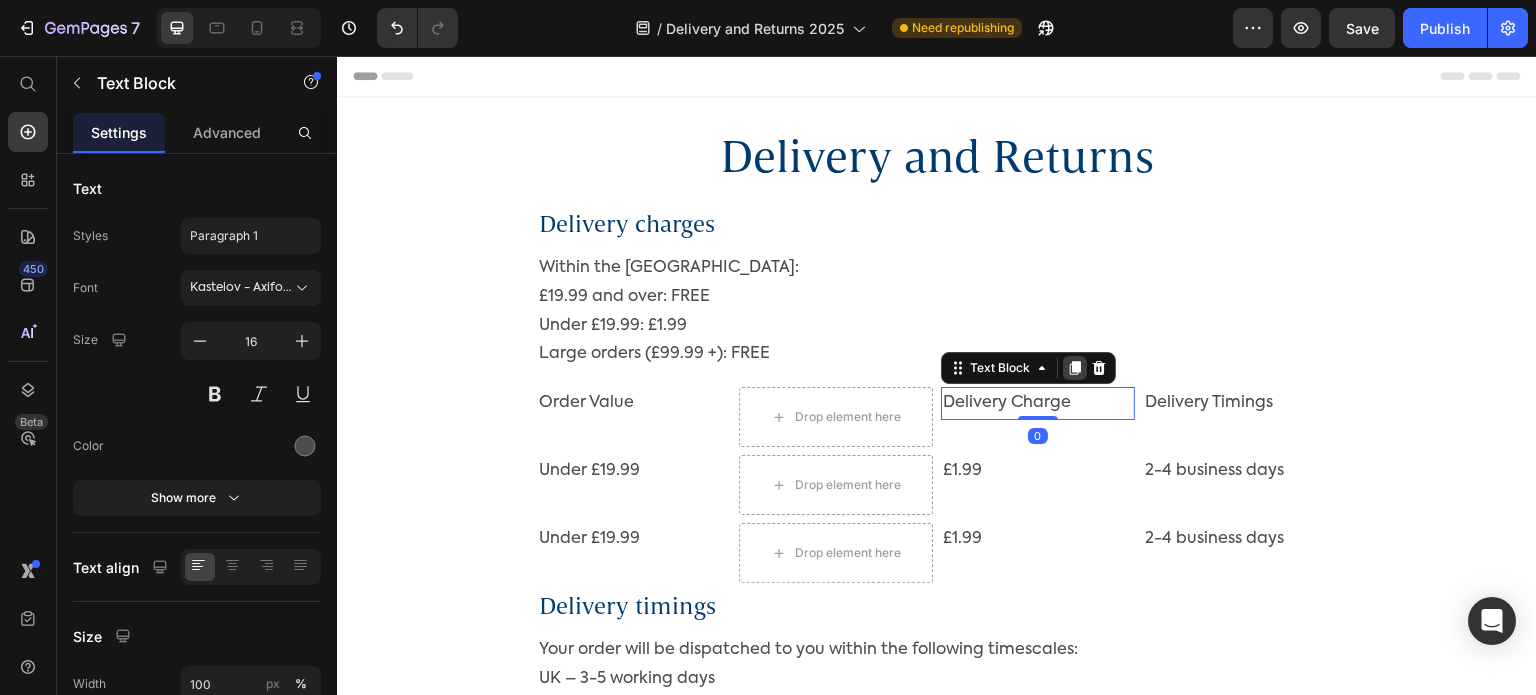 click 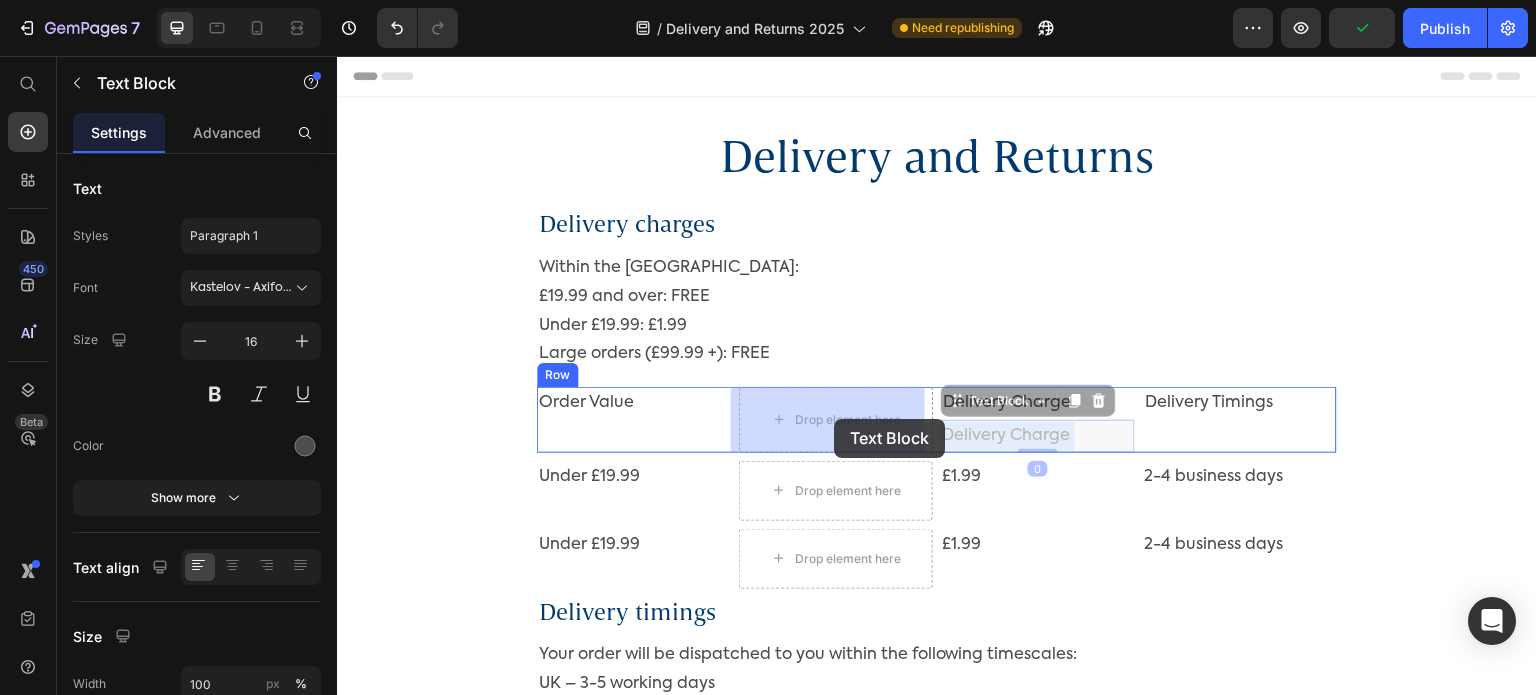 drag, startPoint x: 998, startPoint y: 442, endPoint x: 862, endPoint y: 420, distance: 137.76791 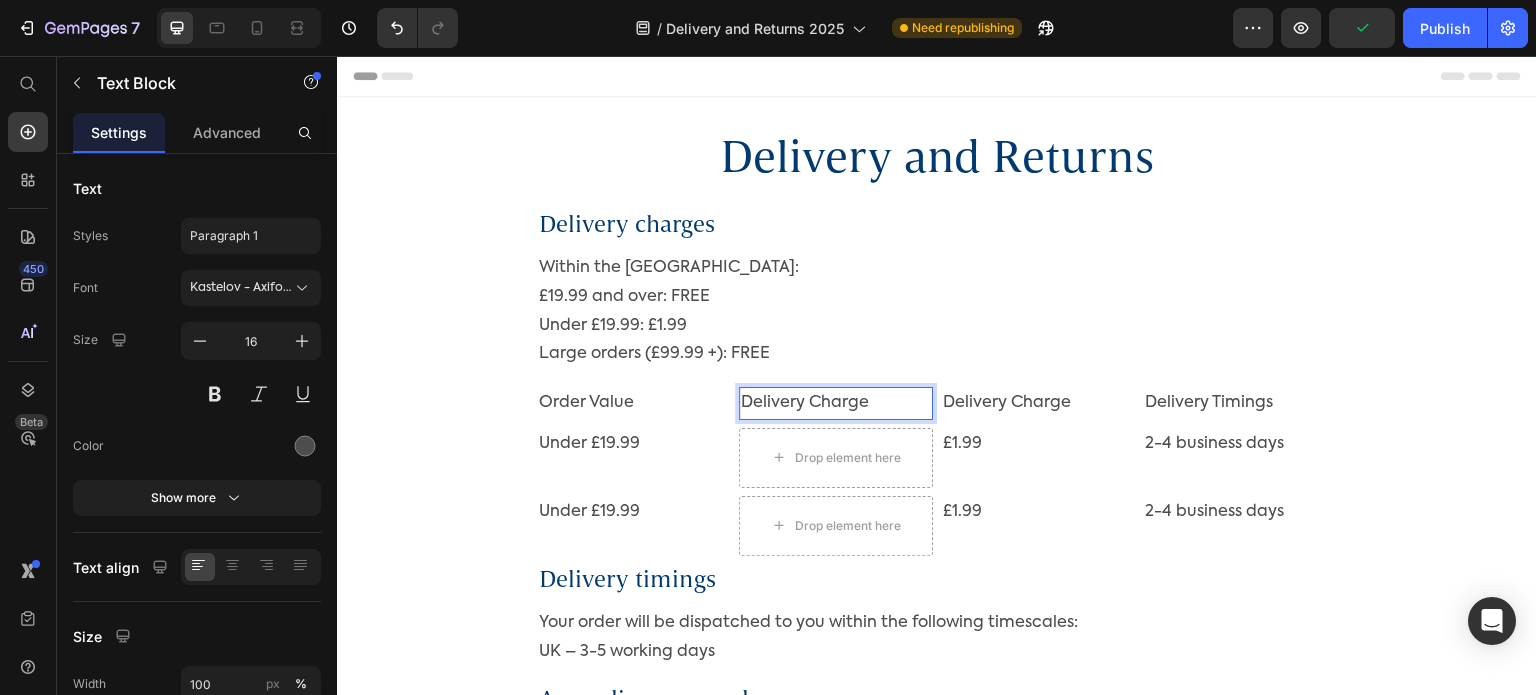 click on "Delivery Charge" at bounding box center [836, 403] 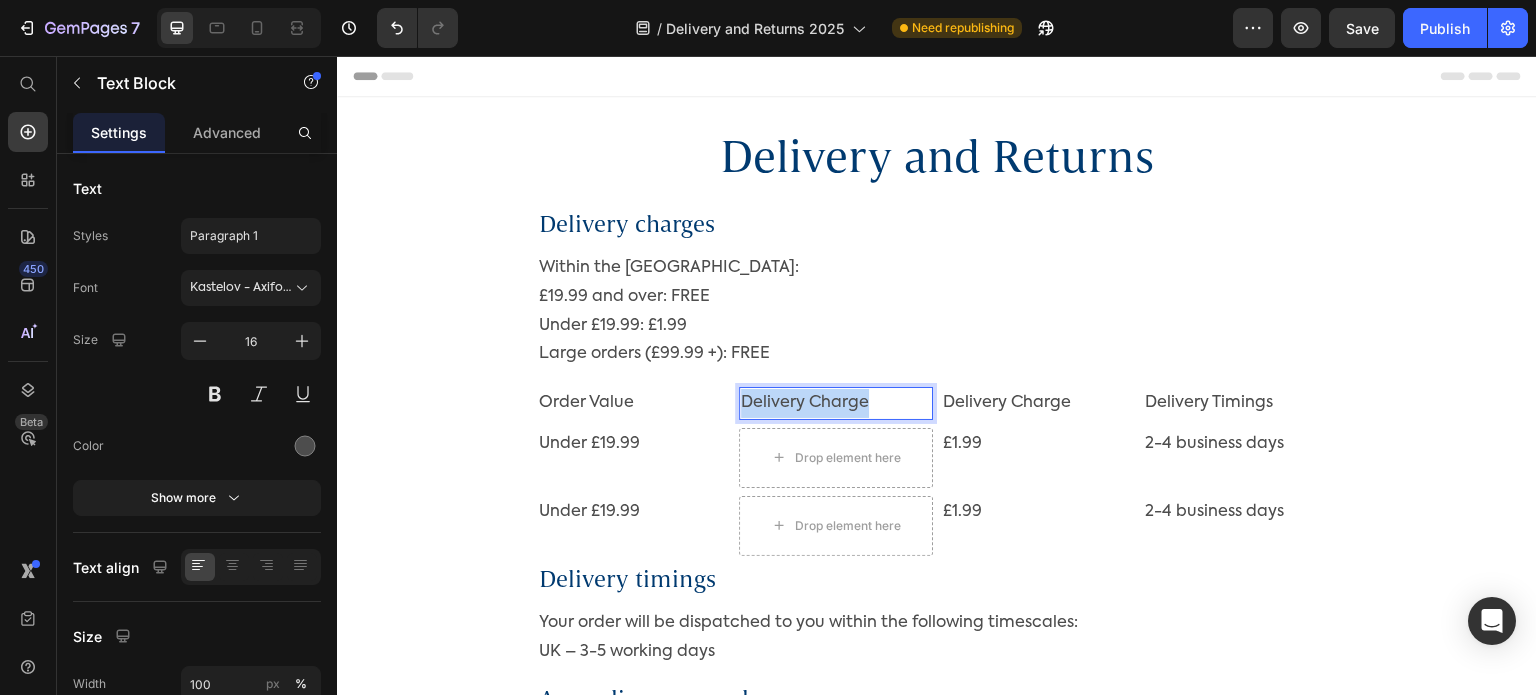 drag, startPoint x: 882, startPoint y: 398, endPoint x: 734, endPoint y: 401, distance: 148.0304 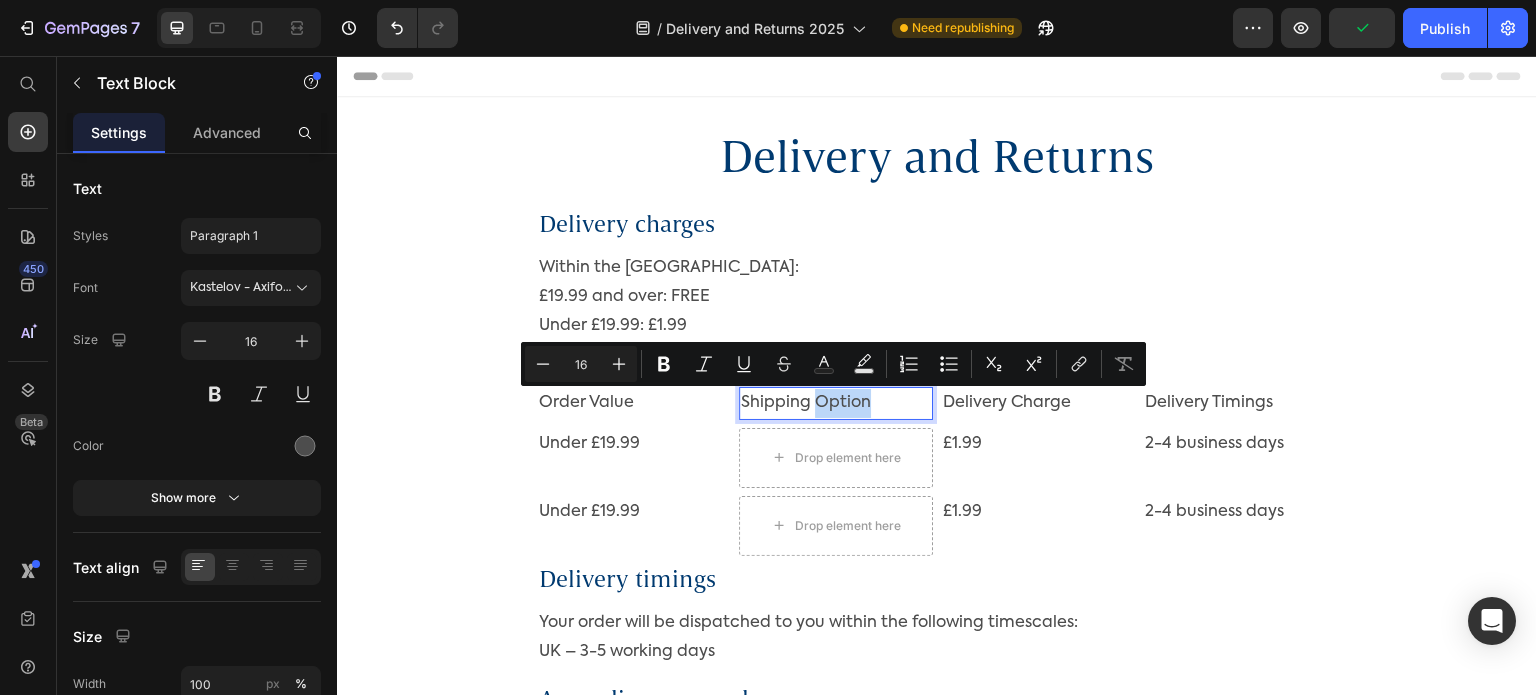 drag, startPoint x: 882, startPoint y: 404, endPoint x: 805, endPoint y: 408, distance: 77.10383 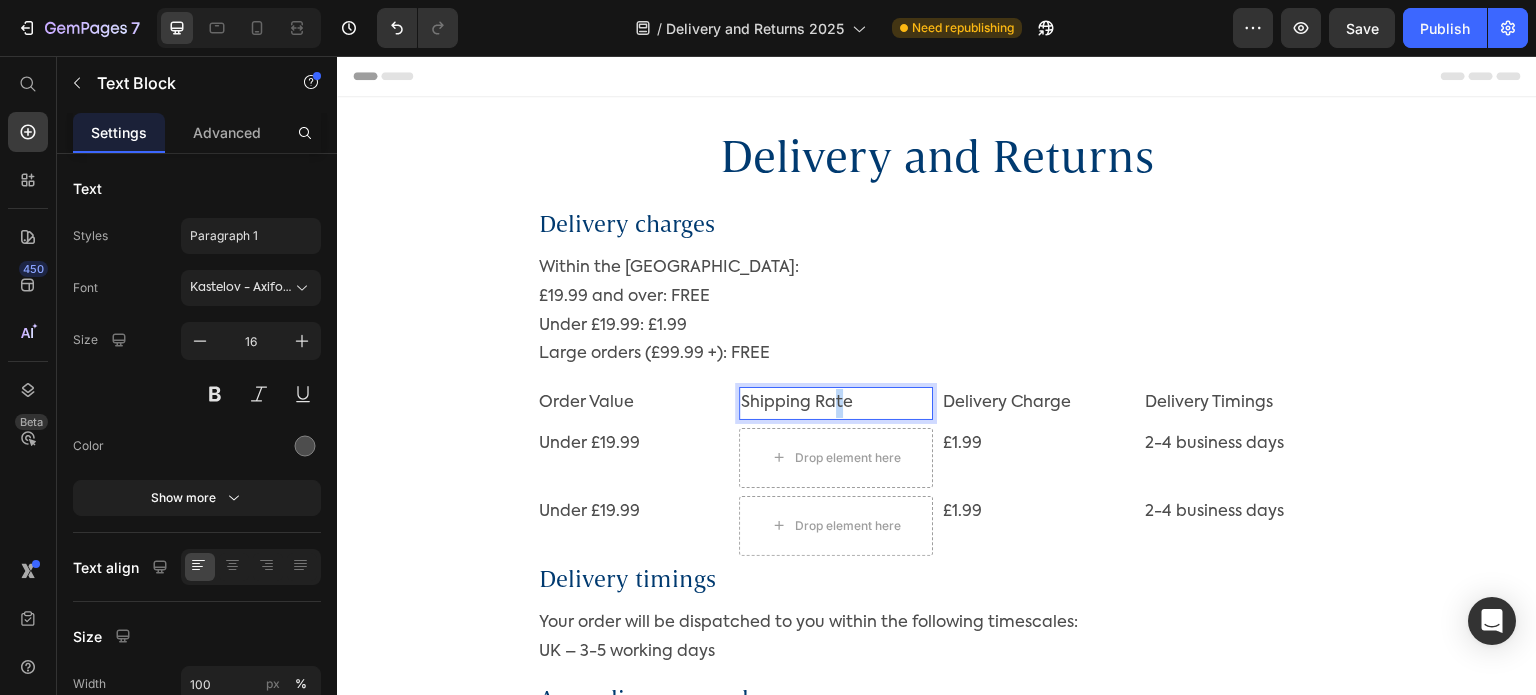 drag, startPoint x: 834, startPoint y: 403, endPoint x: 822, endPoint y: 403, distance: 12 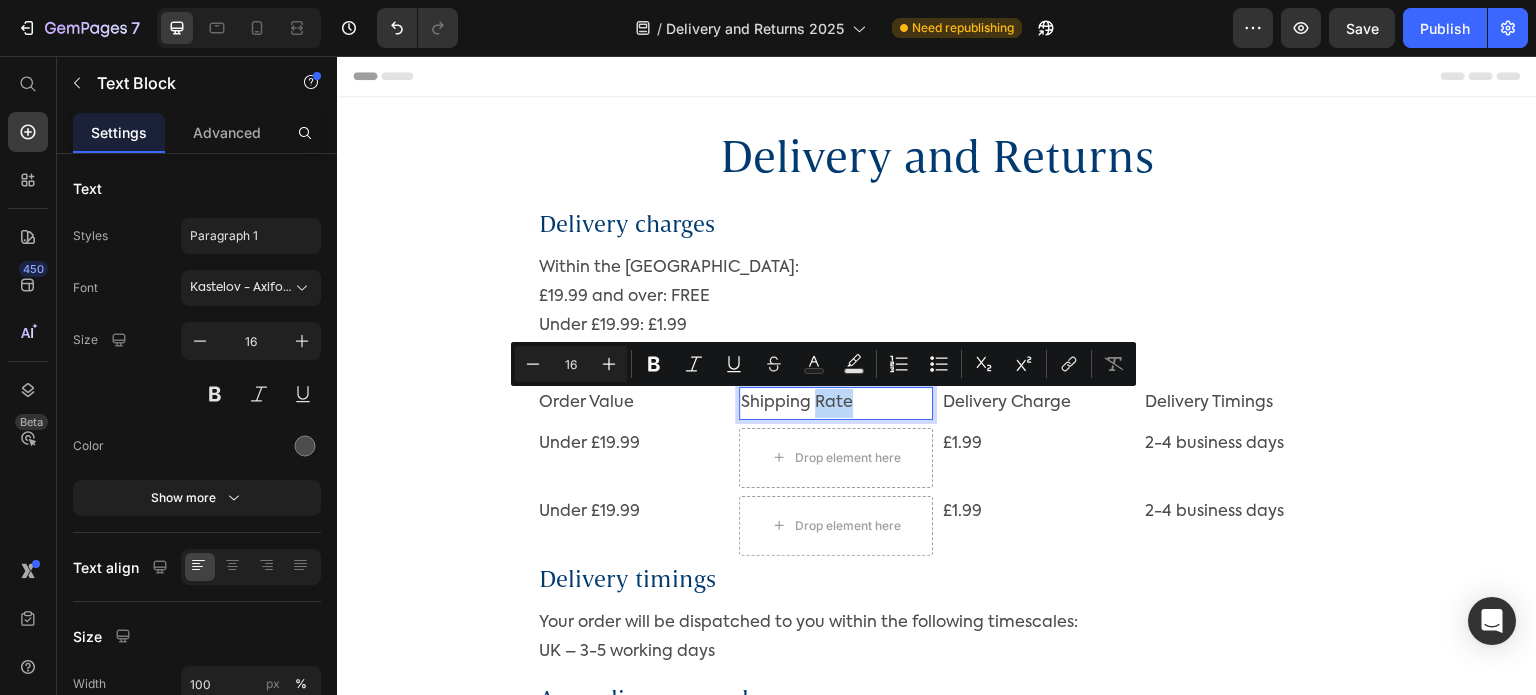 drag, startPoint x: 862, startPoint y: 403, endPoint x: 805, endPoint y: 403, distance: 57 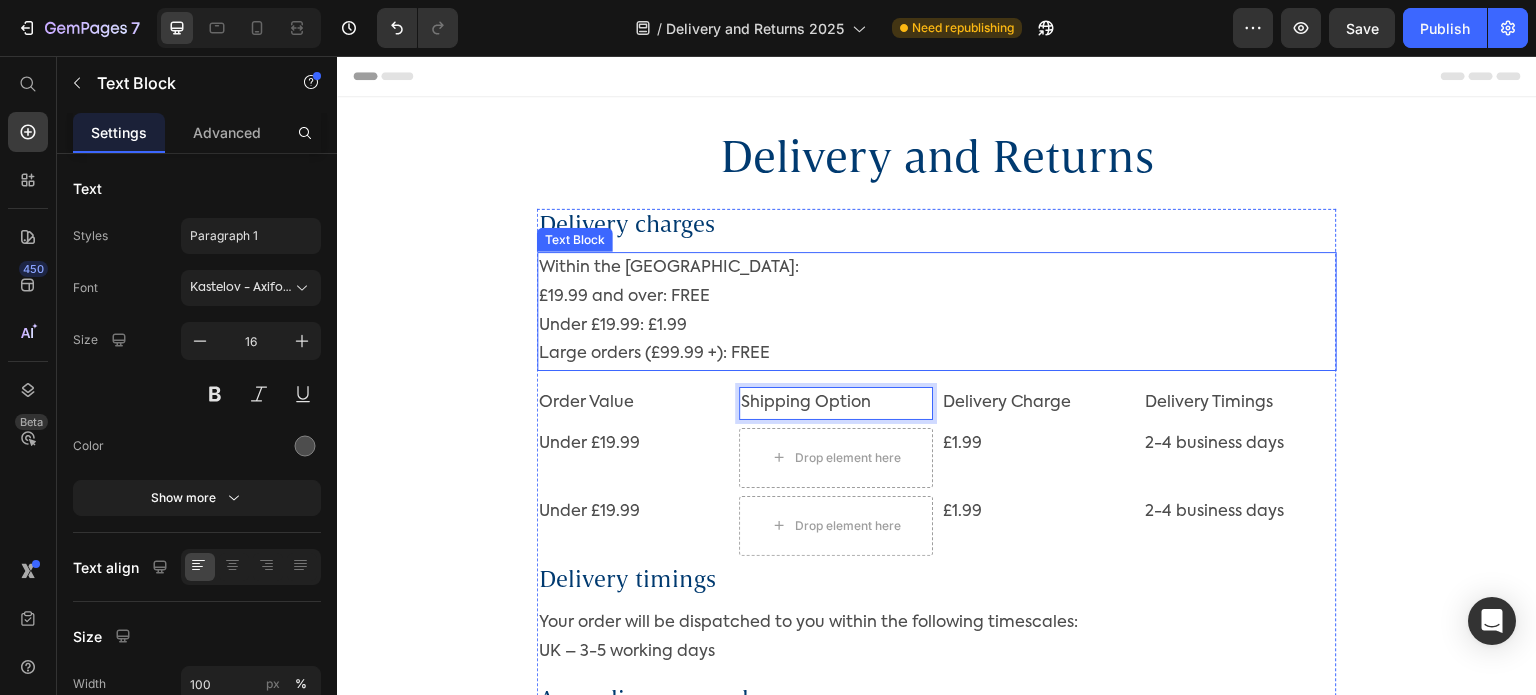 click on "Large orders (£99.99 +): FREE" at bounding box center (937, 354) 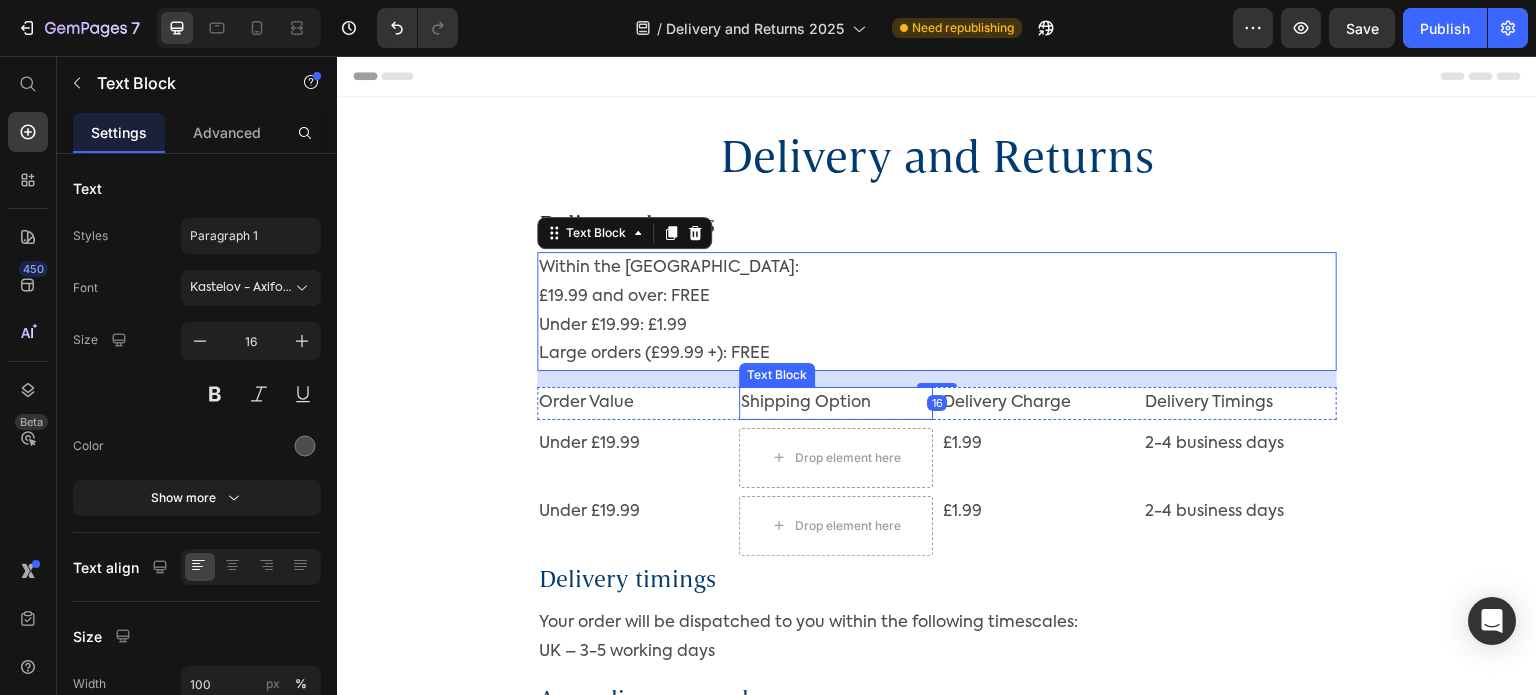 click on "Shipping Option" at bounding box center (836, 403) 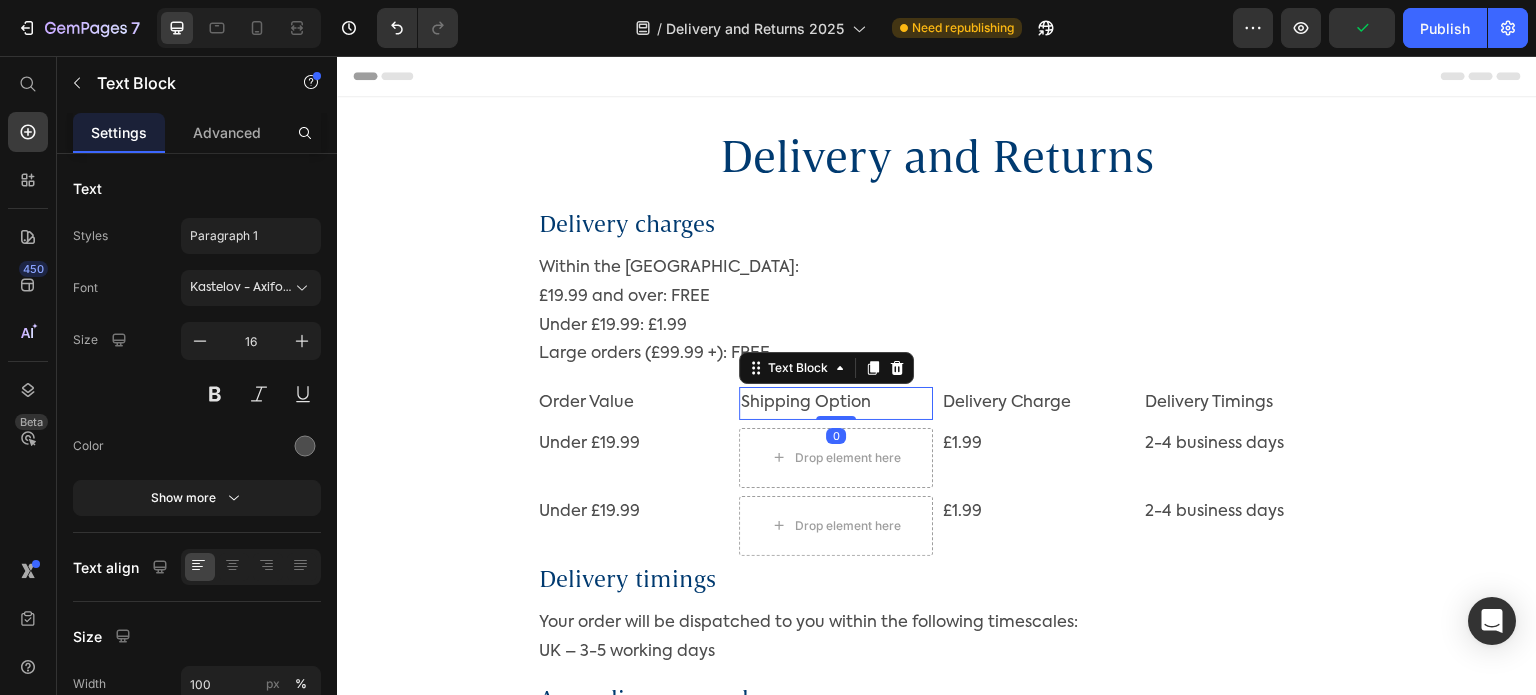click 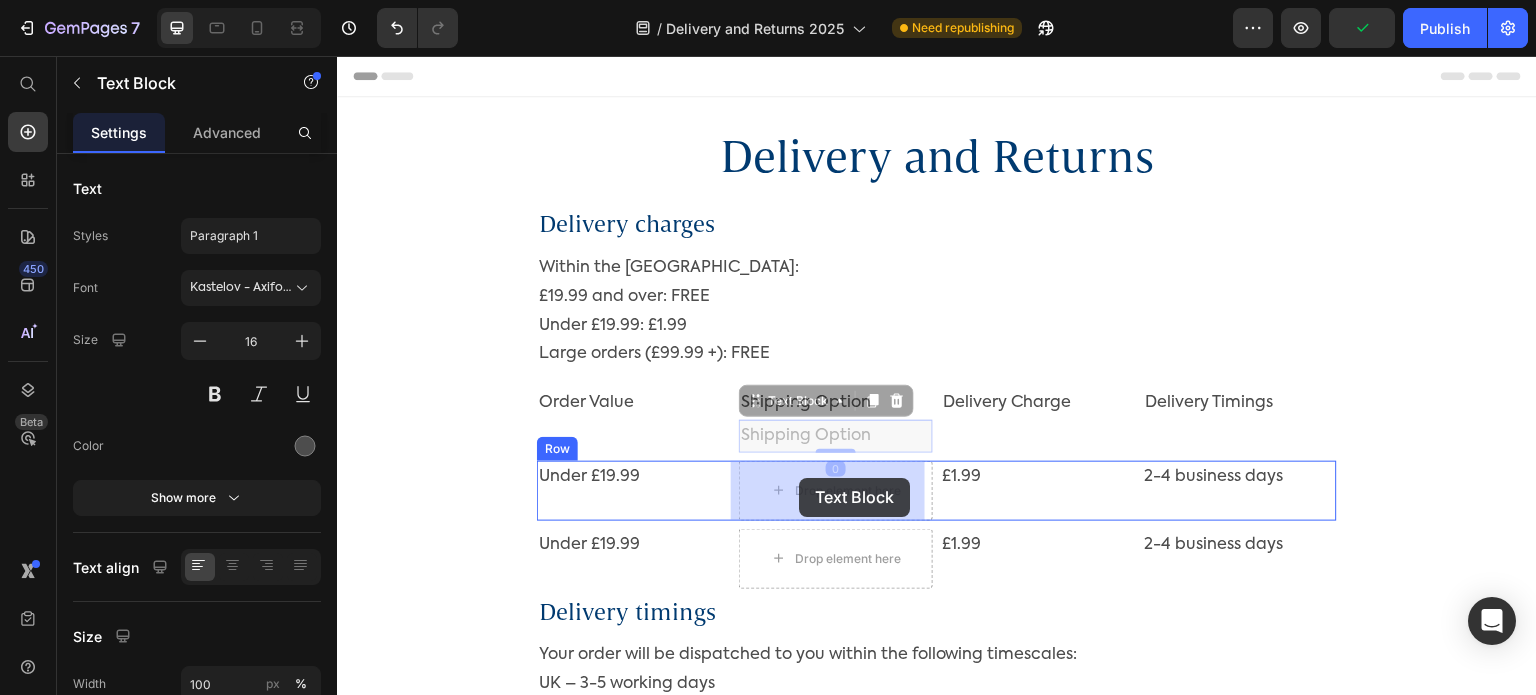 drag, startPoint x: 785, startPoint y: 405, endPoint x: 801, endPoint y: 472, distance: 68.88396 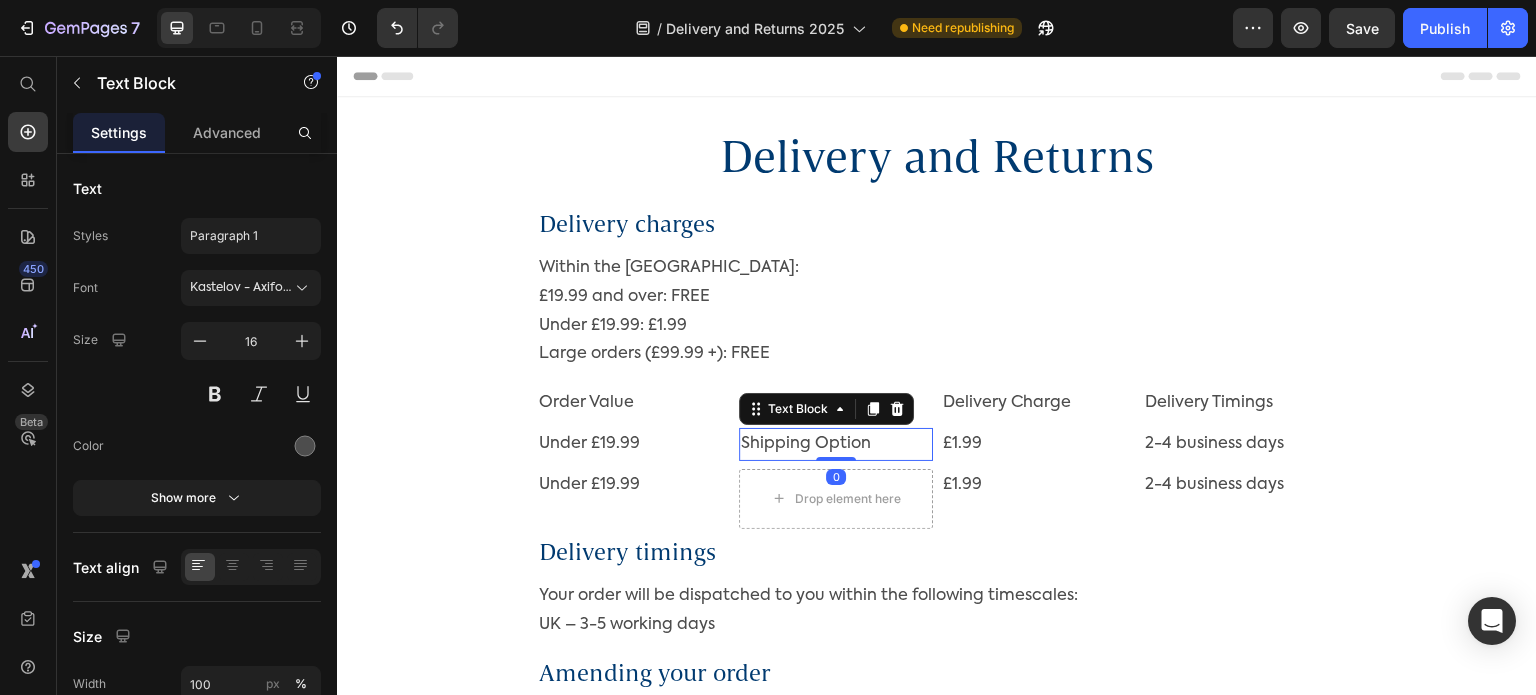 click on "Shipping Option" at bounding box center [836, 444] 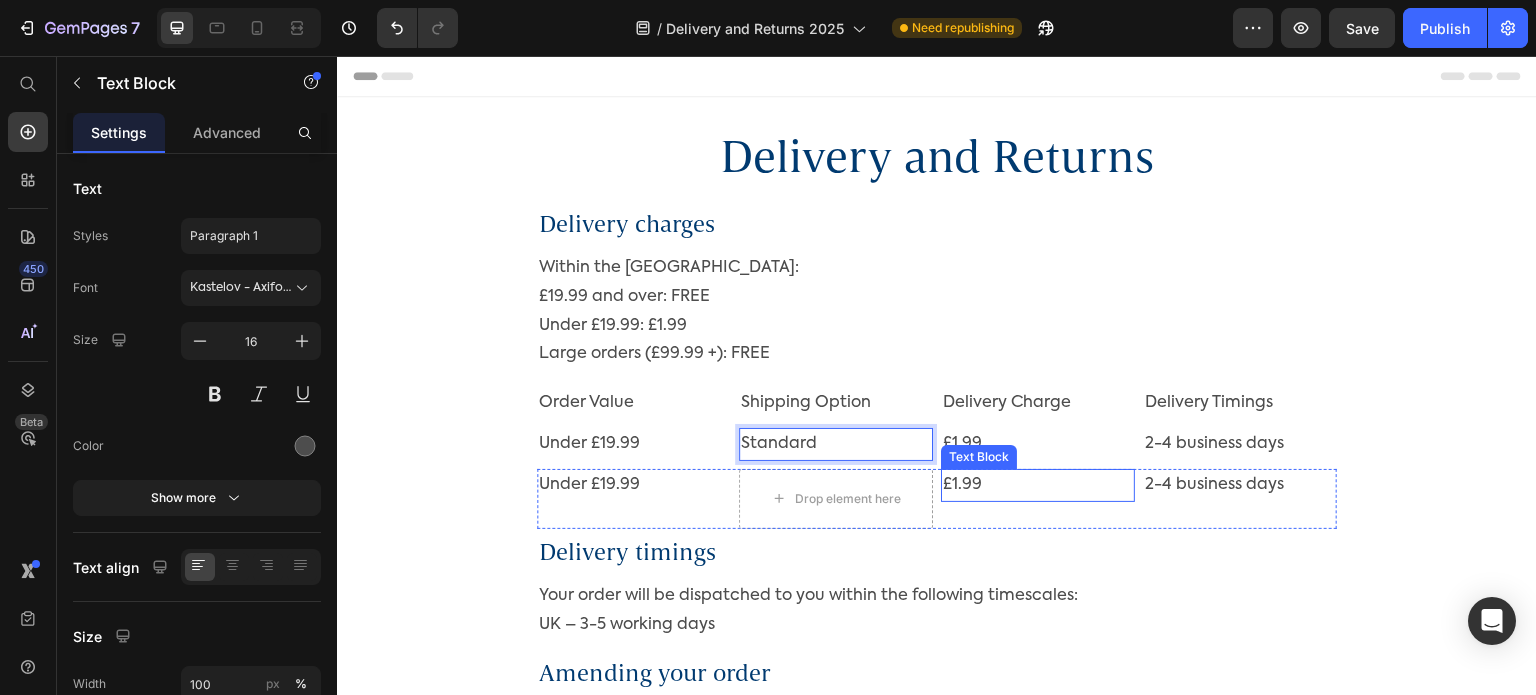 click on "£1.99" at bounding box center (1038, 485) 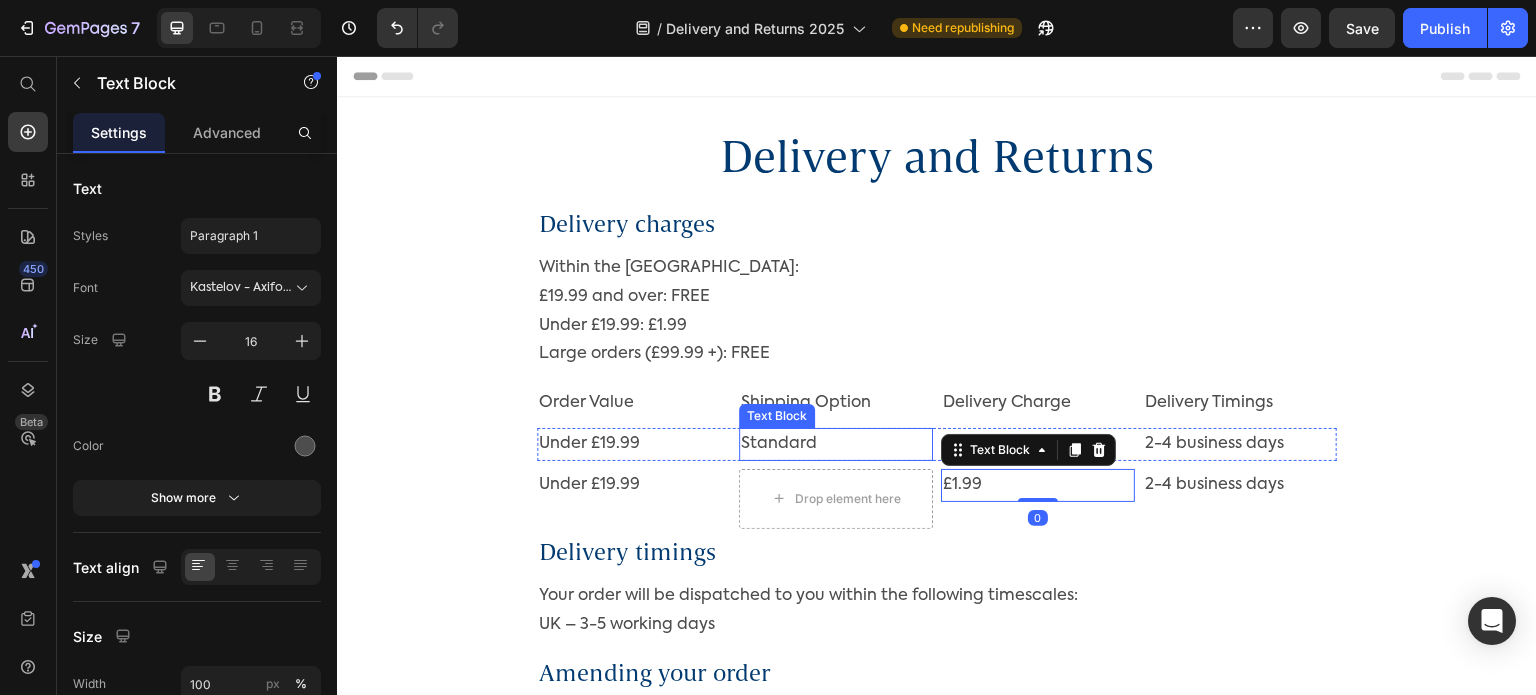 click on "Standard" at bounding box center (836, 444) 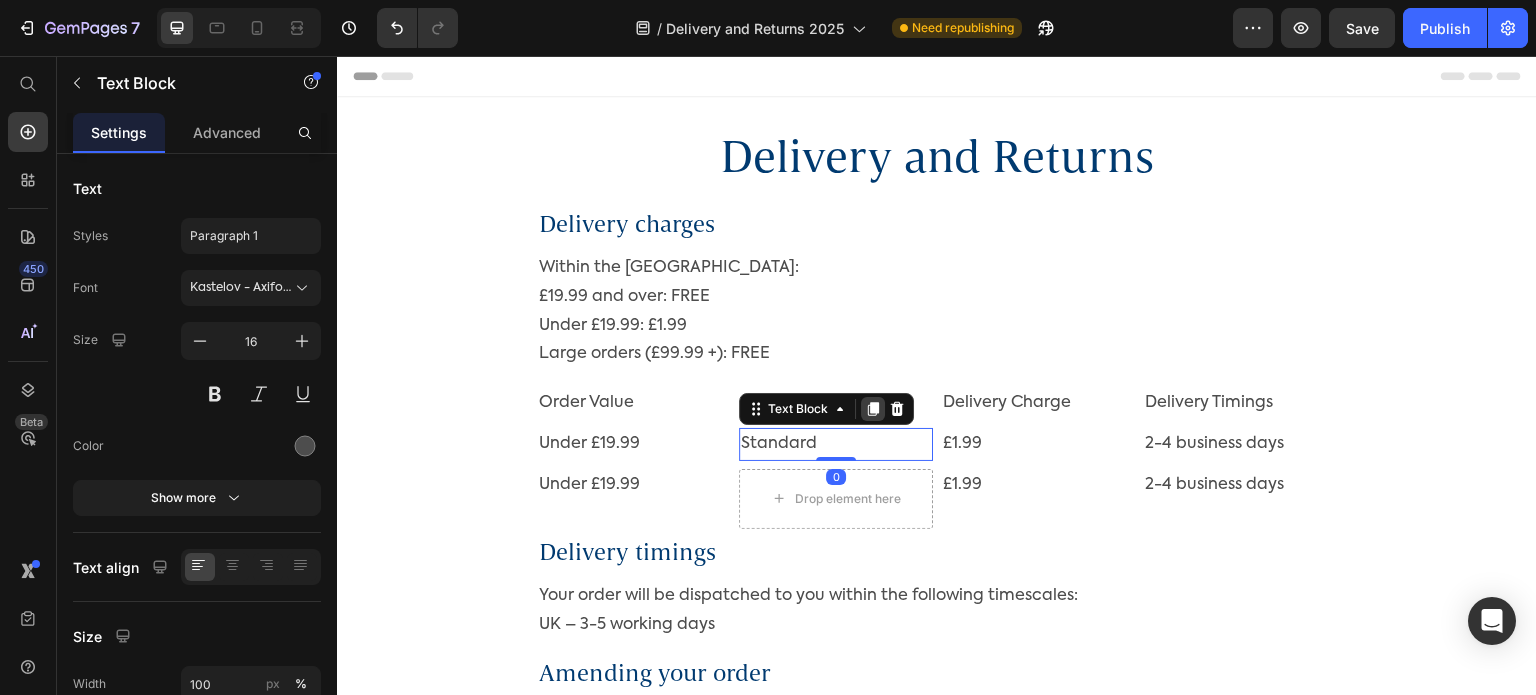 click 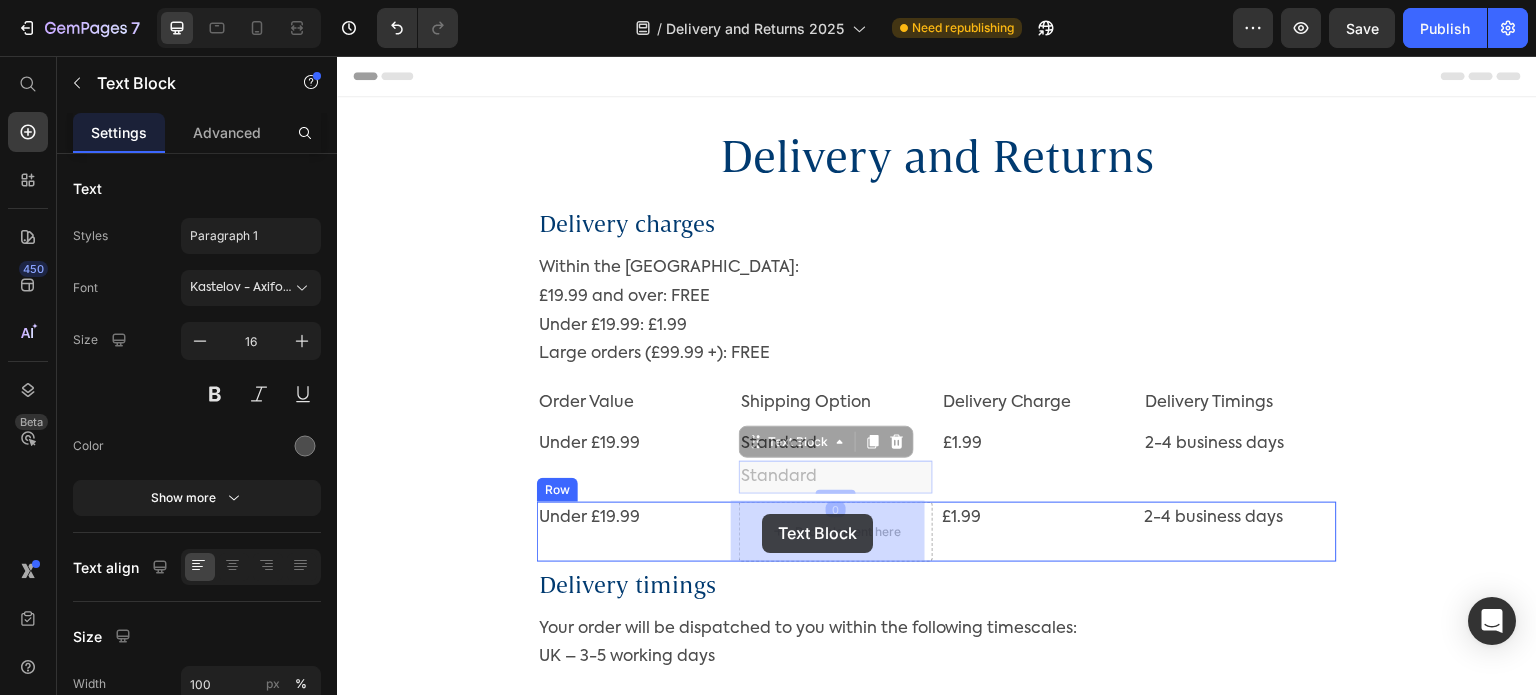 drag, startPoint x: 762, startPoint y: 448, endPoint x: 762, endPoint y: 504, distance: 56 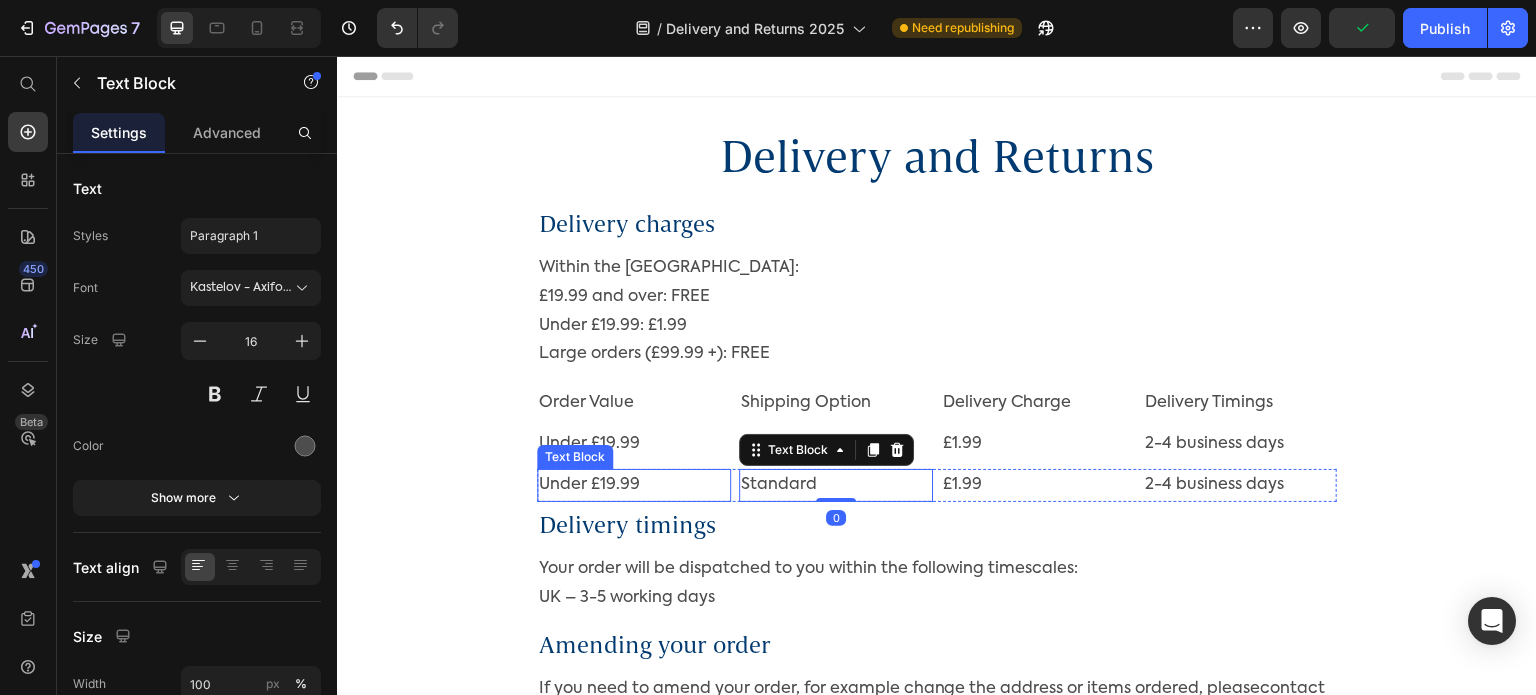 click on "Under £19.99" at bounding box center [634, 485] 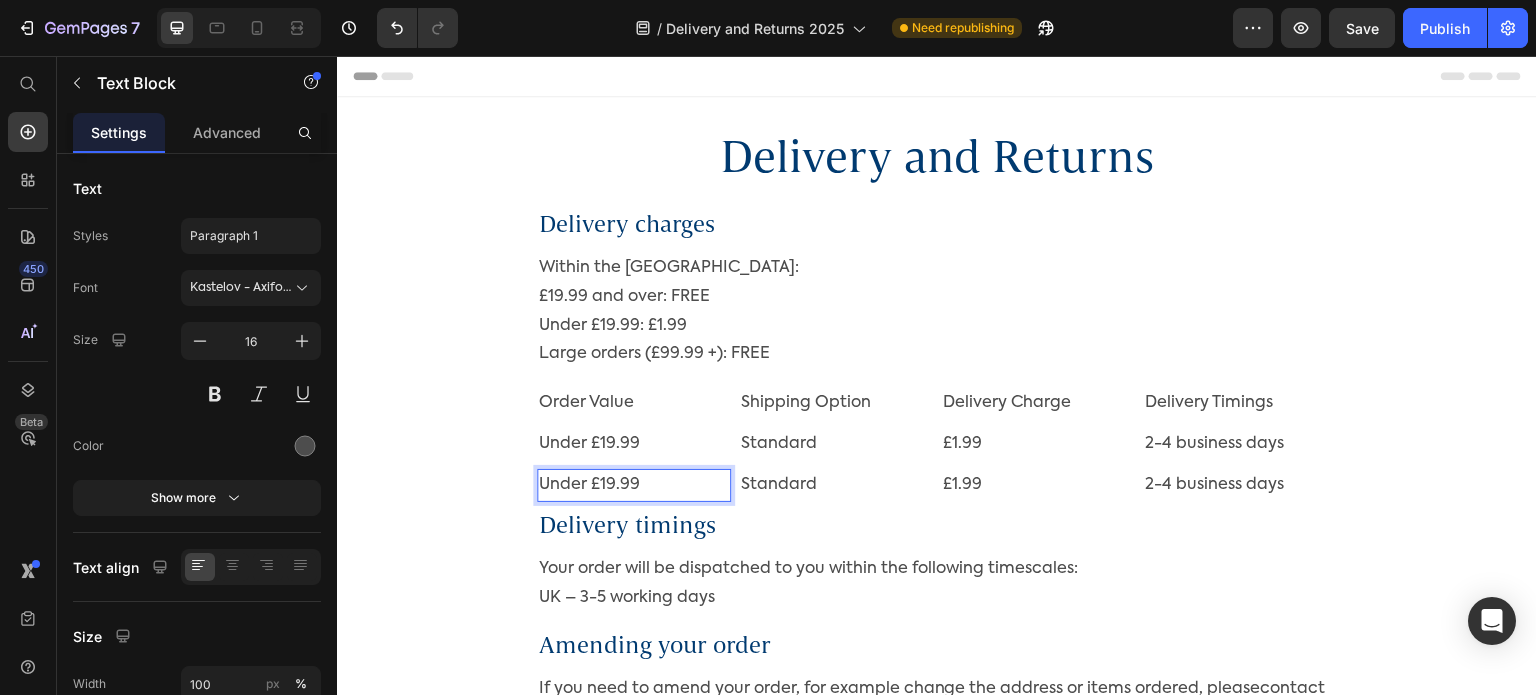 click on "Under £19.99" at bounding box center (634, 485) 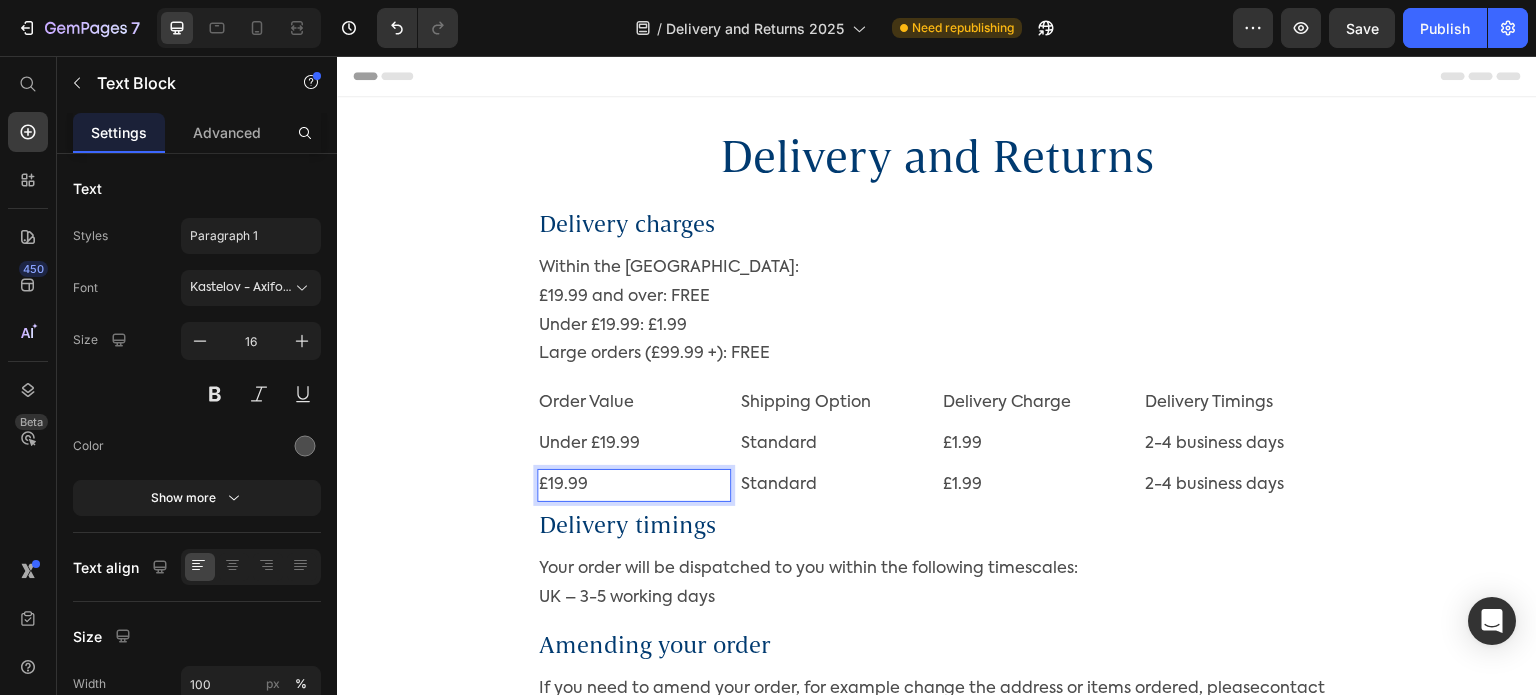 click on "£19.99" at bounding box center (634, 485) 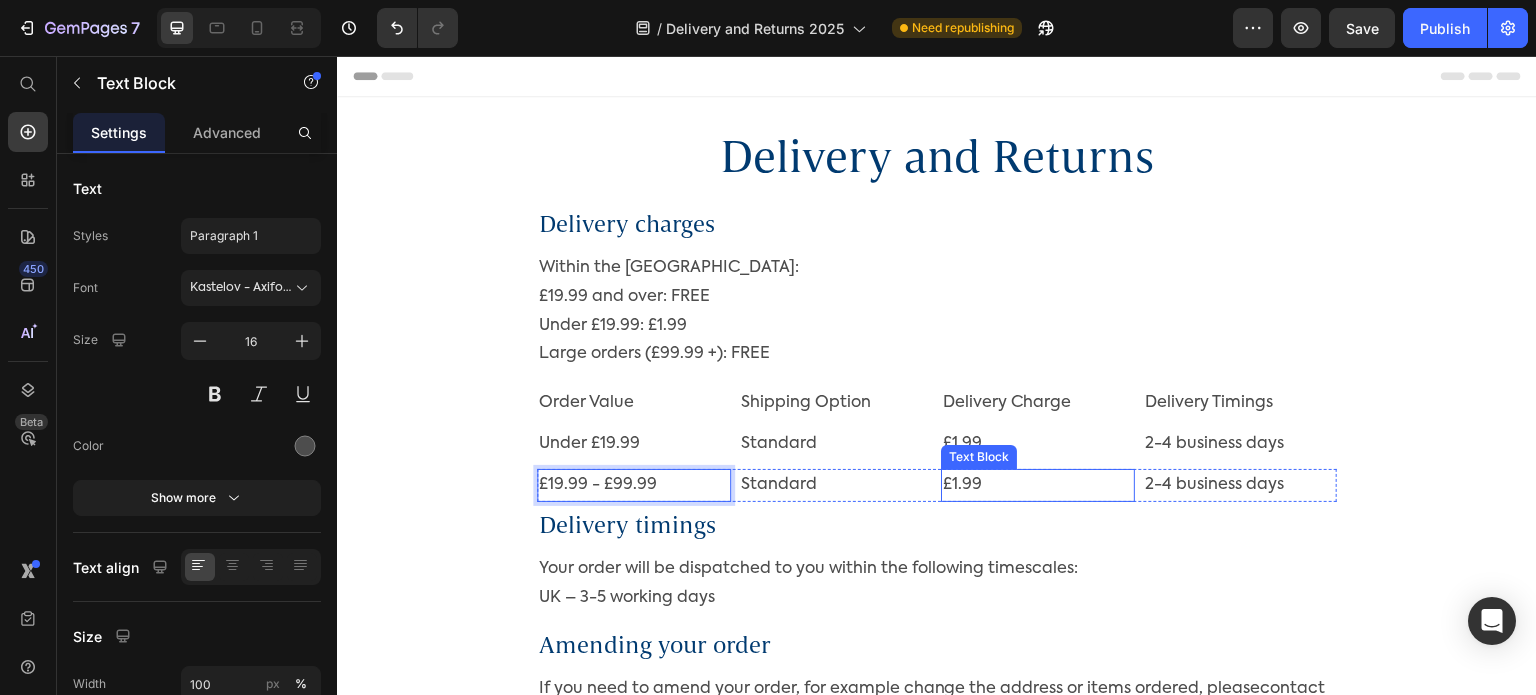 click on "£1.99" at bounding box center (1038, 485) 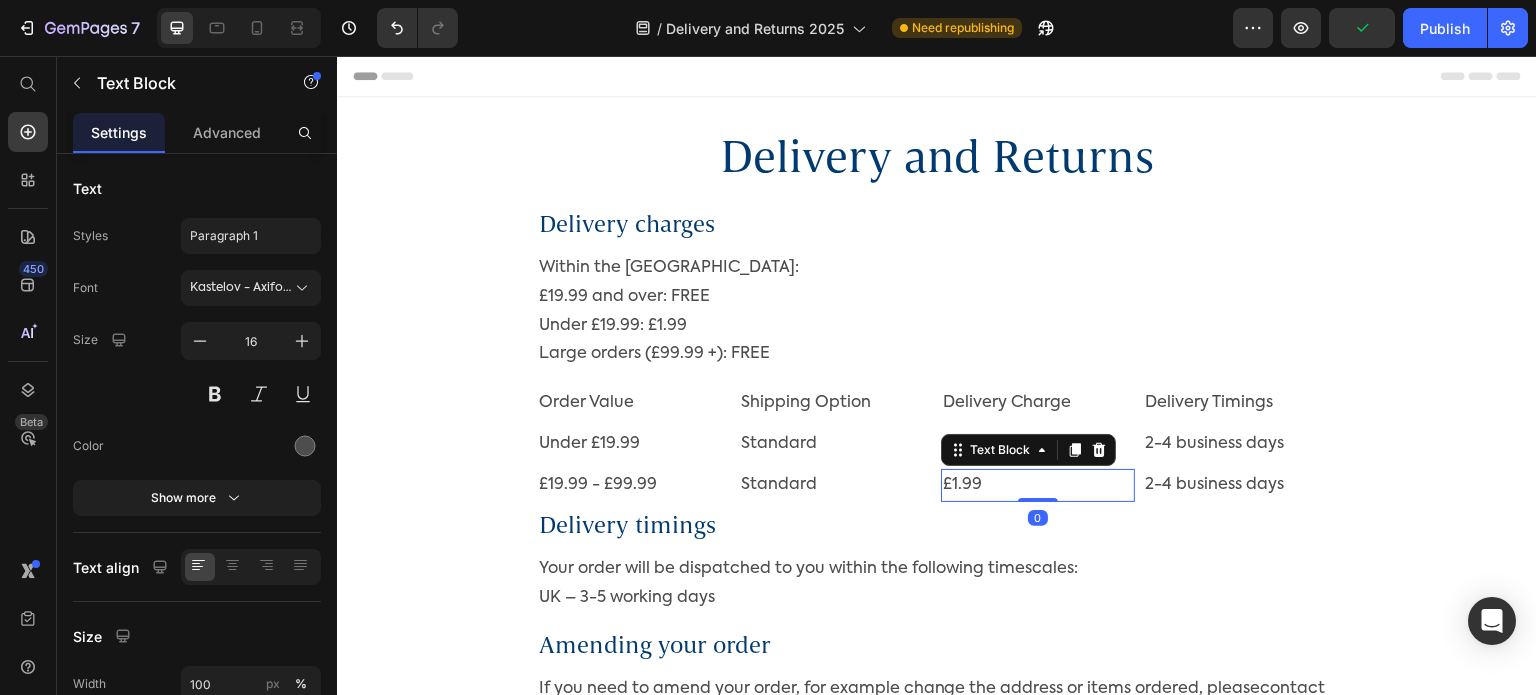 click on "£1.99" at bounding box center (1038, 485) 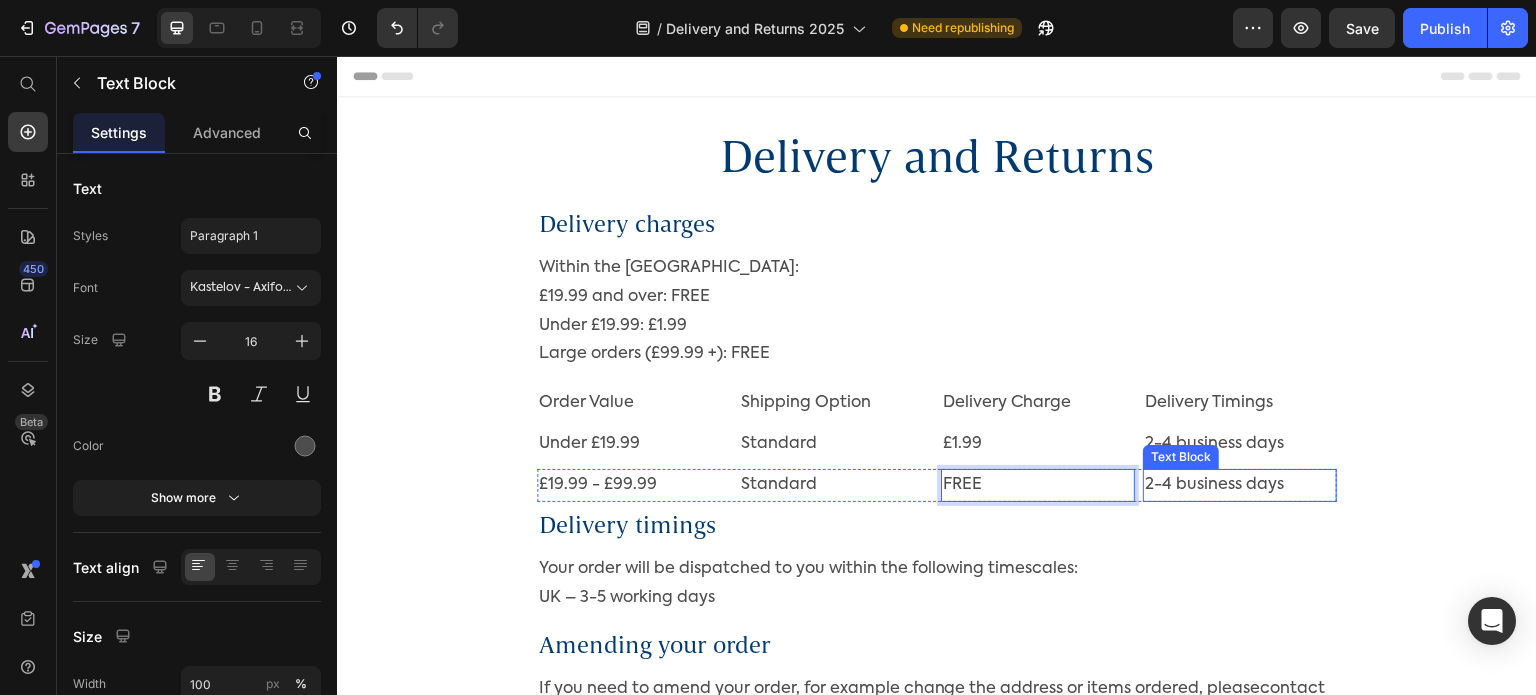 click on "2-4 business days" at bounding box center (1240, 485) 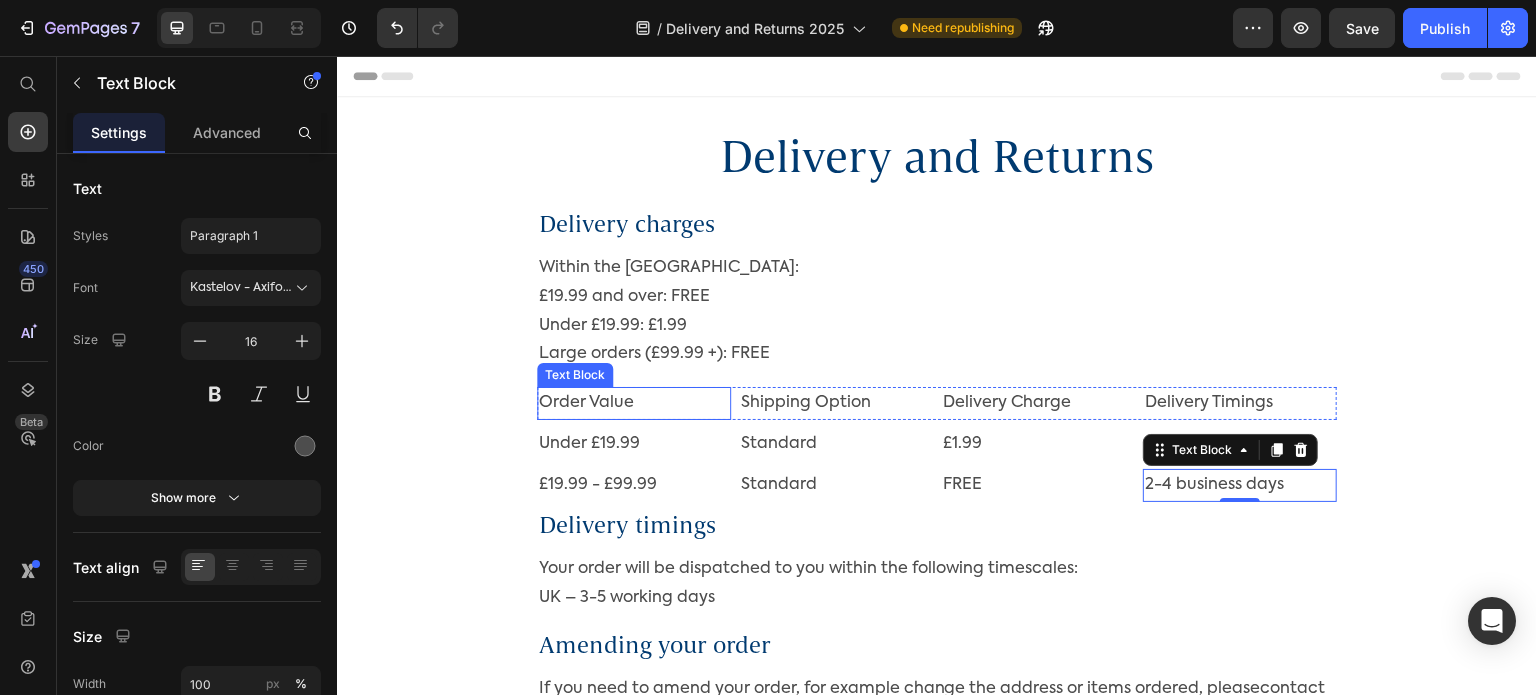 click on "Order Value" at bounding box center (634, 403) 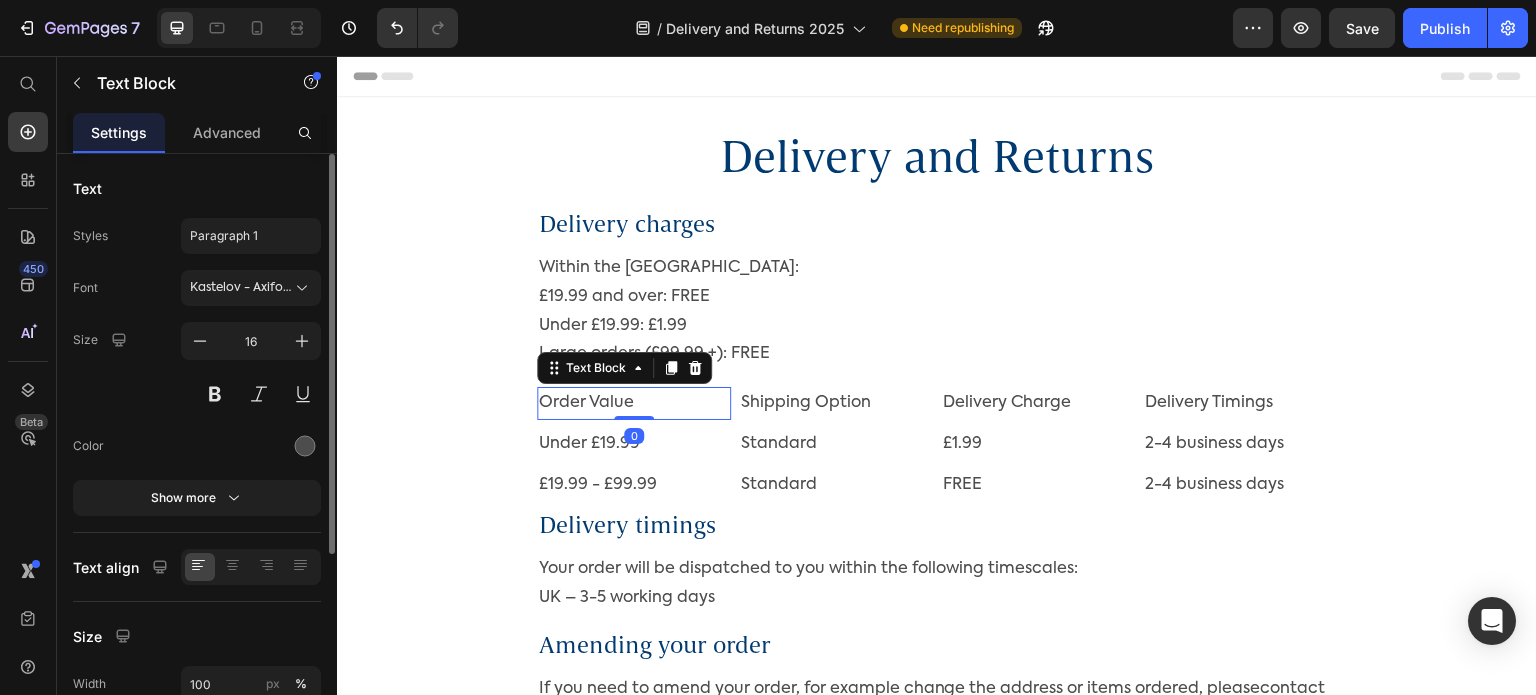 click at bounding box center (251, 394) 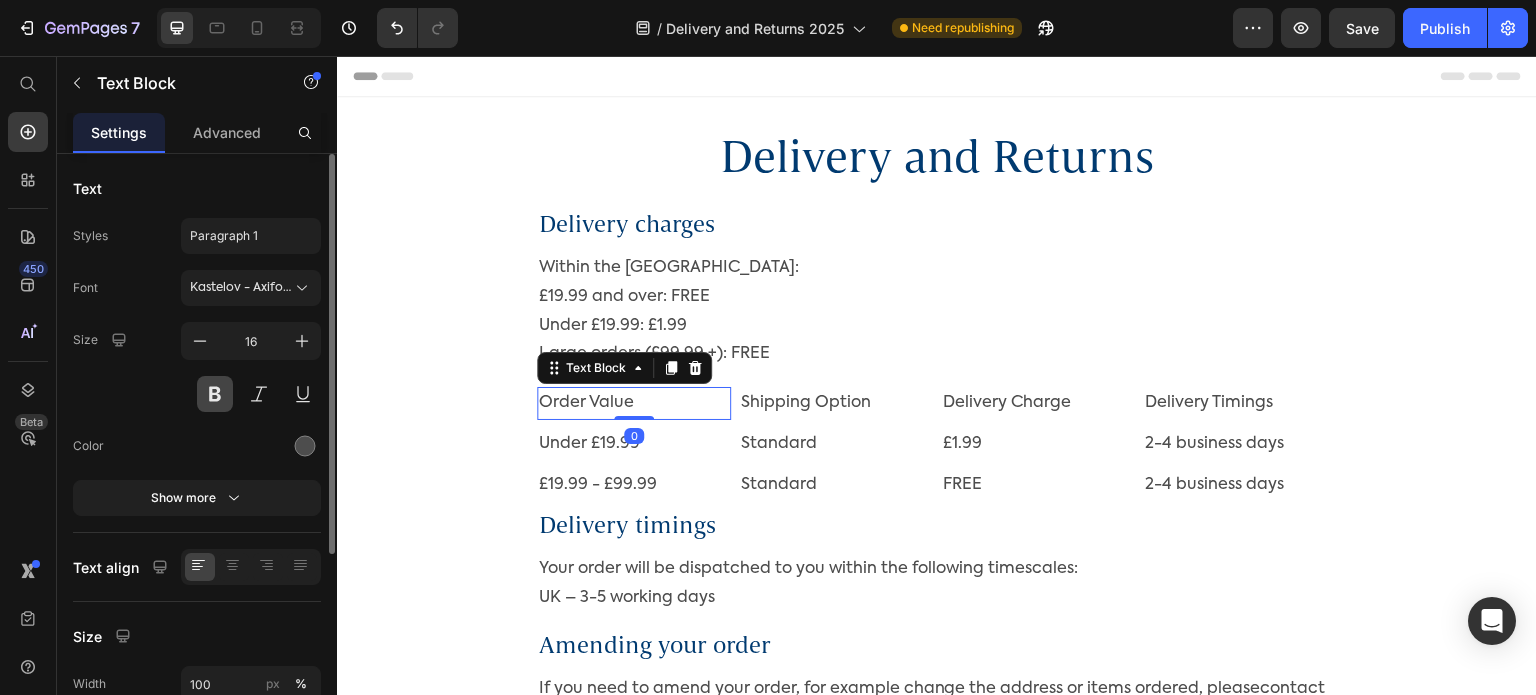 click at bounding box center [215, 394] 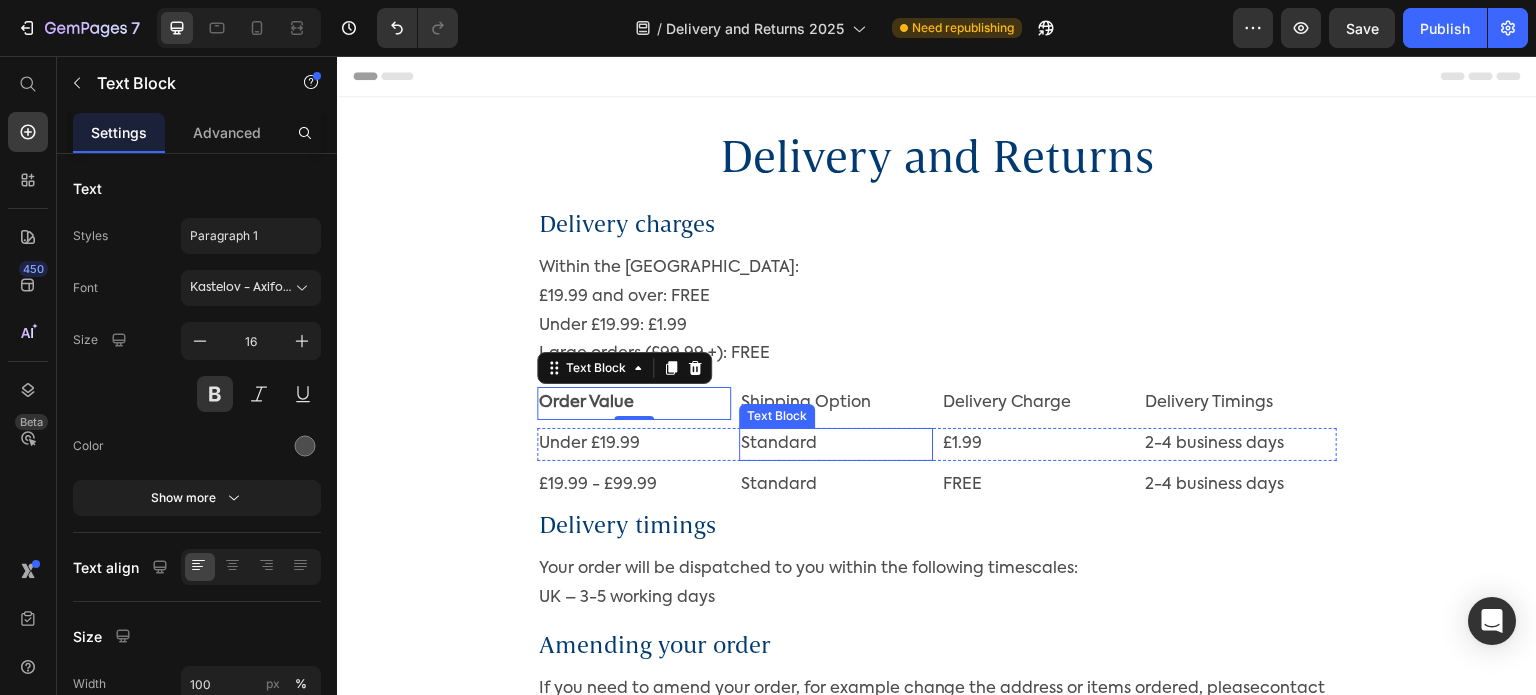 click on "Shipping Option" at bounding box center (836, 403) 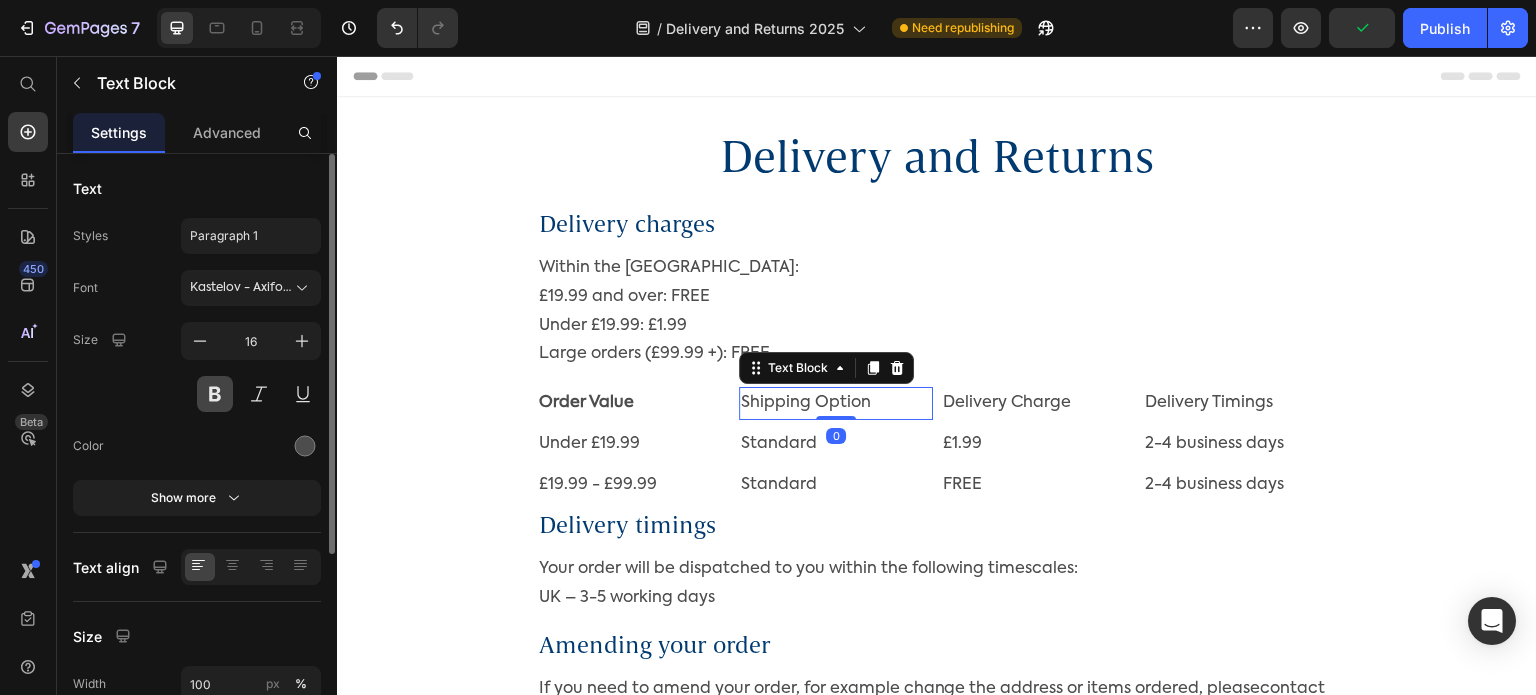 click at bounding box center (215, 394) 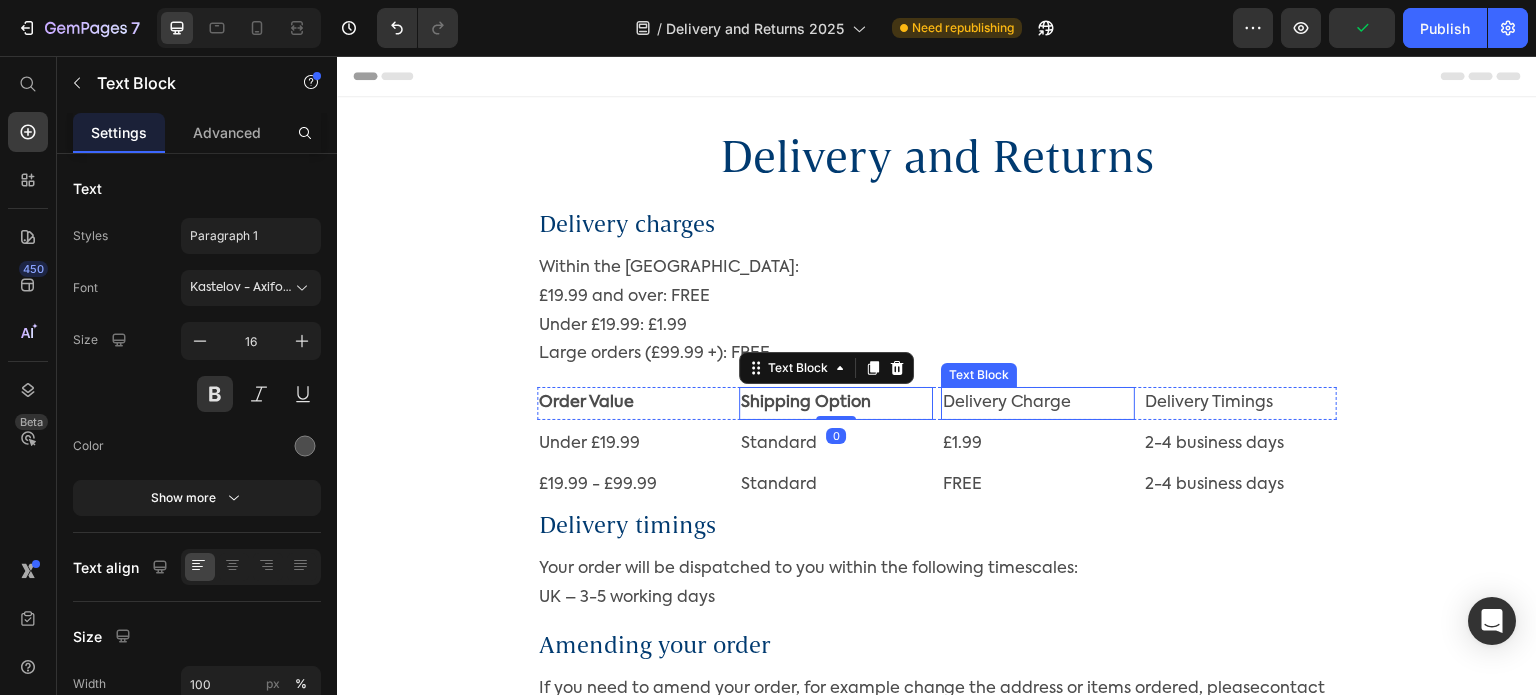 click on "Delivery Charge" at bounding box center [1038, 403] 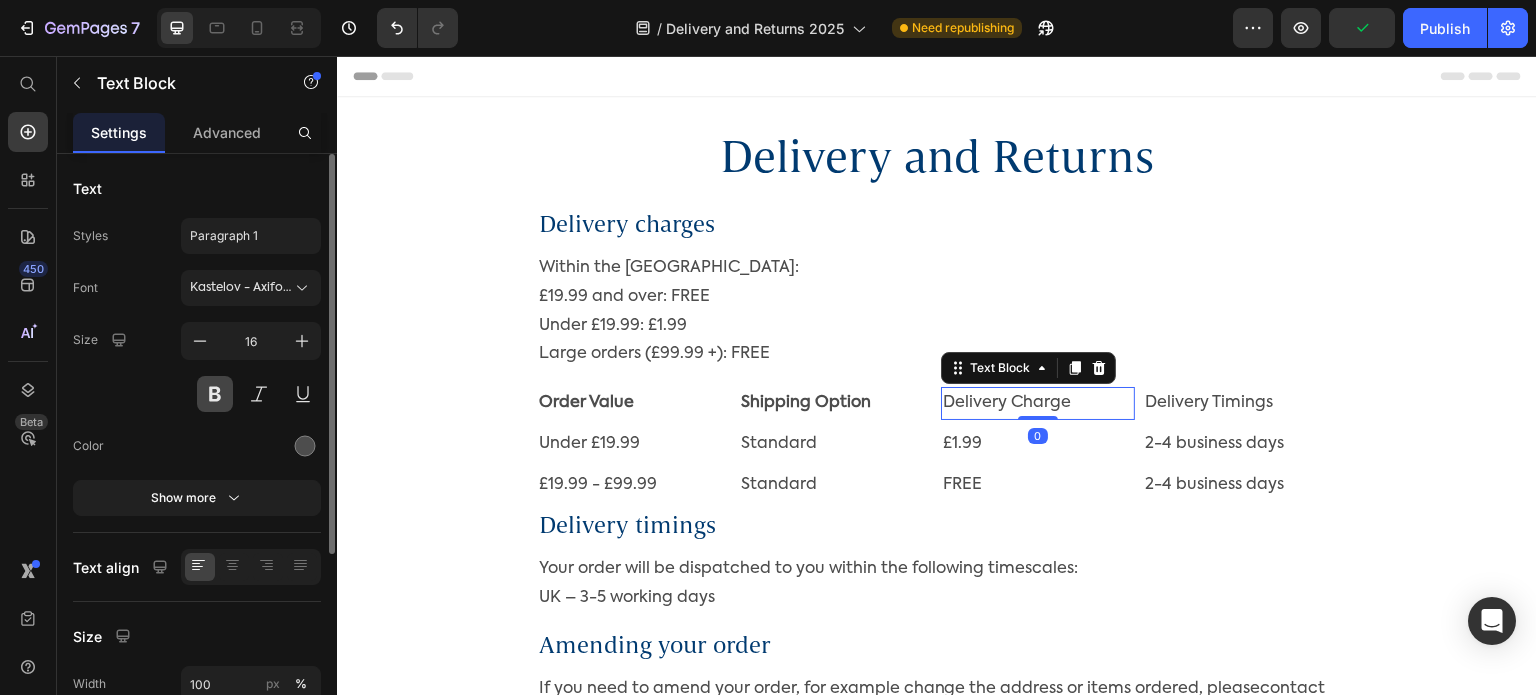 click at bounding box center (215, 394) 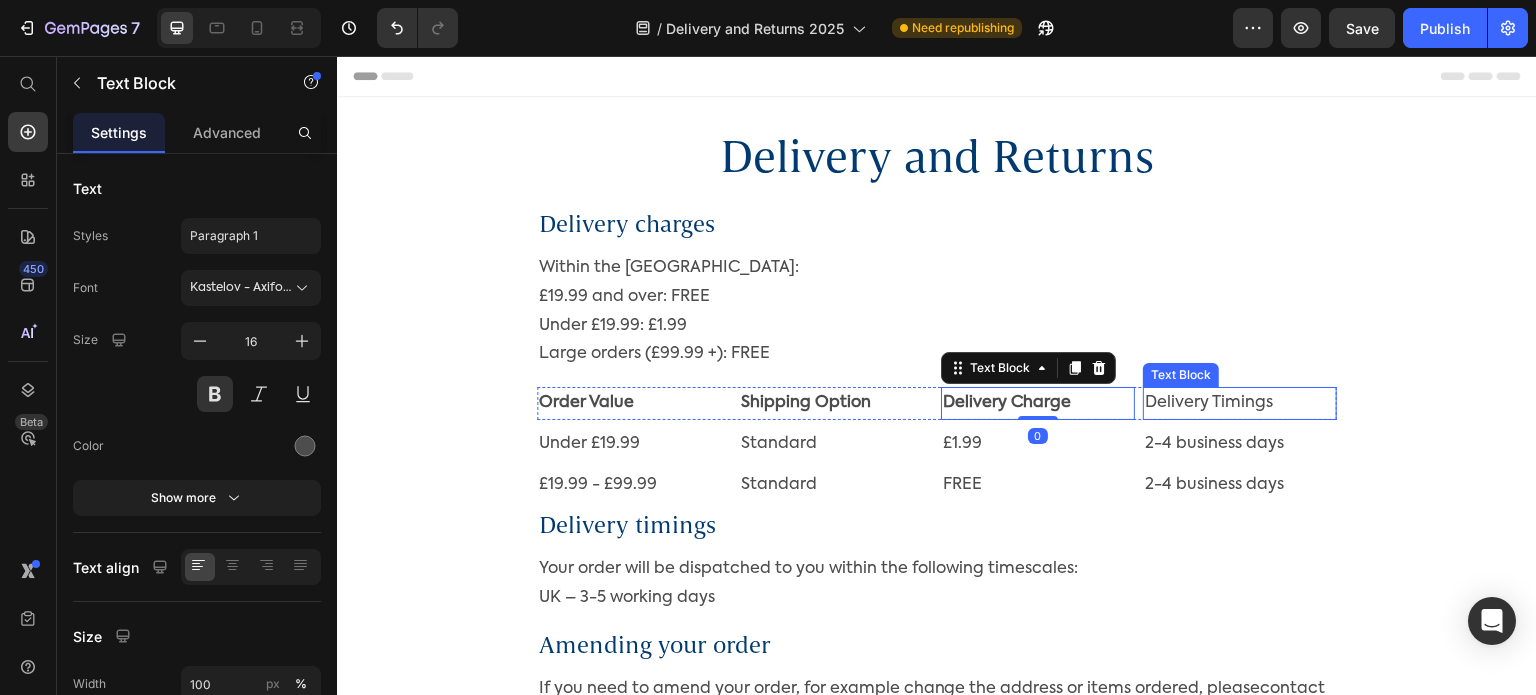 click on "Delivery Timings" at bounding box center (1240, 403) 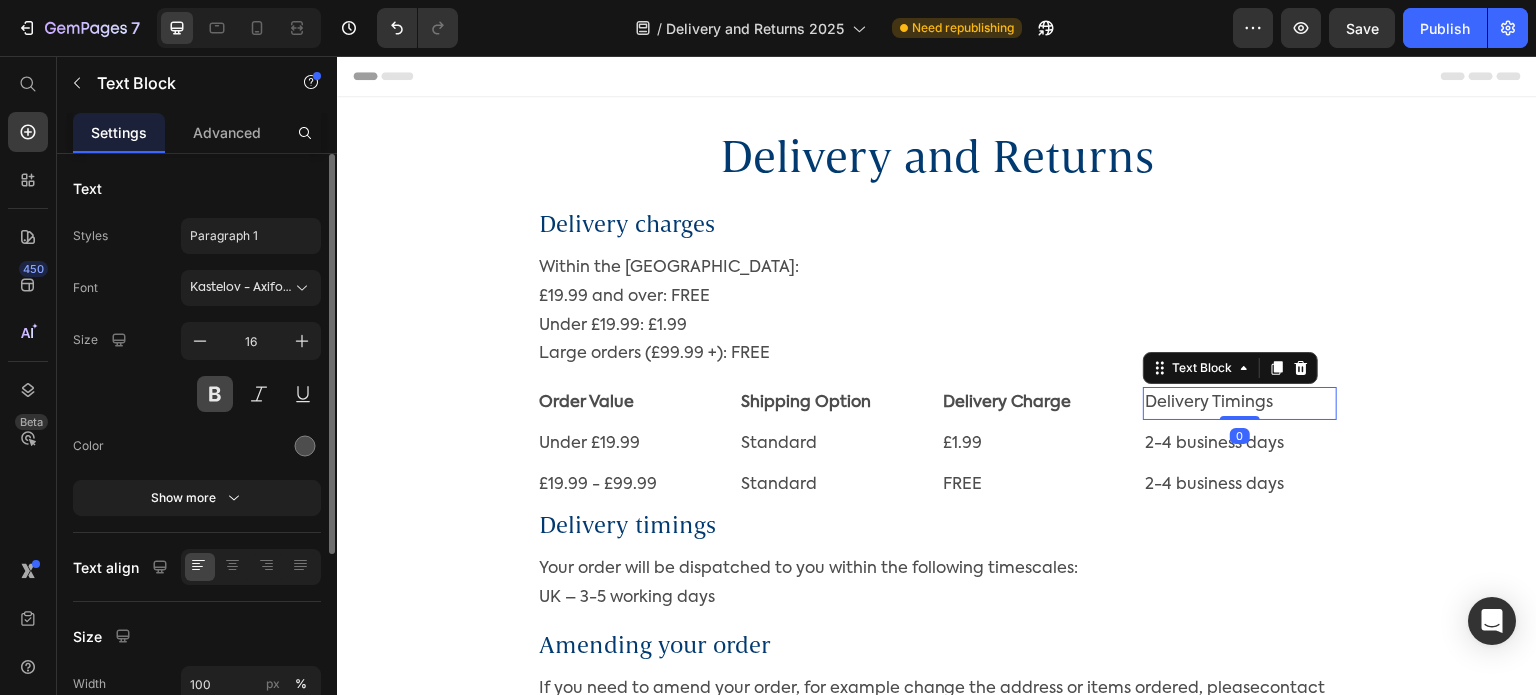 click at bounding box center [215, 394] 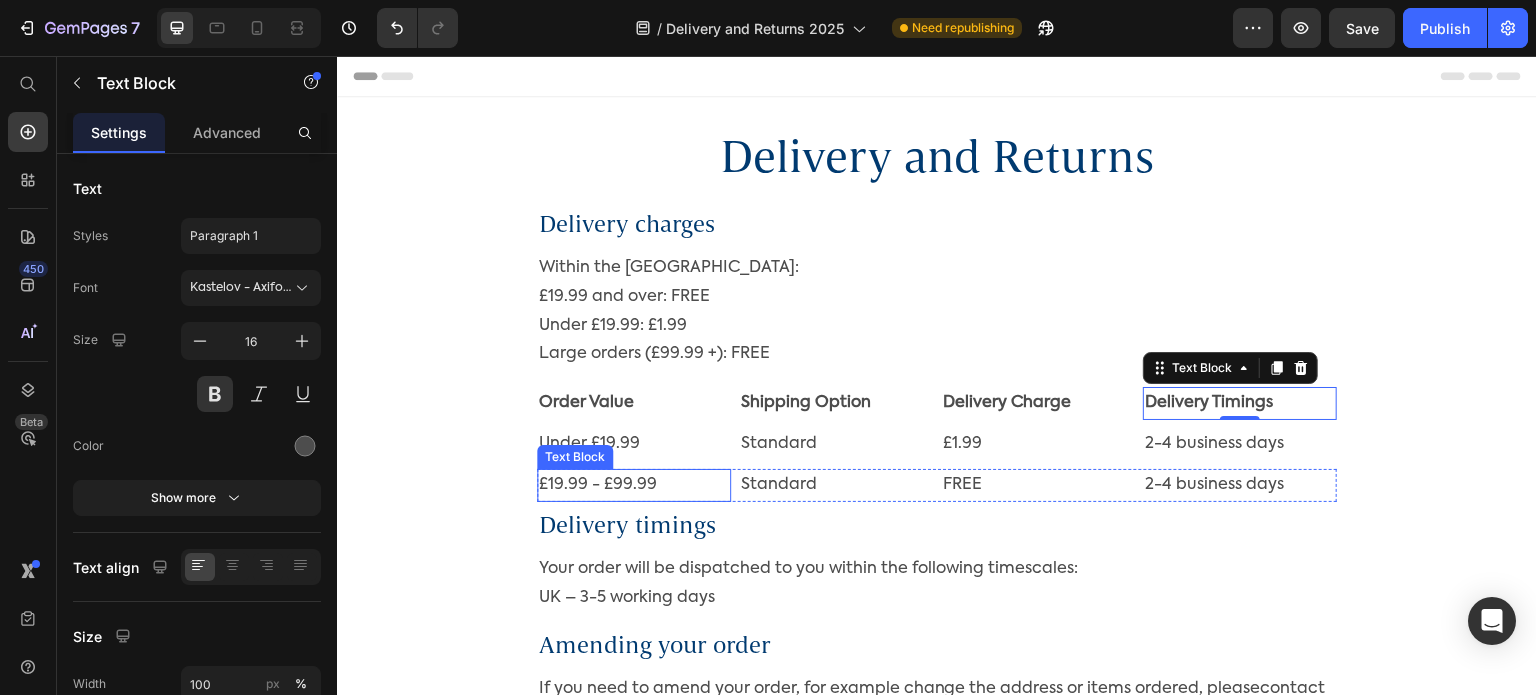 click on "£19.99 - £99.99" at bounding box center (634, 485) 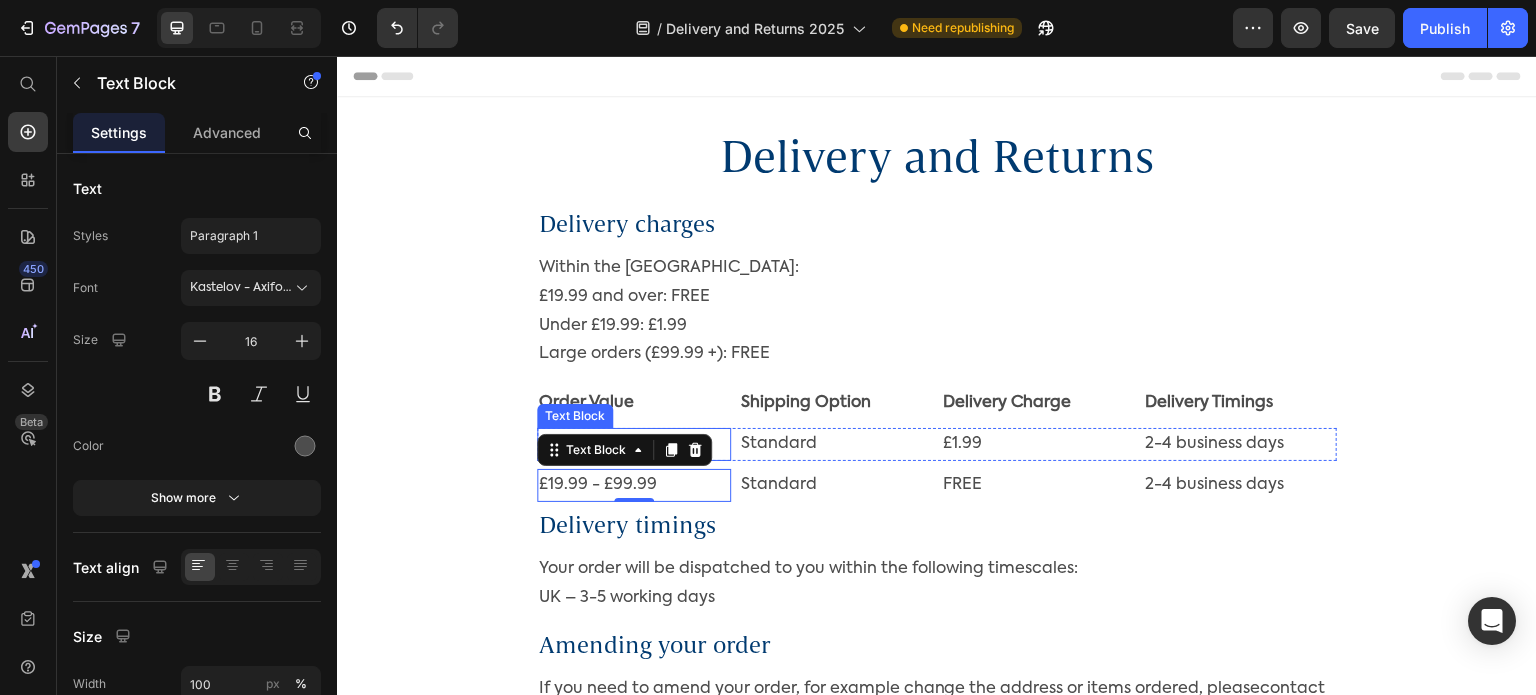 click on "Under £19.99" at bounding box center [634, 444] 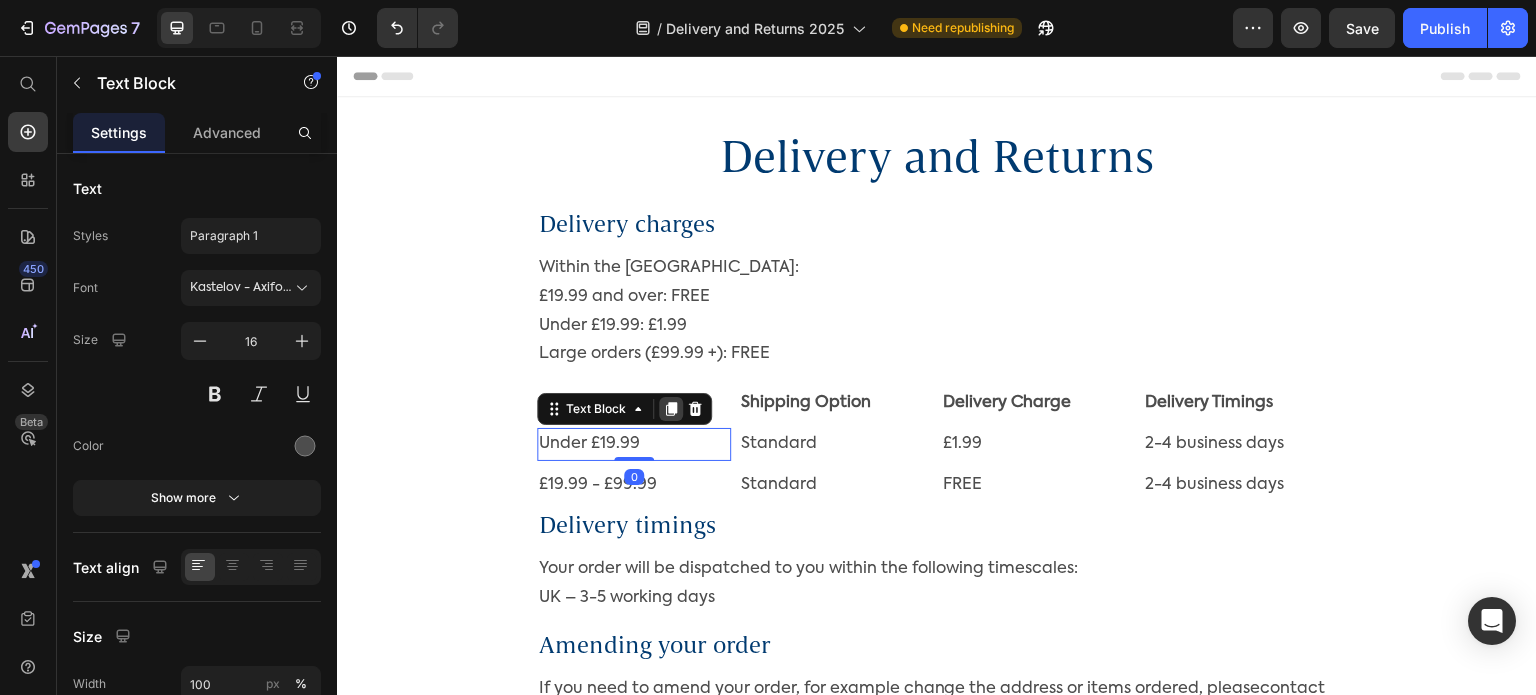 click 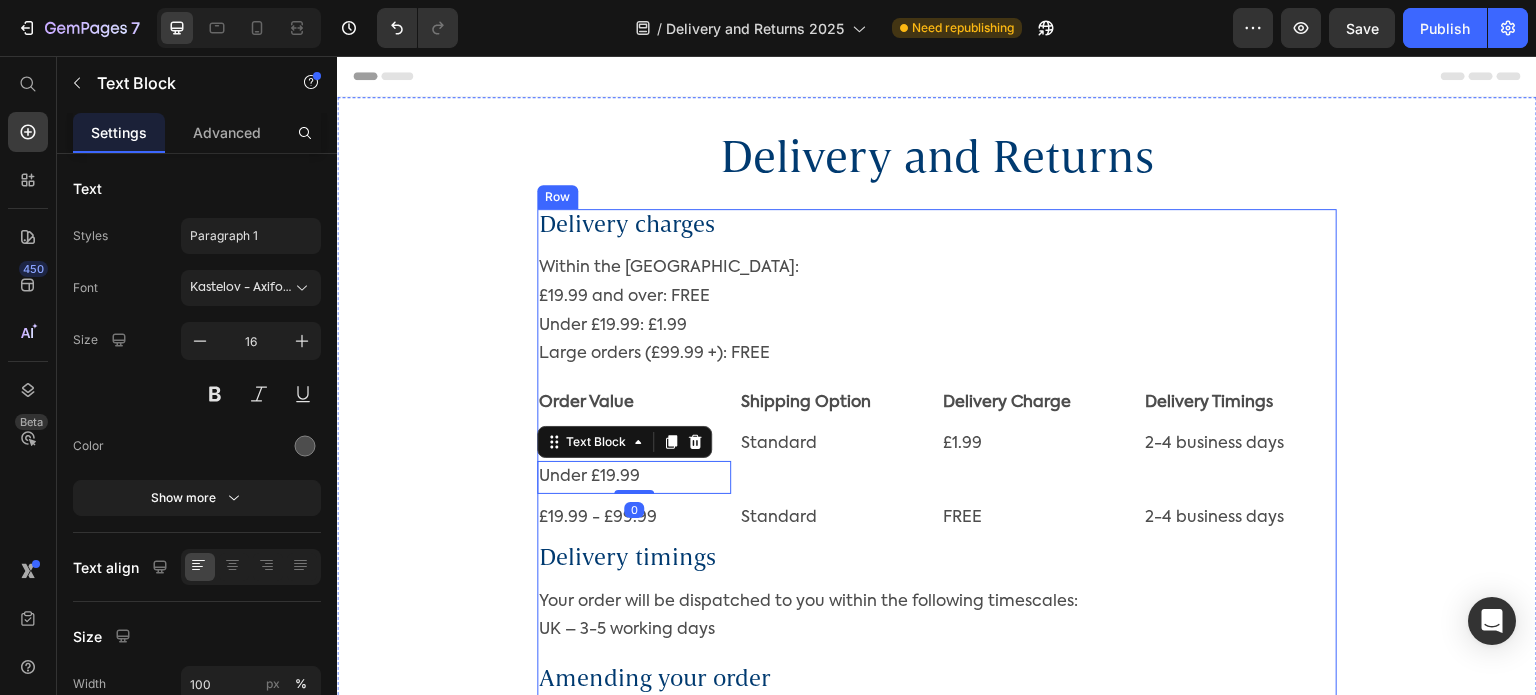 click on "Delivery charges Heading Within the [GEOGRAPHIC_DATA]:  £19.99 and over: FREE Under £19.99: £1.99 Large orders (£99.99 +): FREE Text Block Order Value Text Block Shipping Option Text Block Delivery Charge Text Block Delivery Timings Text Block Row Under £19.99 Text Block Under £19.99 Text Block   0 Standard Text Block £1.99 Text Block 2-4 business days Text Block Row £19.99 - £99.99 Text Block Standard Text Block FREE Text Block 2-4 business days Text Block Row Delivery timings Heading Your order will be dispatched to you within the following timescales: [GEOGRAPHIC_DATA] – 3-5 working days Text Block Amending your order Heading If you need to amend your order, for example change the address or items ordered, please  contact us  within 1 hour of placing your order. Once the order is fulfilled and locked for shipping it cannot be amended.   Our office opening hours are:  [DATE] - [DATE], 9am-5pm   Text Block Refund policy Heading     If you would like to make a return:       Huboo Ref [STREET_ADDRESS]" at bounding box center (937, 1404) 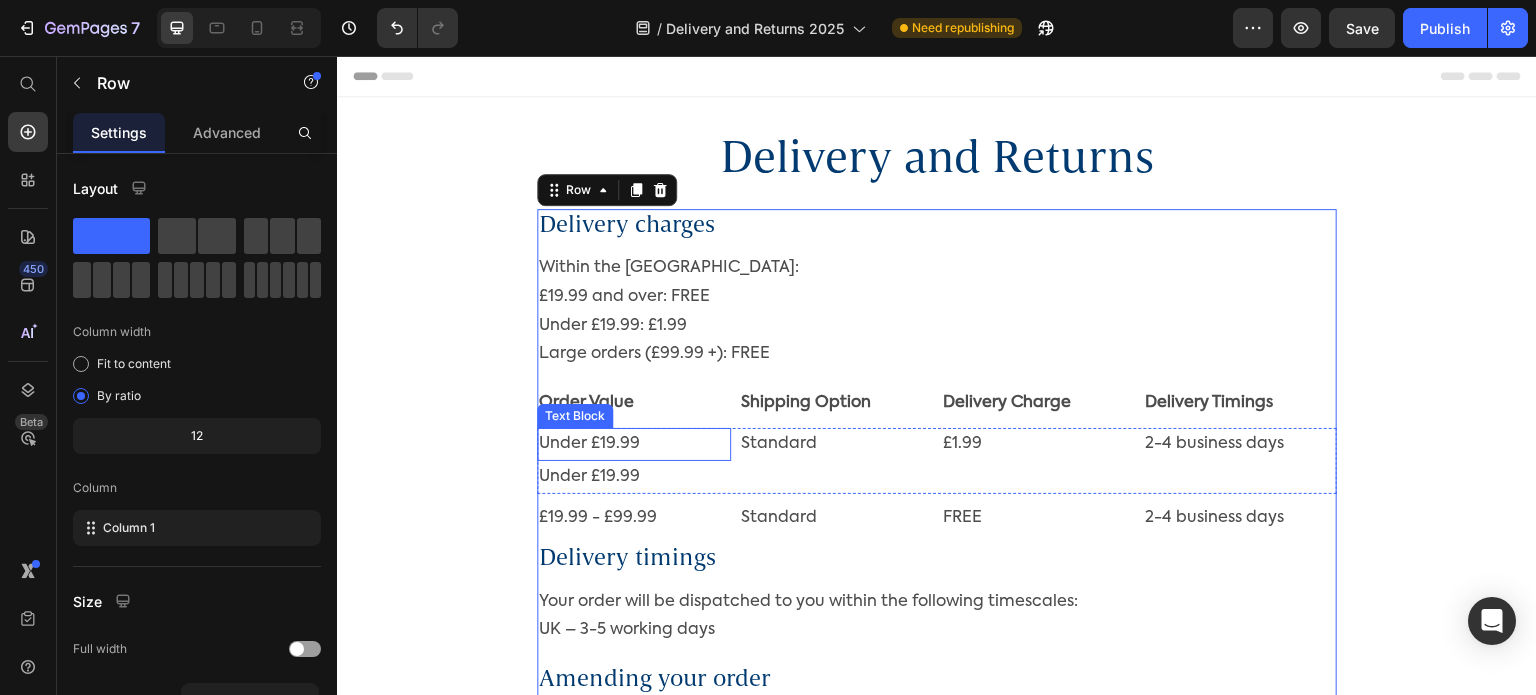 click on "Under £19.99" at bounding box center [634, 444] 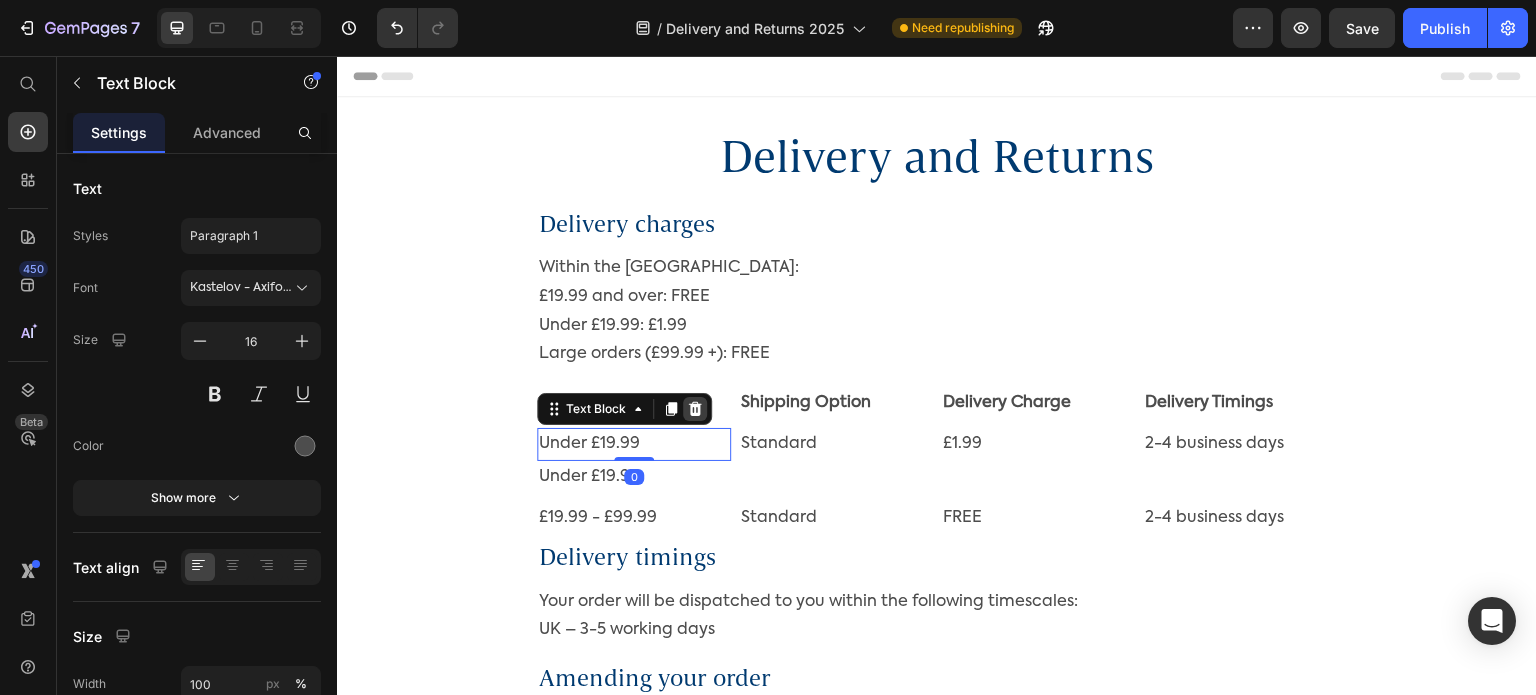 click 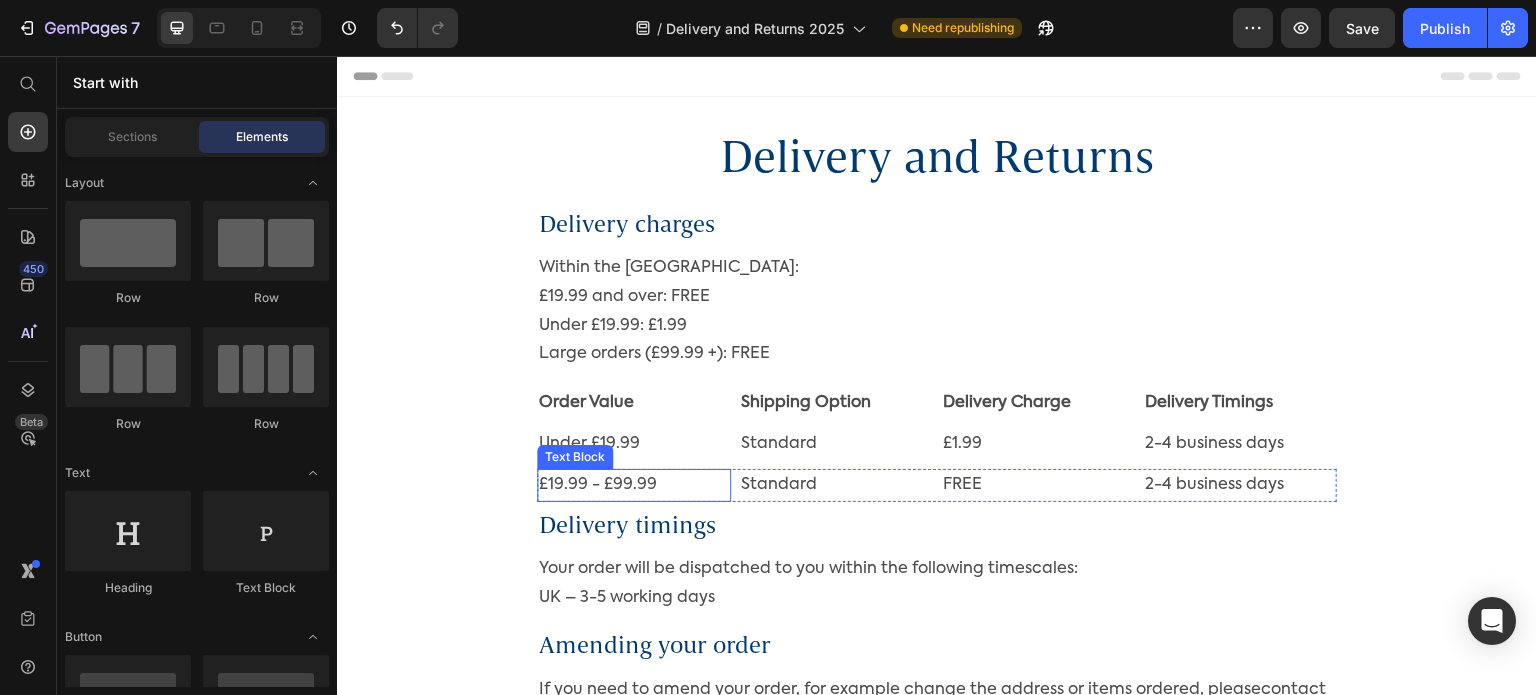 click on "£19.99 - £99.99" at bounding box center (634, 485) 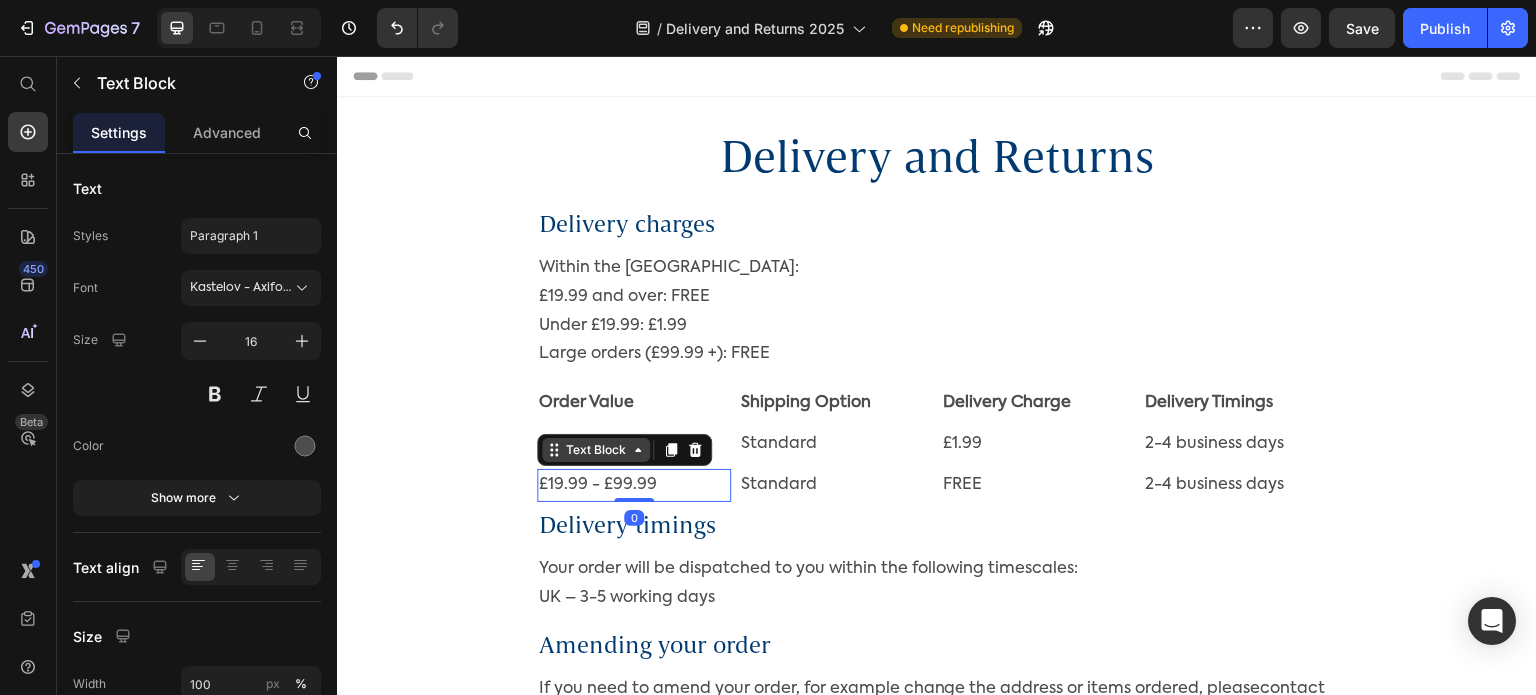 click on "Text Block" at bounding box center (596, 450) 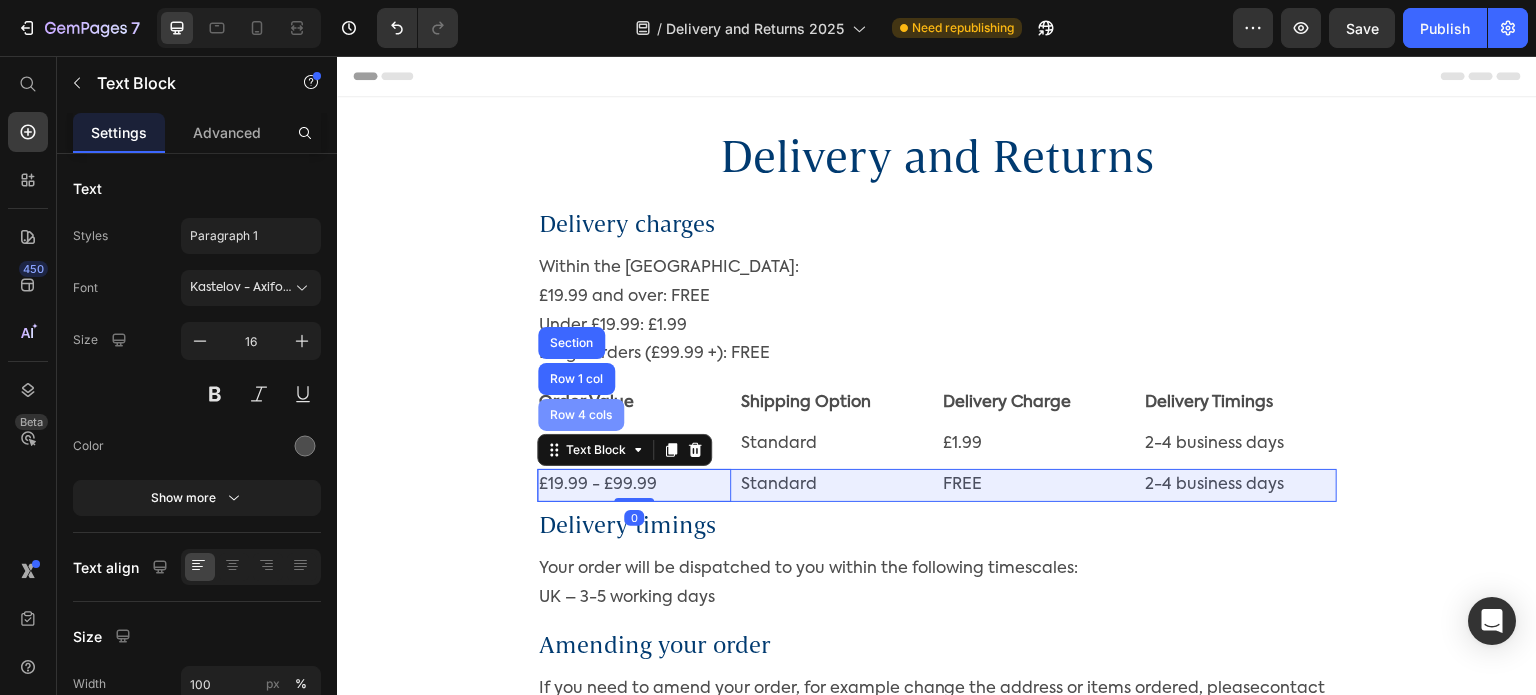 click on "Row 4 cols" at bounding box center (581, 415) 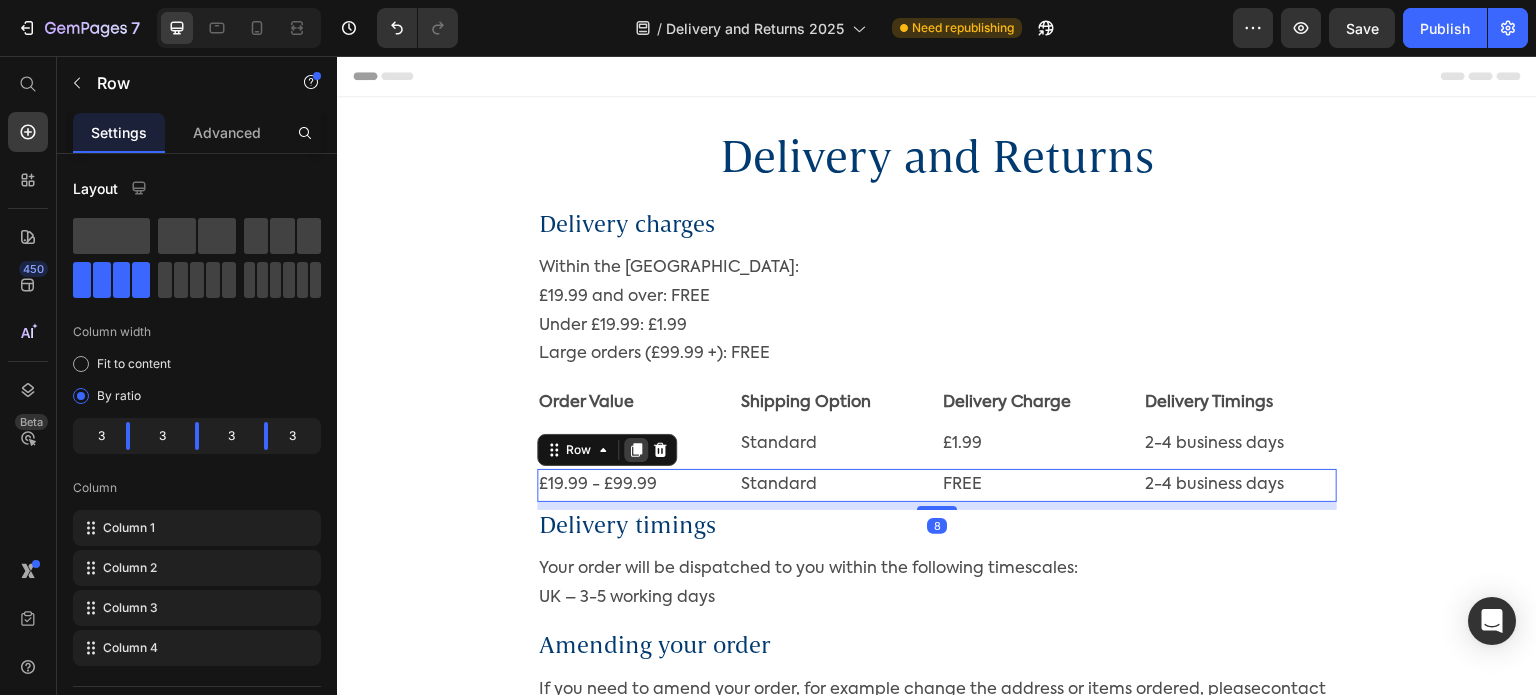 click 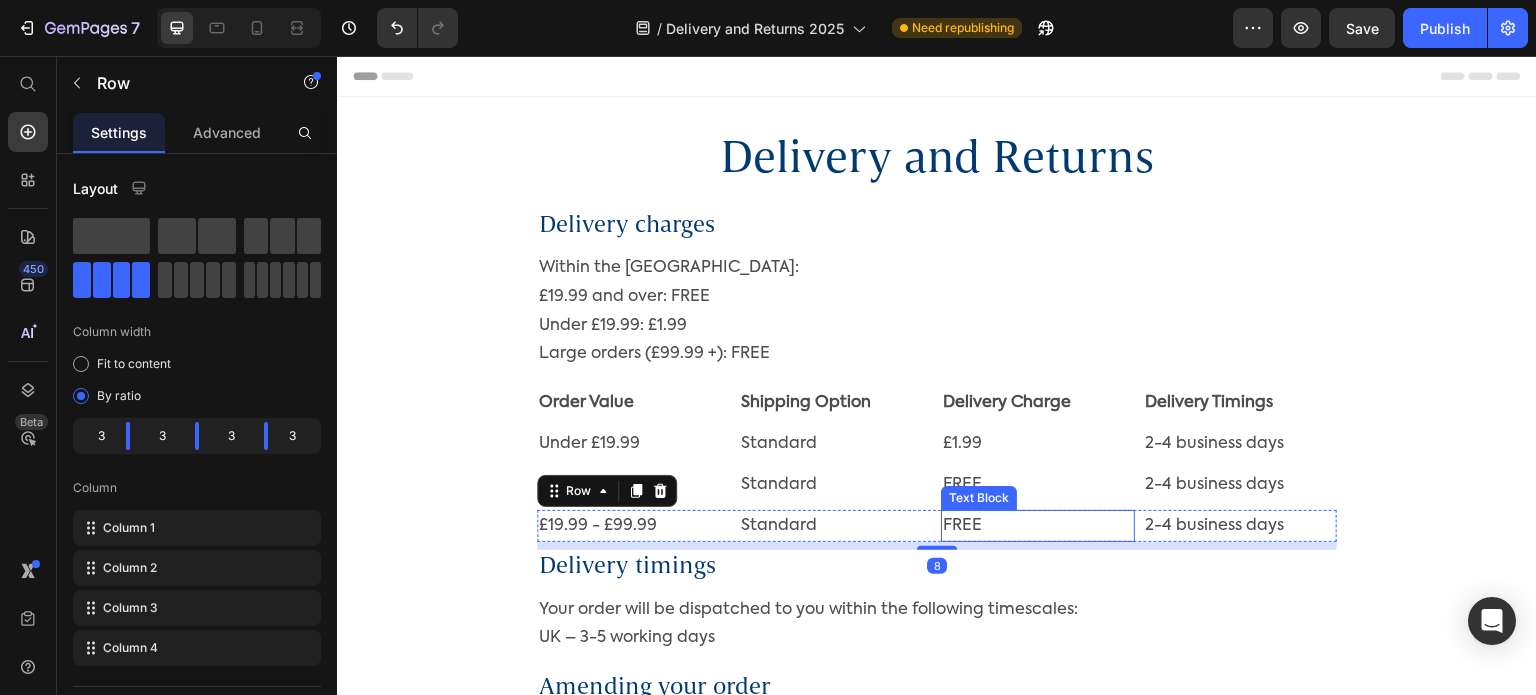 click on "FREE" at bounding box center (1038, 526) 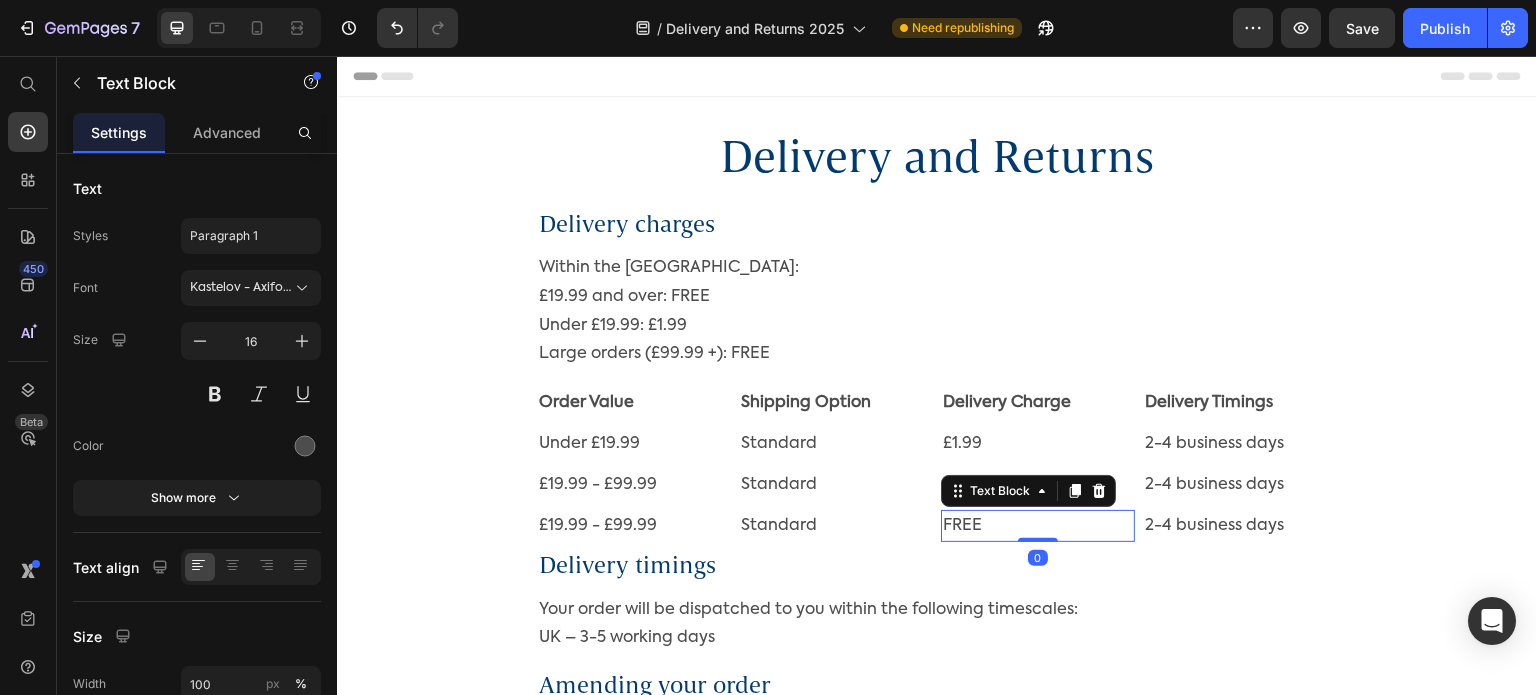 click on "FREE" at bounding box center [1038, 526] 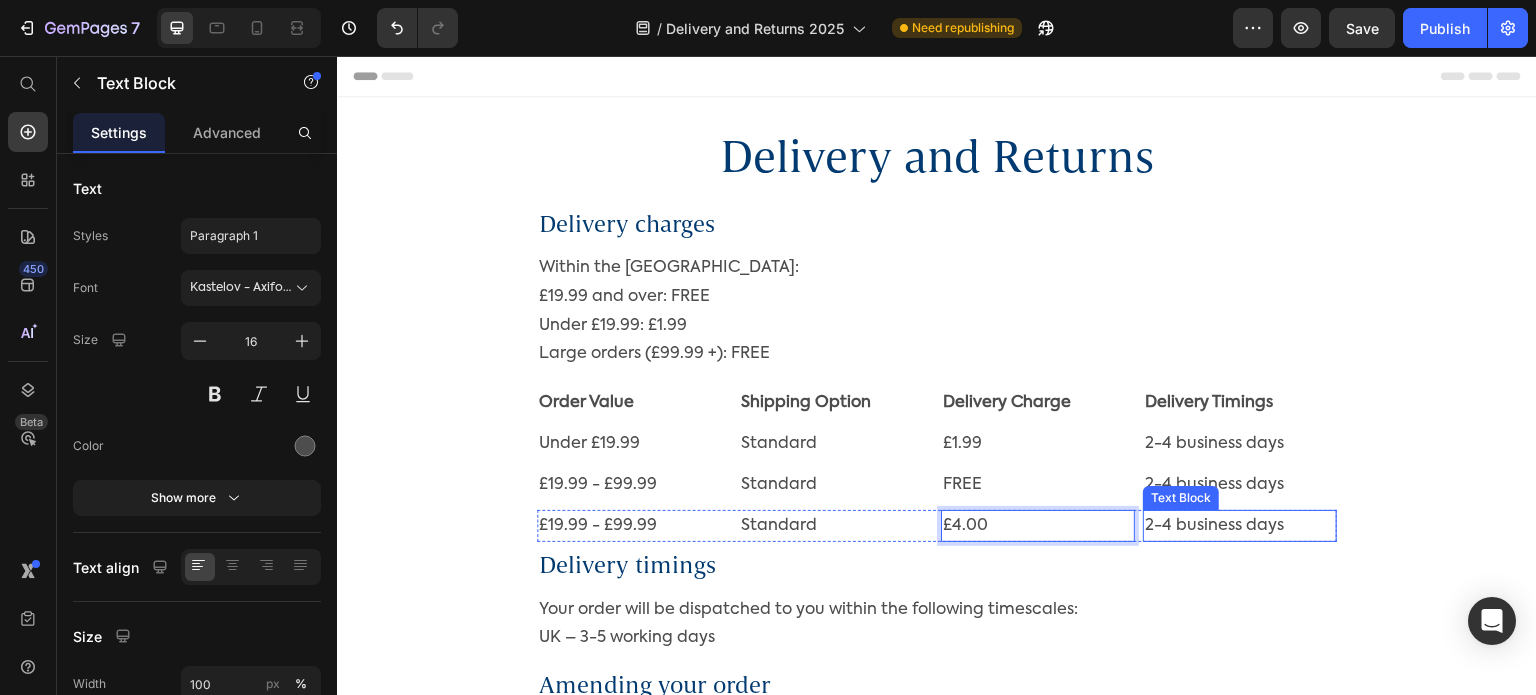 drag, startPoint x: 1208, startPoint y: 520, endPoint x: 1183, endPoint y: 519, distance: 25.019993 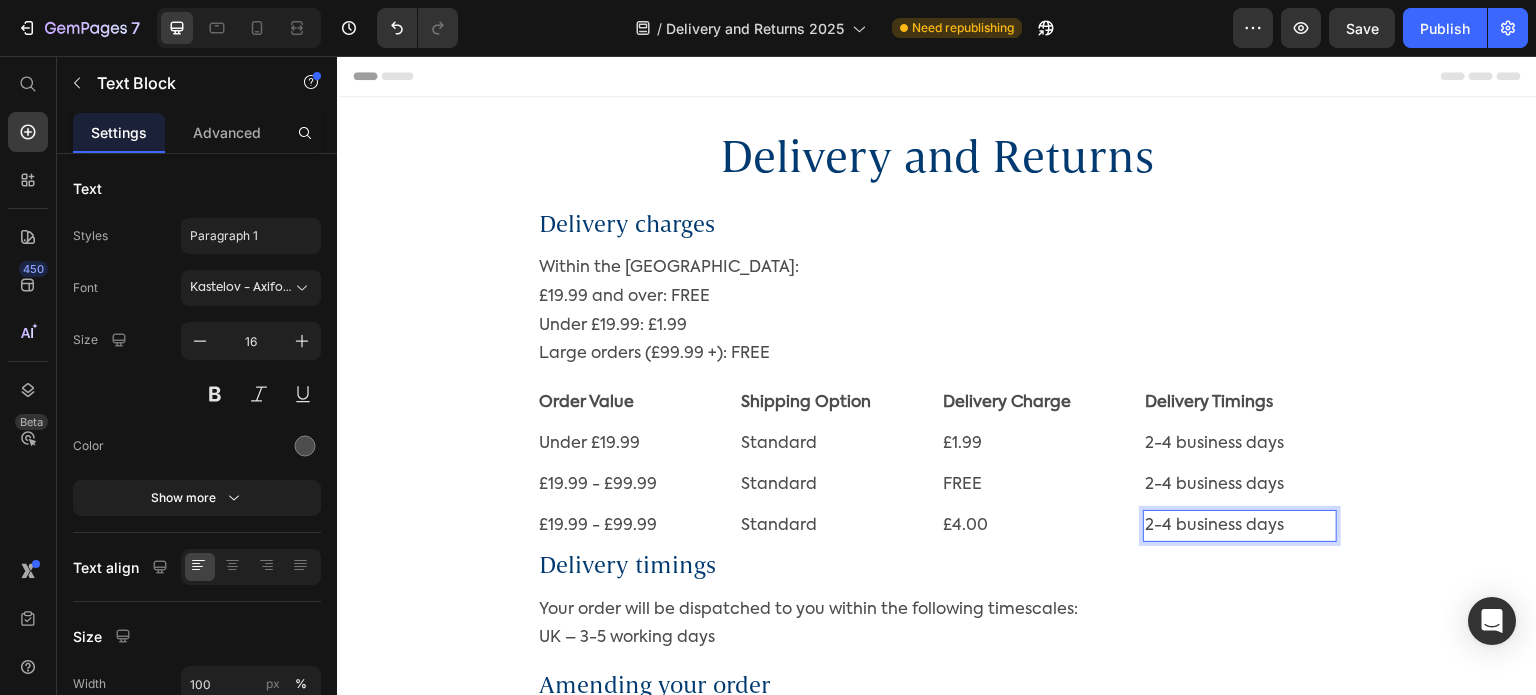 click on "2-4 business days" at bounding box center (1240, 526) 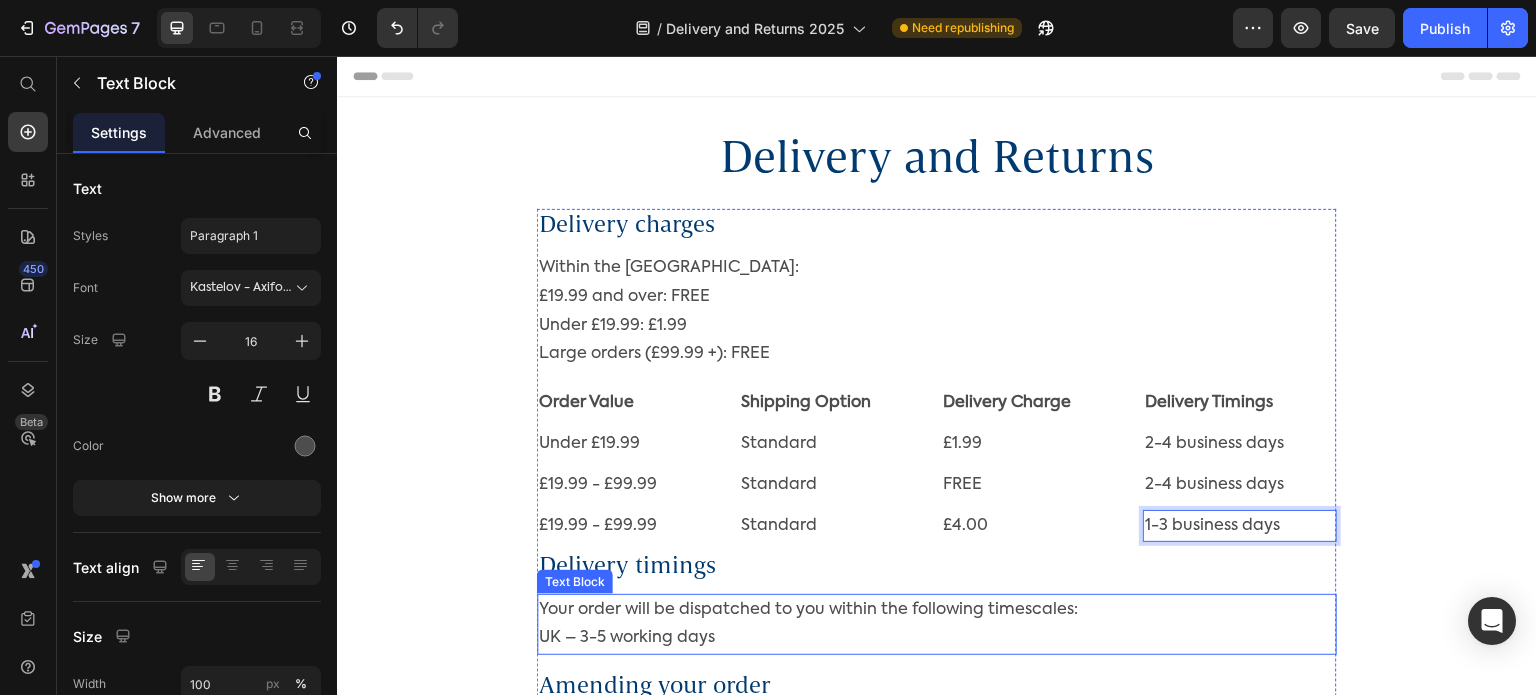 click on "Delivery charges Heading Within the [GEOGRAPHIC_DATA]:  £19.99 and over: FREE Under £19.99: £1.99 Large orders (£99.99 +): FREE Text Block Order Value Text Block Shipping Option Text Block Delivery Charge Text Block Delivery Timings Text Block Row Under £19.99 Text Block Standard Text Block £1.99 Text Block 2-4 business days Text Block Row £19.99 - £99.99 Text Block Standard Text Block FREE Text Block 2-4 business days Text Block Row £19.99 - £99.99 Text Block Standard Text Block £4.00 Text Block 1-3 business days Text Block   0 Row Delivery timings Heading Your order will be dispatched to you within the following timescales: [GEOGRAPHIC_DATA] – 3-5 working days Text Block Amending your order Heading If you need to amend your order, for example change the address or items ordered, please  contact us  within 1 hour of placing your order. Once the order is fulfilled and locked for shipping it cannot be amended.   Our office opening hours are:  [DATE] - [DATE], 9am-5pm   Text Block Refund policy Heading" at bounding box center (937, 1408) 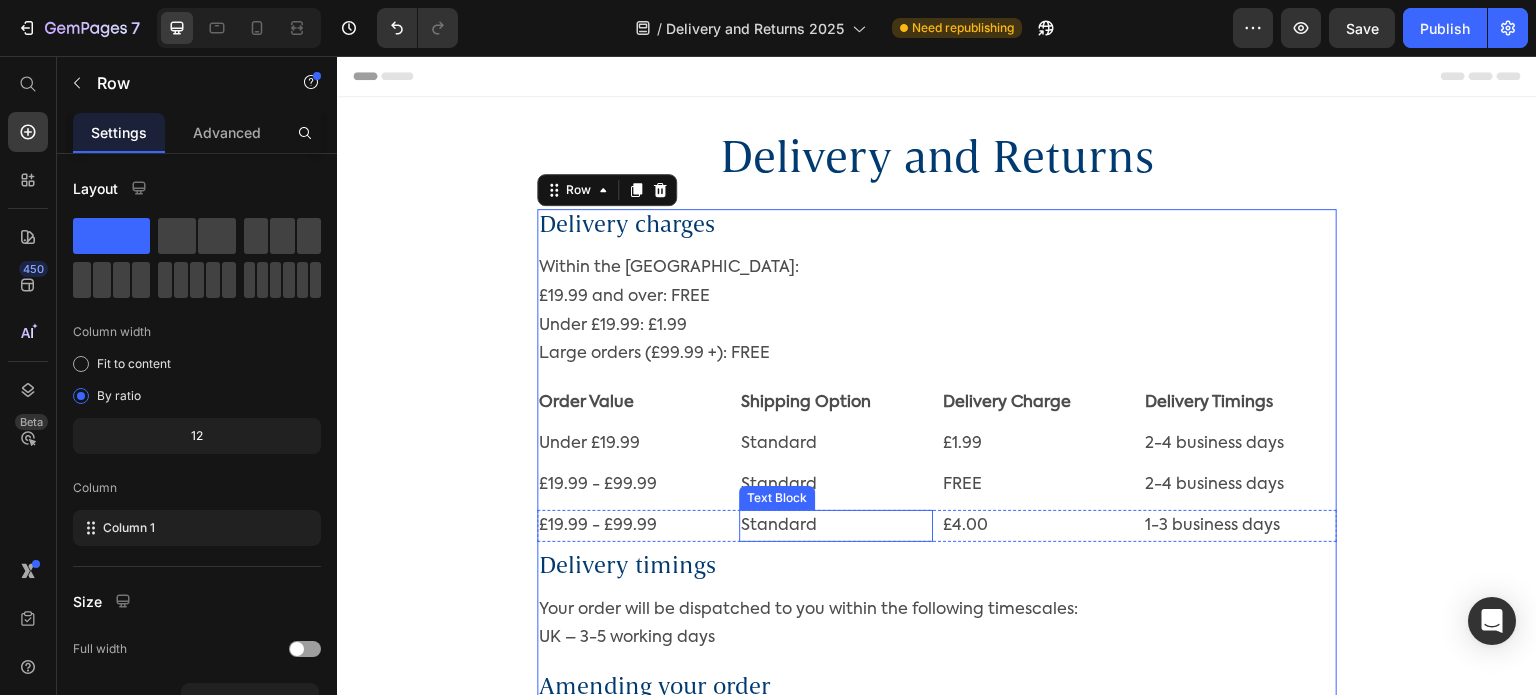click on "Standard" at bounding box center (836, 526) 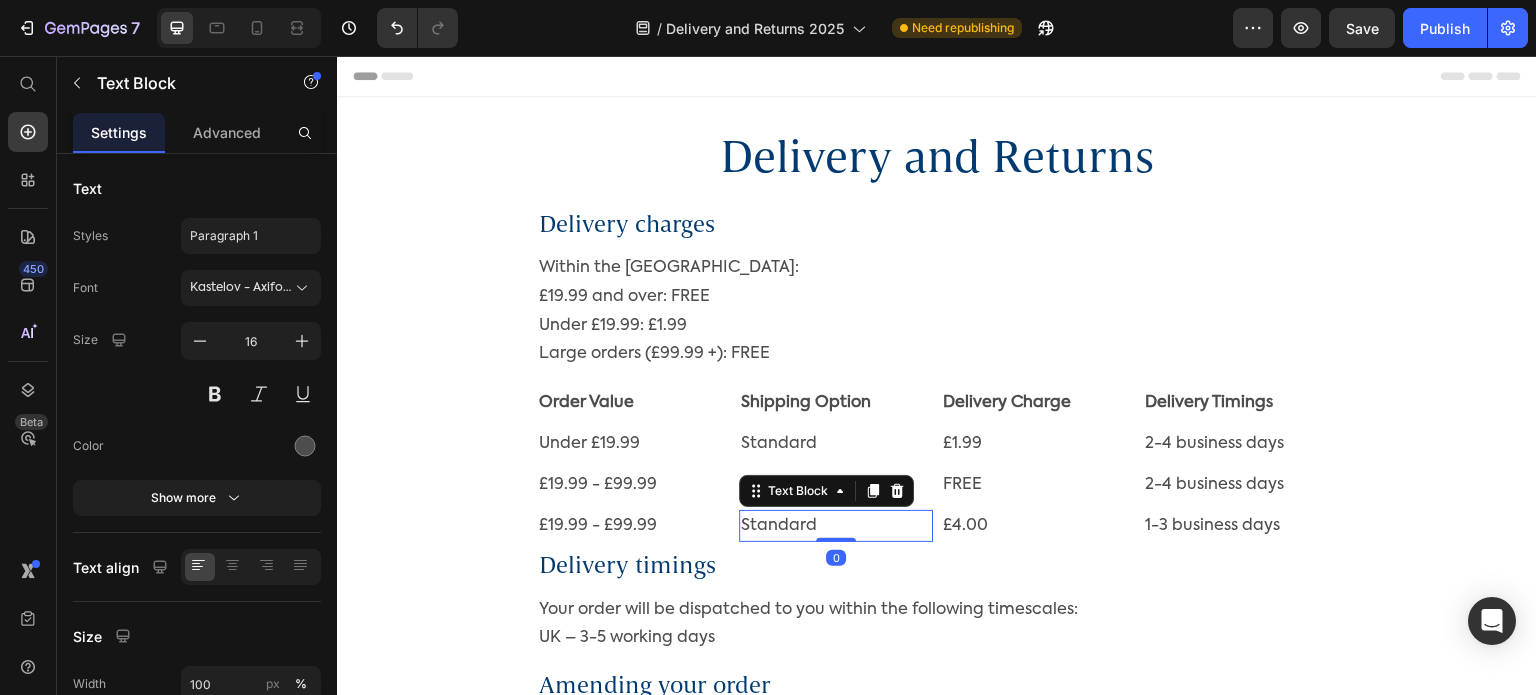 click on "Standard" at bounding box center [836, 526] 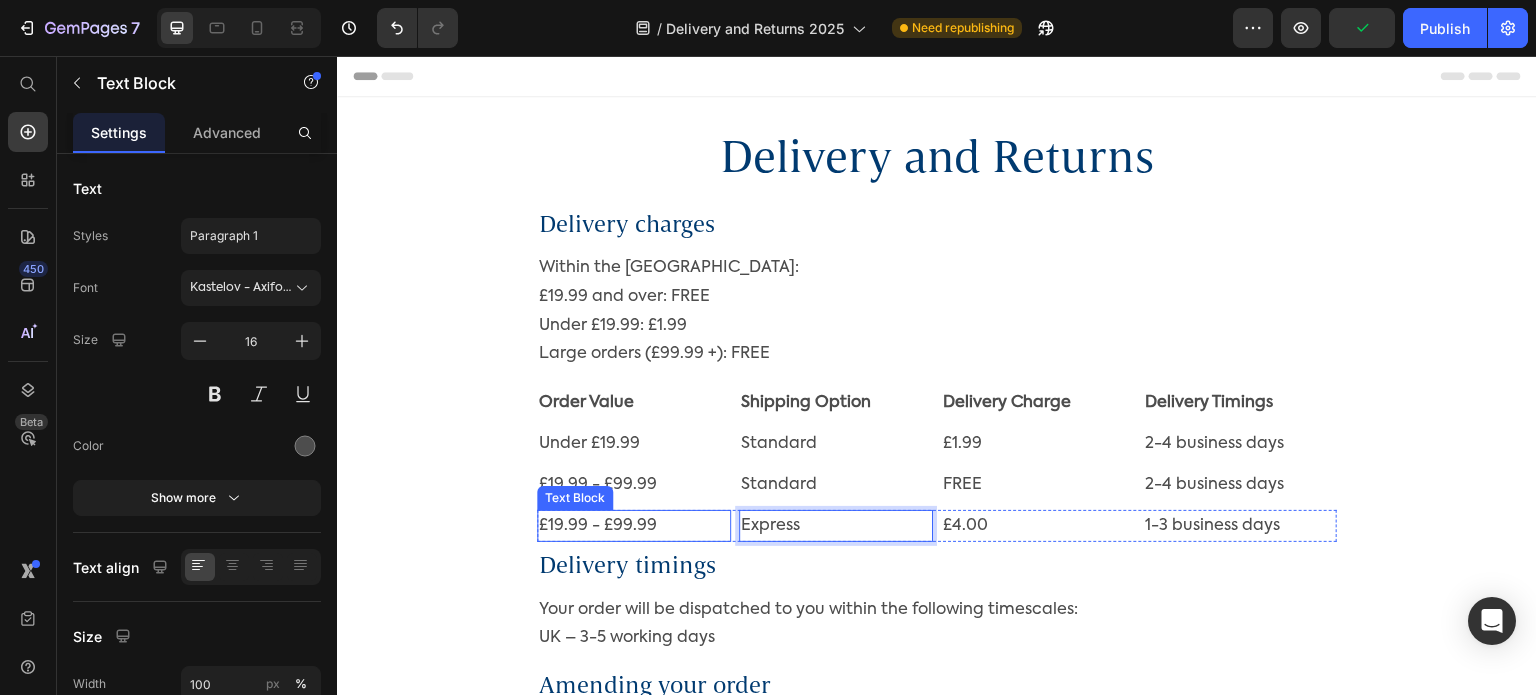 click on "£19.99 - £99.99" at bounding box center (634, 526) 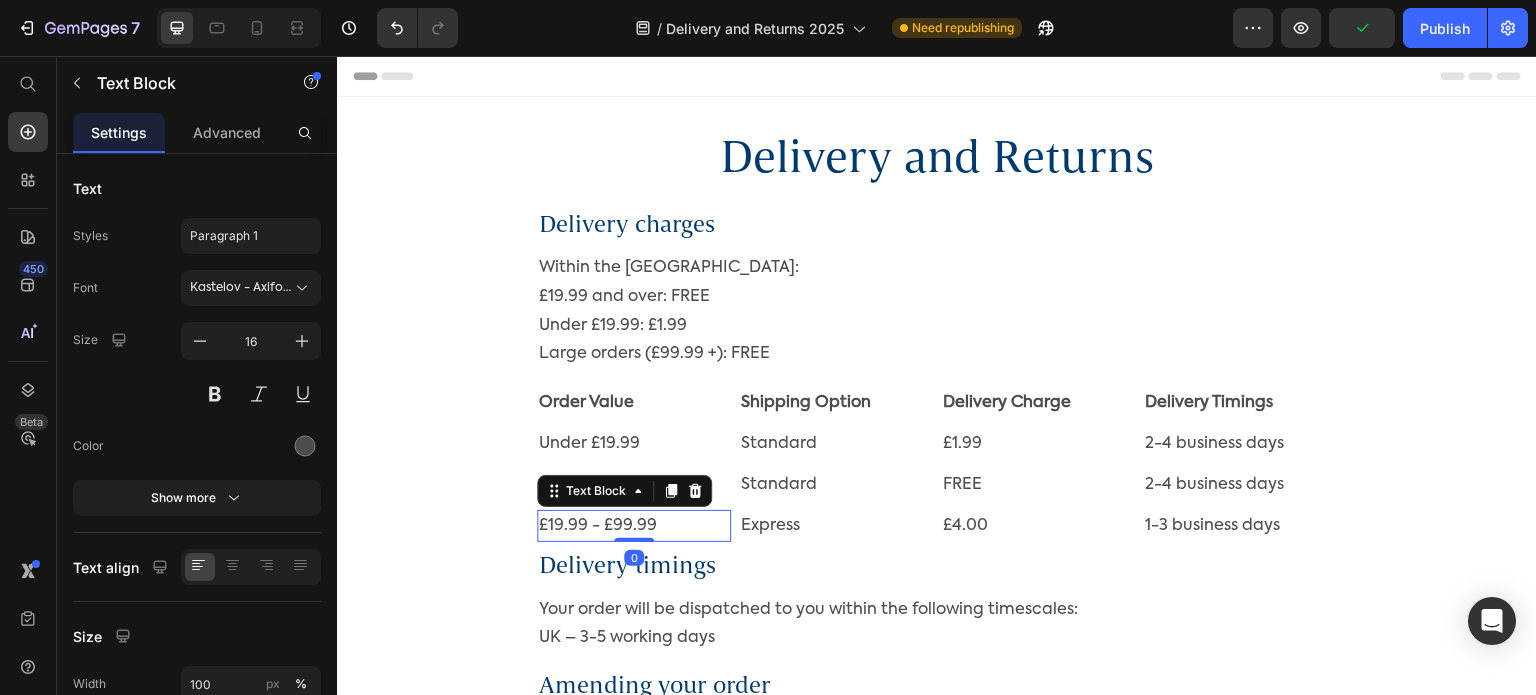 click on "£19.99 - £99.99" at bounding box center [634, 526] 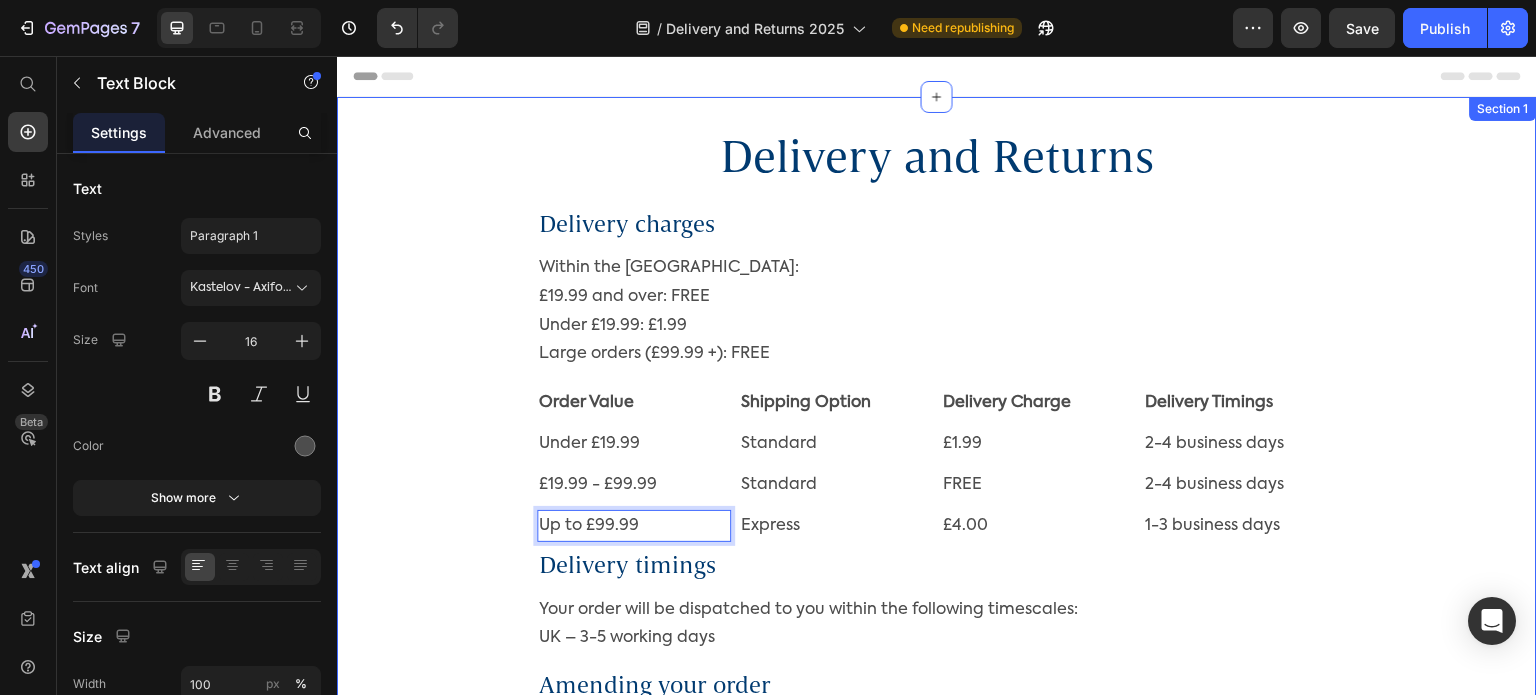 click on "Delivery and Returns Heading Row Delivery charges Heading Within the [GEOGRAPHIC_DATA]:  £19.99 and over: FREE Under £19.99: £1.99 Large orders (£99.99 +): FREE Text Block Order Value Text Block Shipping Option Text Block Delivery Charge Text Block Delivery Timings Text Block Row Under £19.99 Text Block Standard Text Block £1.99 Text Block 2-4 business days Text Block Row £19.99 - £99.99 Text Block Standard Text Block FREE Text Block 2-4 business days Text Block Row Up to £99.99 Text Block   0 Express Text Block £4.00 Text Block 1-3 business days Text Block Row Delivery timings Heading Your order will be dispatched to you within the following timescales: [GEOGRAPHIC_DATA] – 3-5 working days Text Block Amending your order Heading If you need to amend your order, for example change the address or items ordered, please  contact us  within 1 hour of placing your order. Once the order is fulfilled and locked for shipping it cannot be amended.   Our office opening hours are:  [DATE] - [DATE], 9am-5pm   Text Block Refund policy" at bounding box center (937, 1368) 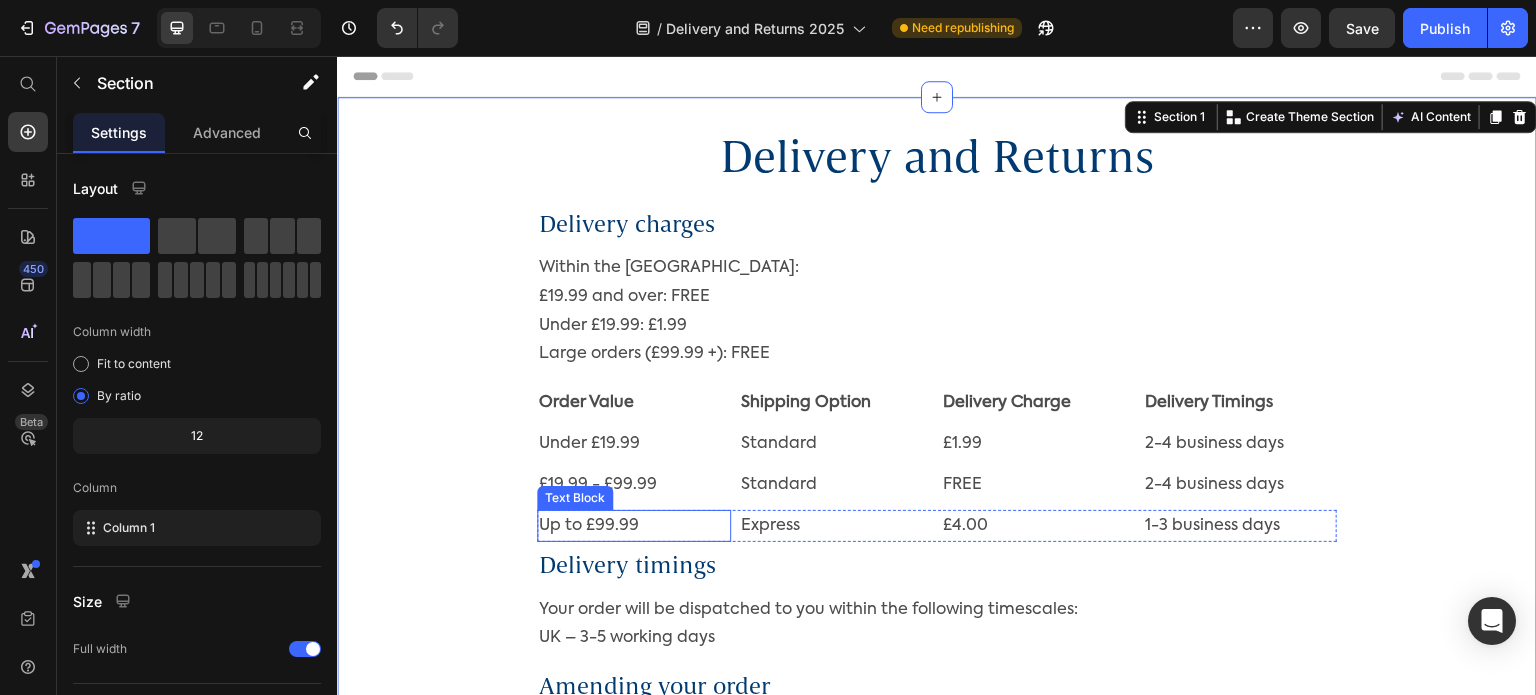 click on "Up to £99.99" at bounding box center [634, 526] 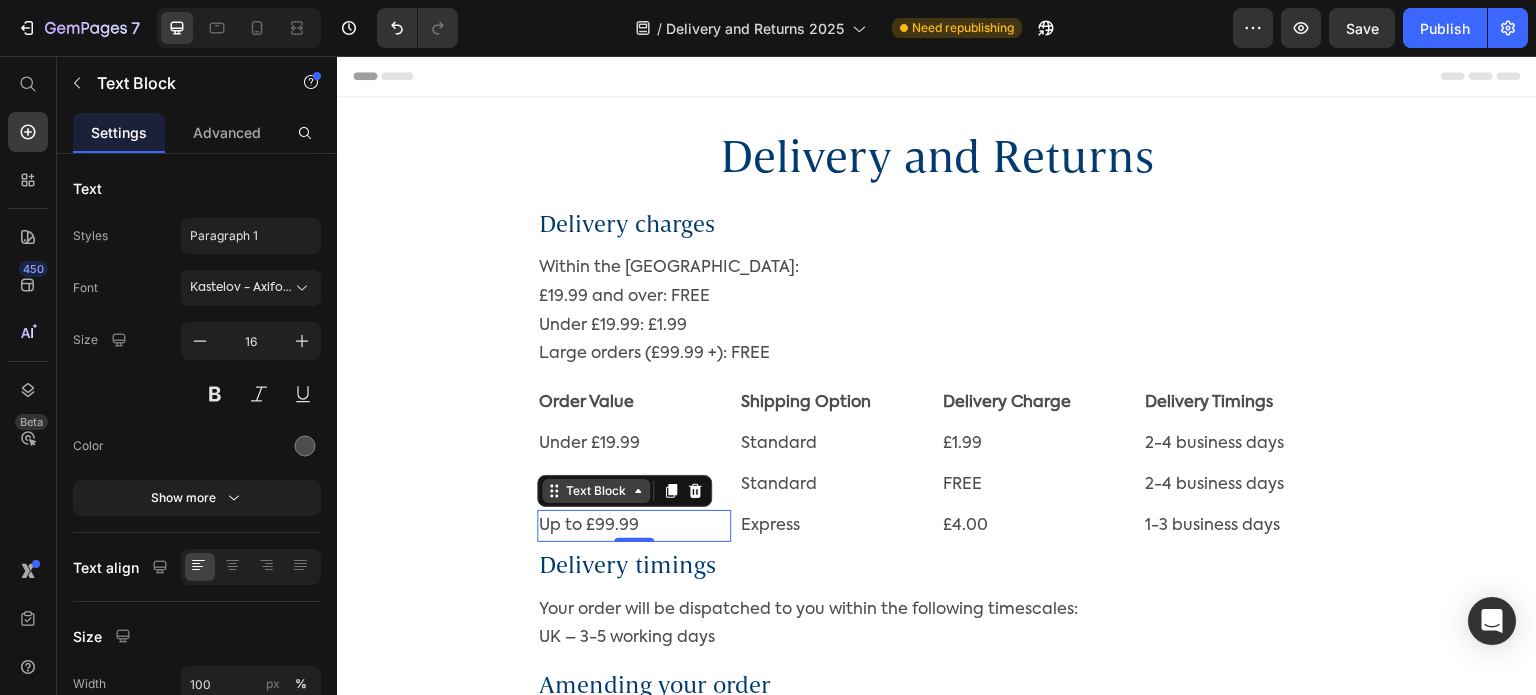click on "Text Block" at bounding box center (596, 491) 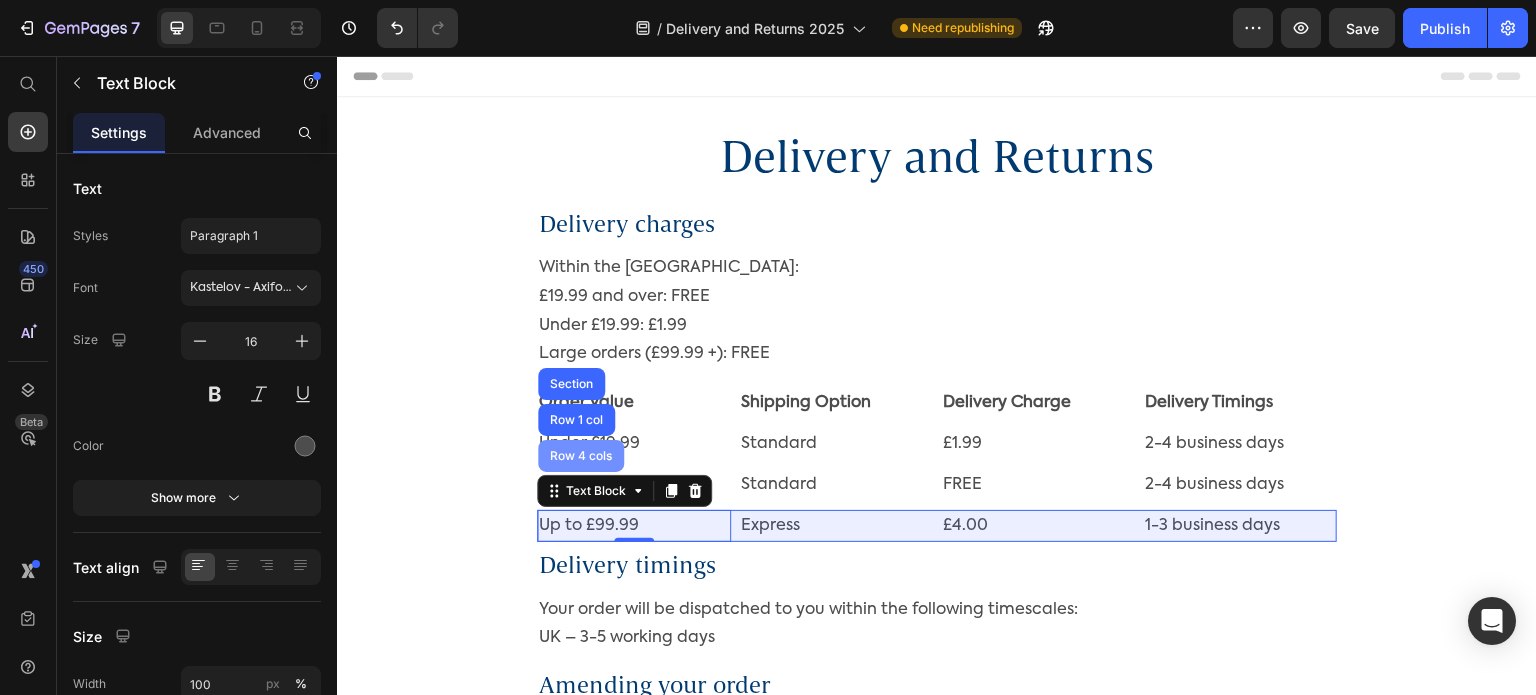 click on "Row 4 cols" at bounding box center [581, 456] 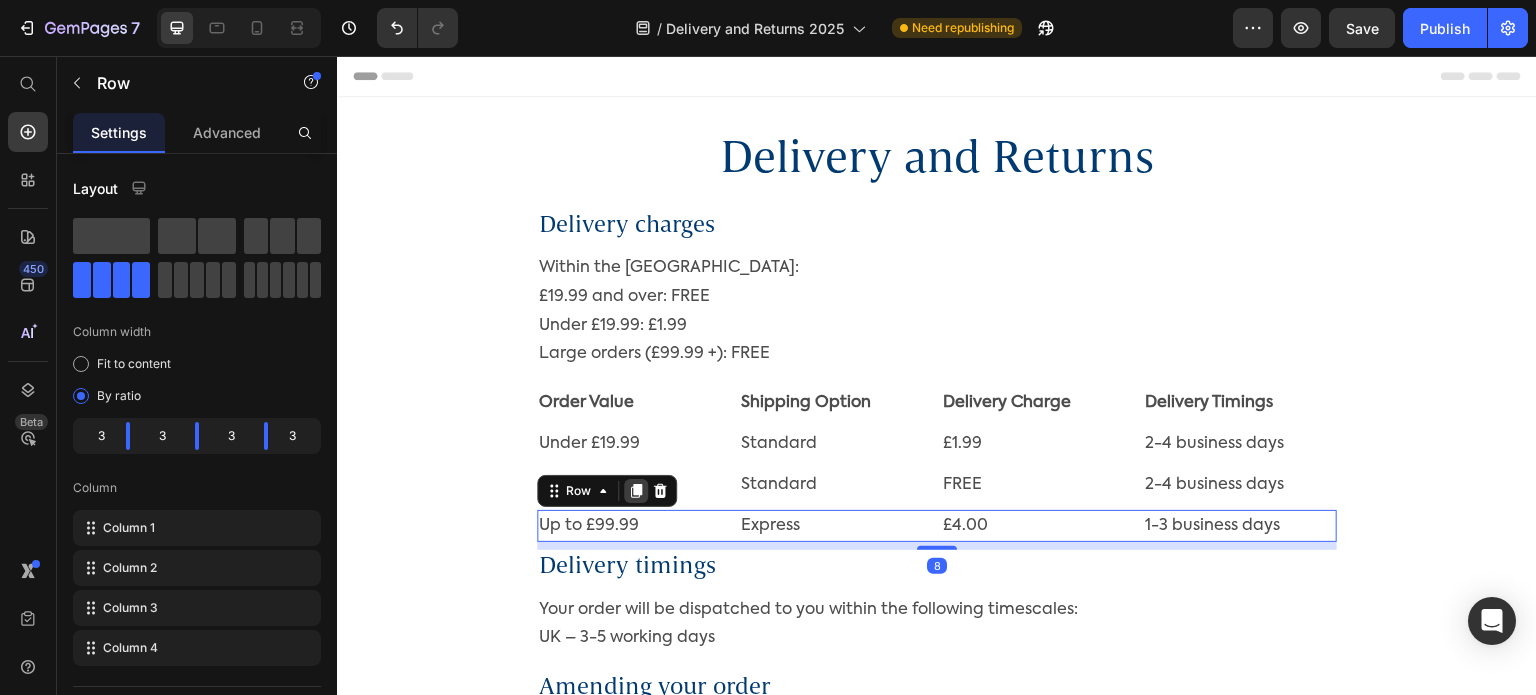 click 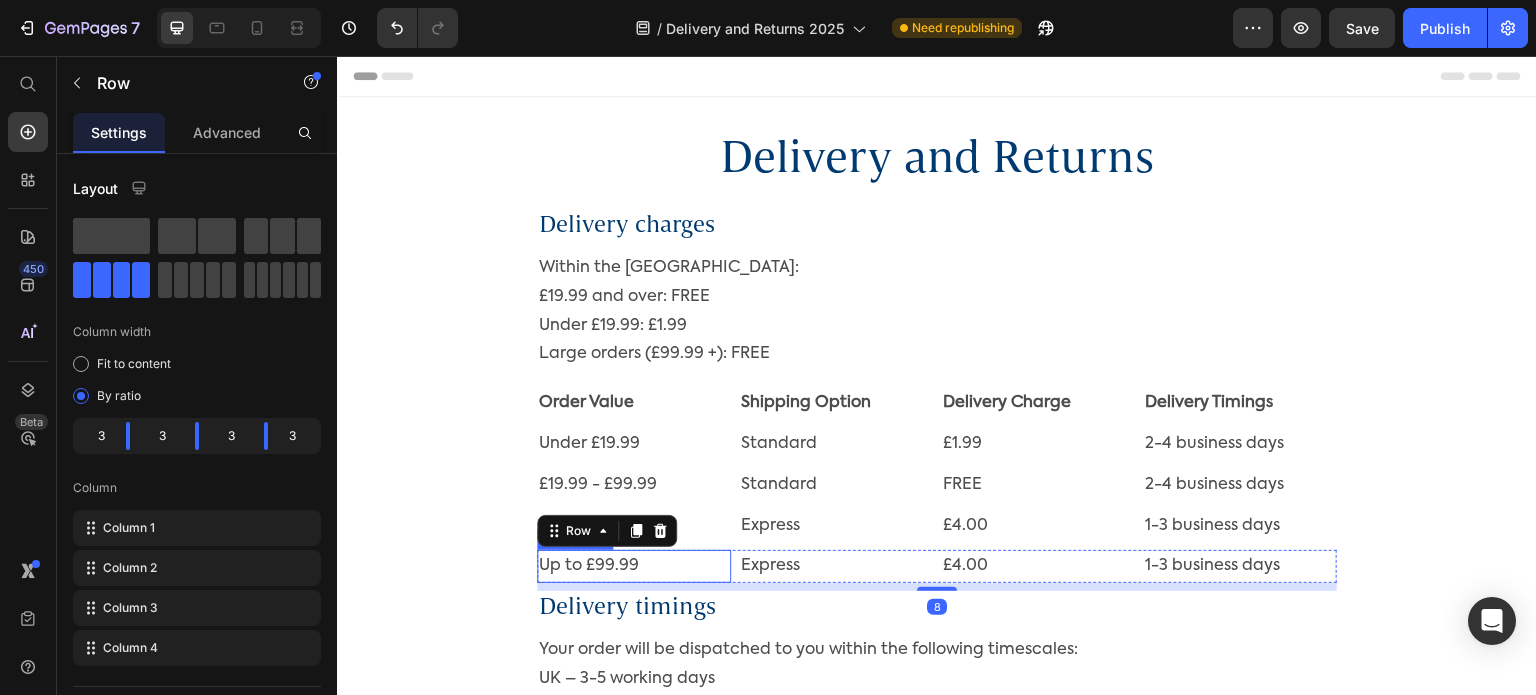 click on "Up to £99.99" at bounding box center (634, 566) 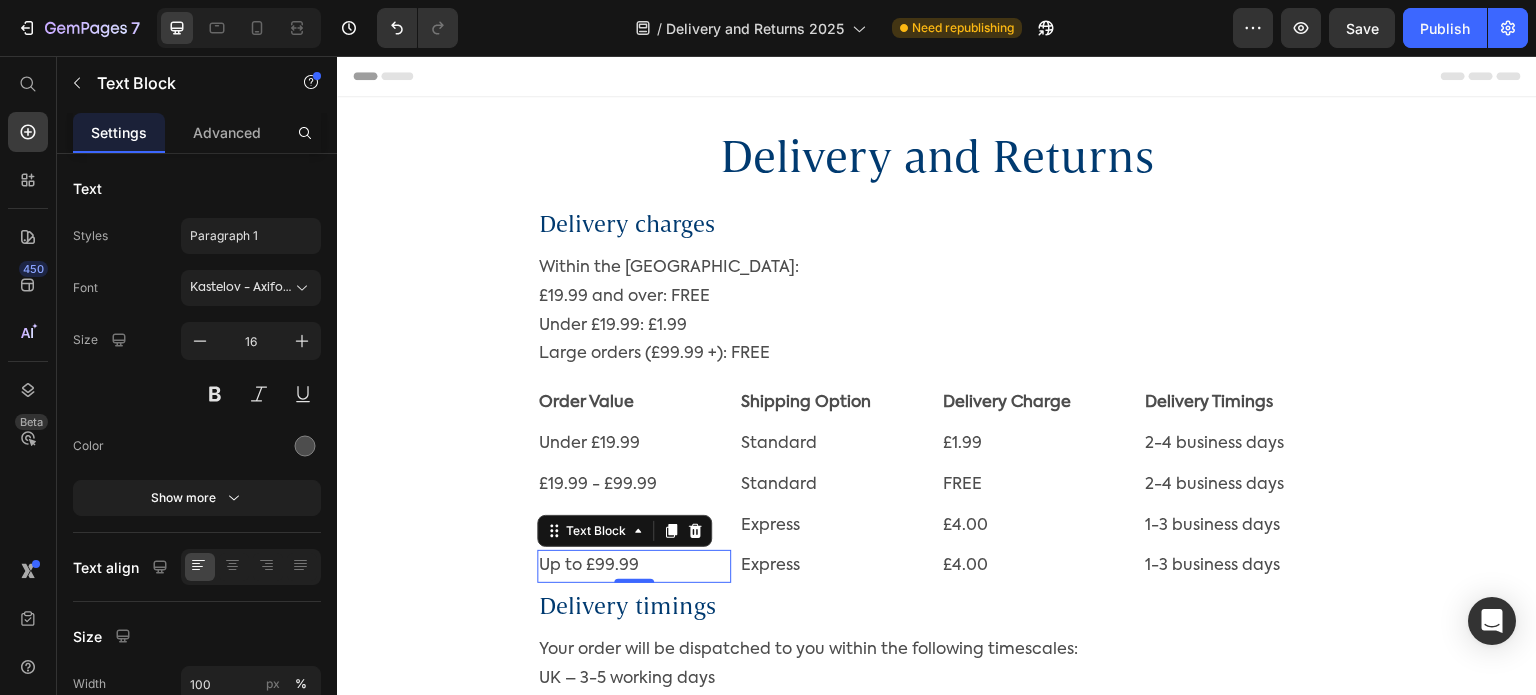 click on "Up to £99.99" at bounding box center [634, 566] 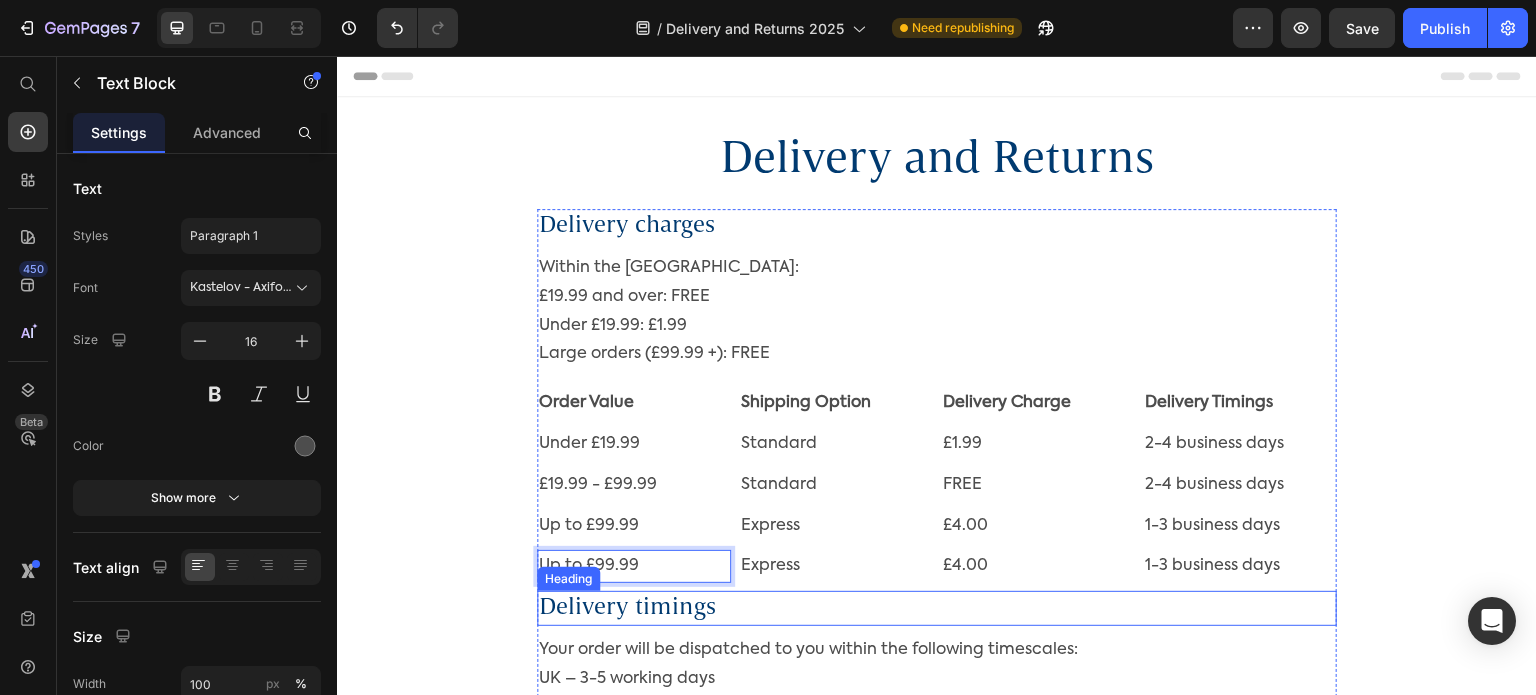 click on "Delivery timings" at bounding box center [937, 608] 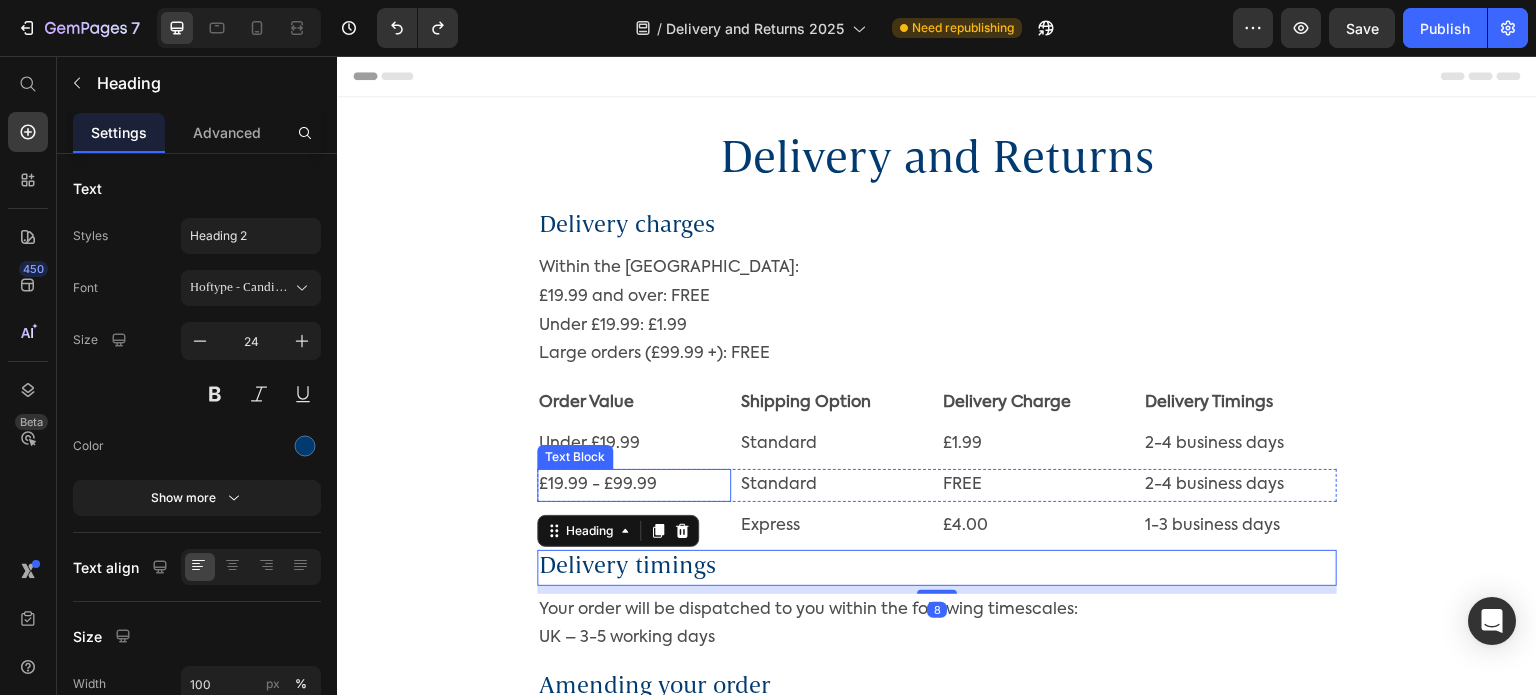 click on "£19.99 - £99.99" at bounding box center [634, 485] 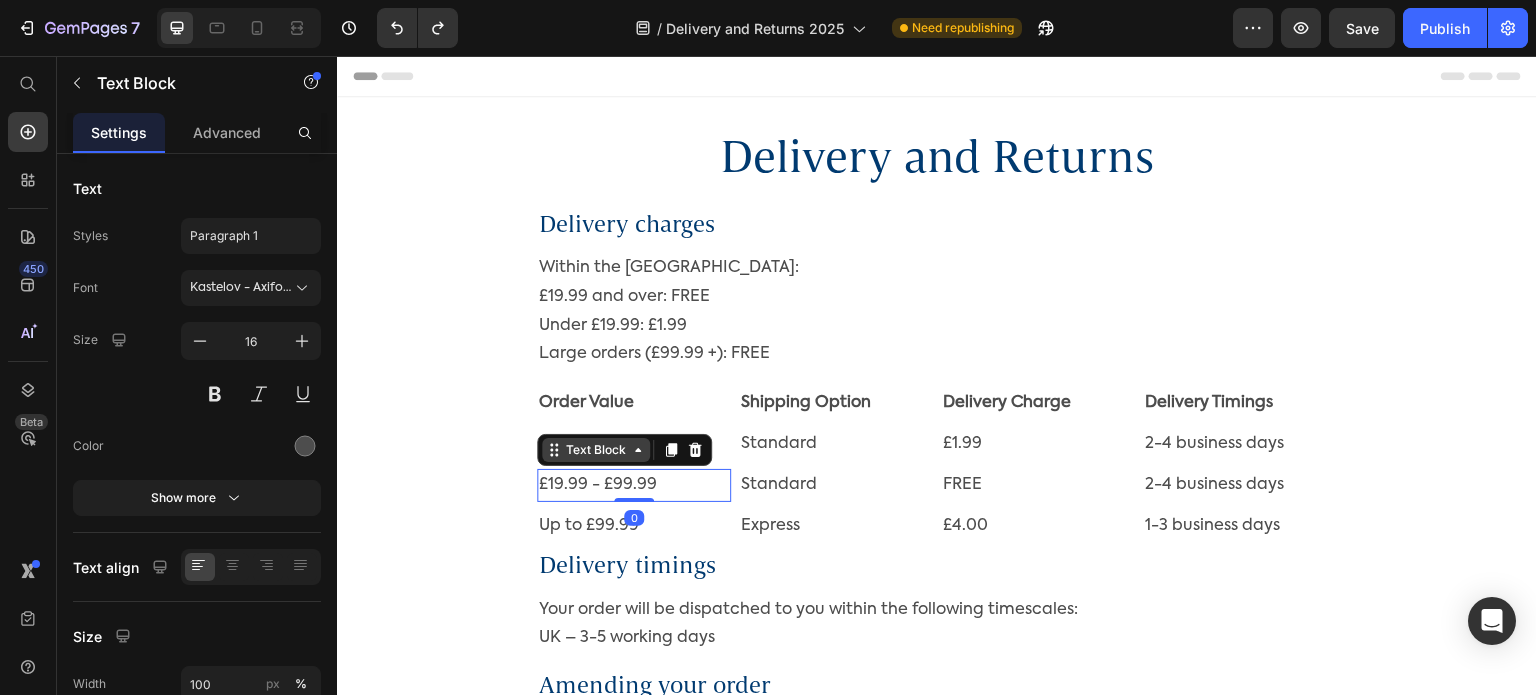 click on "Text Block" at bounding box center [596, 450] 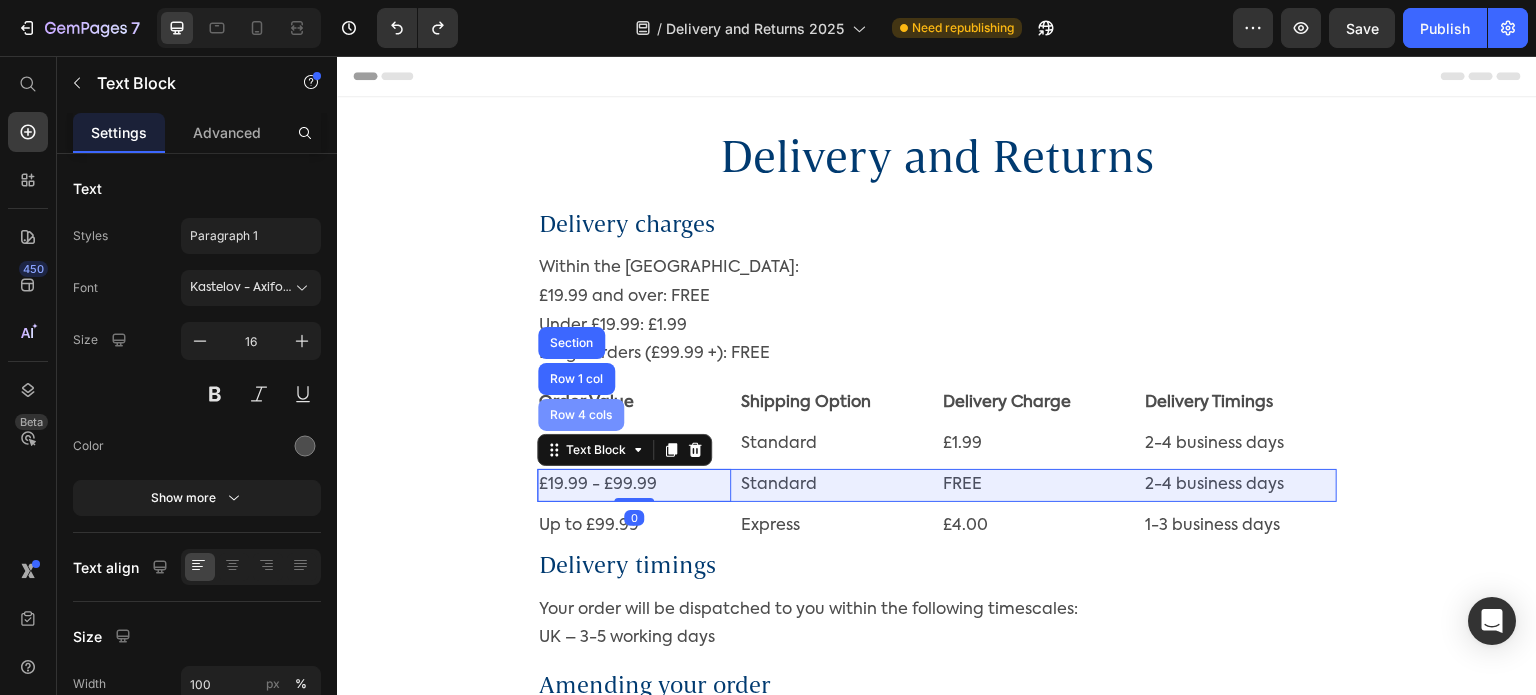 click on "Row 4 cols" at bounding box center [581, 415] 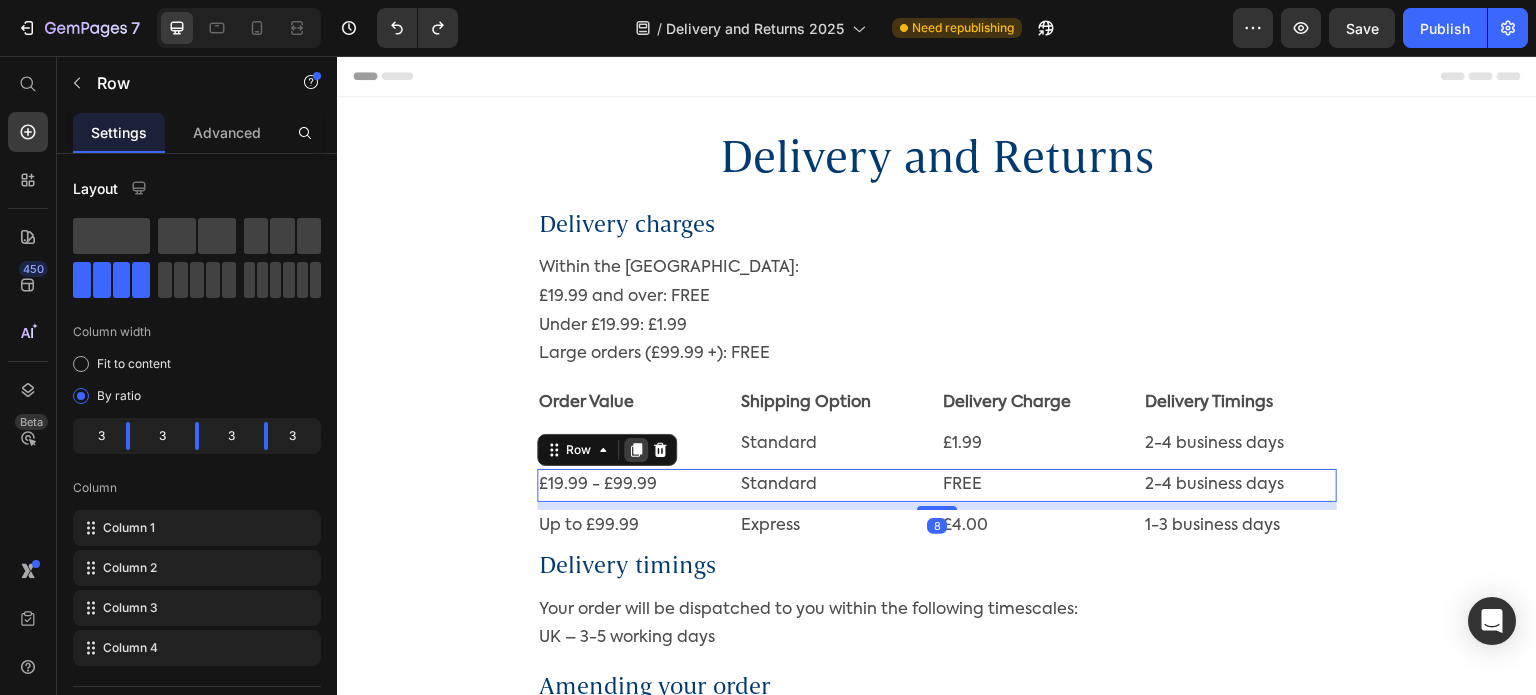 click 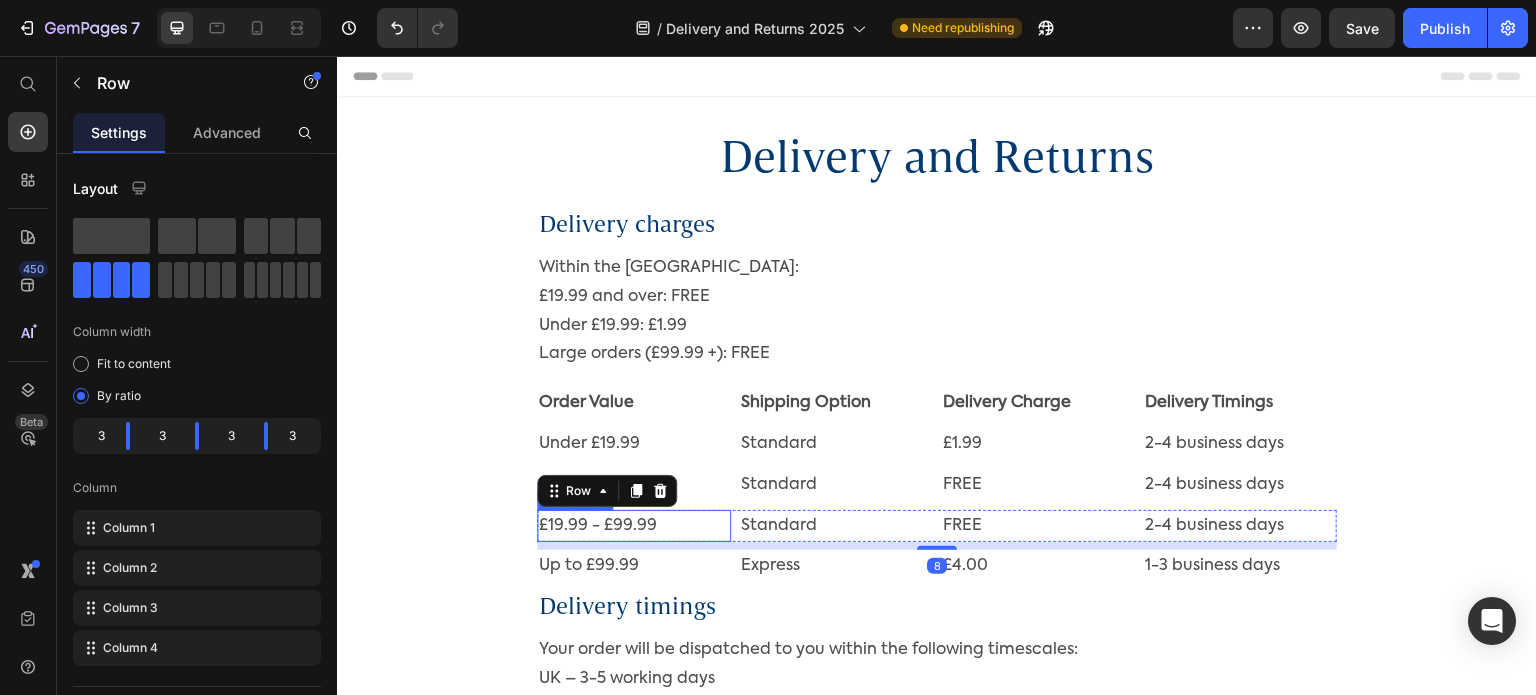 click on "£19.99 - £99.99" at bounding box center [634, 526] 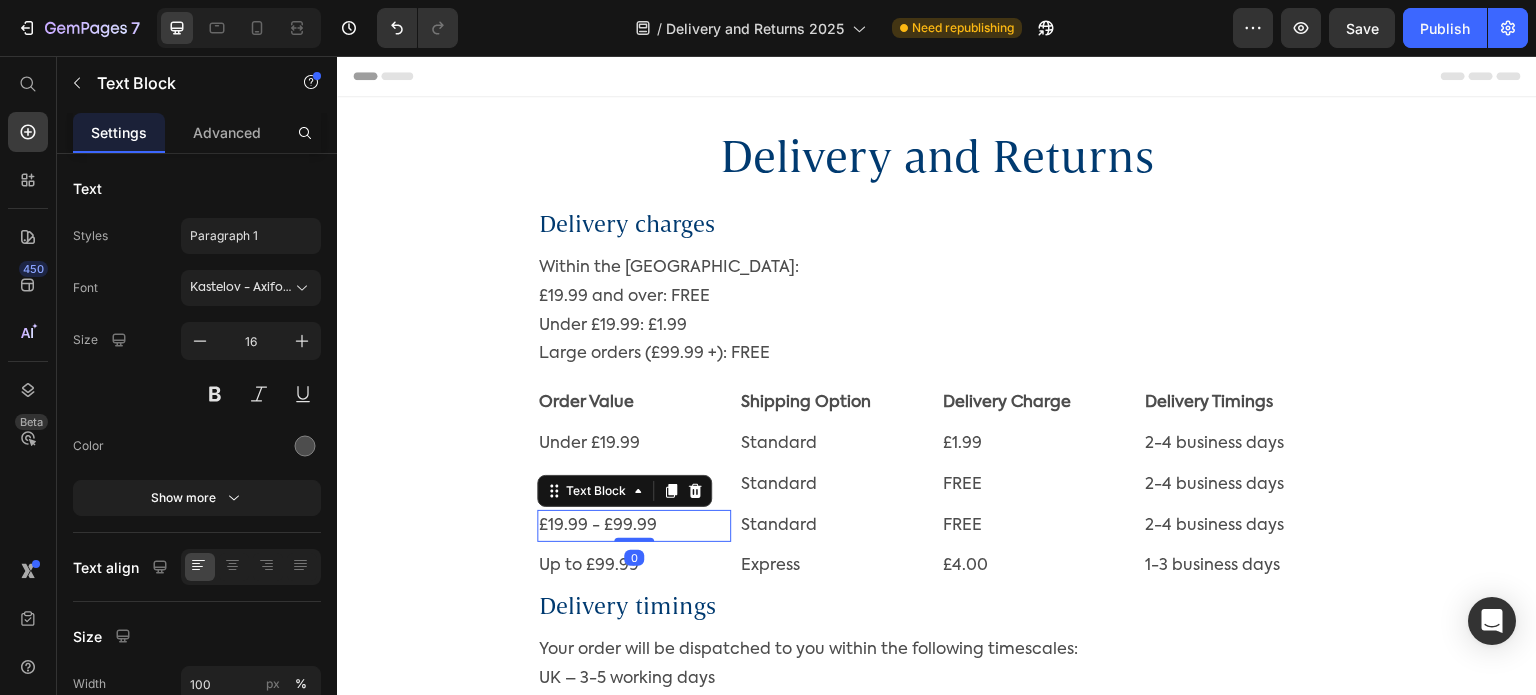 click on "£19.99 - £99.99" at bounding box center (634, 526) 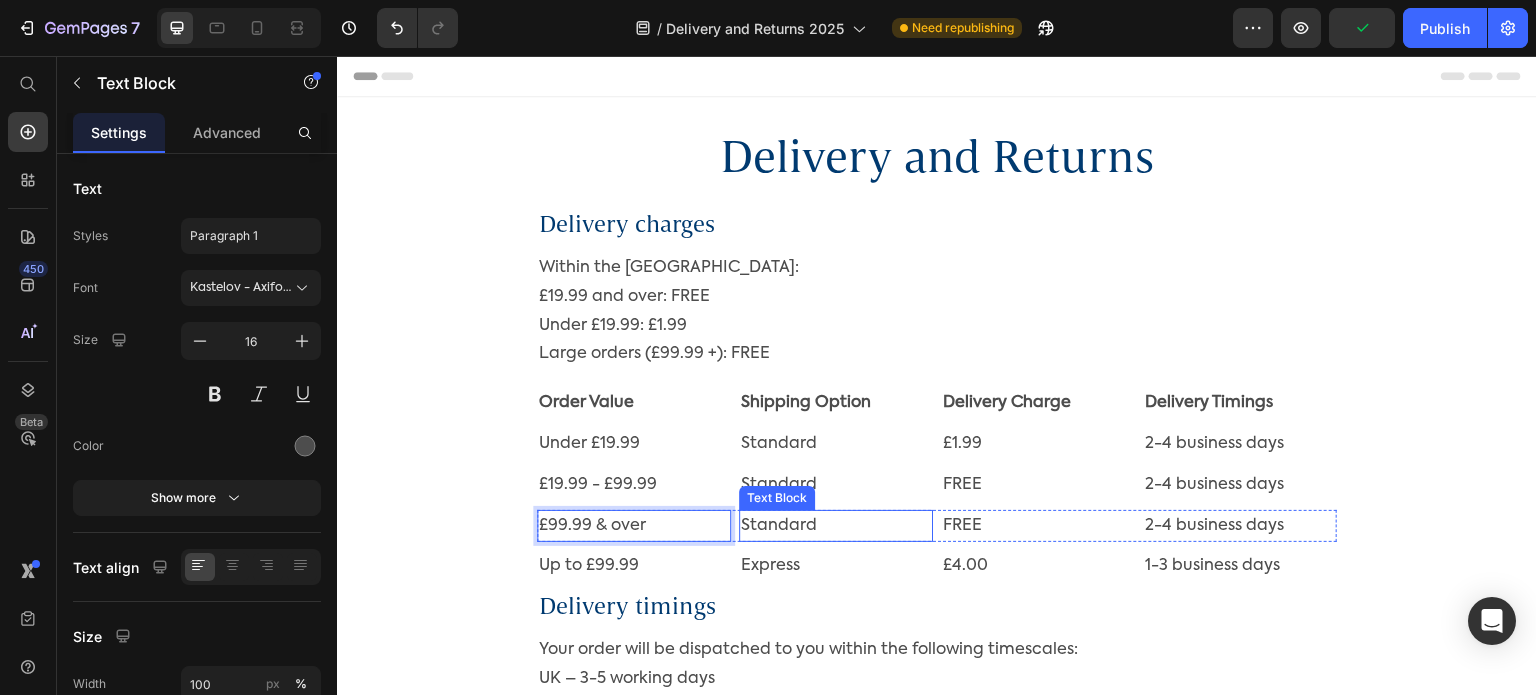 click on "Standard" at bounding box center (836, 526) 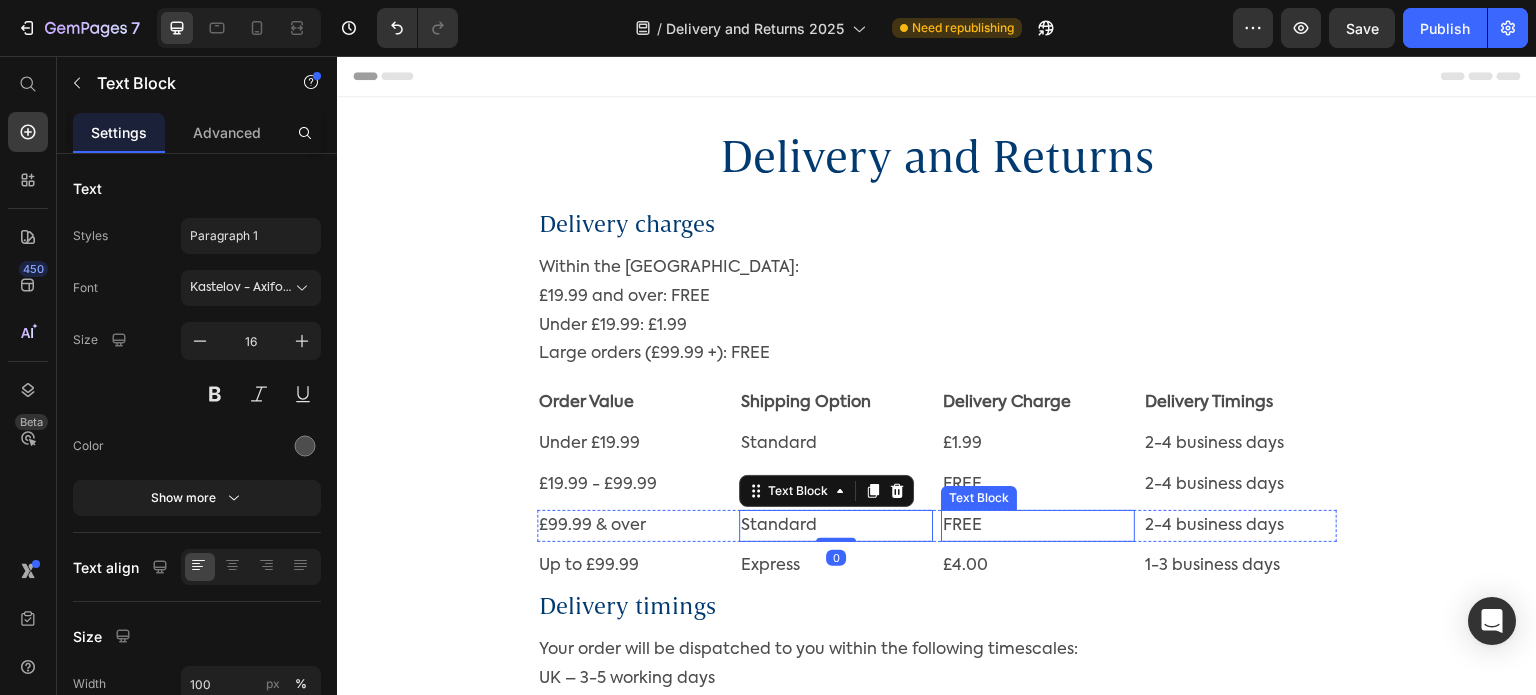 click on "FREE" at bounding box center [1038, 526] 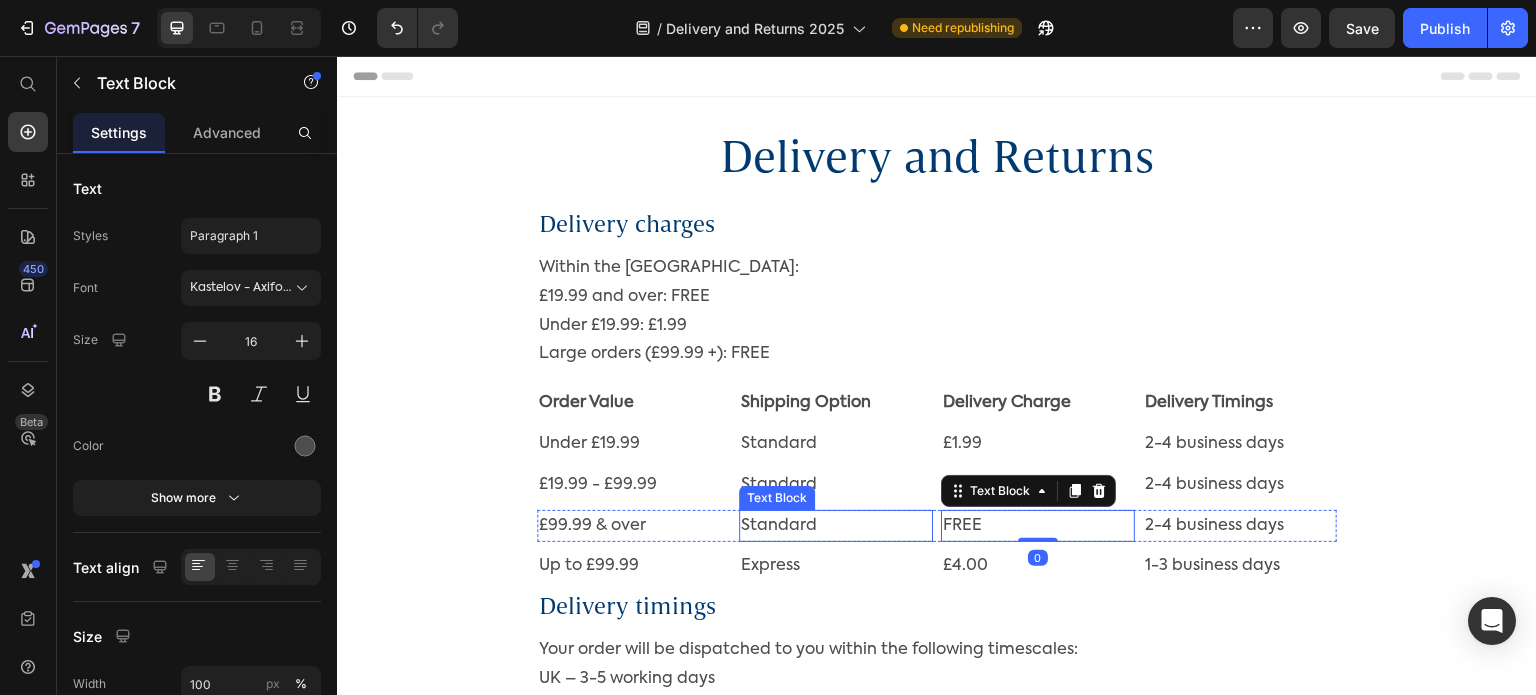 click on "Standard" at bounding box center [836, 526] 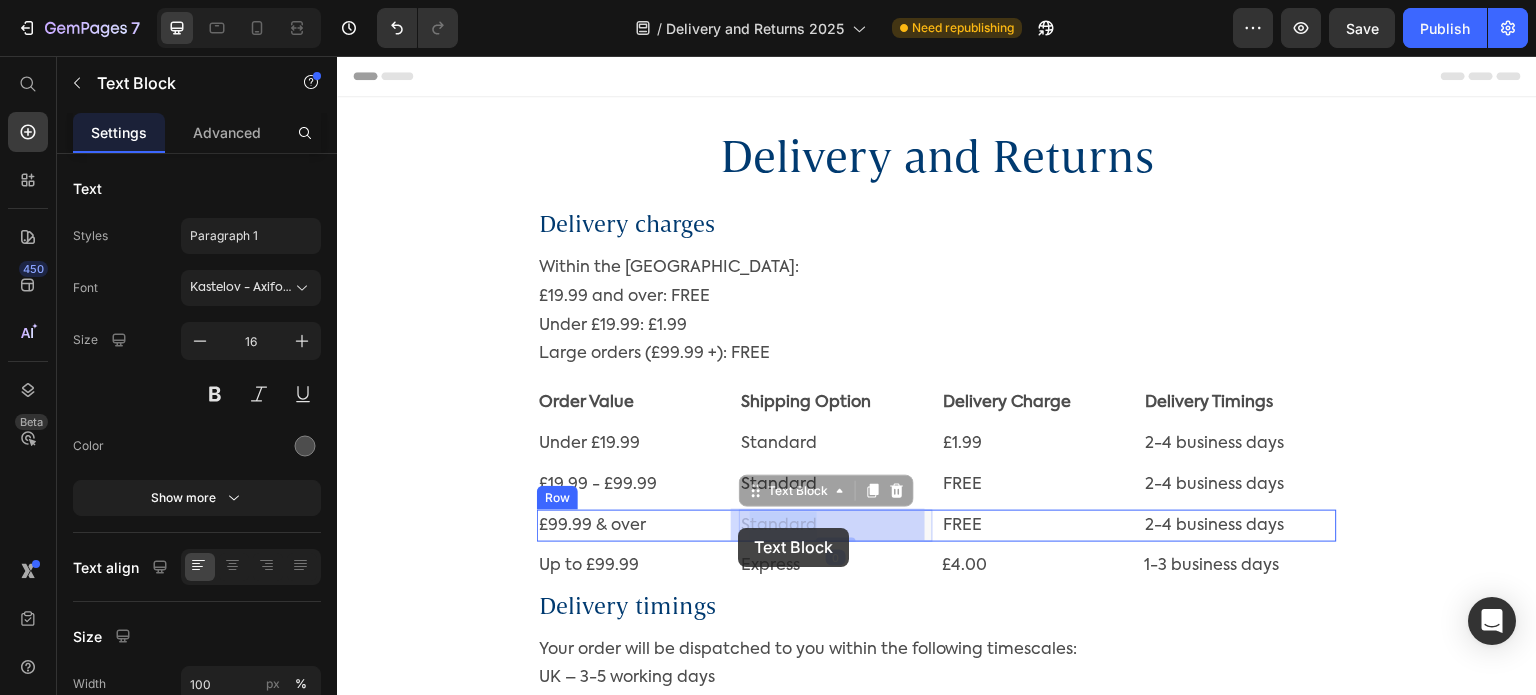 drag, startPoint x: 819, startPoint y: 521, endPoint x: 761, endPoint y: 529, distance: 58.549126 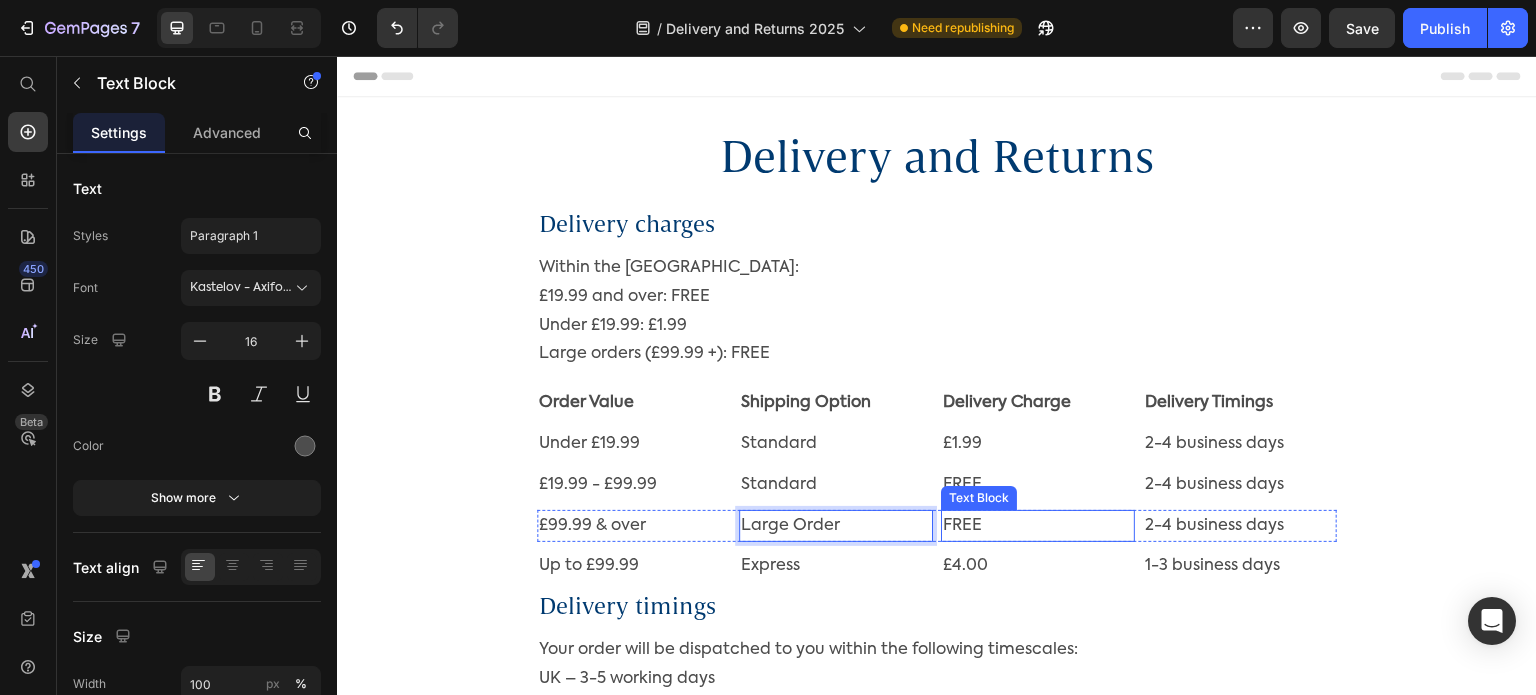 click on "FREE" at bounding box center [1038, 526] 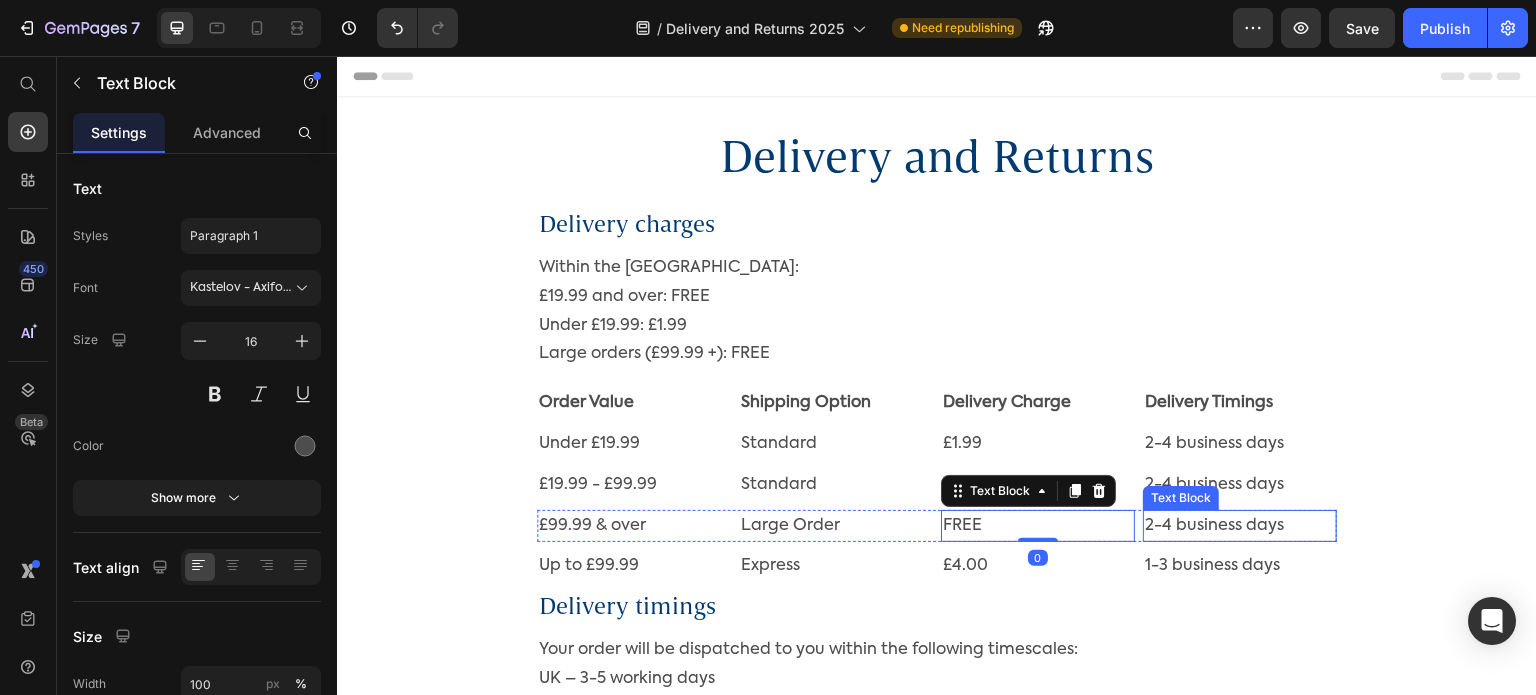 click on "2-4 business days" at bounding box center [1240, 526] 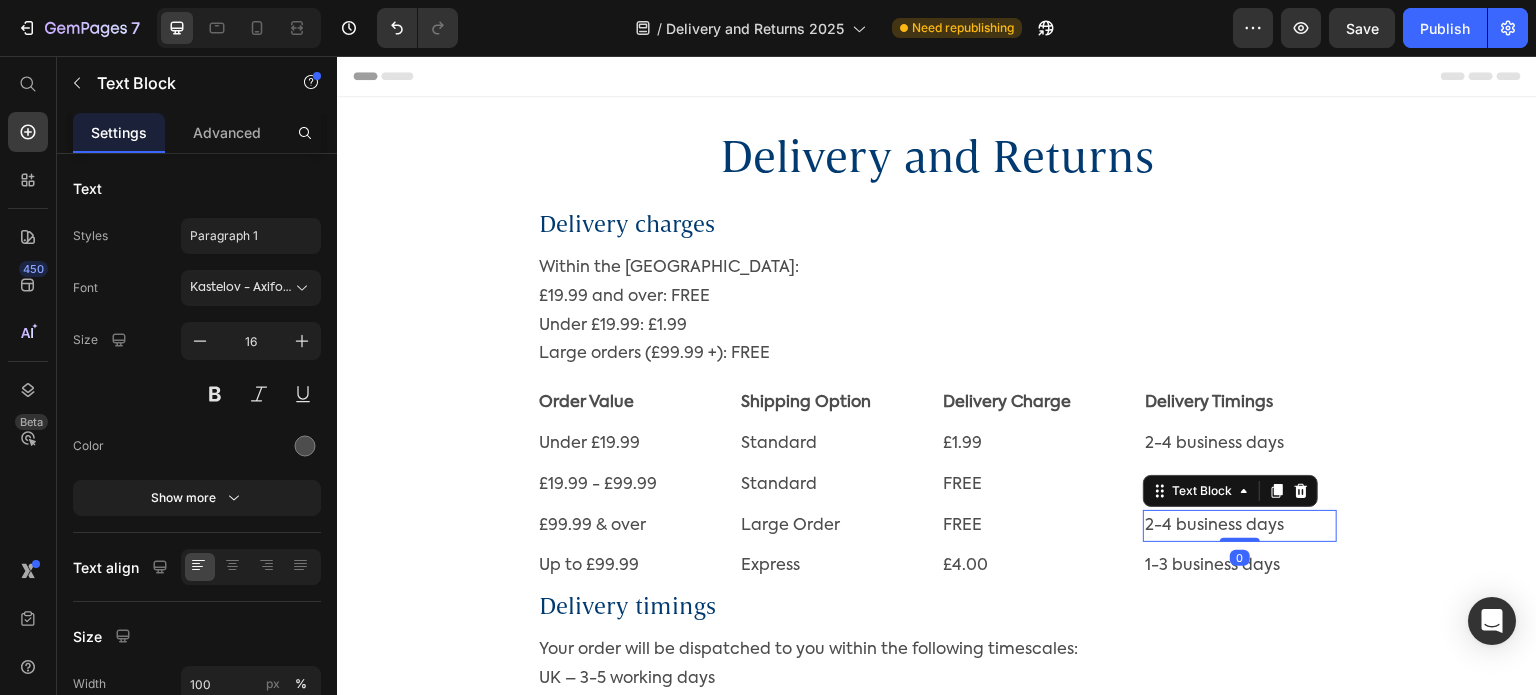 click on "2-4 business days" at bounding box center (1240, 526) 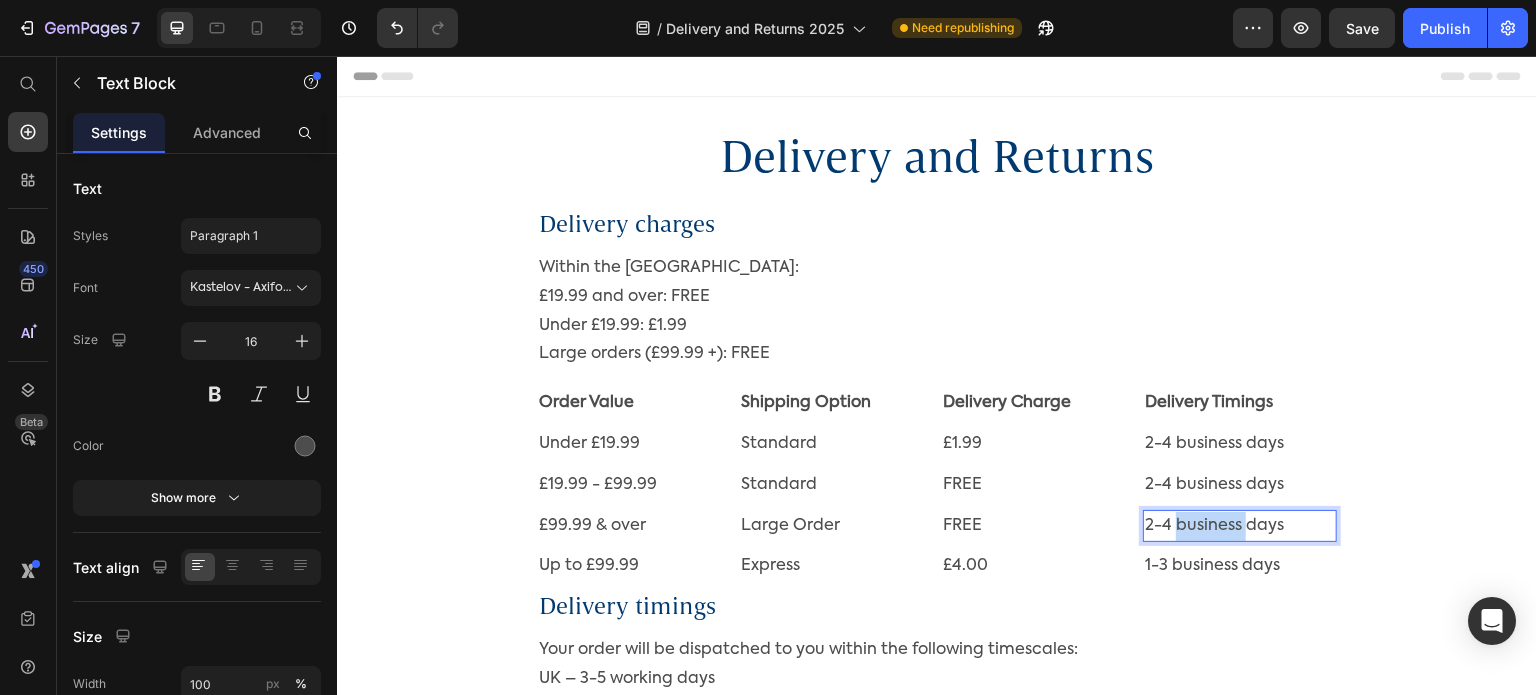 click on "2-4 business days" at bounding box center (1240, 526) 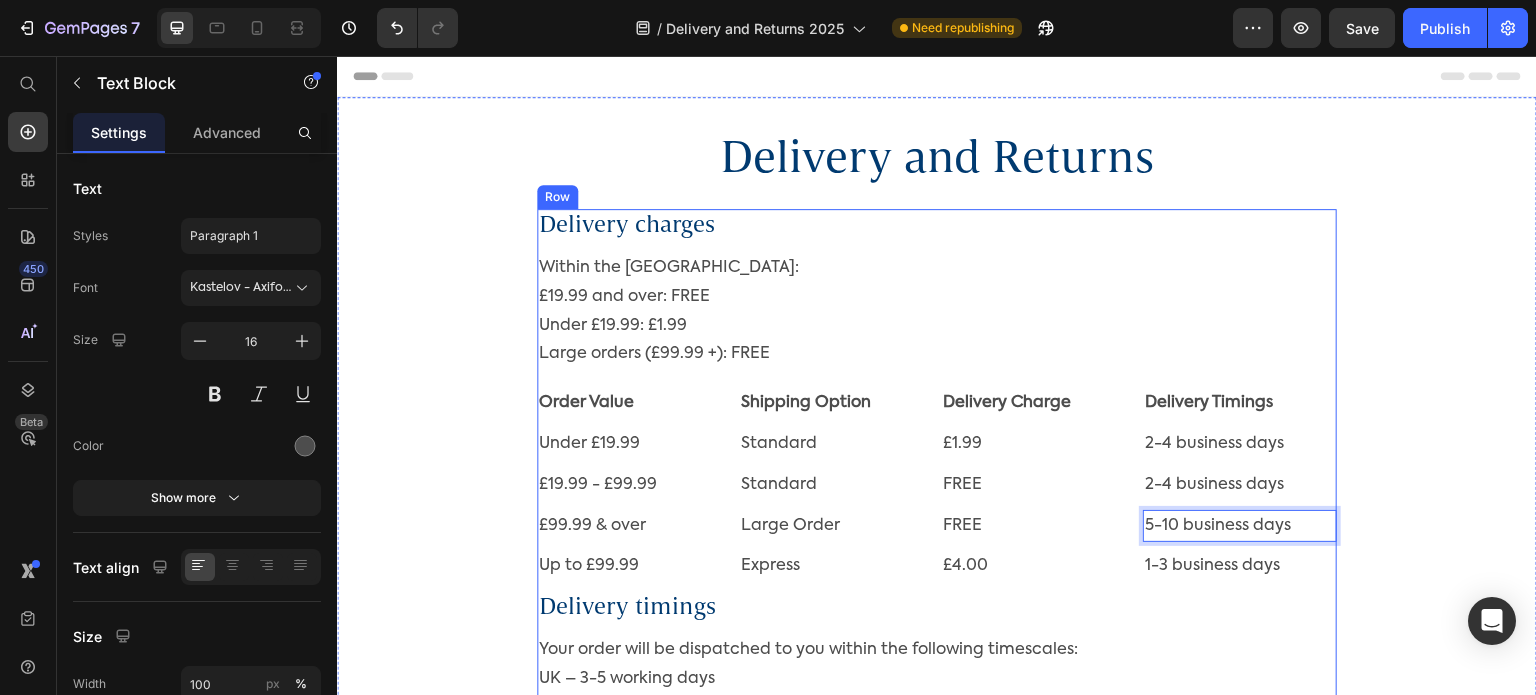 click on "Delivery timings" at bounding box center (937, 608) 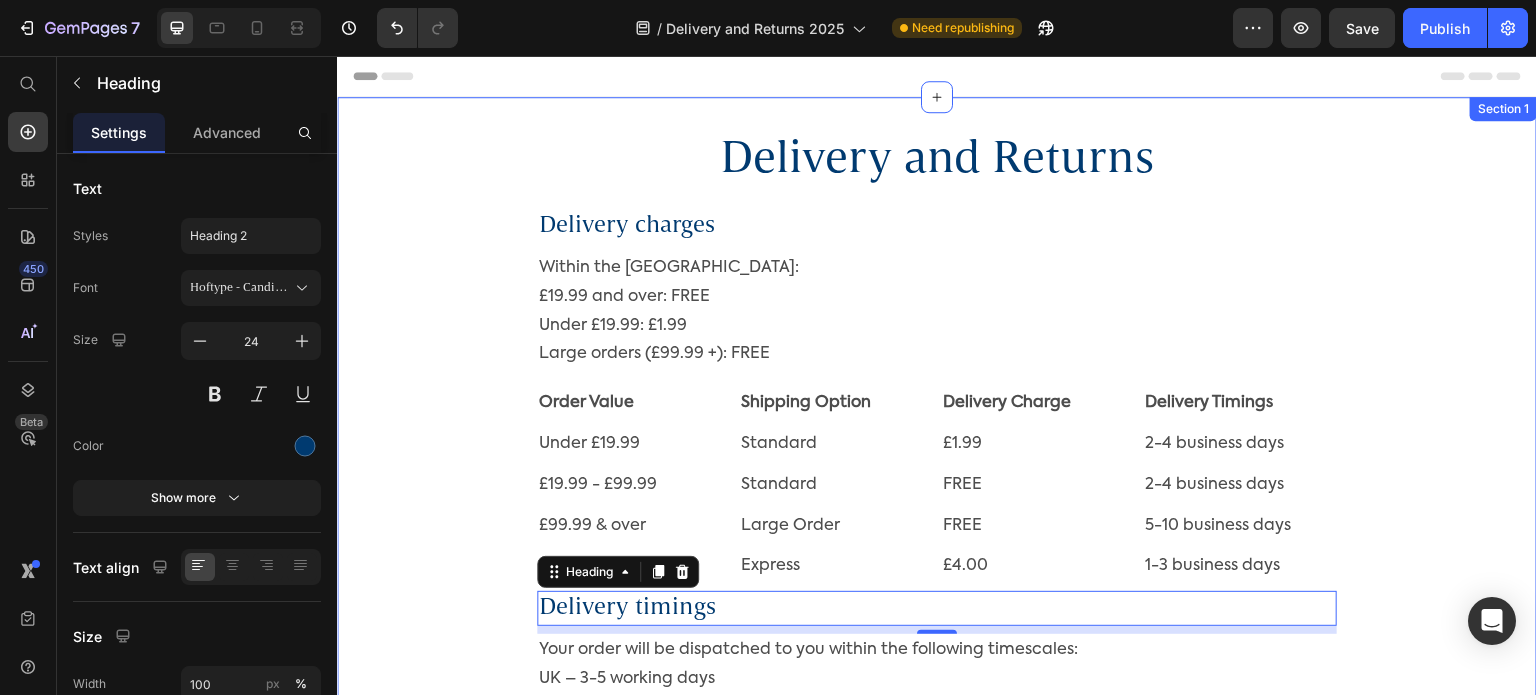 click on "Delivery and Returns Heading Row Delivery charges Heading Within the [GEOGRAPHIC_DATA]:  £19.99 and over: FREE Under £19.99: £1.99 Large orders (£99.99 +): FREE Text Block Order Value Text Block Shipping Option Text Block Delivery Charge Text Block Delivery Timings Text Block Row Under £19.99 Text Block Standard Text Block £1.99 Text Block 2-4 business days Text Block Row £19.99 - £99.99 Text Block Standard Text Block FREE Text Block 2-4 business days Text Block Row £99.99 & over Text Block Large Order Text Block FREE Text Block 5-10 business days Text Block Row Up to £99.99 Text Block Express Text Block £4.00 Text Block 1-3 business days Text Block Row Delivery timings Heading   8 Your order will be dispatched to you within the following timescales: [GEOGRAPHIC_DATA] – 3-5 working days Text Block Amending your order Heading If you need to amend your order, for example change the address or items ordered, please  contact us   Our office opening hours are:  [DATE] - [DATE], 9am-5pm   Text Block Refund policy Heading" at bounding box center (937, 1388) 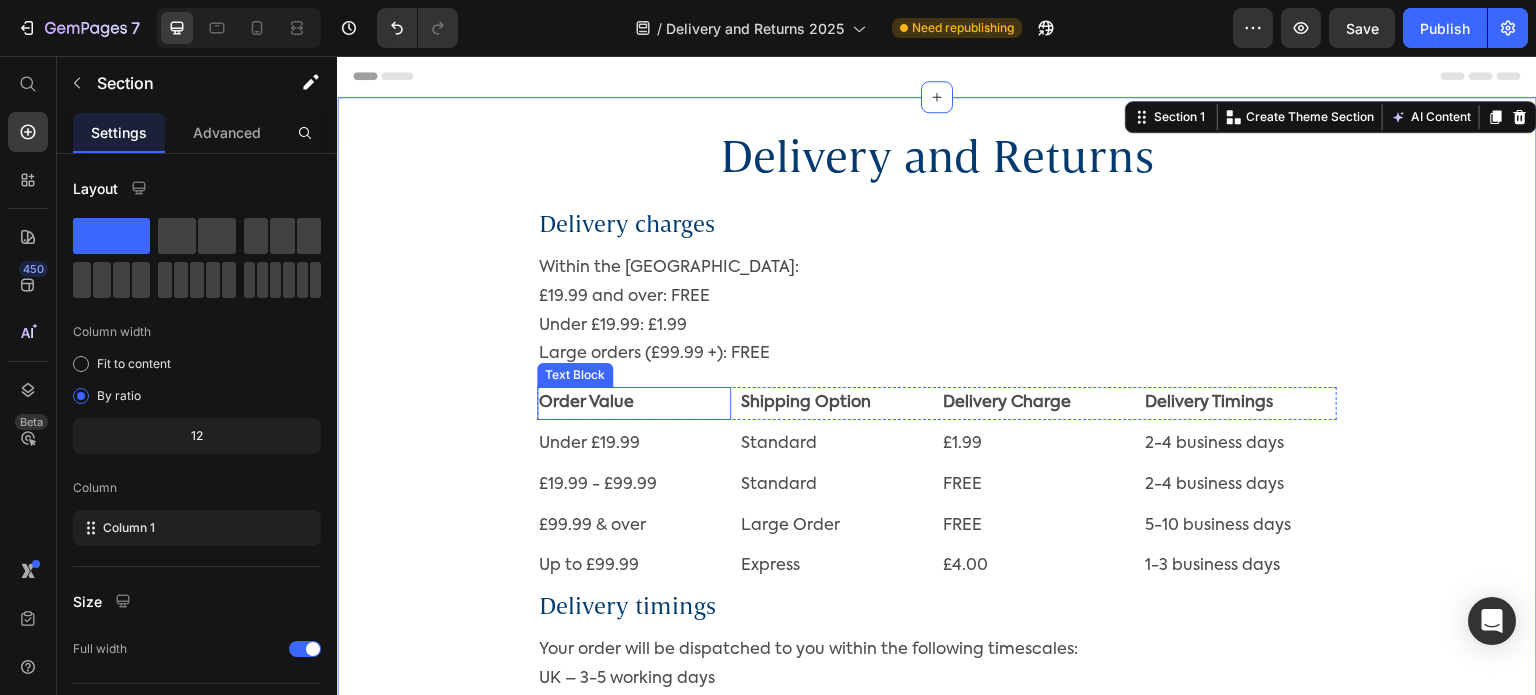 click on "Order Value" at bounding box center [634, 403] 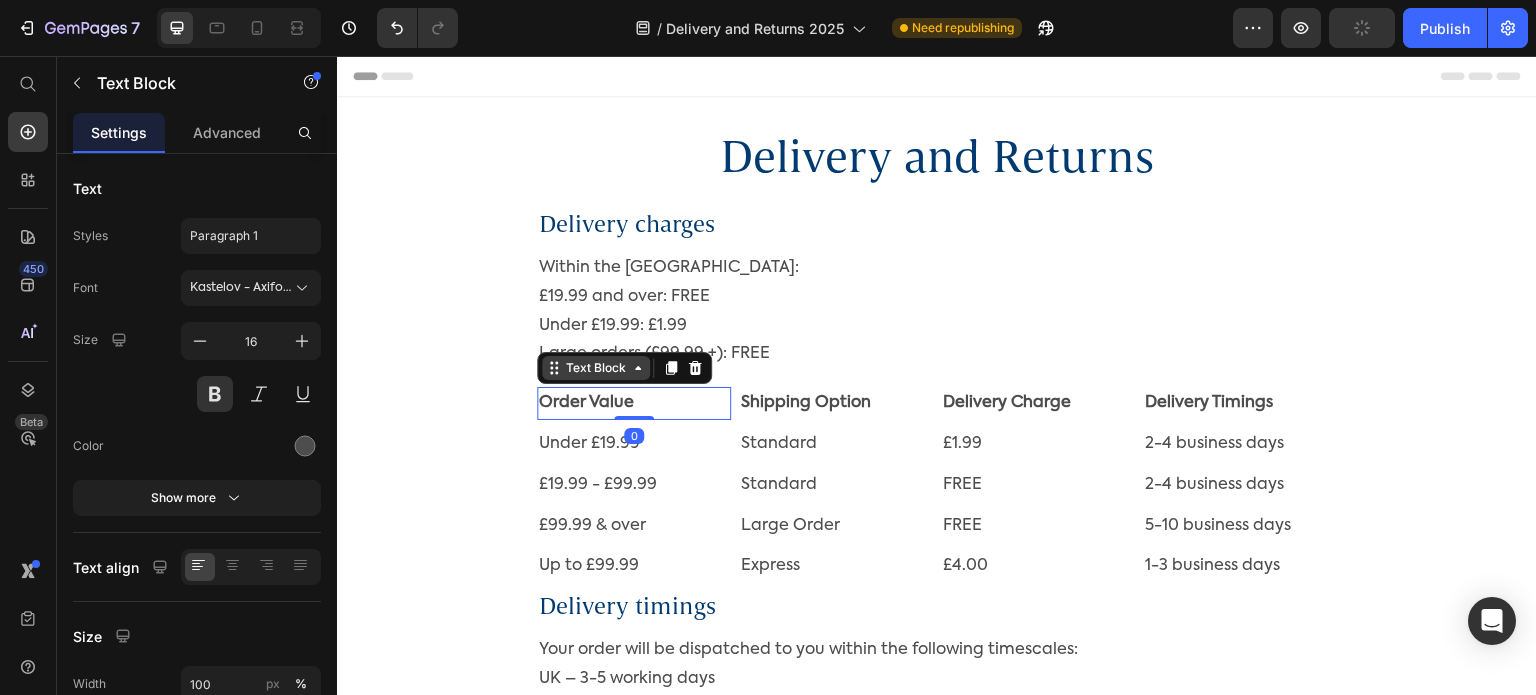 click on "Text Block" at bounding box center (596, 368) 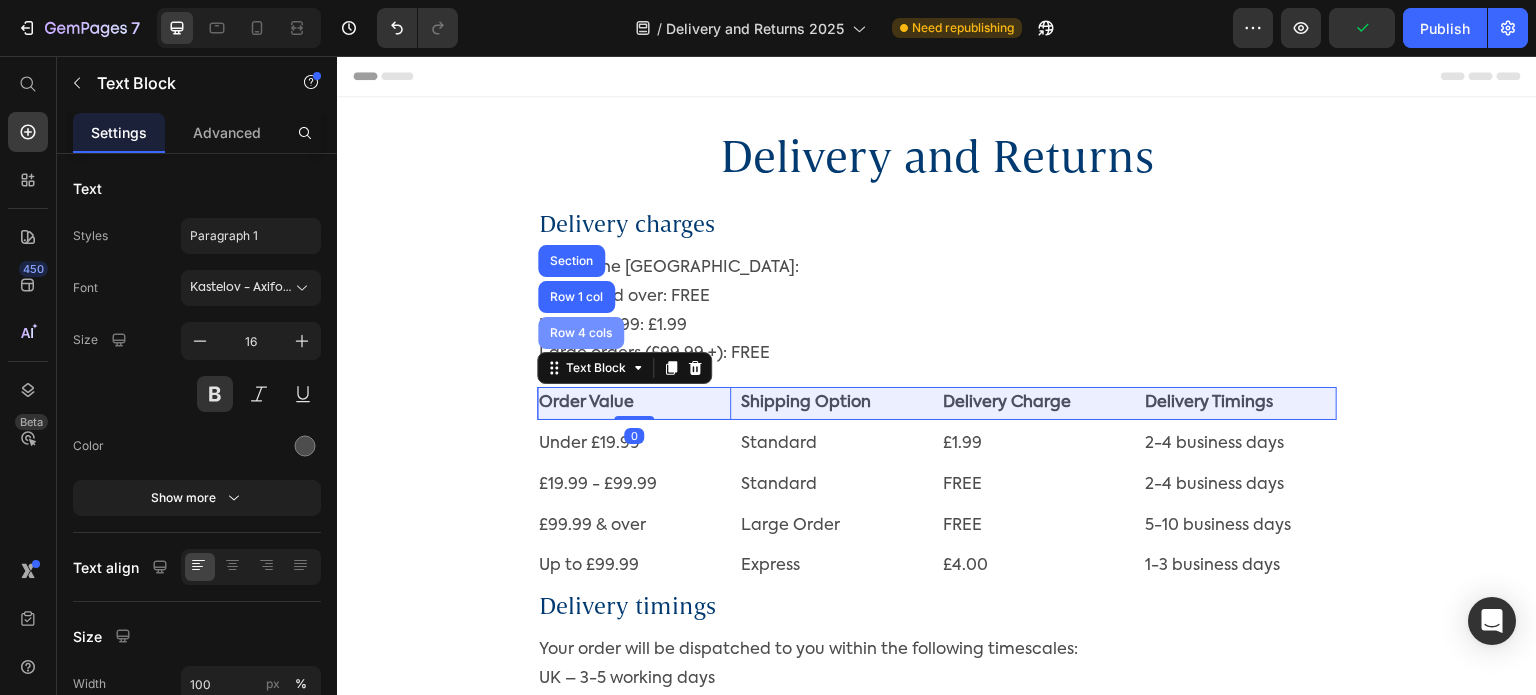click on "Row 4 cols" at bounding box center (581, 333) 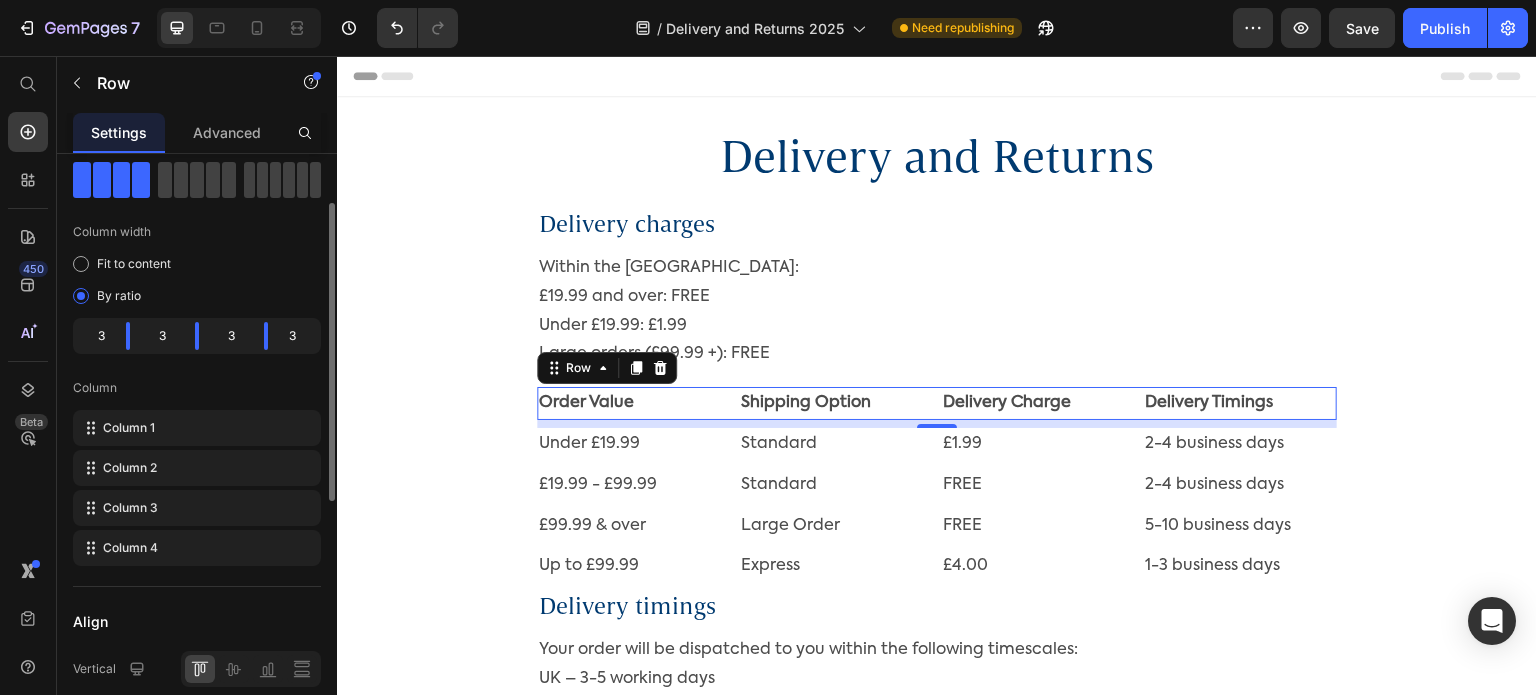 scroll, scrollTop: 0, scrollLeft: 0, axis: both 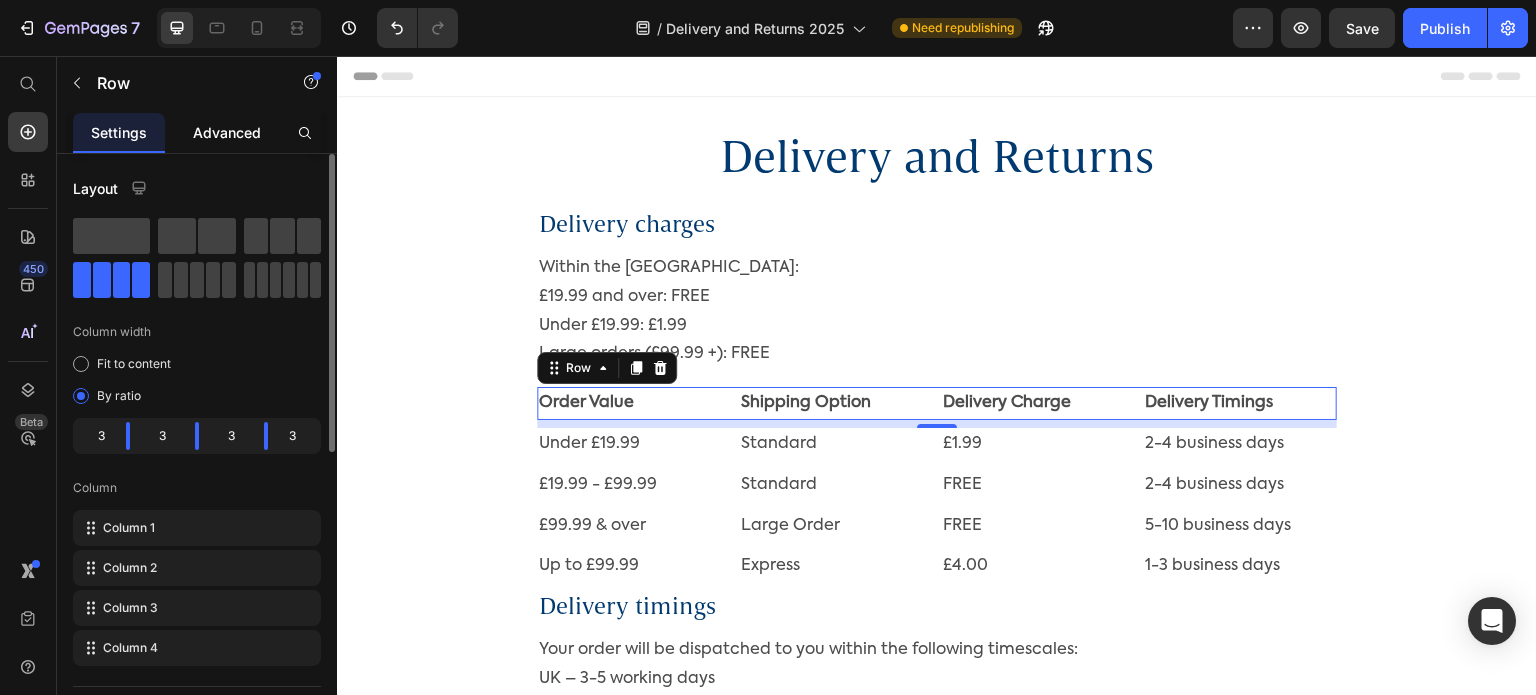 click on "Advanced" at bounding box center (227, 132) 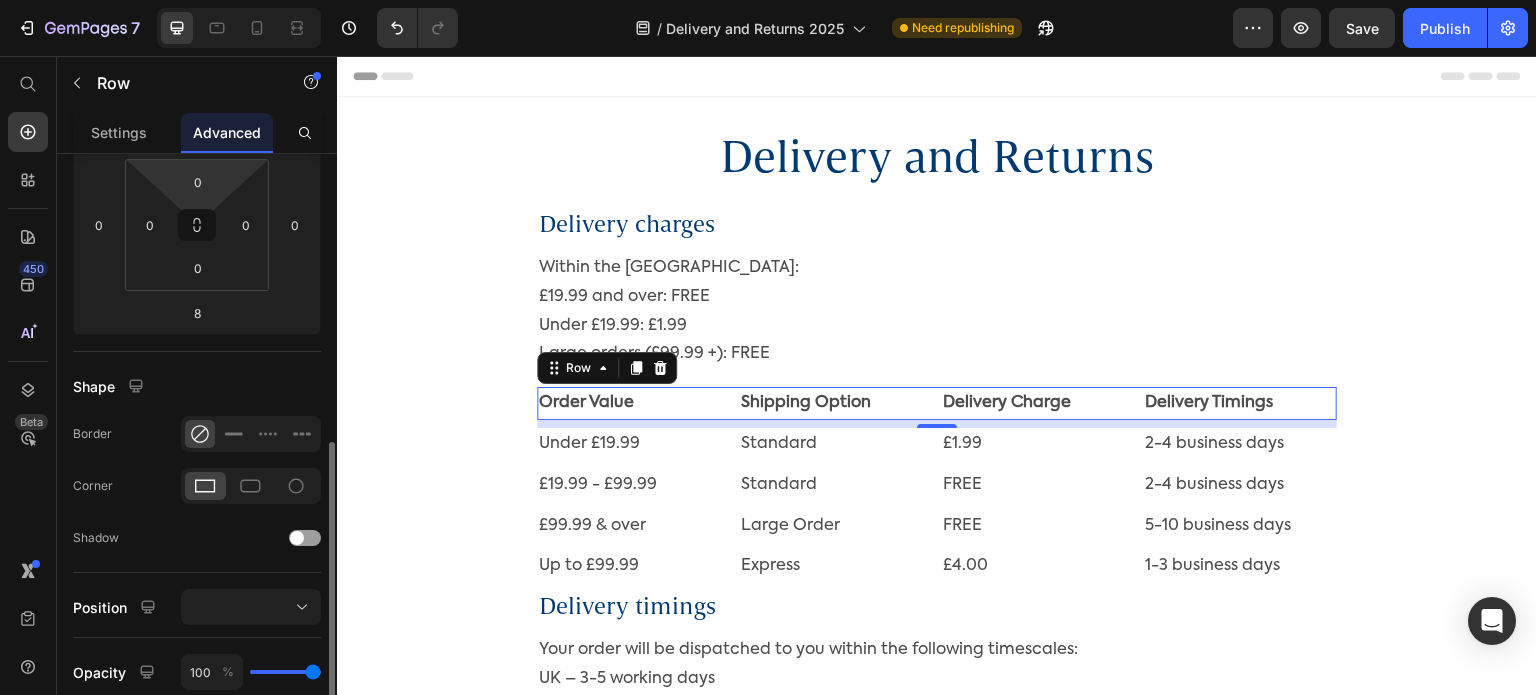 scroll, scrollTop: 500, scrollLeft: 0, axis: vertical 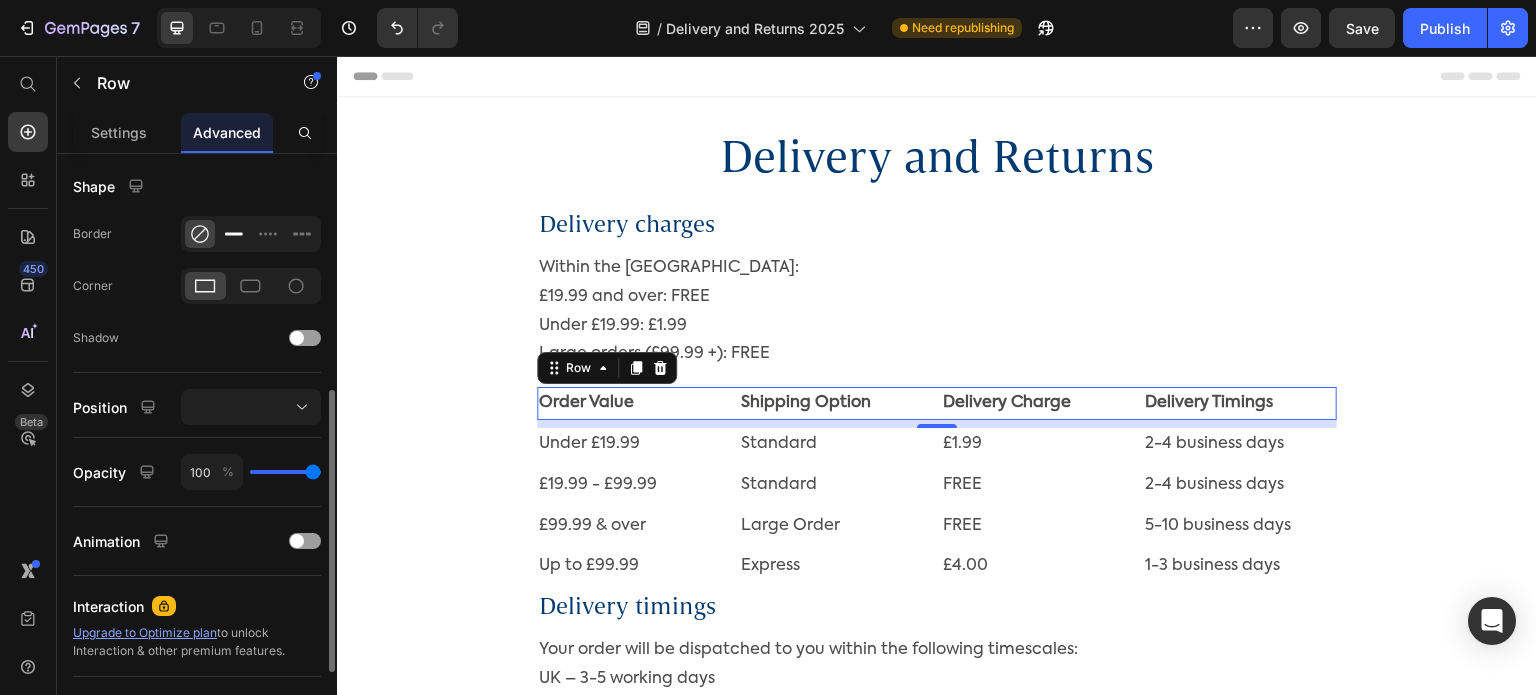 click 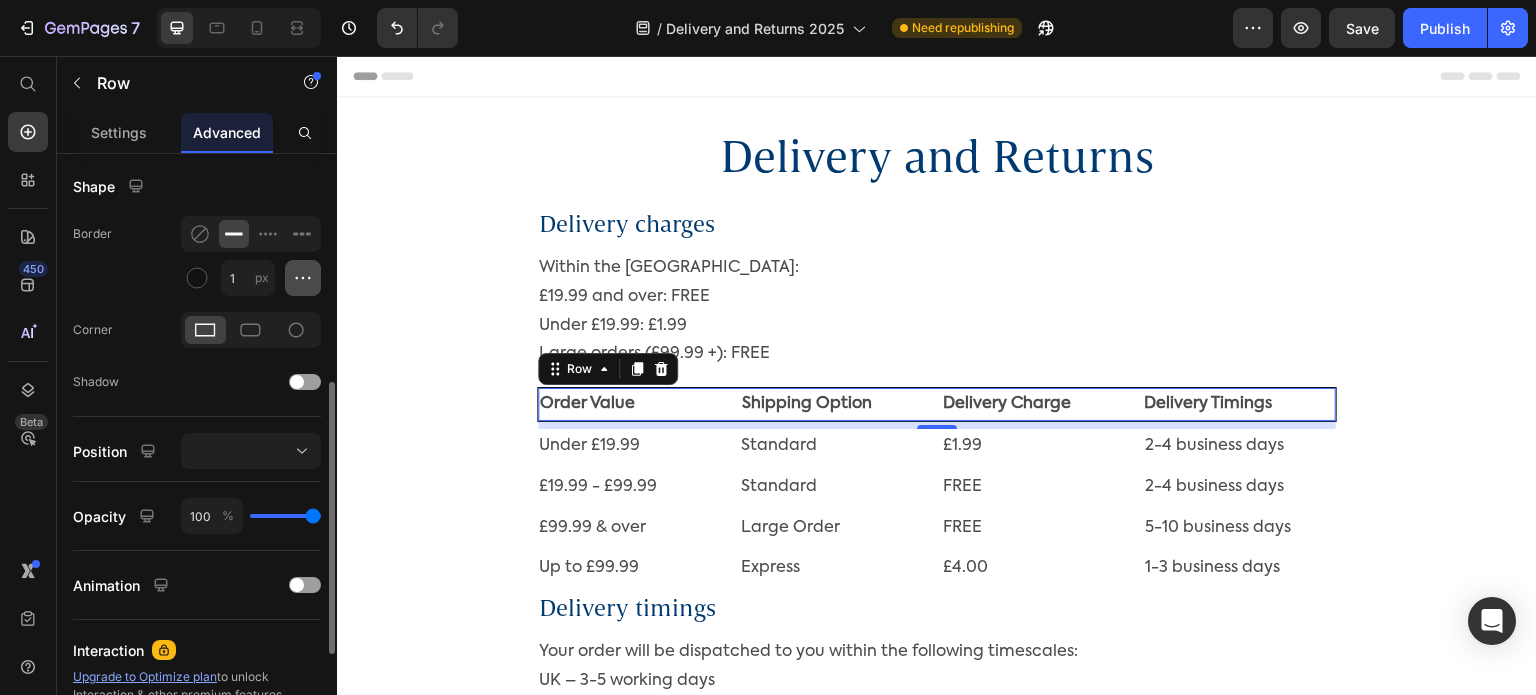 click 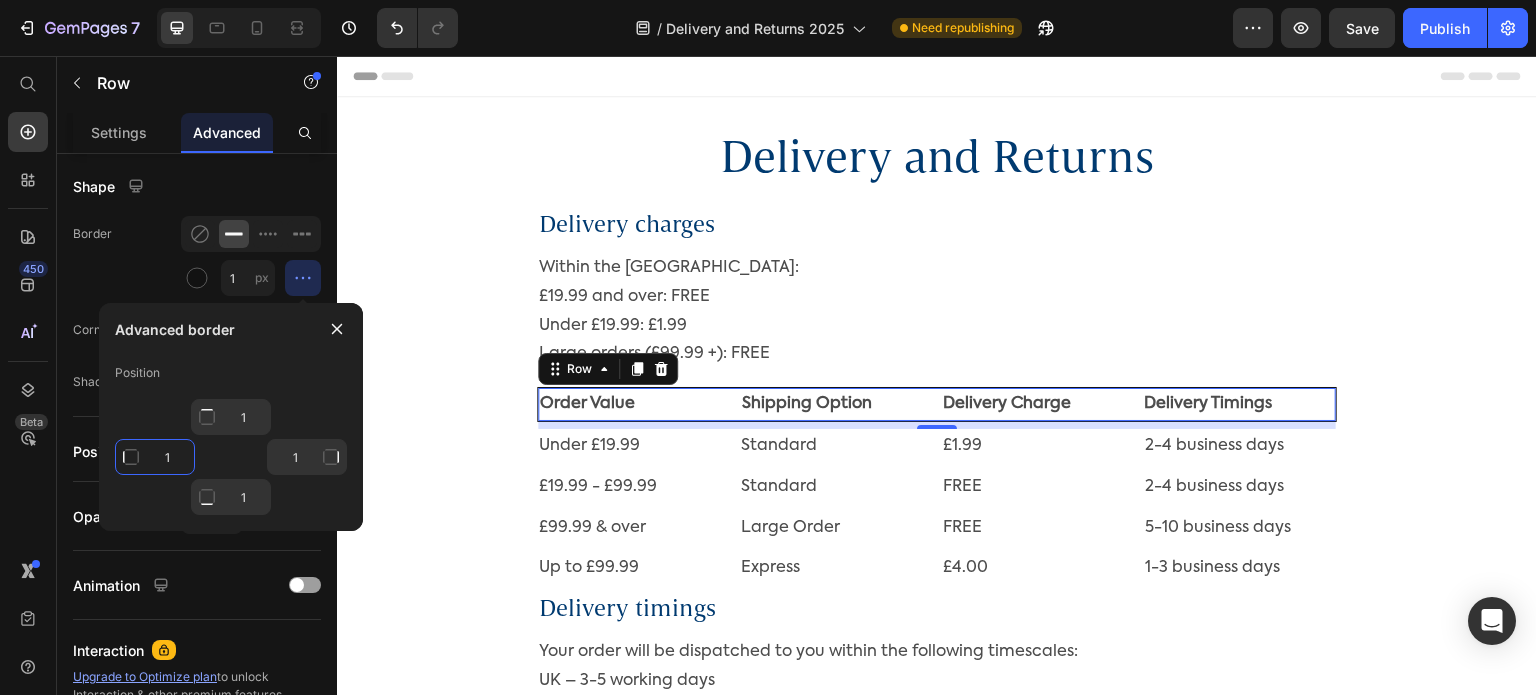 click on "1" 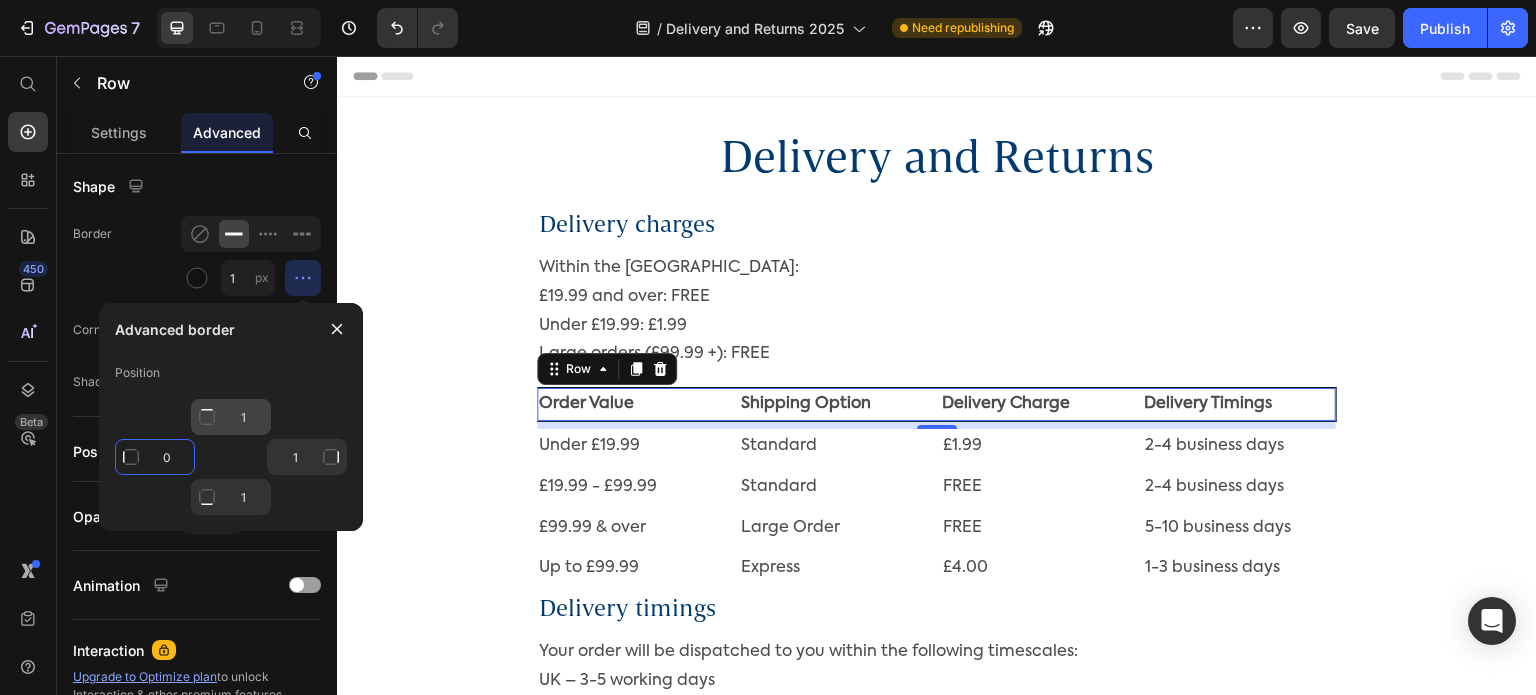 type on "0" 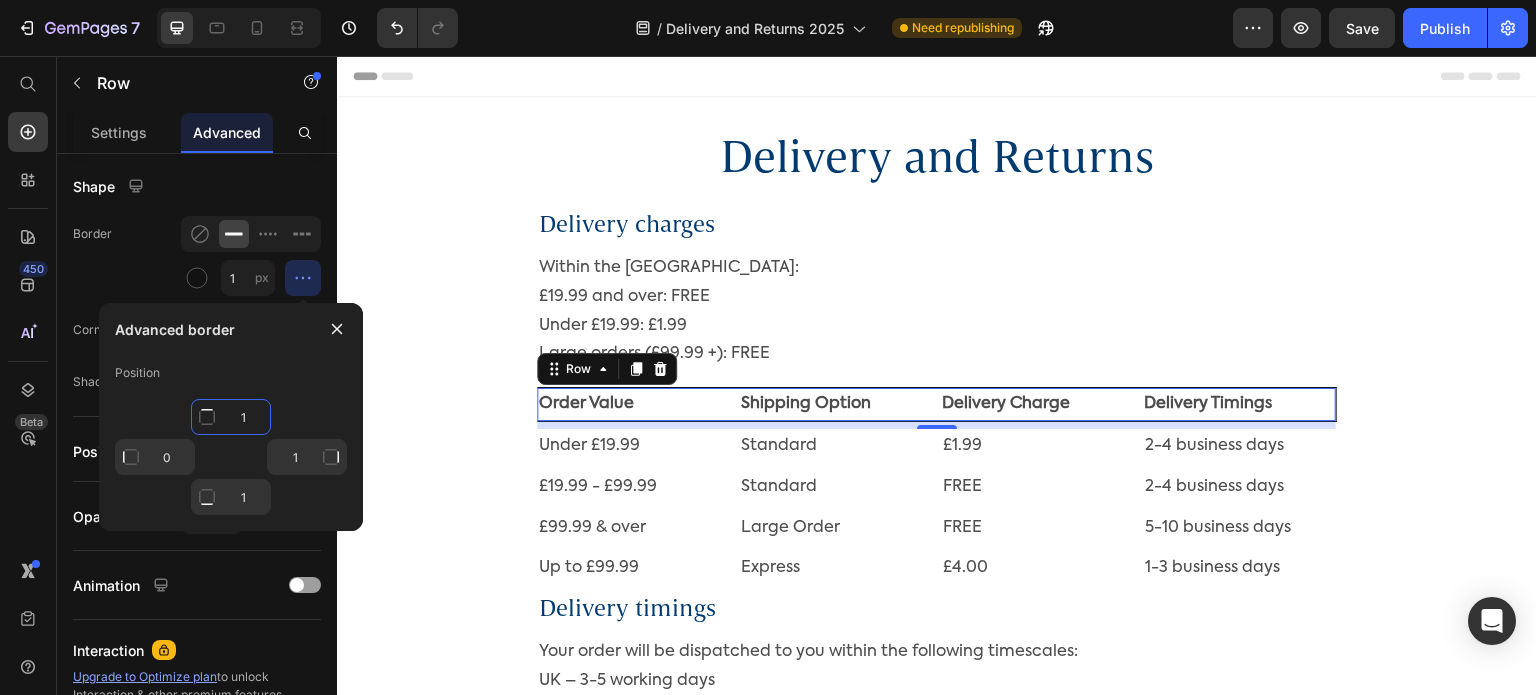 type on "Mixed" 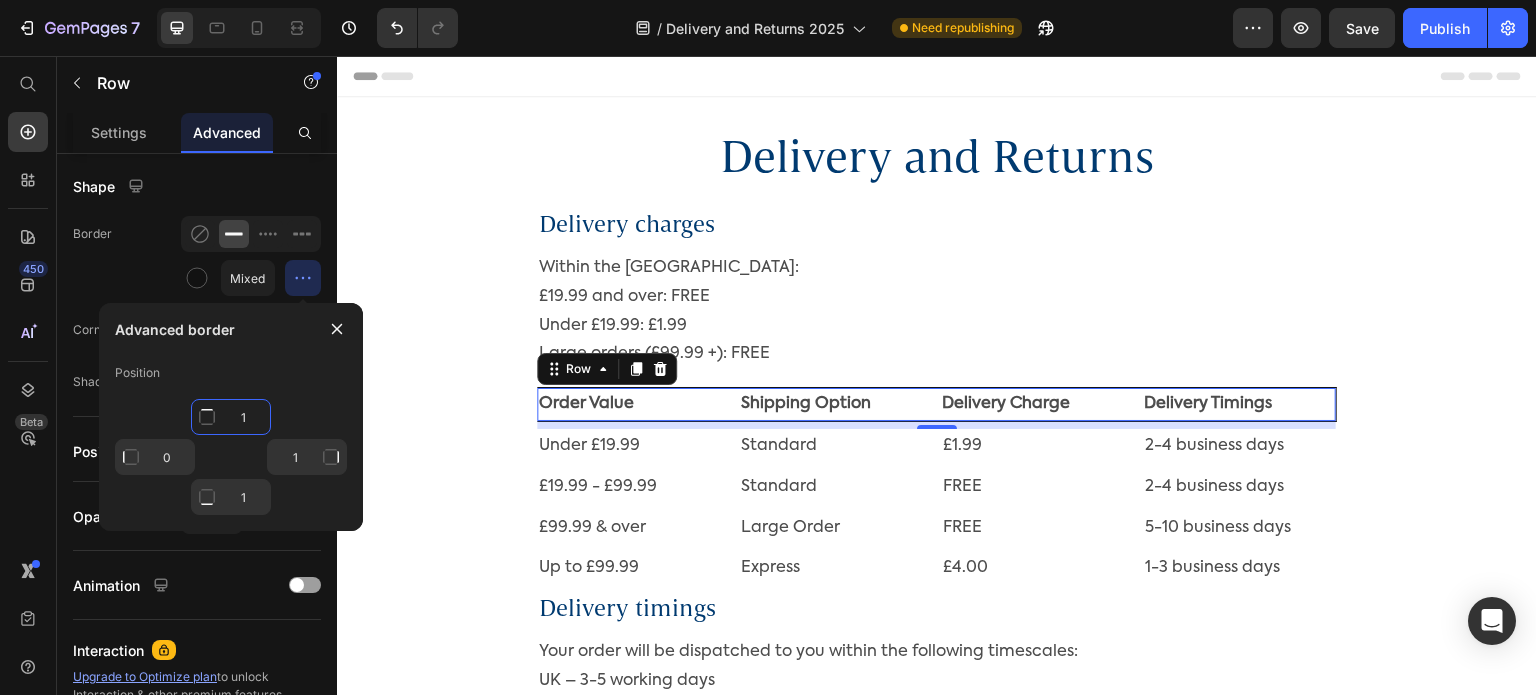 click on "1" 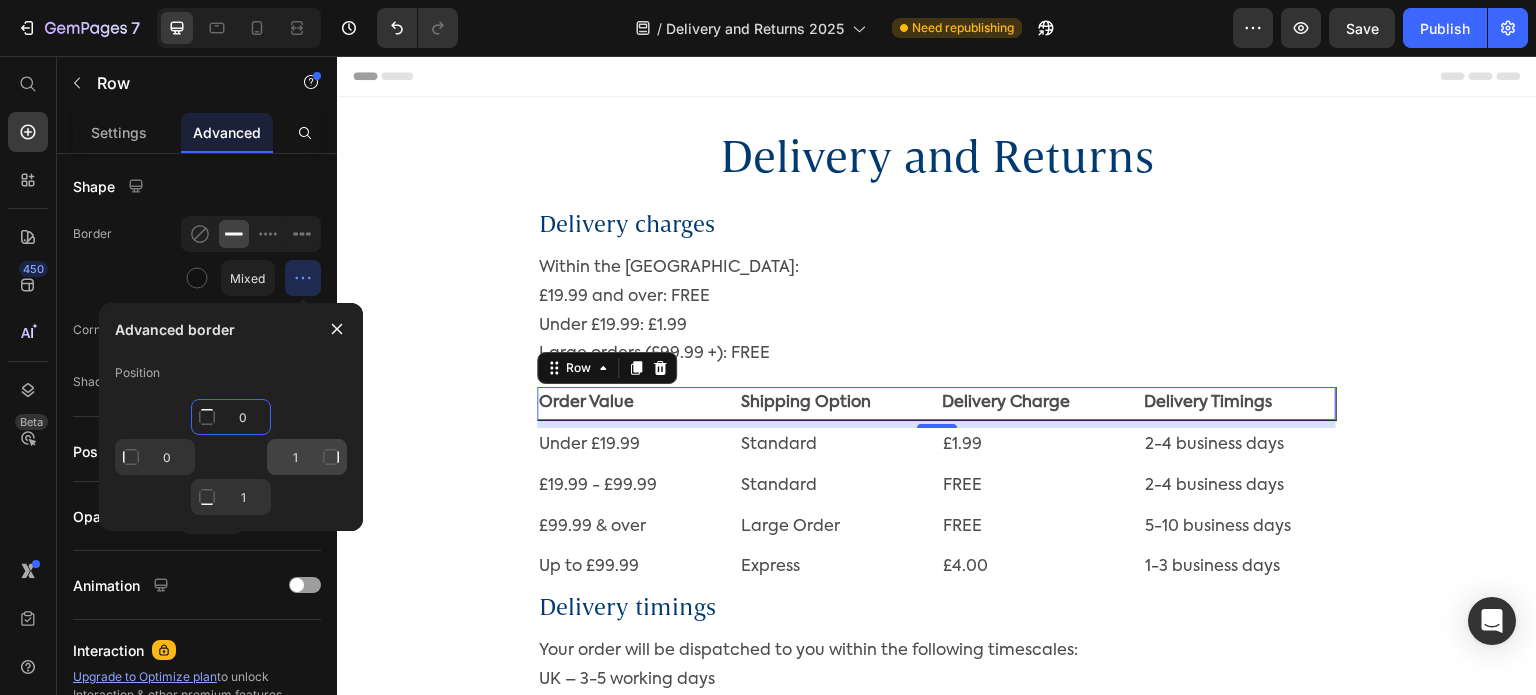 type on "0" 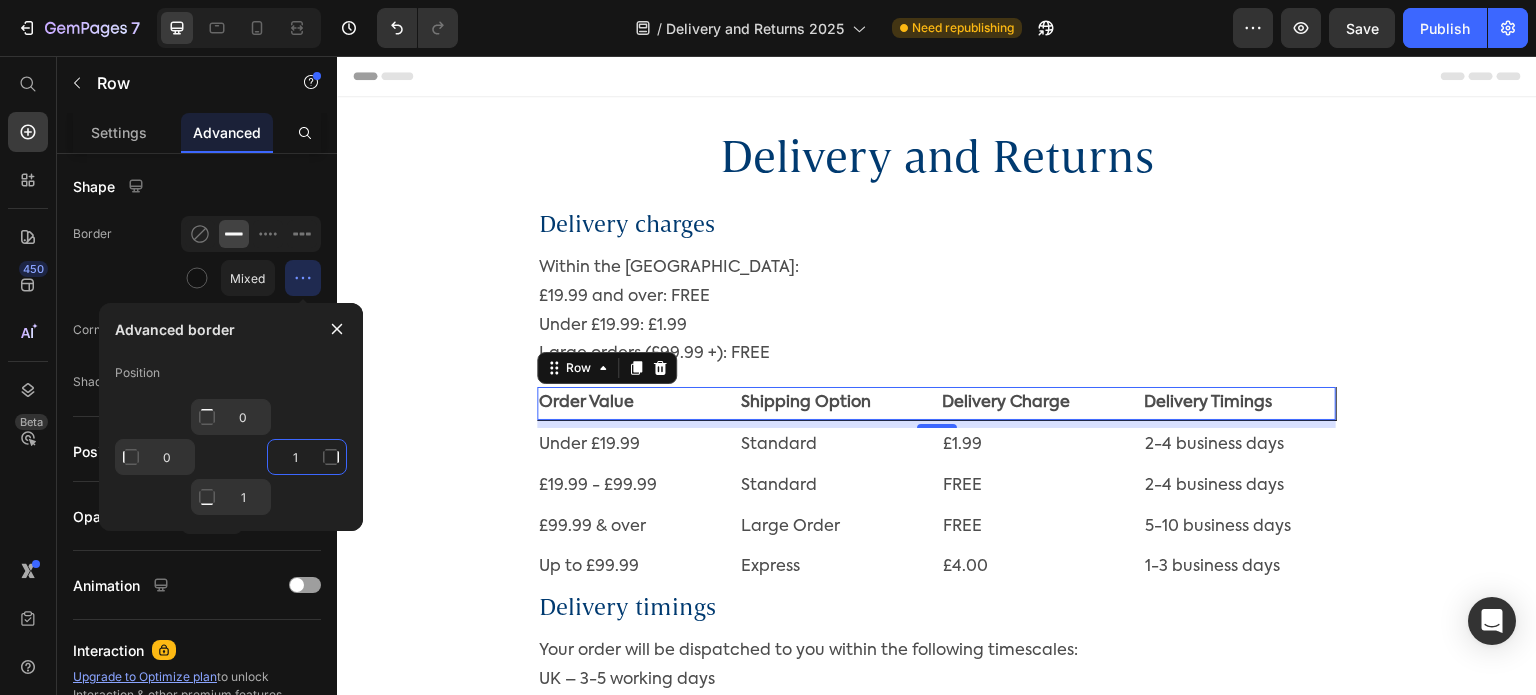 click on "1" 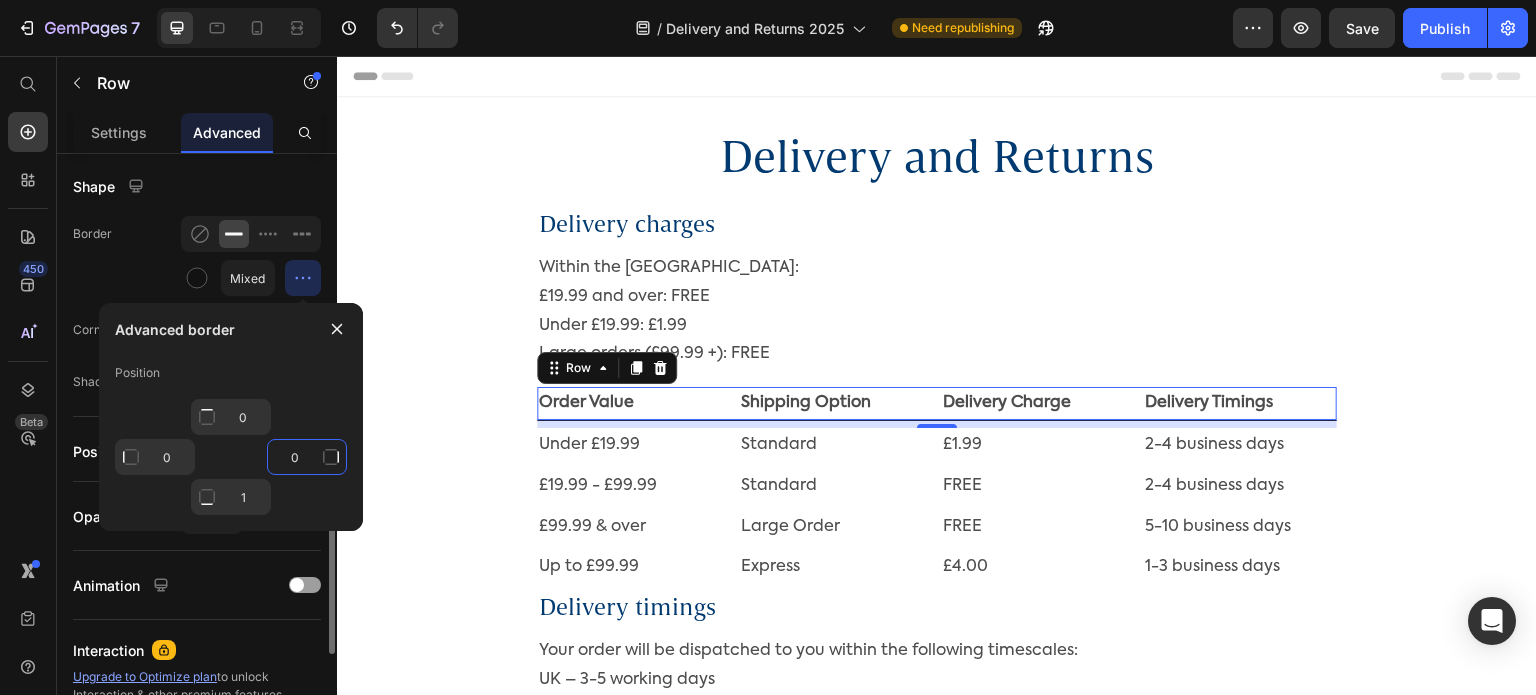 type on "0" 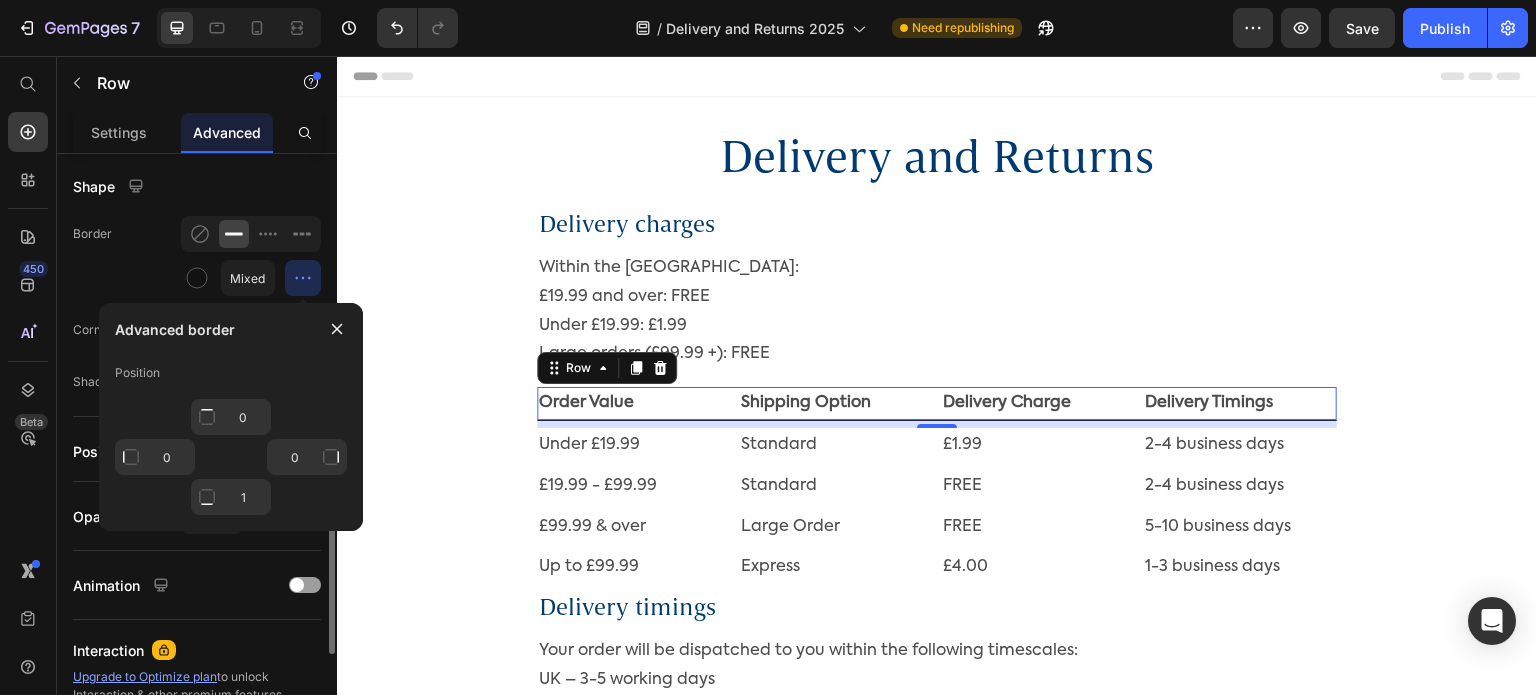 click on "Border Mixed" 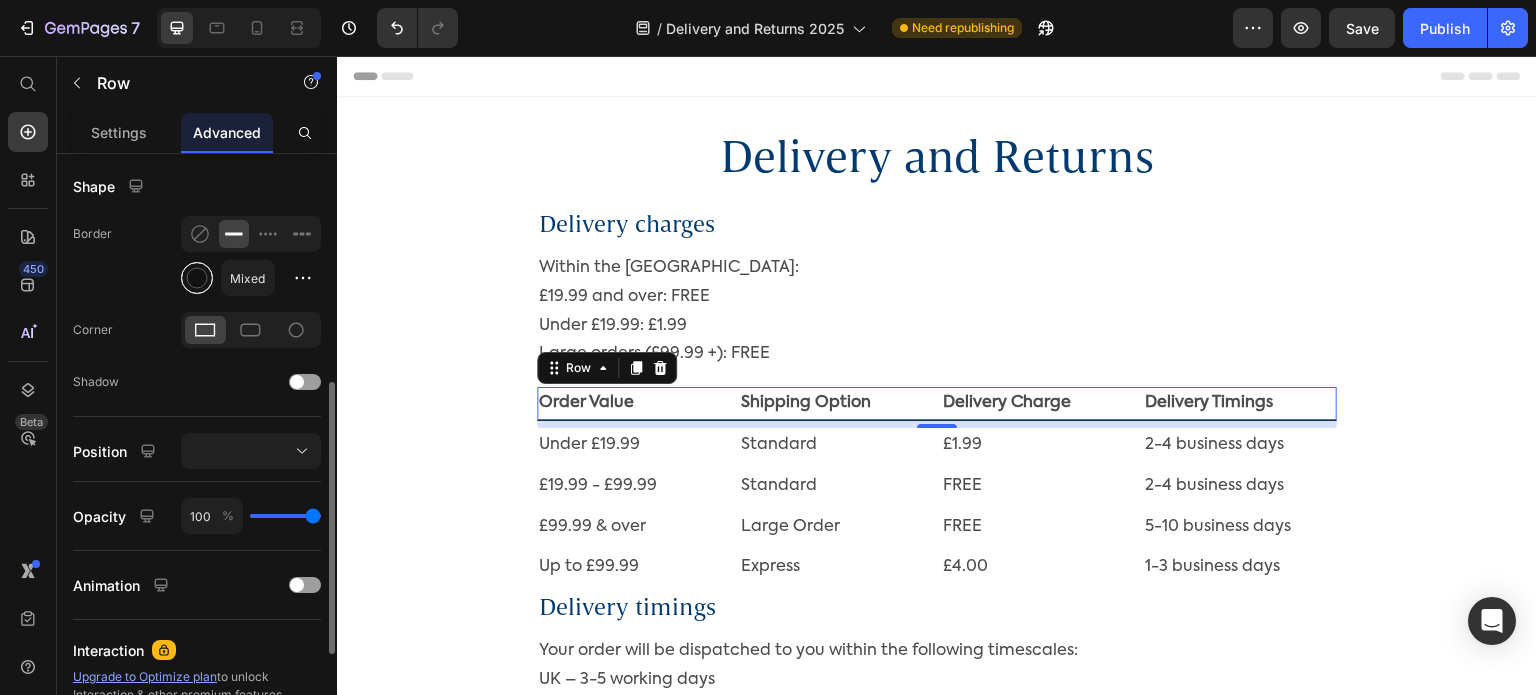 click at bounding box center [197, 278] 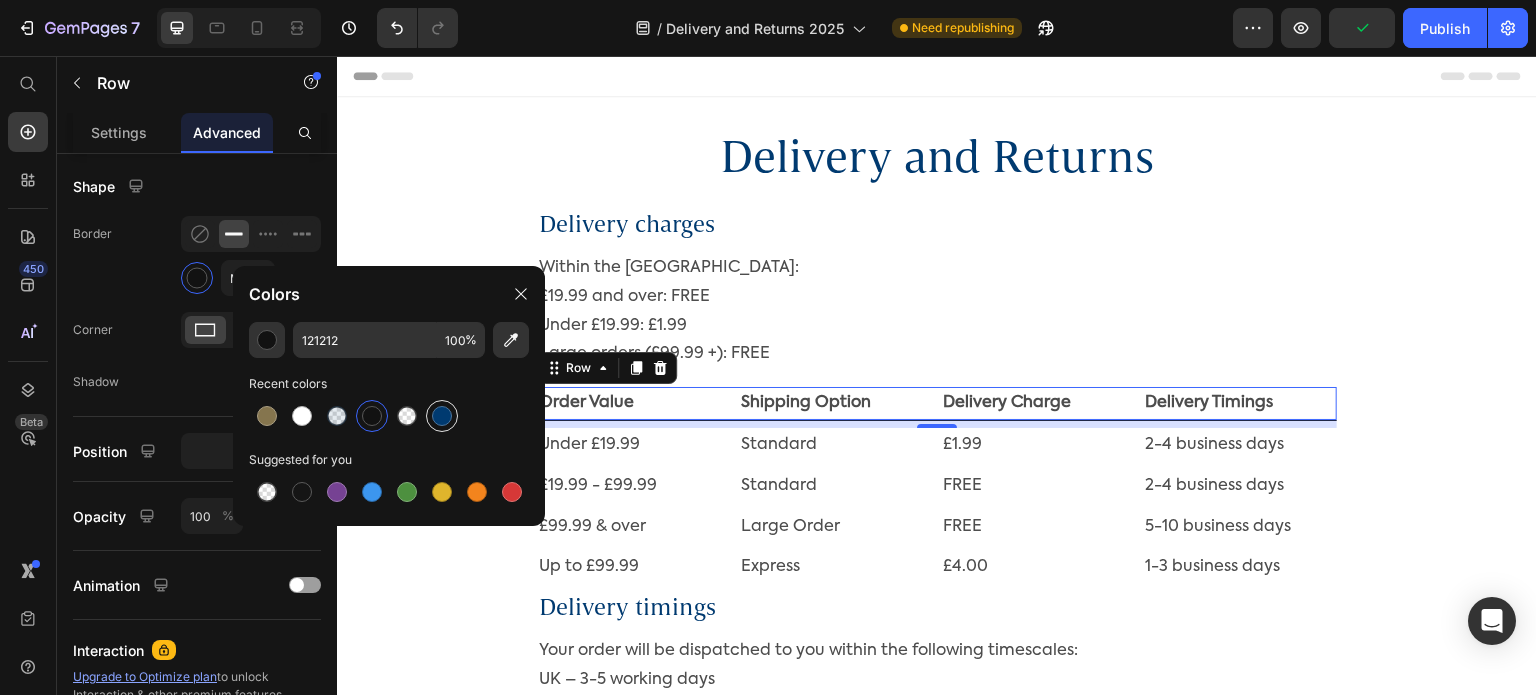 click at bounding box center (442, 416) 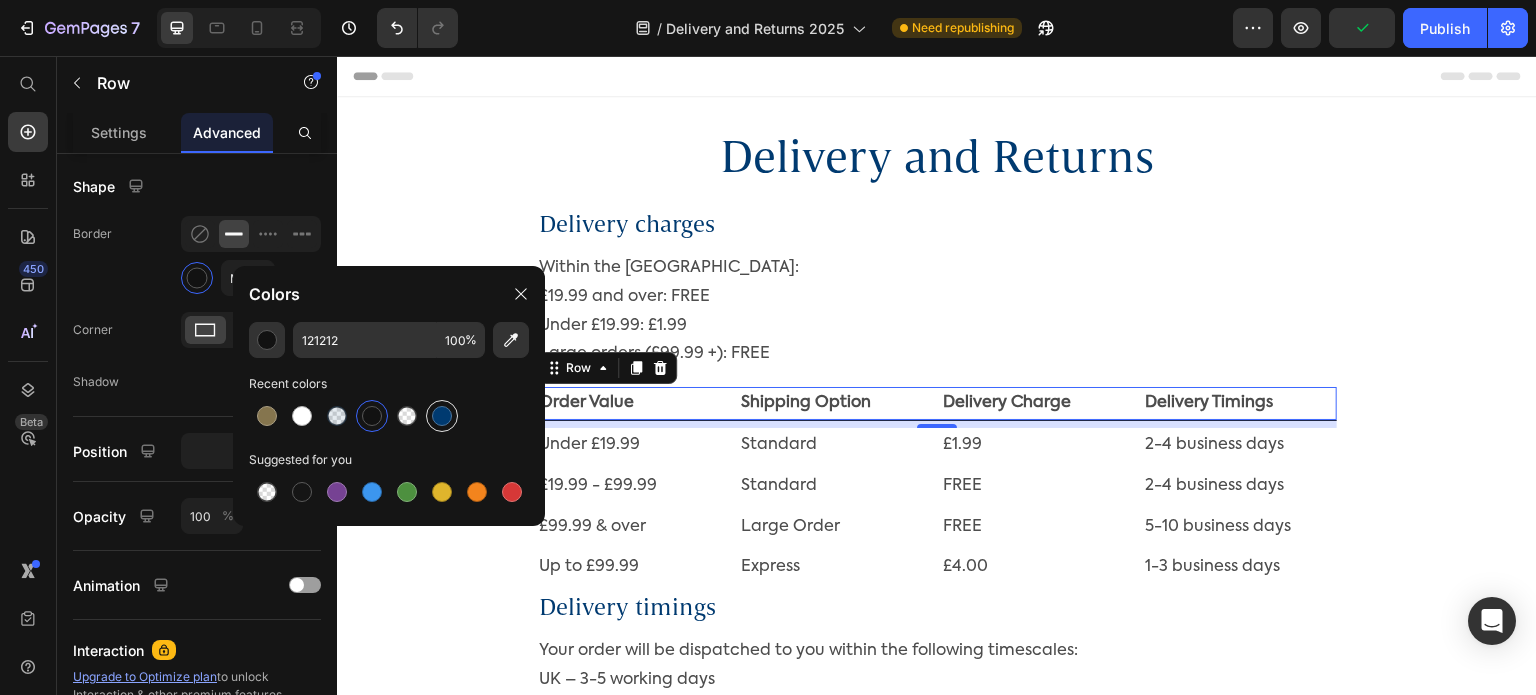 type on "003A70" 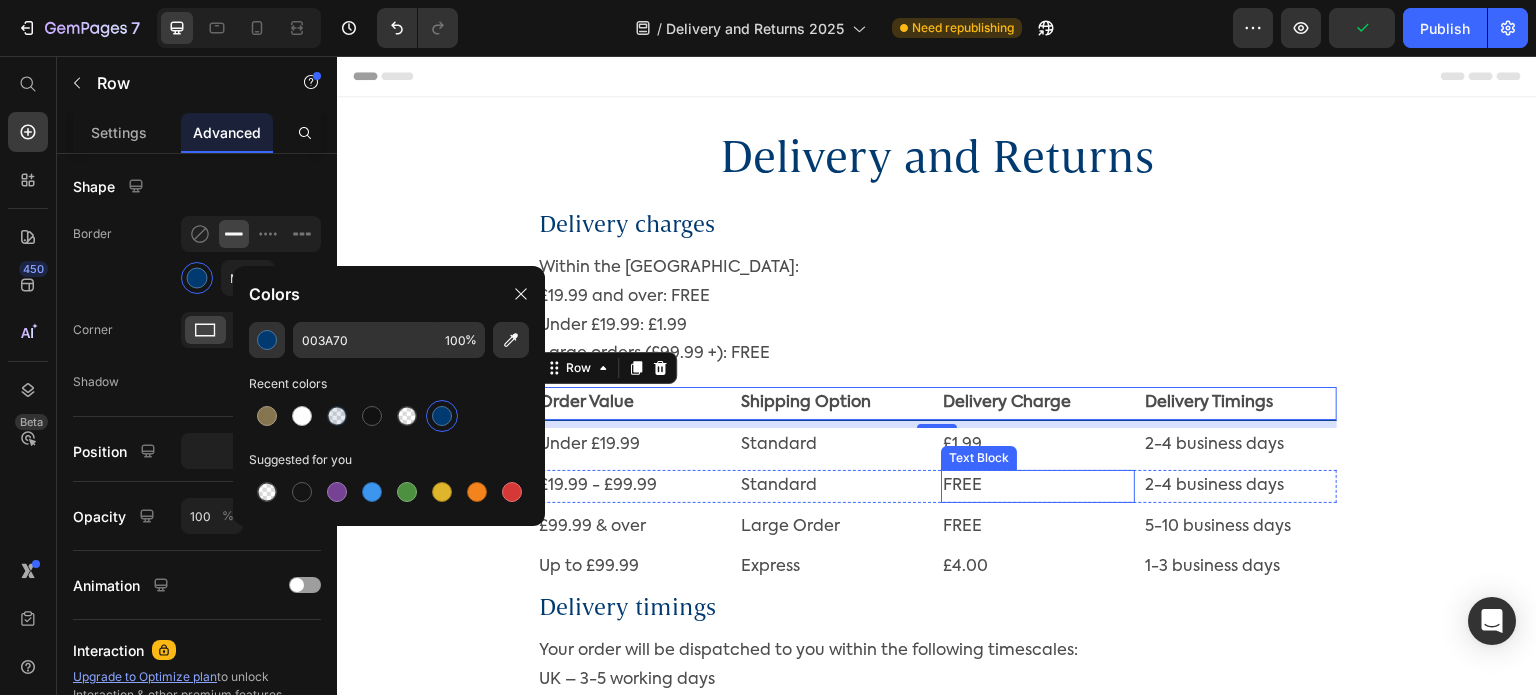 click on "£99.99 & over Text Block Large Order Text Block FREE Text Block 5-10 business days Text Block Row" at bounding box center [937, 527] 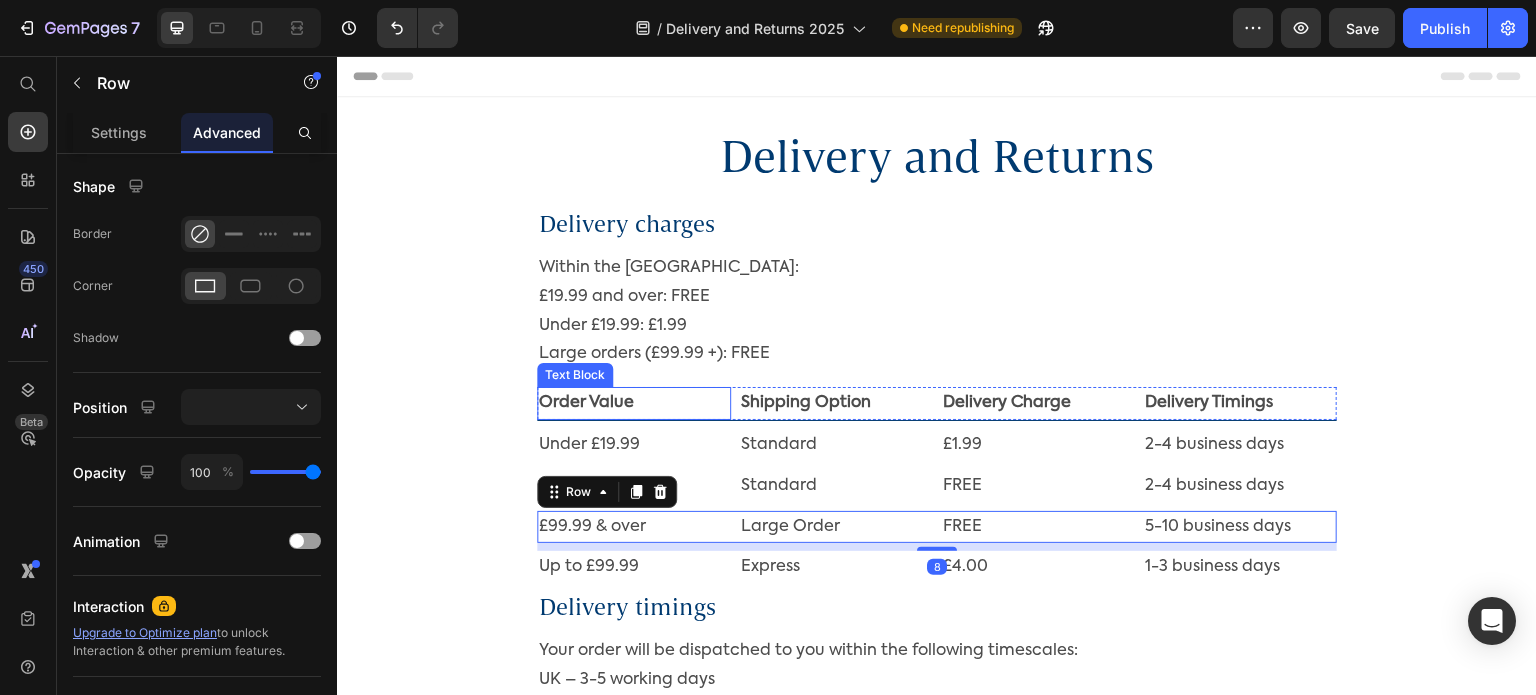 click on "Order Value" at bounding box center (634, 403) 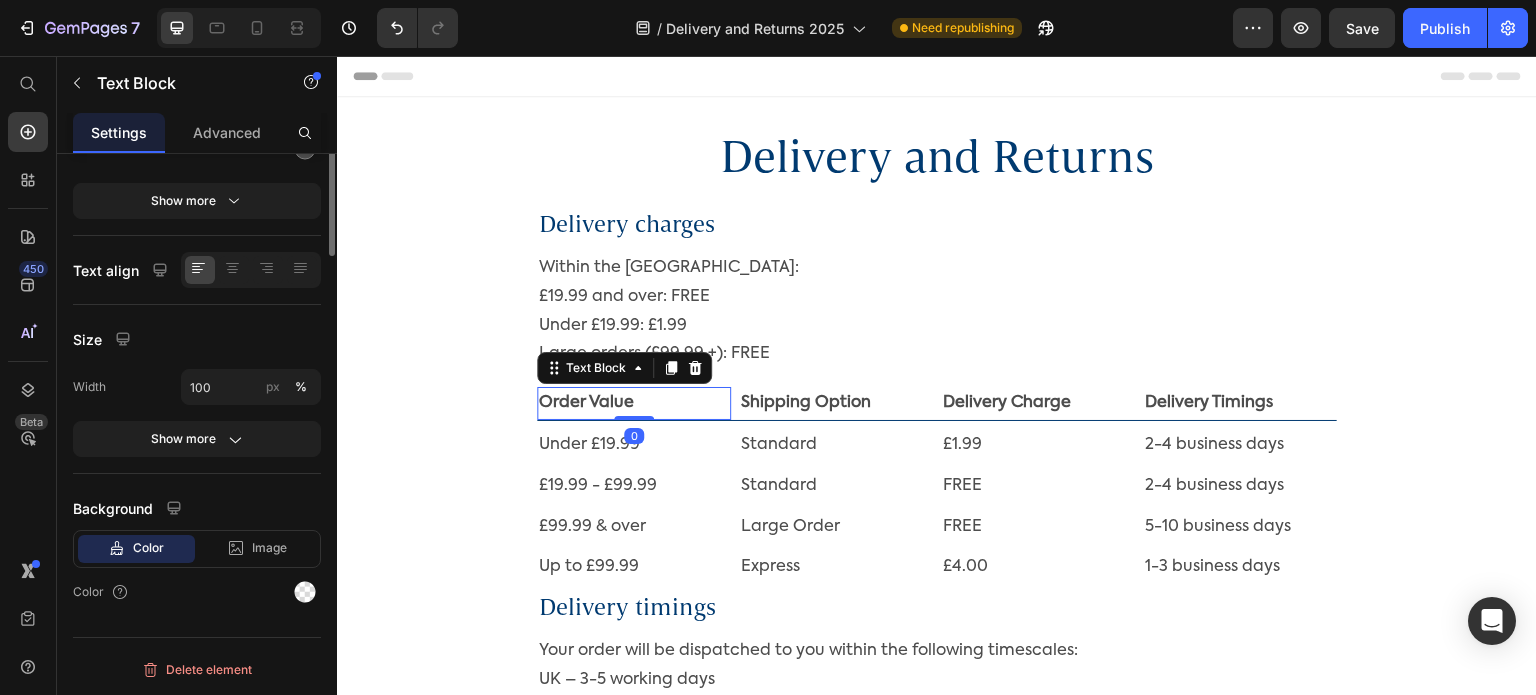 scroll, scrollTop: 0, scrollLeft: 0, axis: both 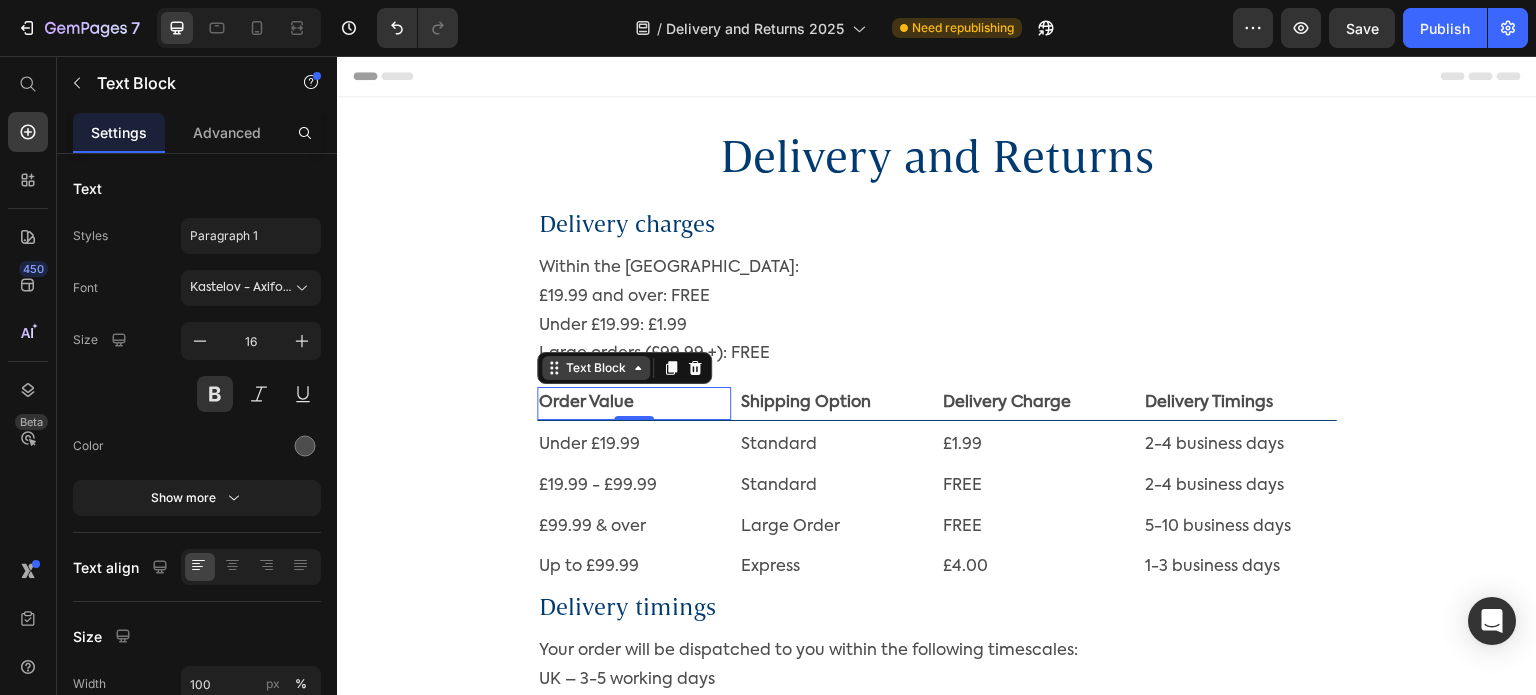 click on "Text Block" at bounding box center [596, 368] 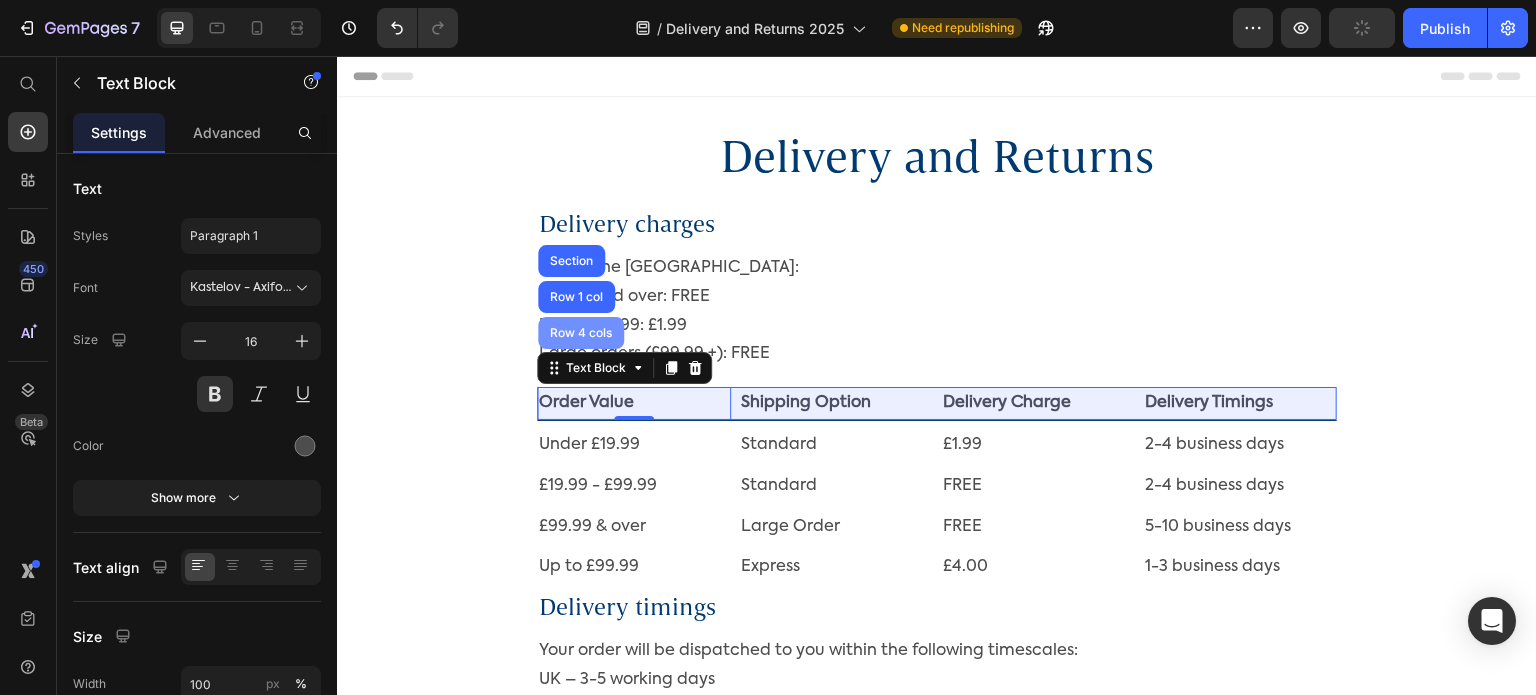 click on "Row 4 cols" at bounding box center (581, 333) 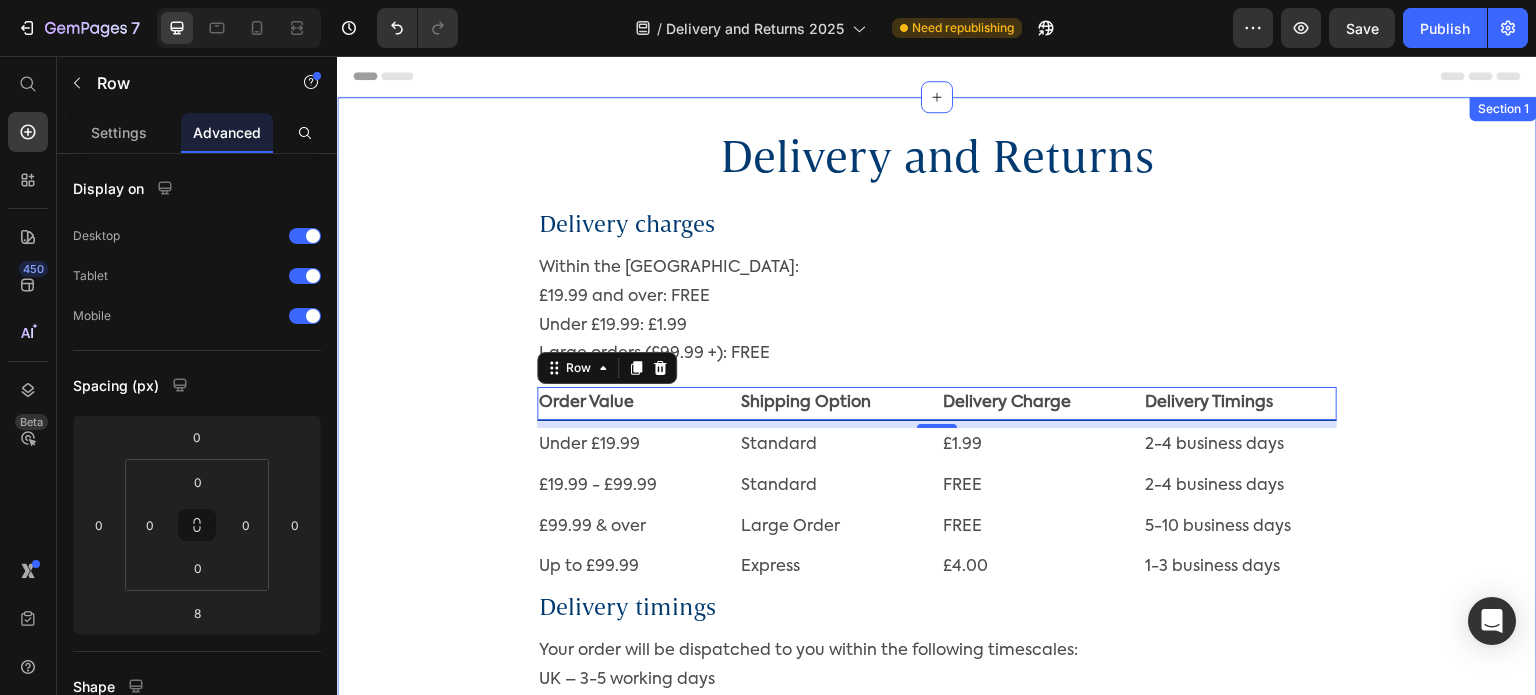 click on "Delivery and Returns Heading Row Delivery charges Heading Within the [GEOGRAPHIC_DATA]:  £19.99 and over: FREE Under £19.99: £1.99 Large orders (£99.99 +): FREE Text Block Order Value Text Block Shipping Option Text Block Delivery Charge Text Block Delivery Timings Text Block Row   8 Under £19.99 Text Block Standard Text Block £1.99 Text Block 2-4 business days Text Block Row £19.99 - £99.99 Text Block Standard Text Block FREE Text Block 2-4 business days Text Block Row £99.99 & over Text Block Large Order Text Block FREE Text Block 5-10 business days Text Block Row Up to £99.99 Text Block Express Text Block £4.00 Text Block 1-3 business days Text Block Row Delivery timings Heading Your order will be dispatched to you within the following timescales: [GEOGRAPHIC_DATA] – 3-5 working days Text Block Amending your order Heading If you need to amend your order, for example change the address or items ordered, please  contact us   Our office opening hours are:  [DATE] - [DATE], 9am-5pm   Text Block Refund policy Heading" at bounding box center [937, 1389] 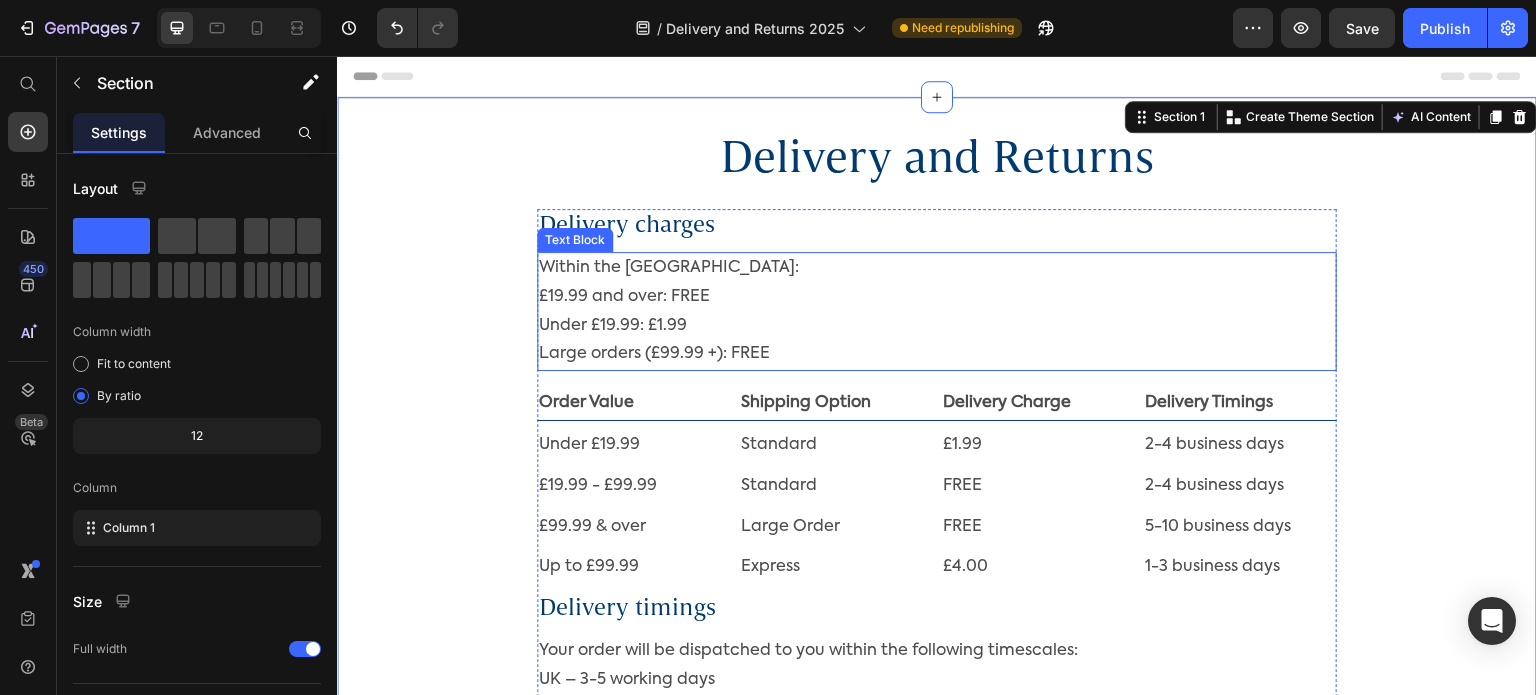 click on "£19.99 and over: FREE Under £19.99: £1.99" at bounding box center (937, 312) 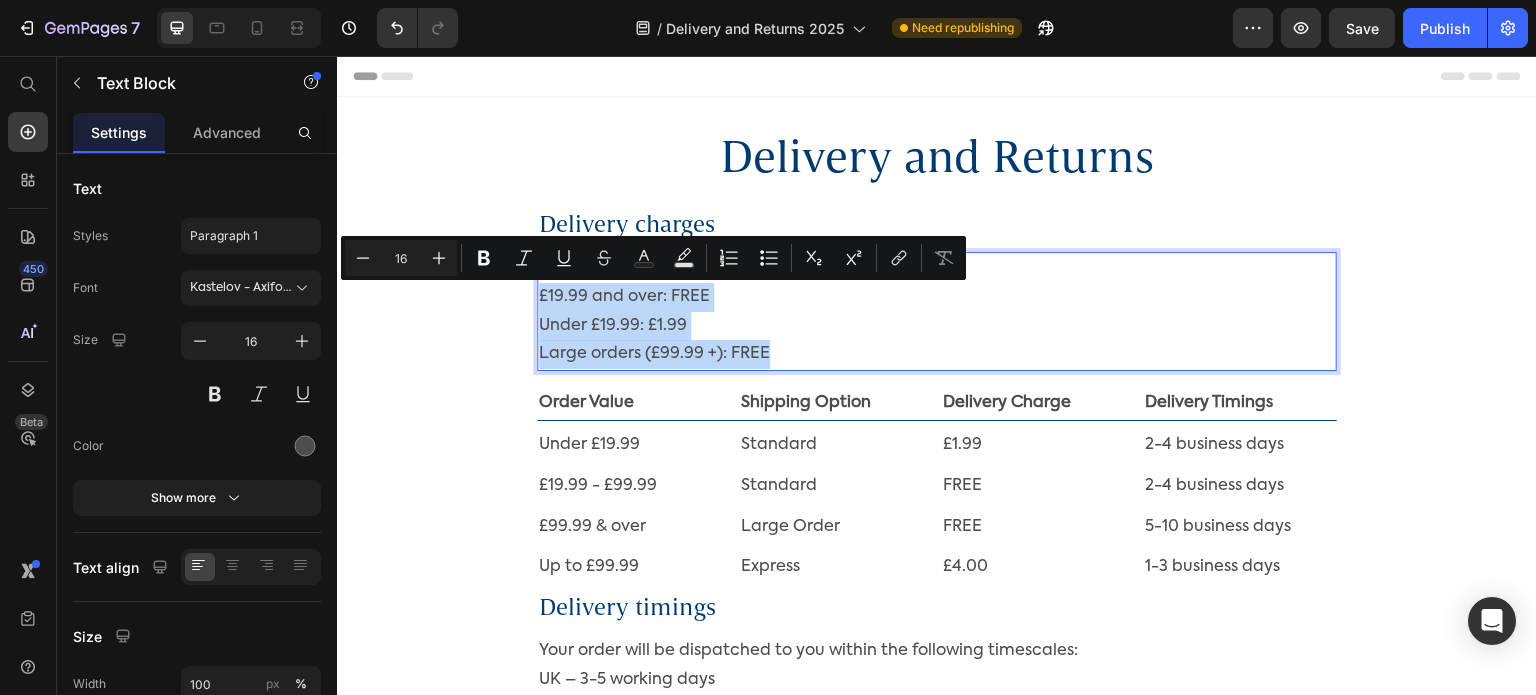 drag, startPoint x: 769, startPoint y: 353, endPoint x: 531, endPoint y: 293, distance: 245.44653 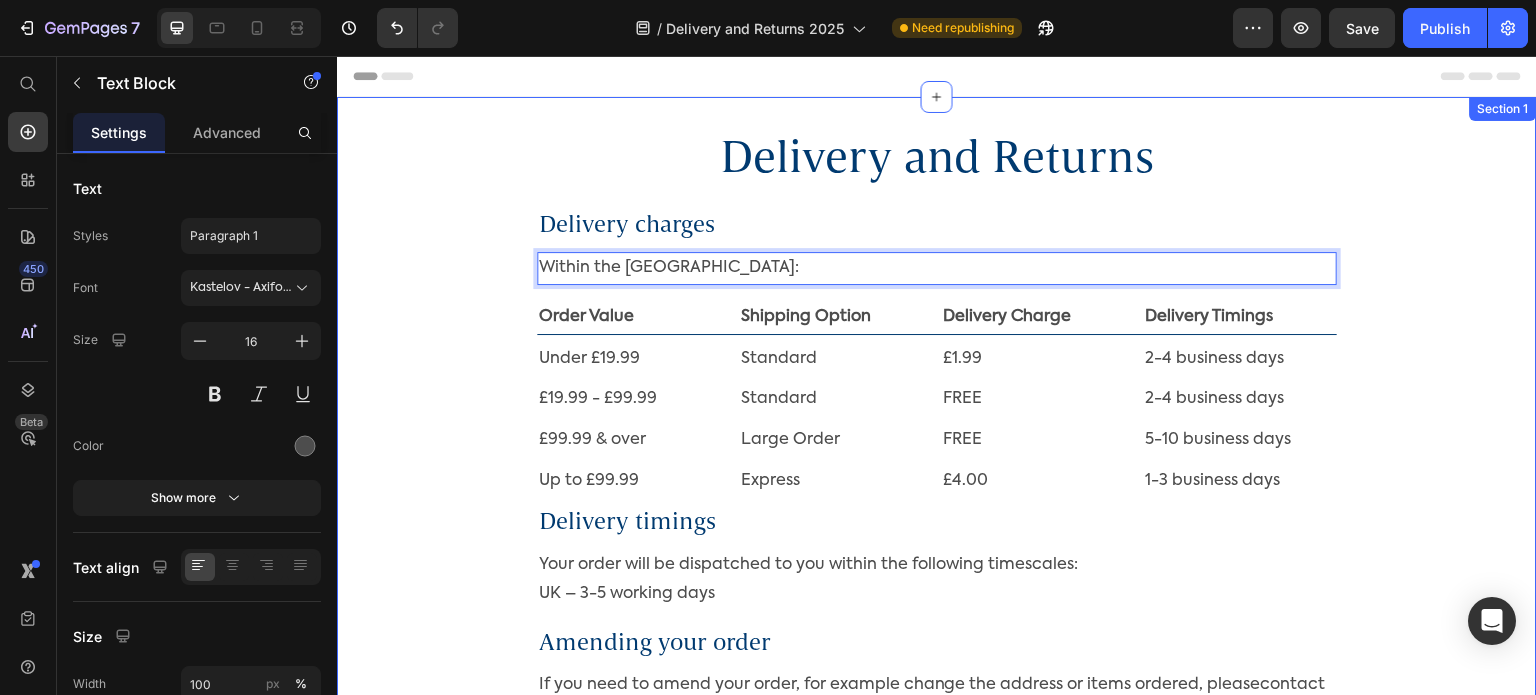 click on "Delivery and Returns Heading Row Delivery charges Heading Within the [GEOGRAPHIC_DATA]:  Text Block   16 Order Value Text Block Shipping Option Text Block Delivery Charge Text Block Delivery Timings Text Block Row Under £19.99 Text Block Standard Text Block £1.99 Text Block 2-4 business days Text Block Row £19.99 - £99.99 Text Block Standard Text Block FREE Text Block 2-4 business days Text Block Row £99.99 & over Text Block Large Order Text Block FREE Text Block 5-10 business days Text Block Row Up to £99.99 Text Block Express Text Block £4.00 Text Block 1-3 business days Text Block Row Delivery timings Heading Your order will be dispatched to you within the following timescales: [GEOGRAPHIC_DATA] – 3-5 working days Text Block Amending your order Heading If you need to amend your order, for example change the address or items ordered, please  contact us  within 1 hour of placing your order. Once the order is fulfilled and locked for shipping it cannot be amended.   Our office opening hours are:  [DATE] - [DATE], 9am-5pm" at bounding box center [937, 1345] 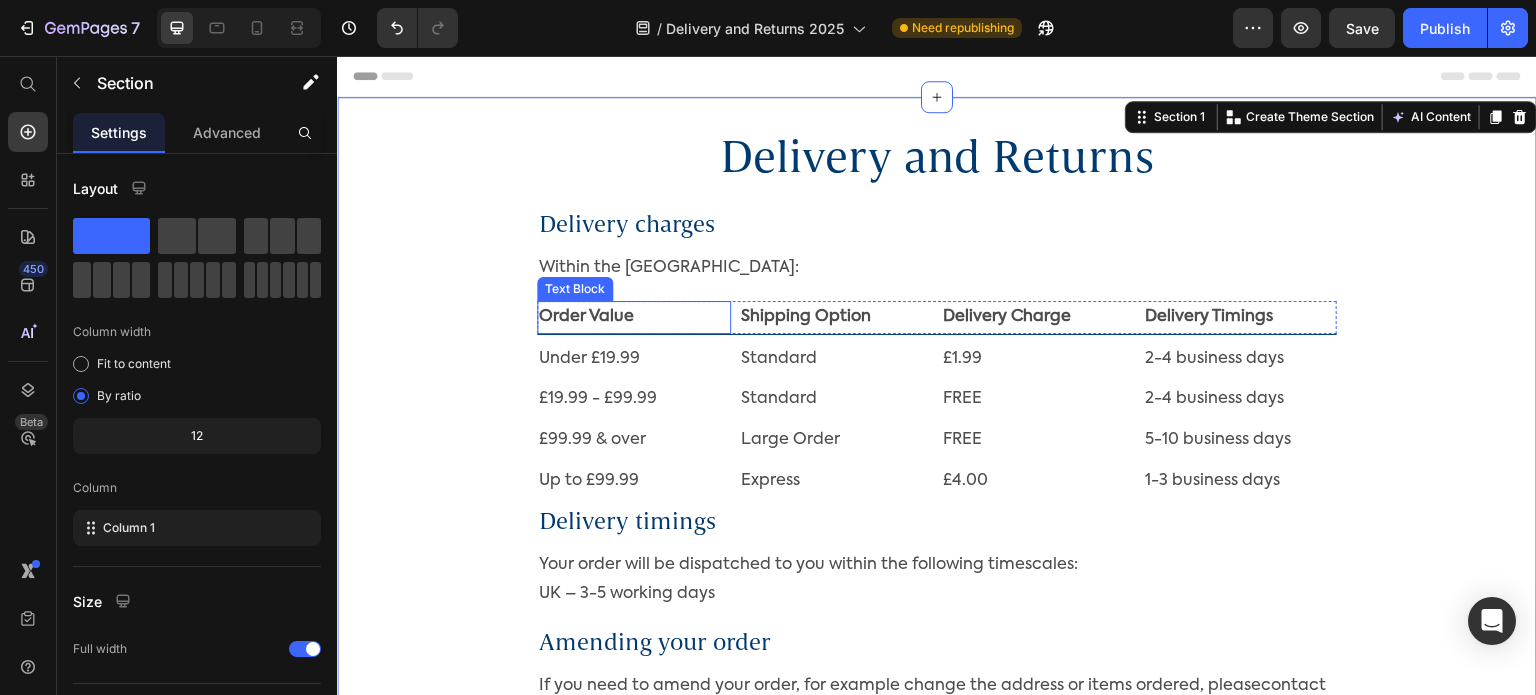 click on "Order Value" at bounding box center [634, 317] 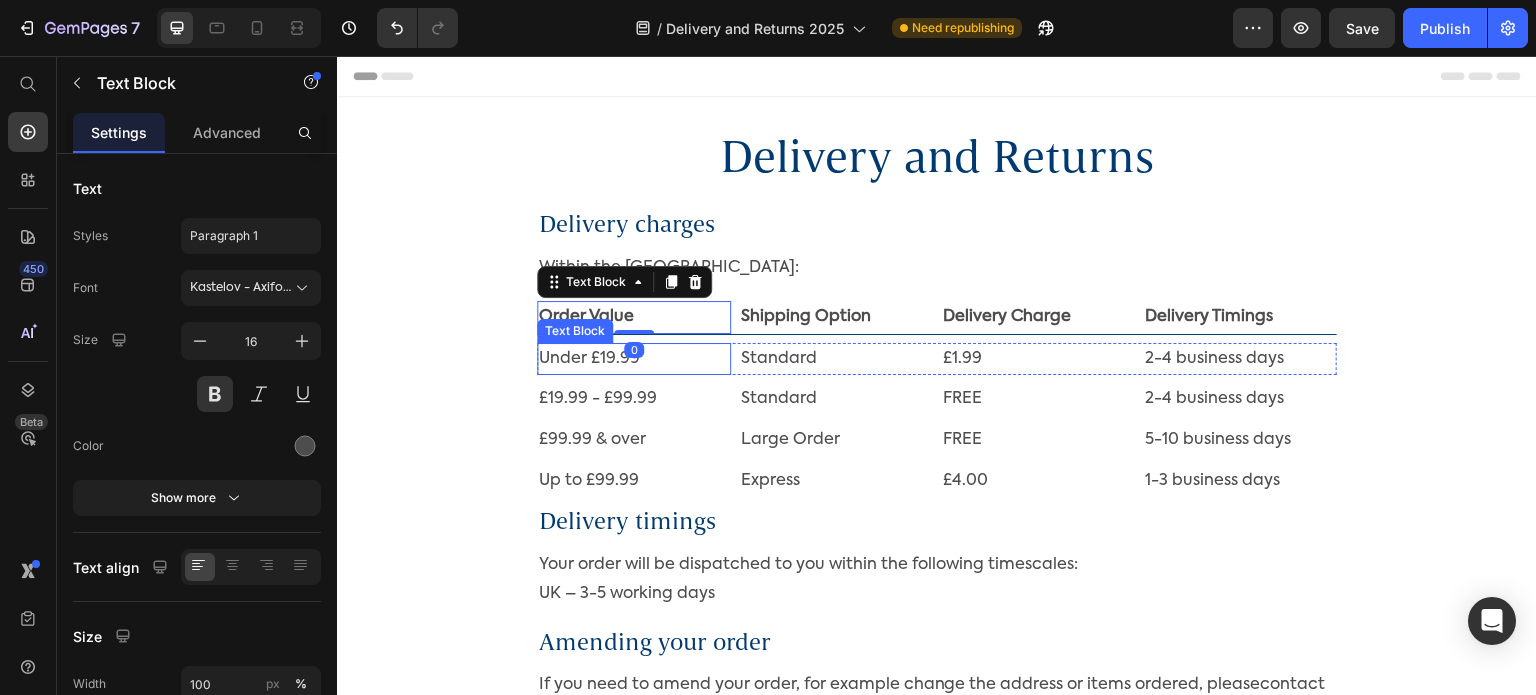 click on "Under £19.99" at bounding box center (634, 359) 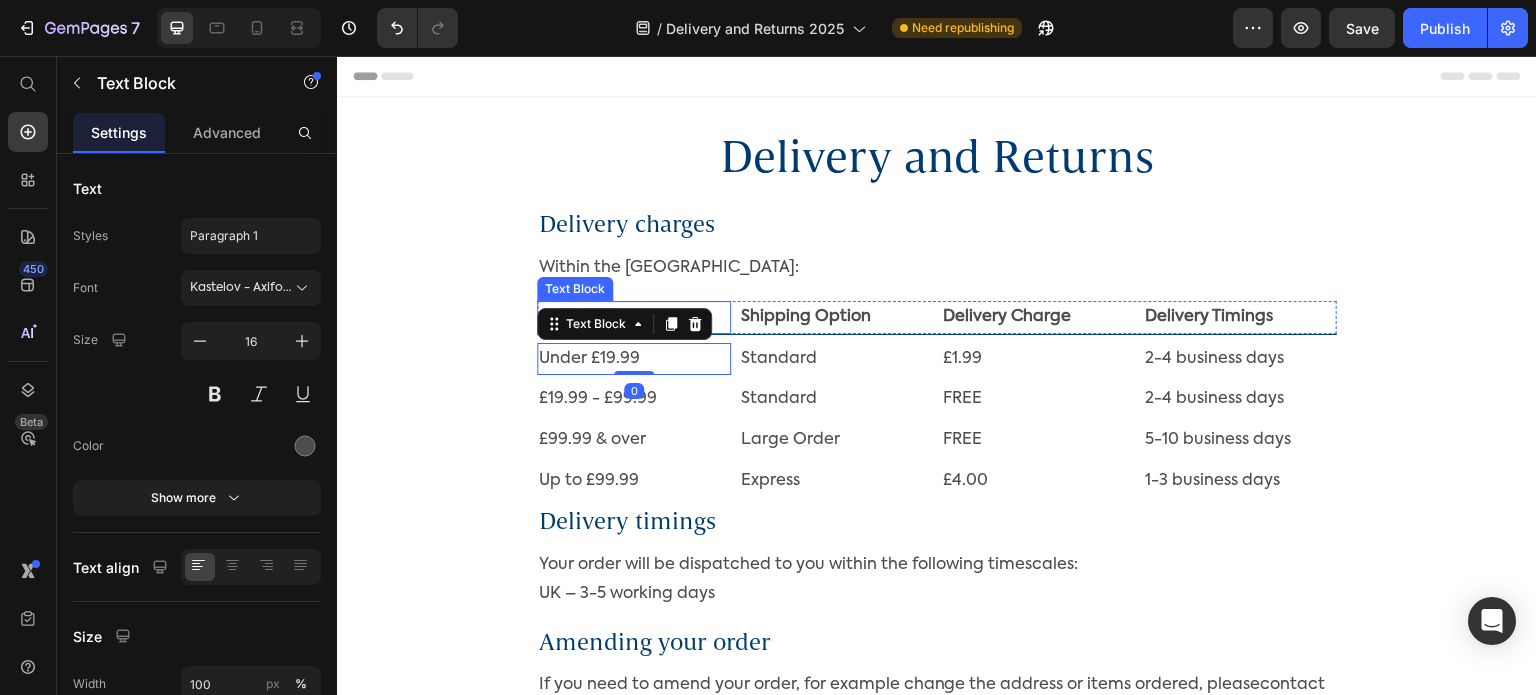 click on "Order Value" at bounding box center [634, 317] 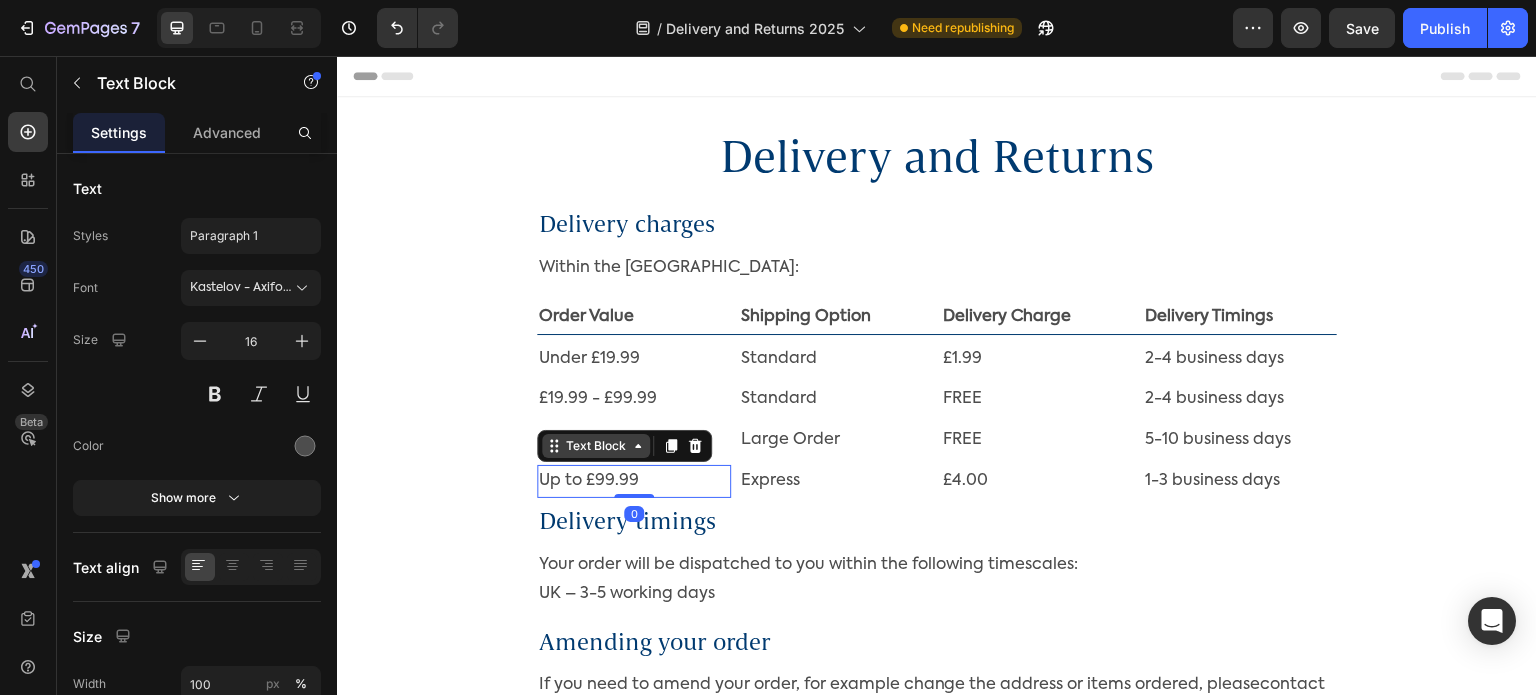 click on "Text Block" at bounding box center (596, 446) 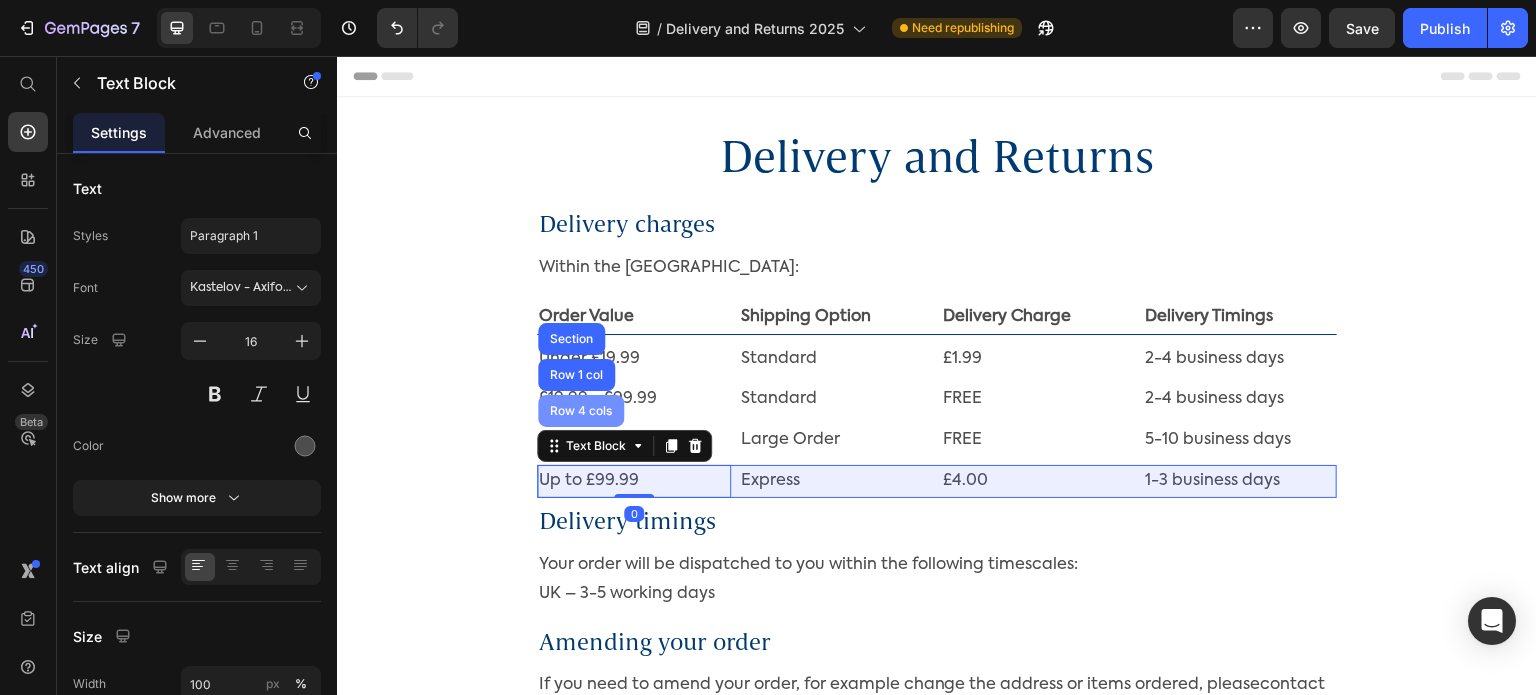 click on "Row 4 cols" at bounding box center (581, 411) 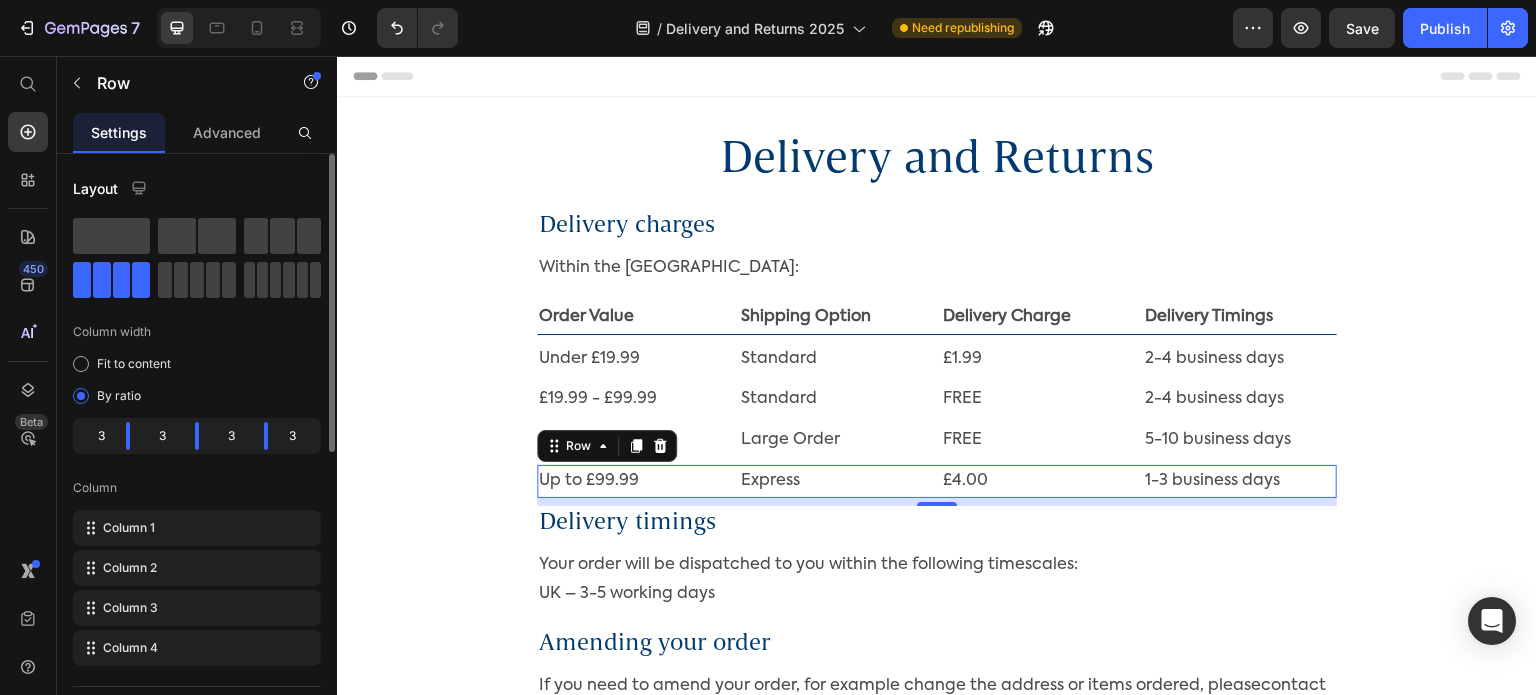 scroll, scrollTop: 300, scrollLeft: 0, axis: vertical 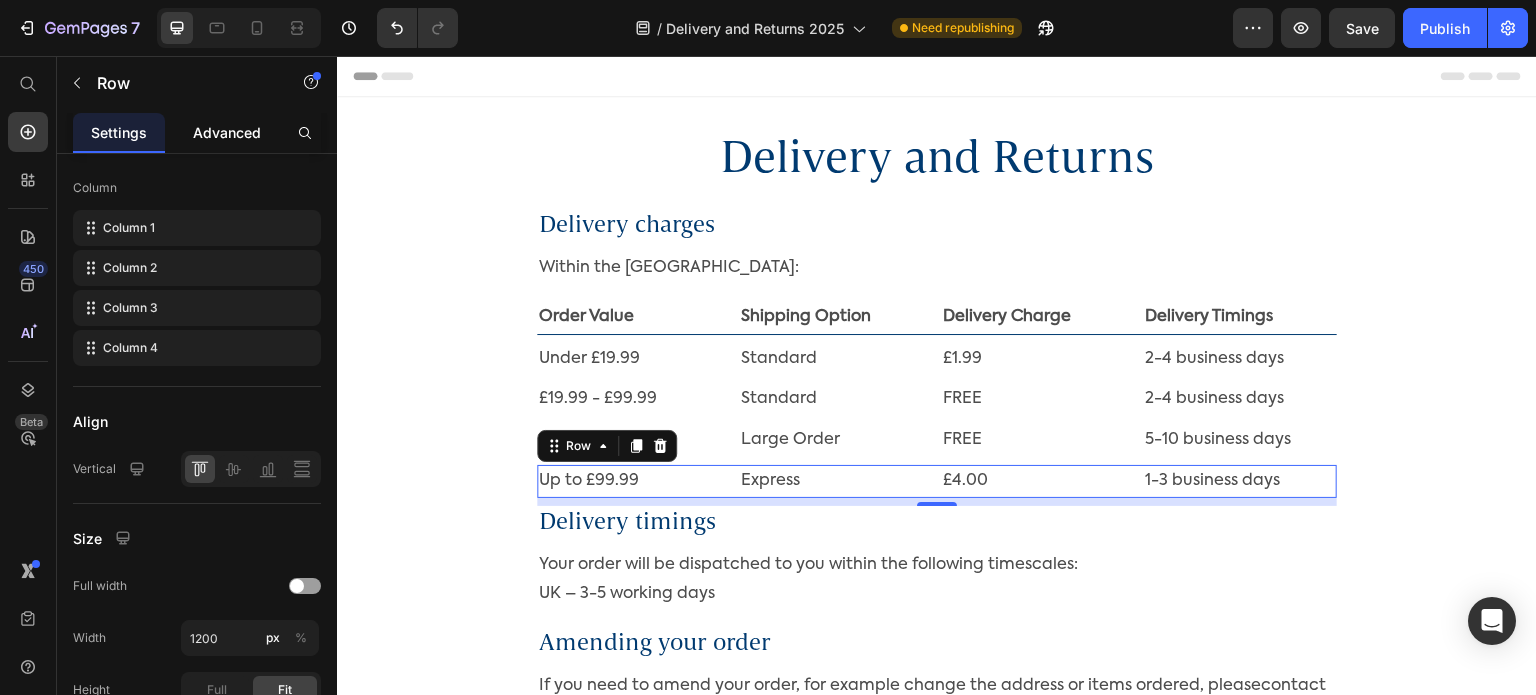 click on "Advanced" at bounding box center [227, 132] 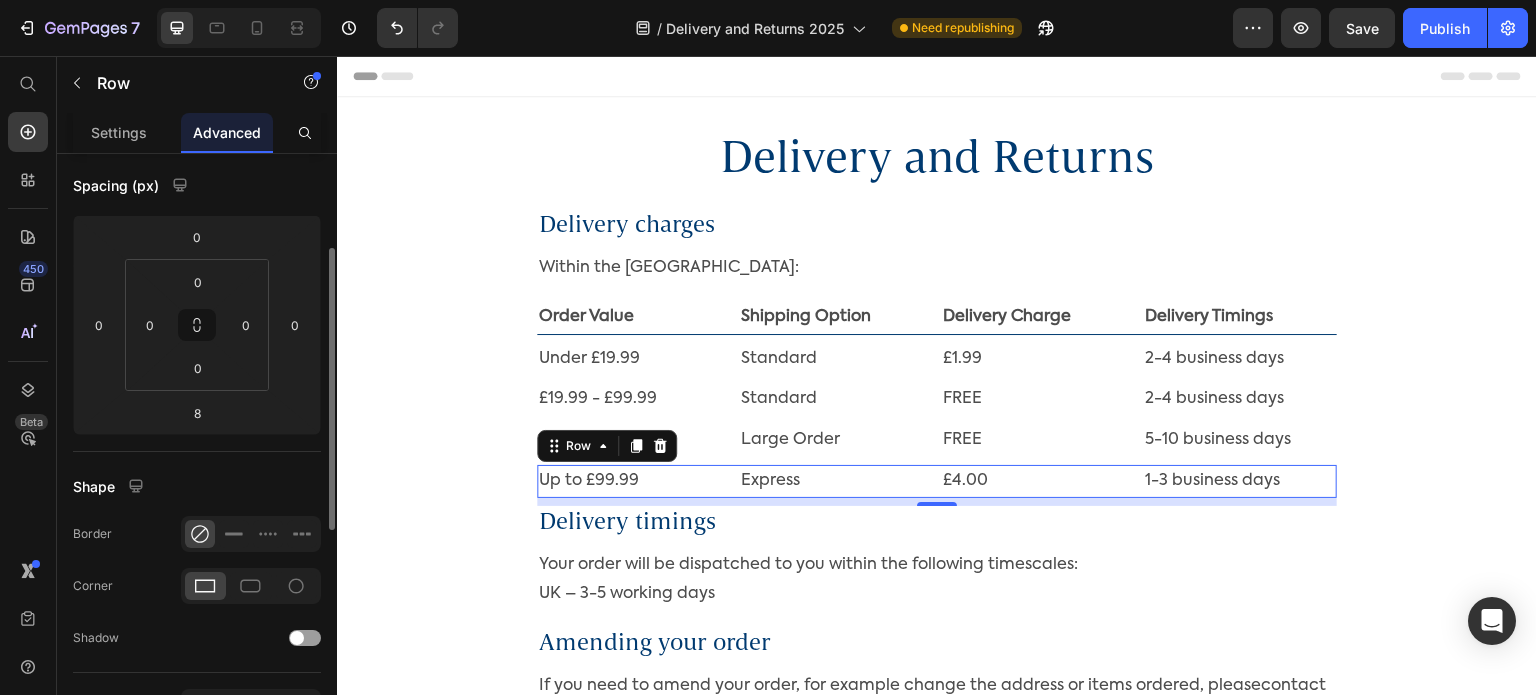 scroll, scrollTop: 400, scrollLeft: 0, axis: vertical 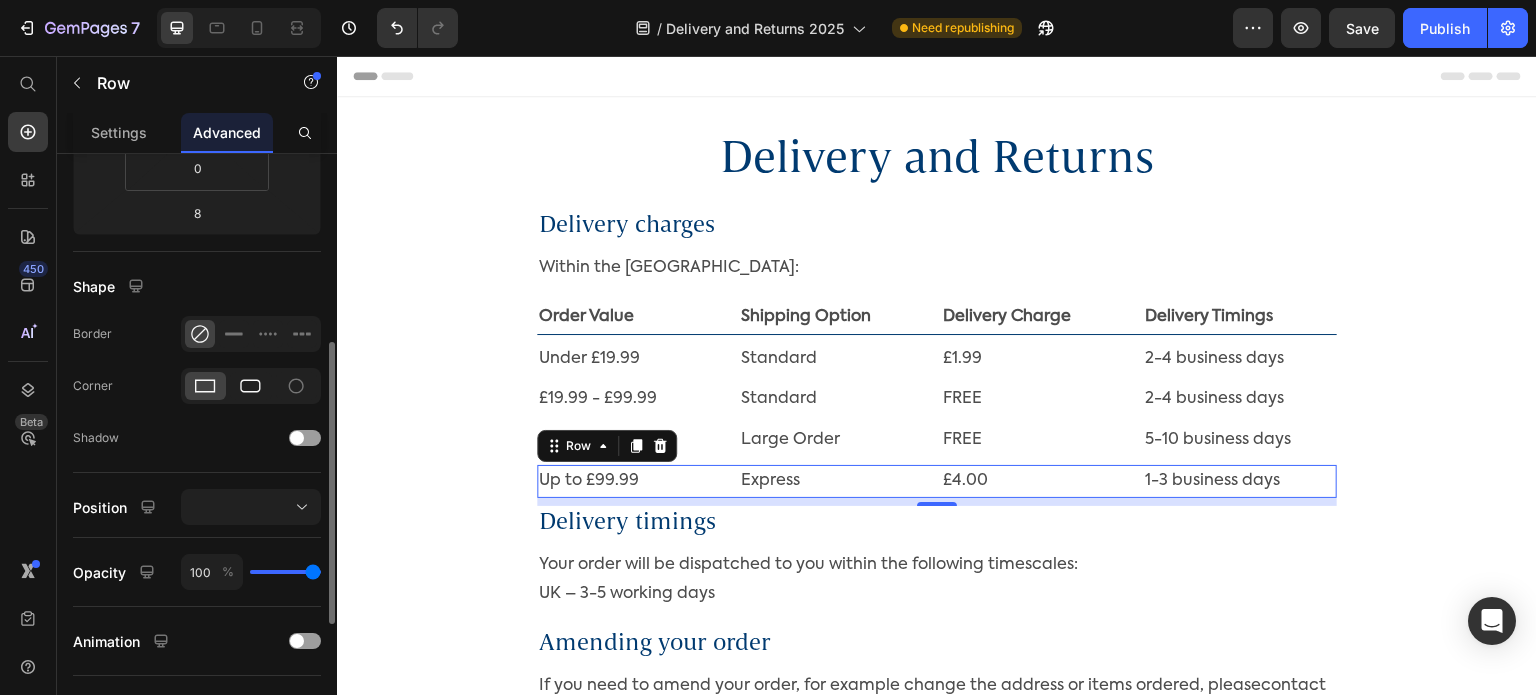 click 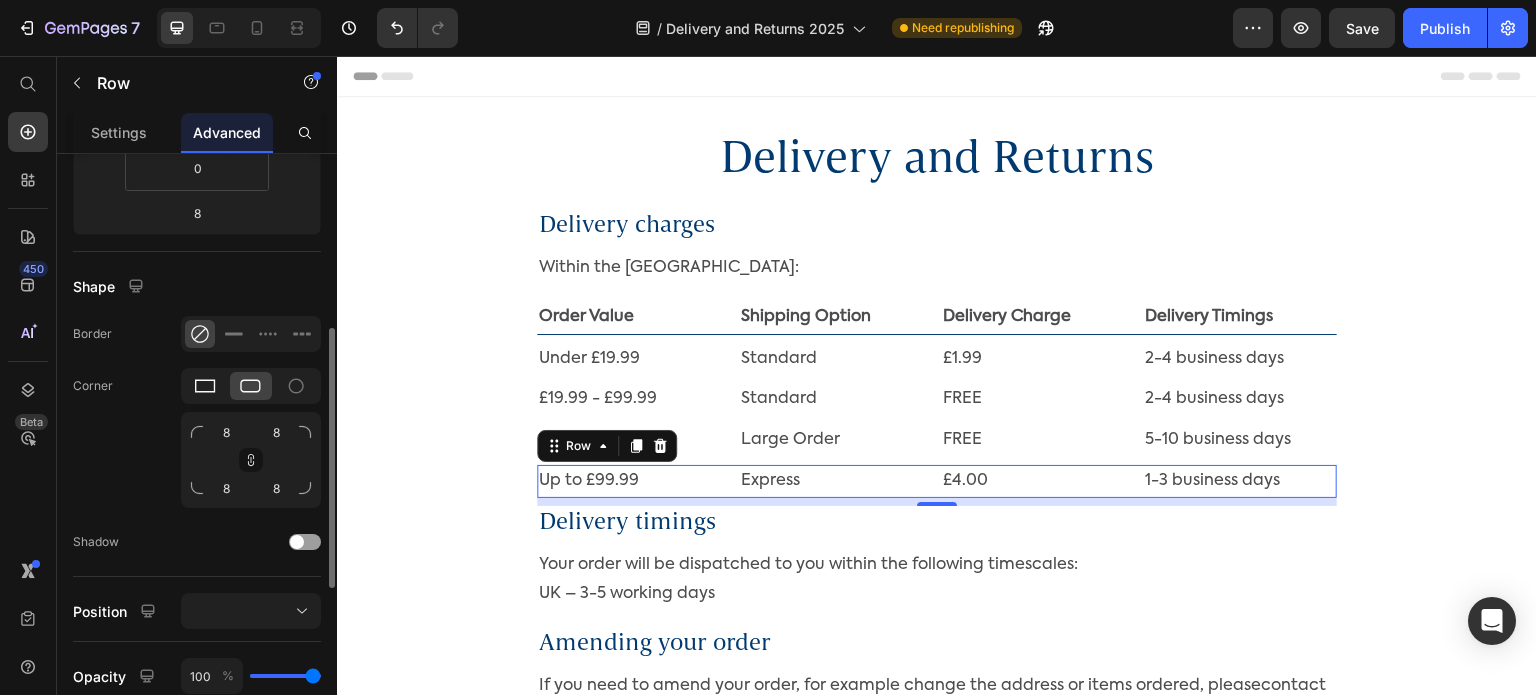 click 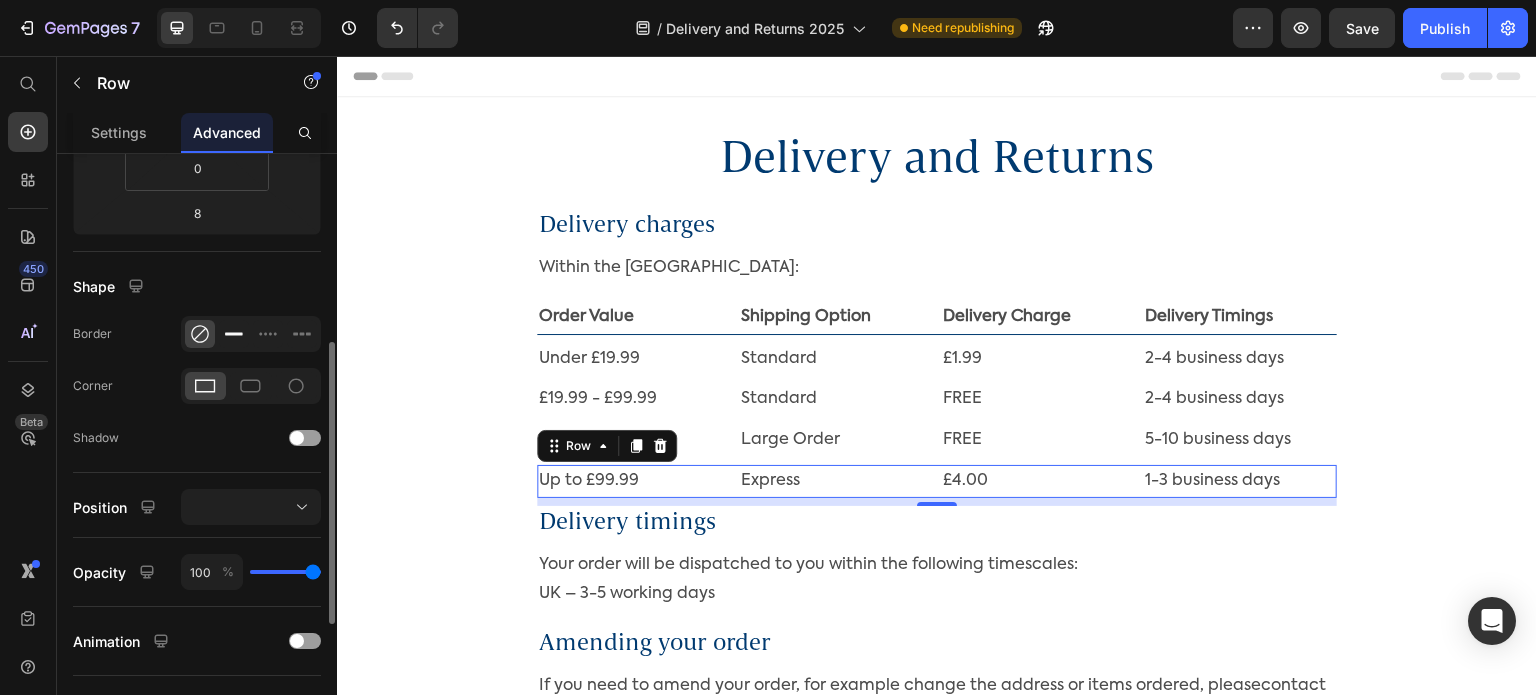 click 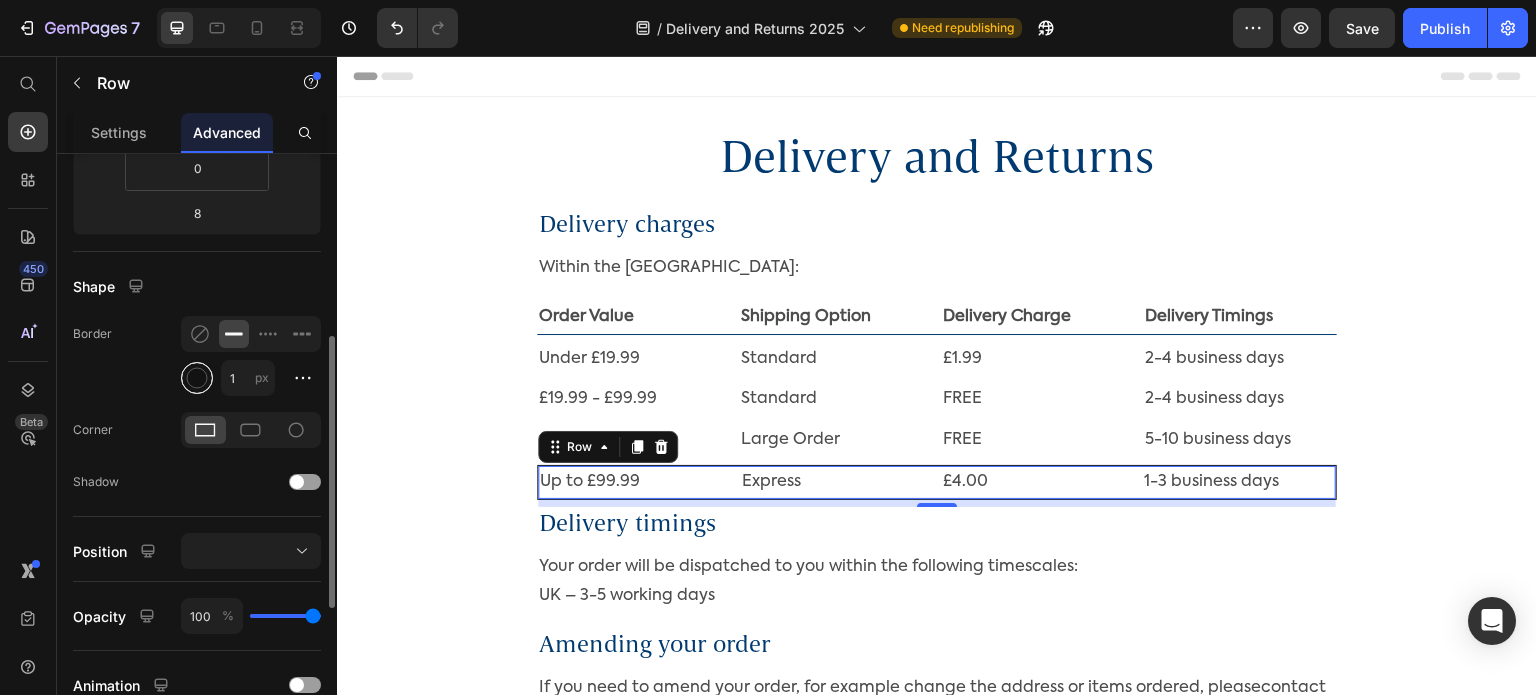 click at bounding box center (197, 378) 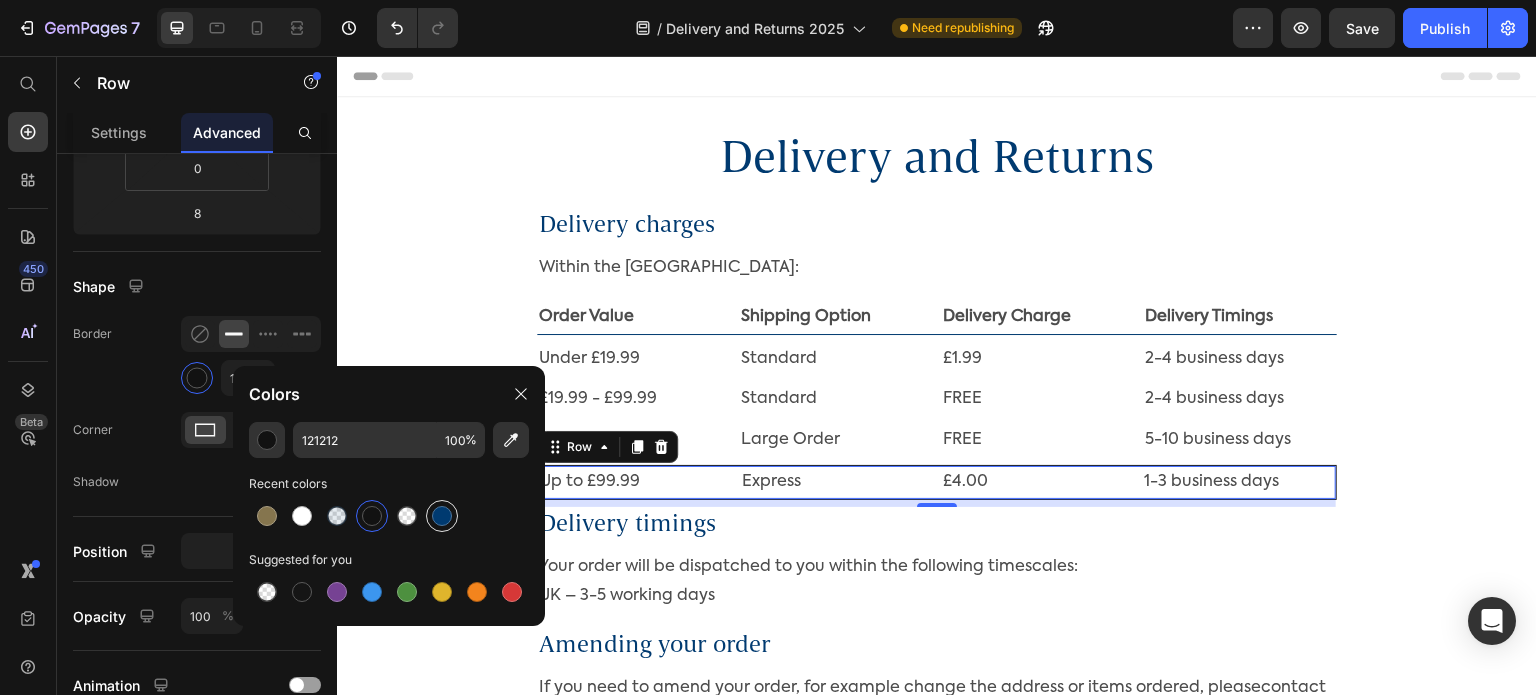click at bounding box center (442, 516) 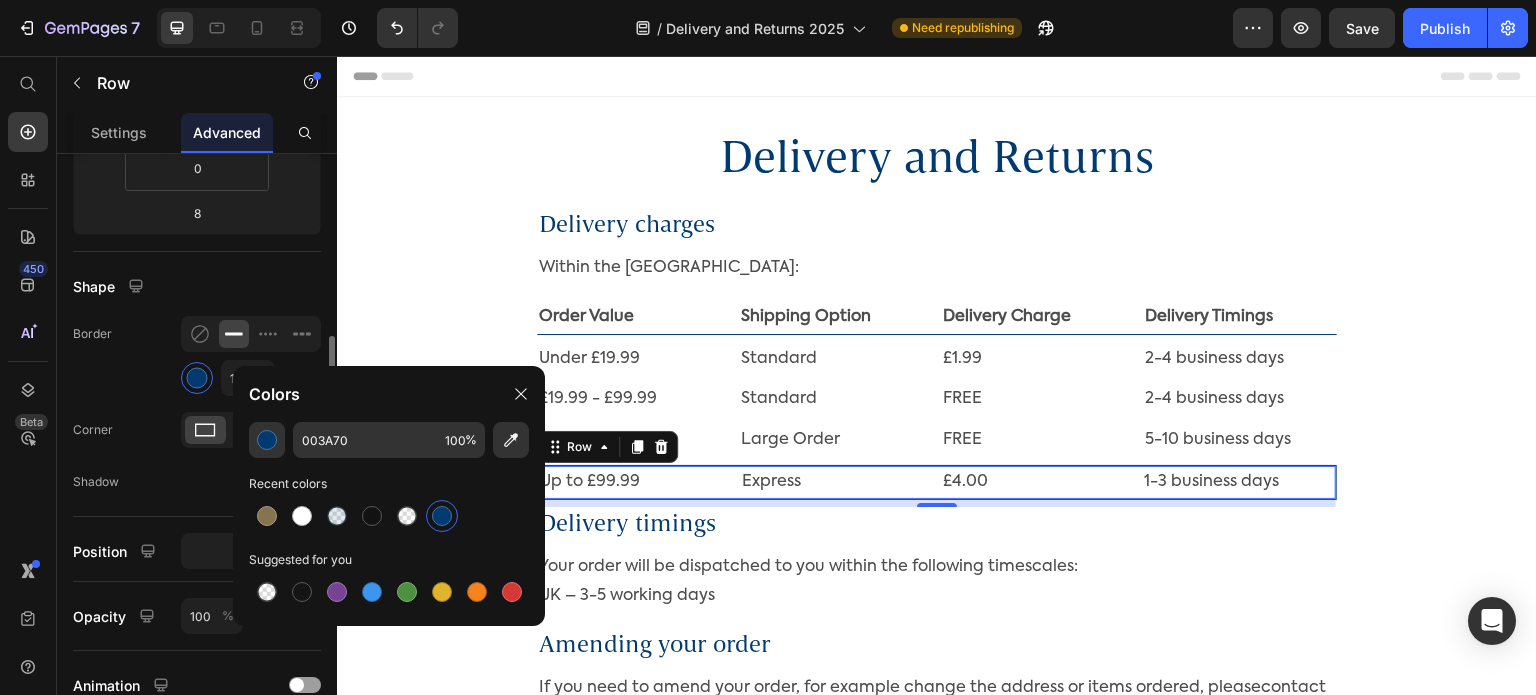 click on "Border 1 px" 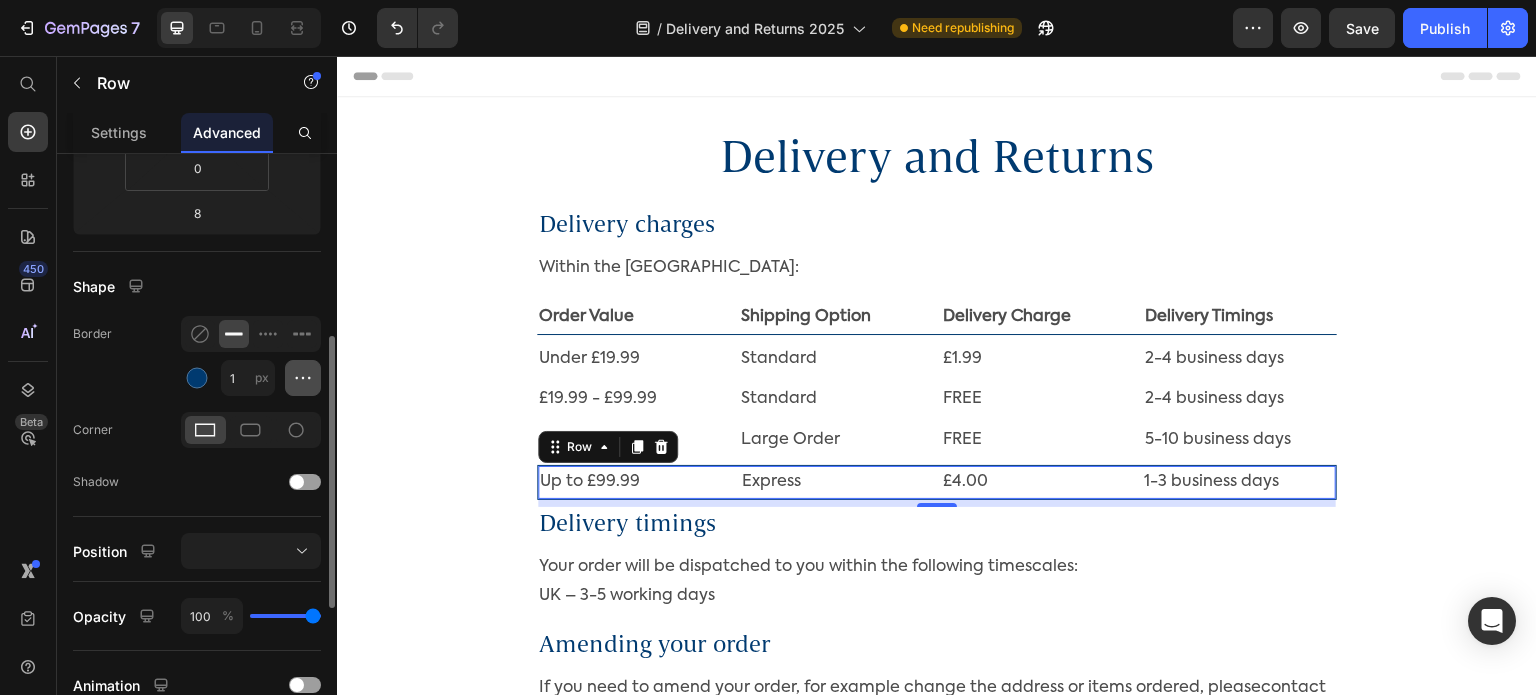 click 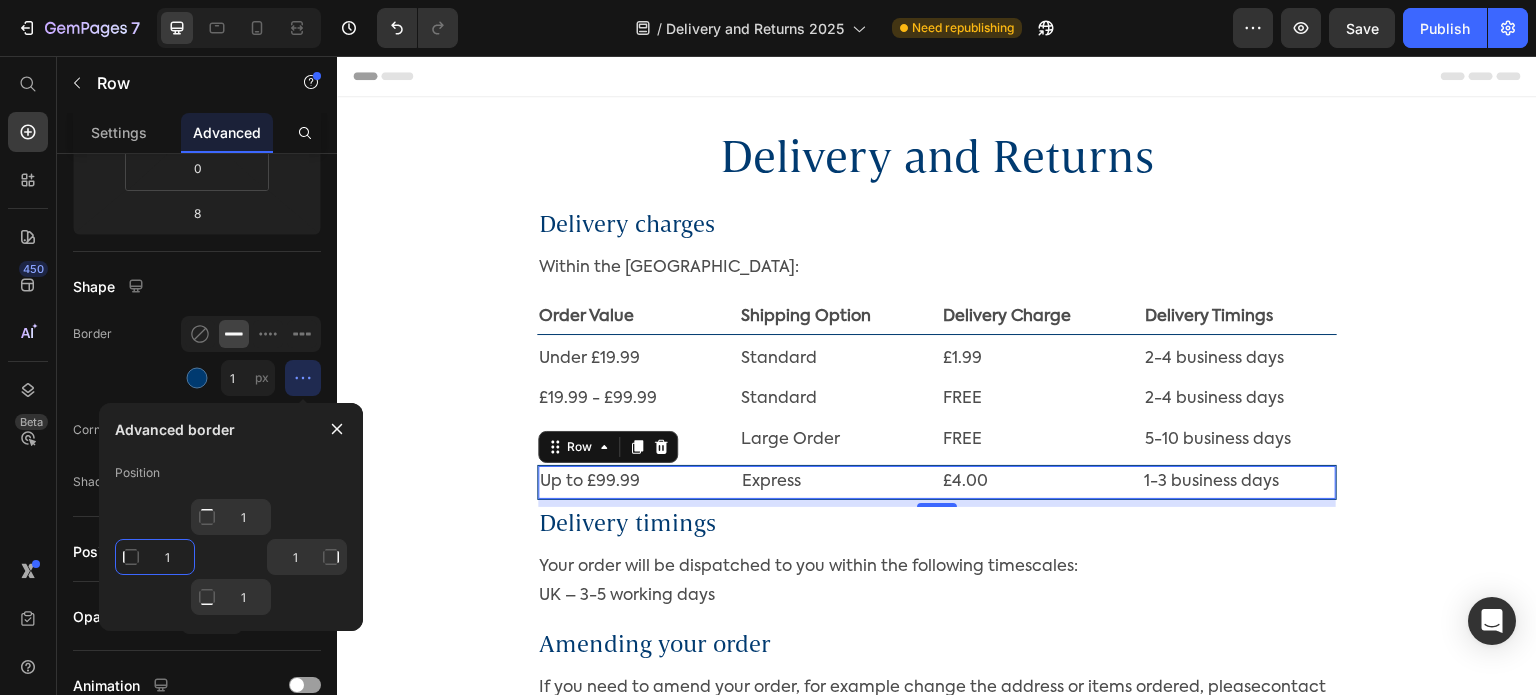 click on "1" 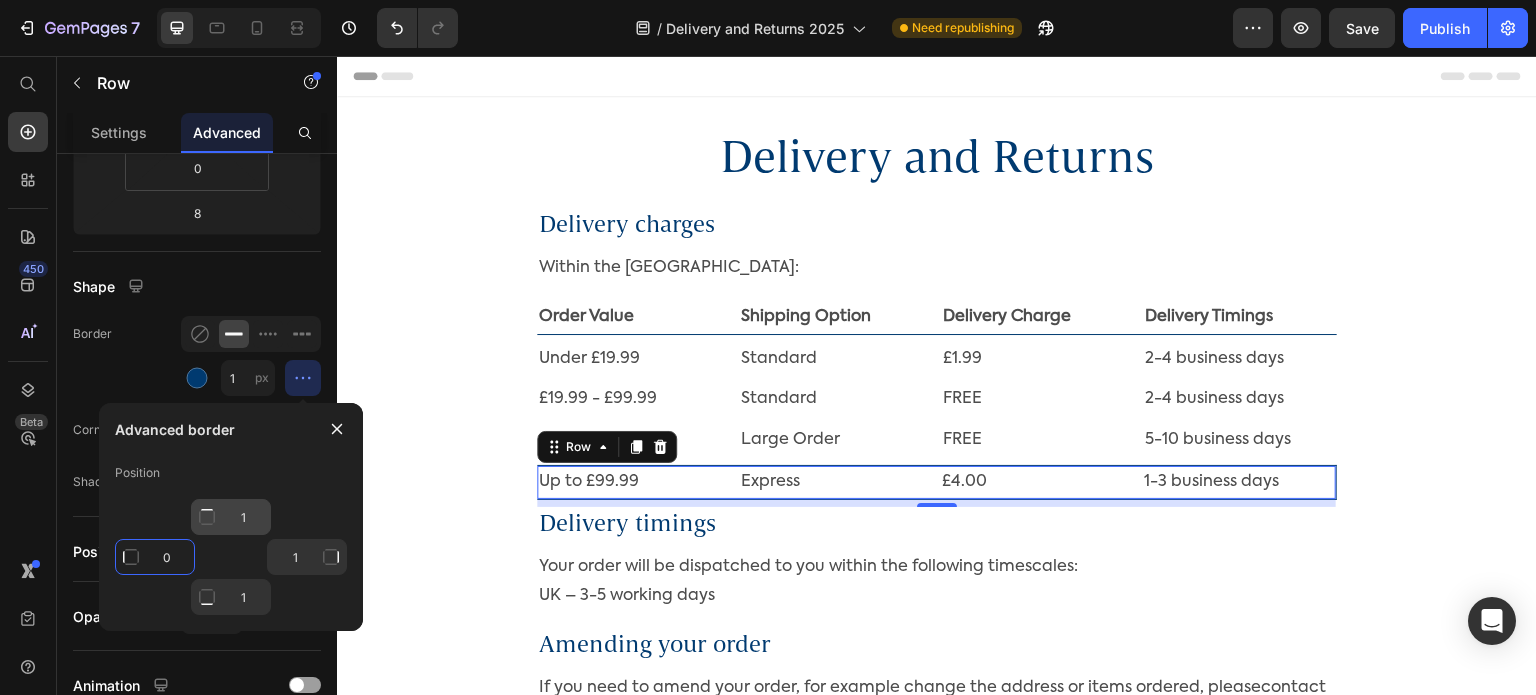 type on "0" 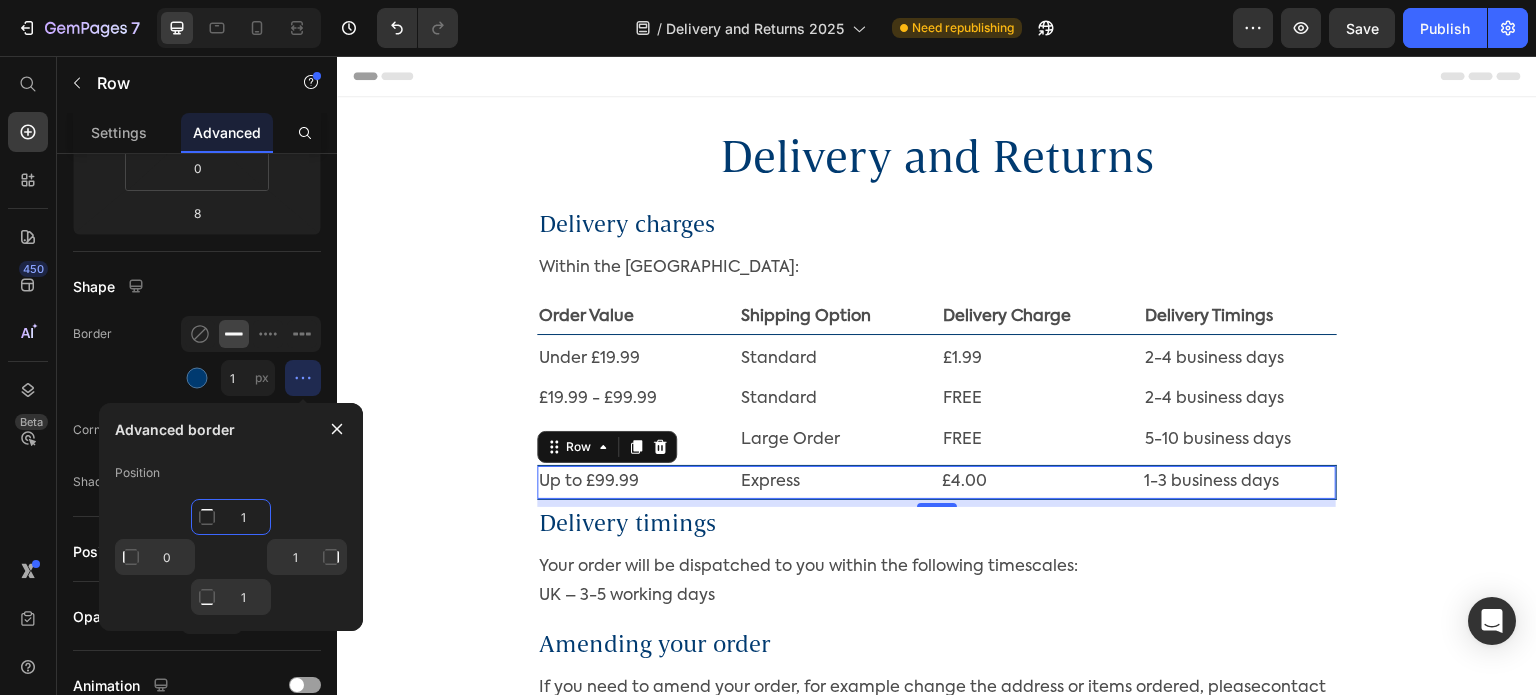 type on "Mixed" 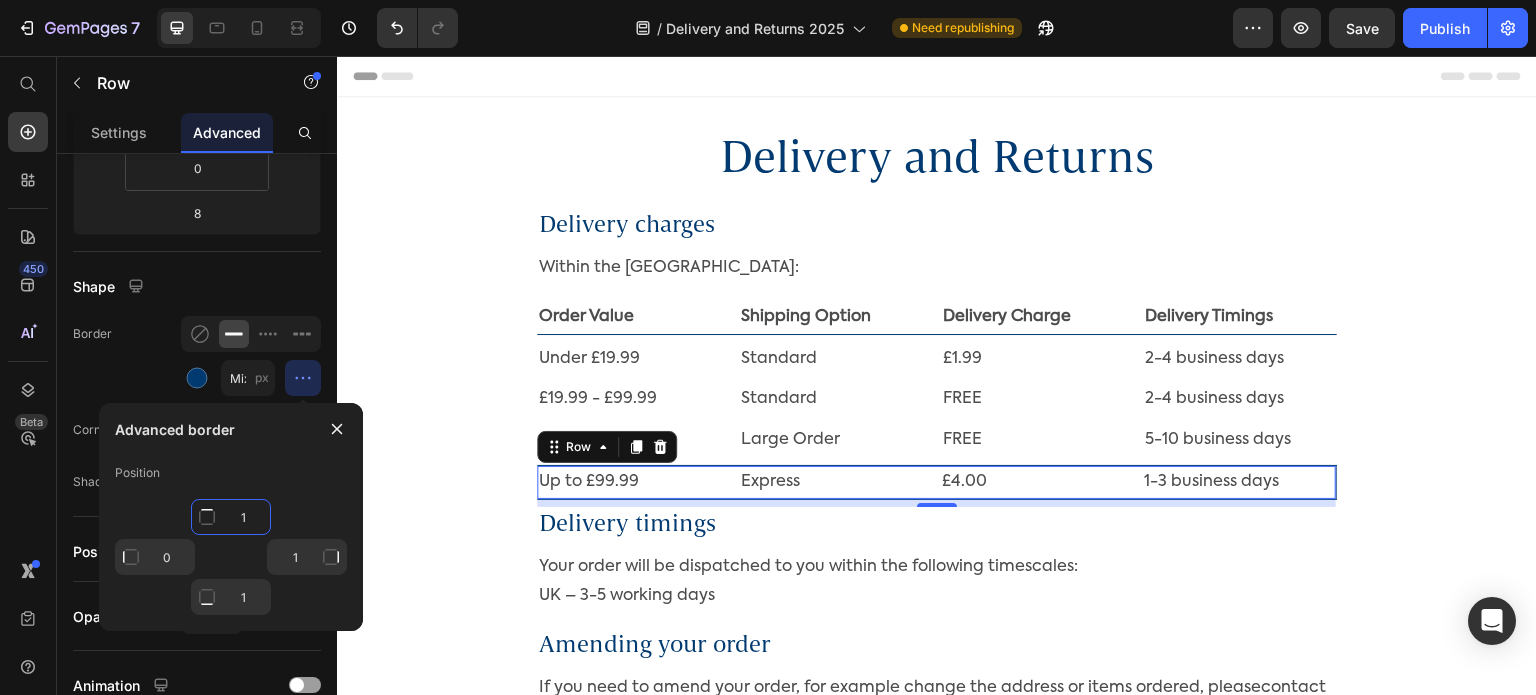click on "1" 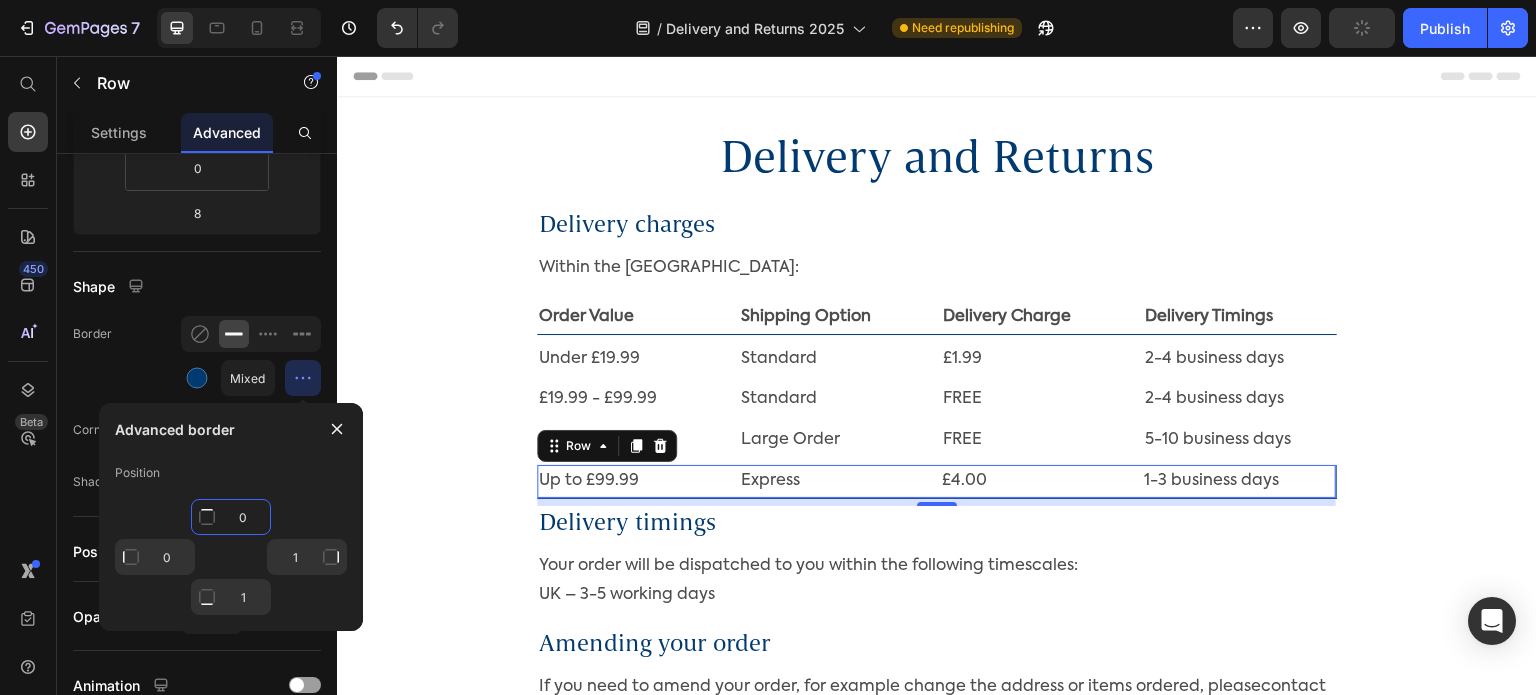 type on "1" 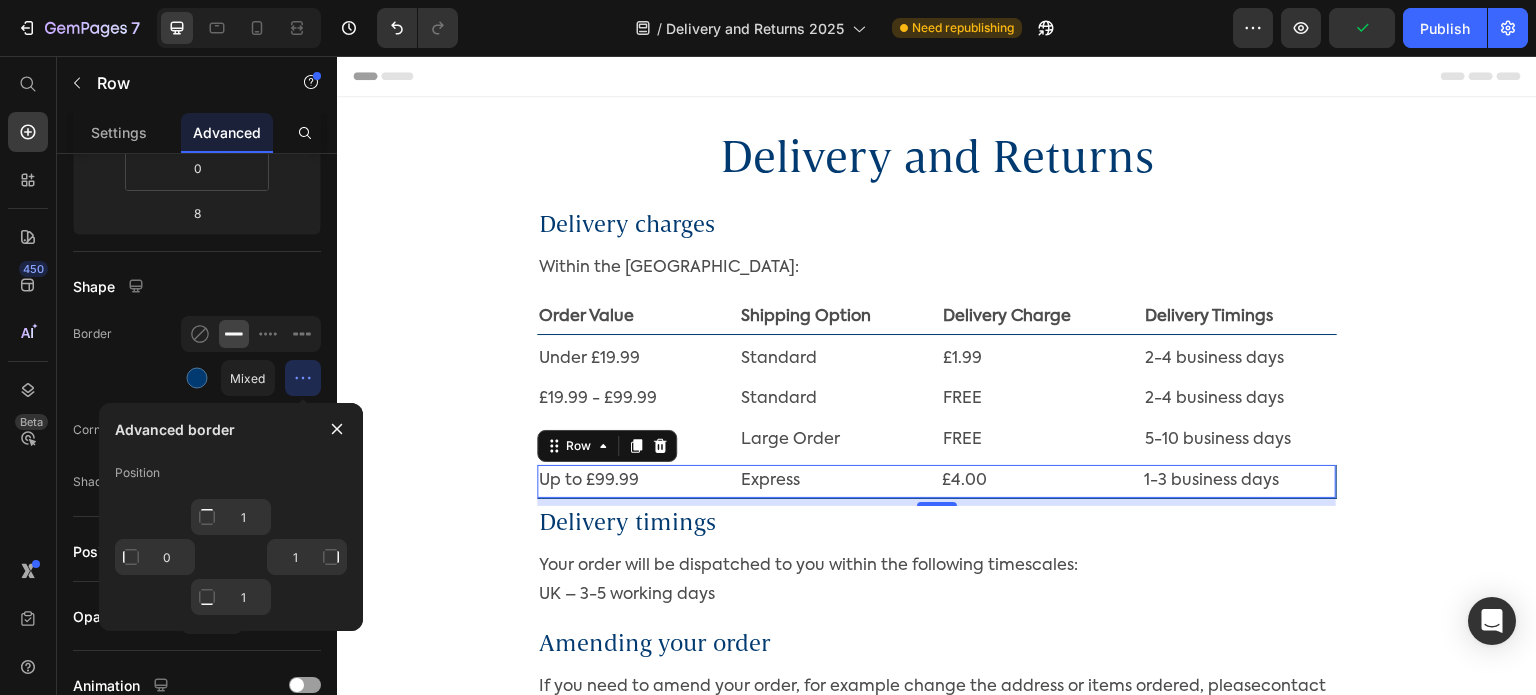 click at bounding box center (331, 557) 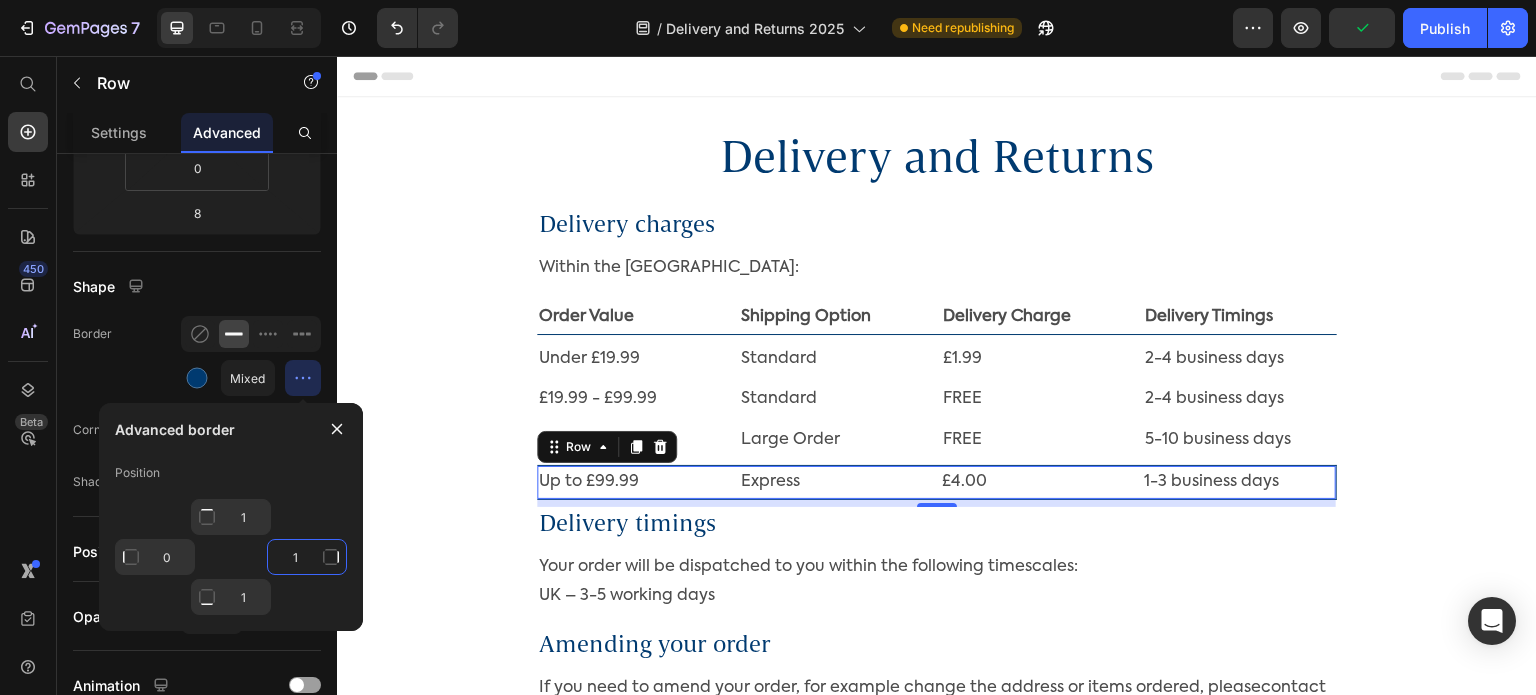 click on "1" 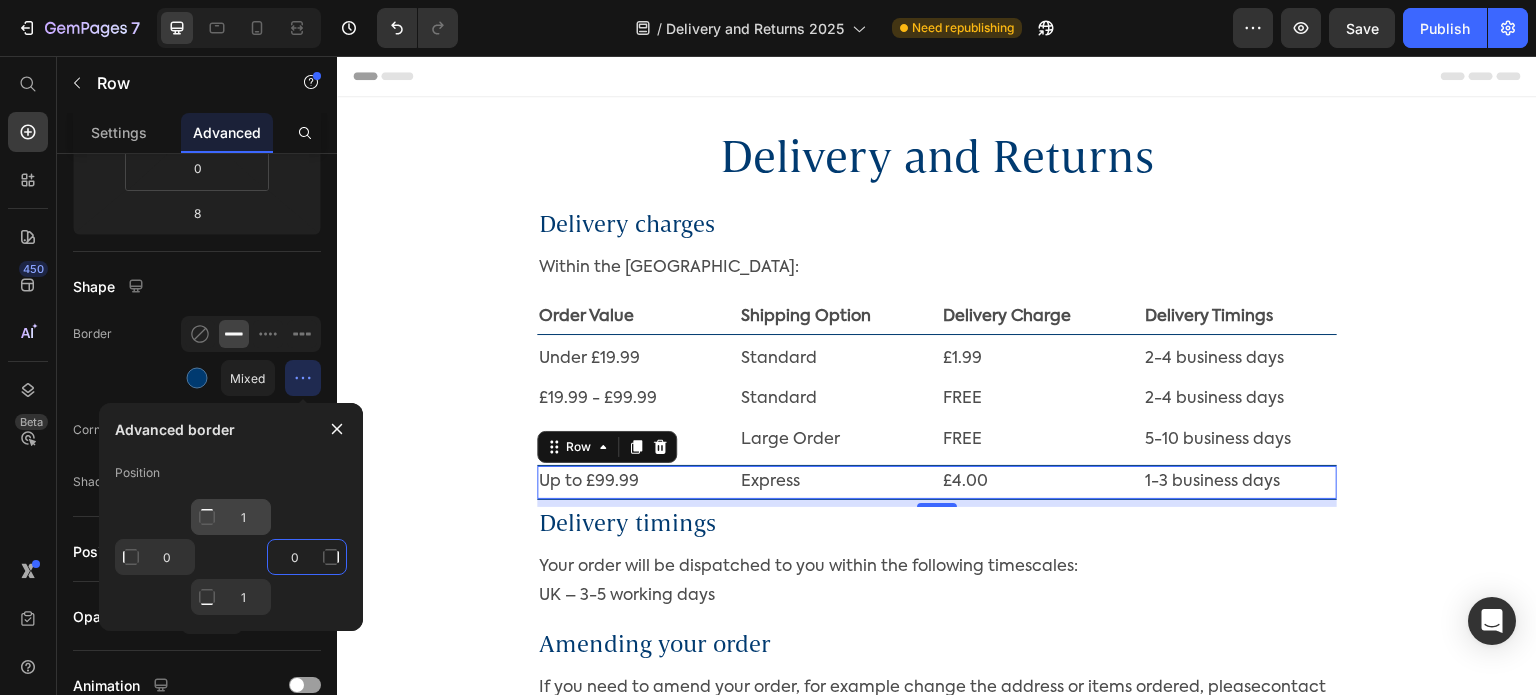 type on "0" 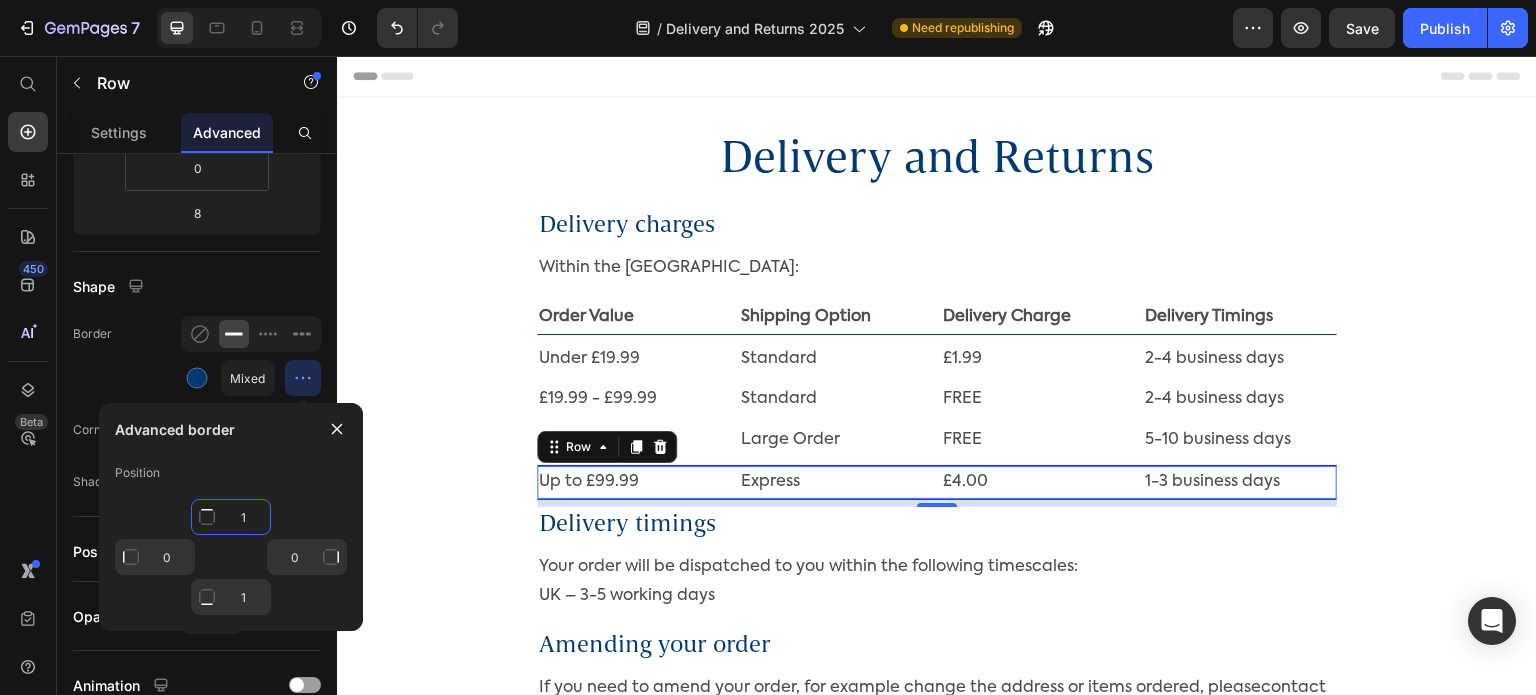 click on "1" 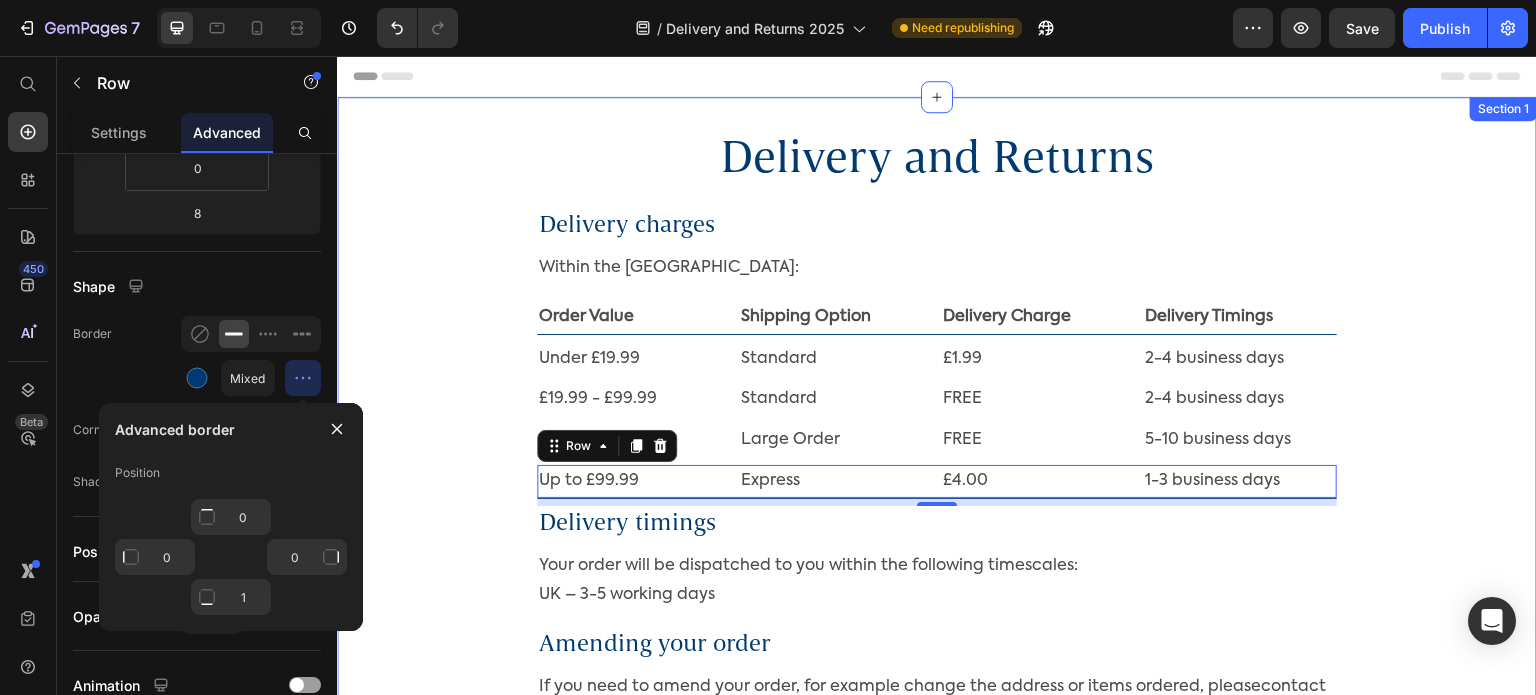click on "Delivery and Returns Heading Row Delivery charges Heading Within the [GEOGRAPHIC_DATA]:  Text Block Order Value Text Block Shipping Option Text Block Delivery Charge Text Block Delivery Timings Text Block Row Under £19.99 Text Block Standard Text Block £1.99 Text Block 2-4 business days Text Block Row £19.99 - £99.99 Text Block Standard Text Block FREE Text Block 2-4 business days Text Block Row £99.99 & over Text Block Large Order Text Block FREE Text Block 5-10 business days Text Block Row Up to £99.99 Text Block Express Text Block £4.00 Text Block 1-3 business days Text Block Row   8 Delivery timings Heading Your order will be dispatched to you within the following timescales: [GEOGRAPHIC_DATA] – 3-5 working days Text Block Amending your order Heading If you need to amend your order, for example change the address or items ordered, please  contact us  within 1 hour of placing your order. Once the order is fulfilled and locked for shipping it cannot be amended.   Our office opening hours are:  [DATE] - [DATE], 9am-5pm" at bounding box center (937, 1346) 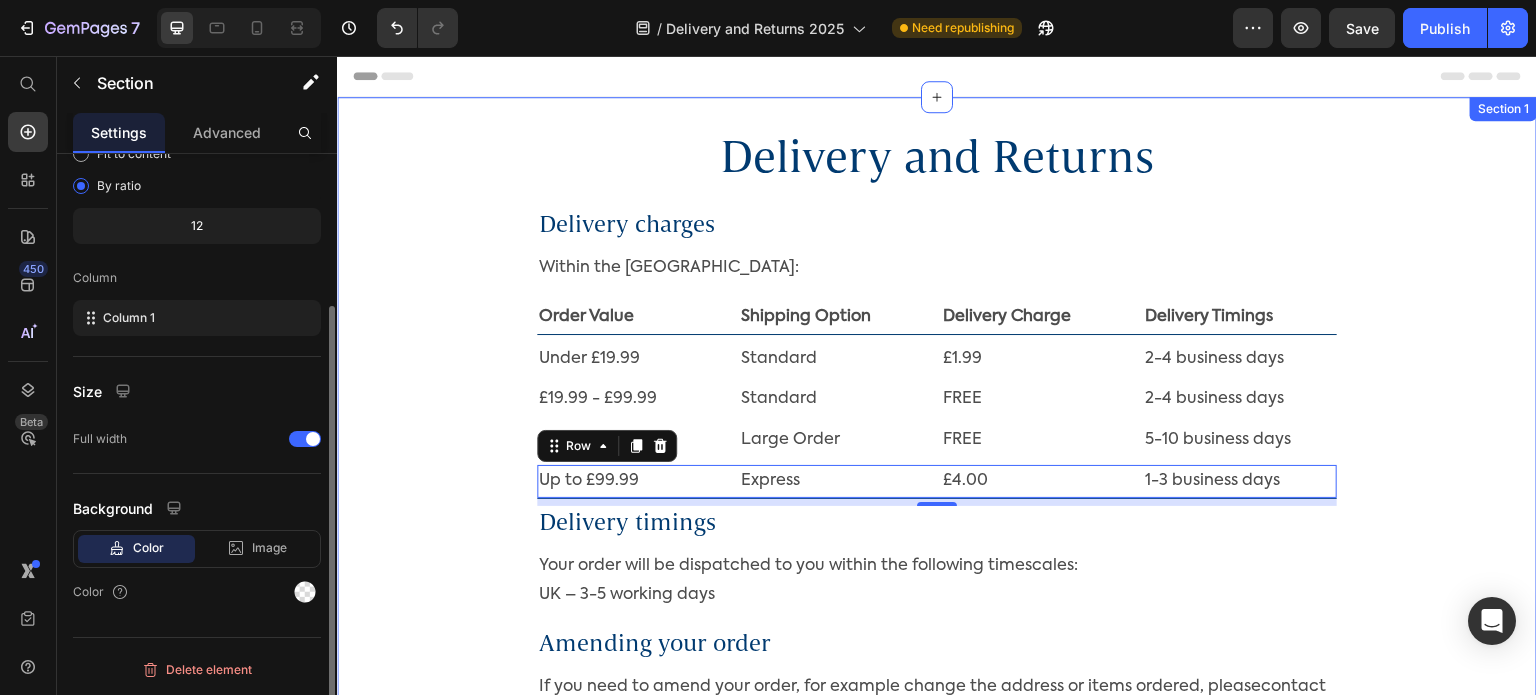 scroll, scrollTop: 0, scrollLeft: 0, axis: both 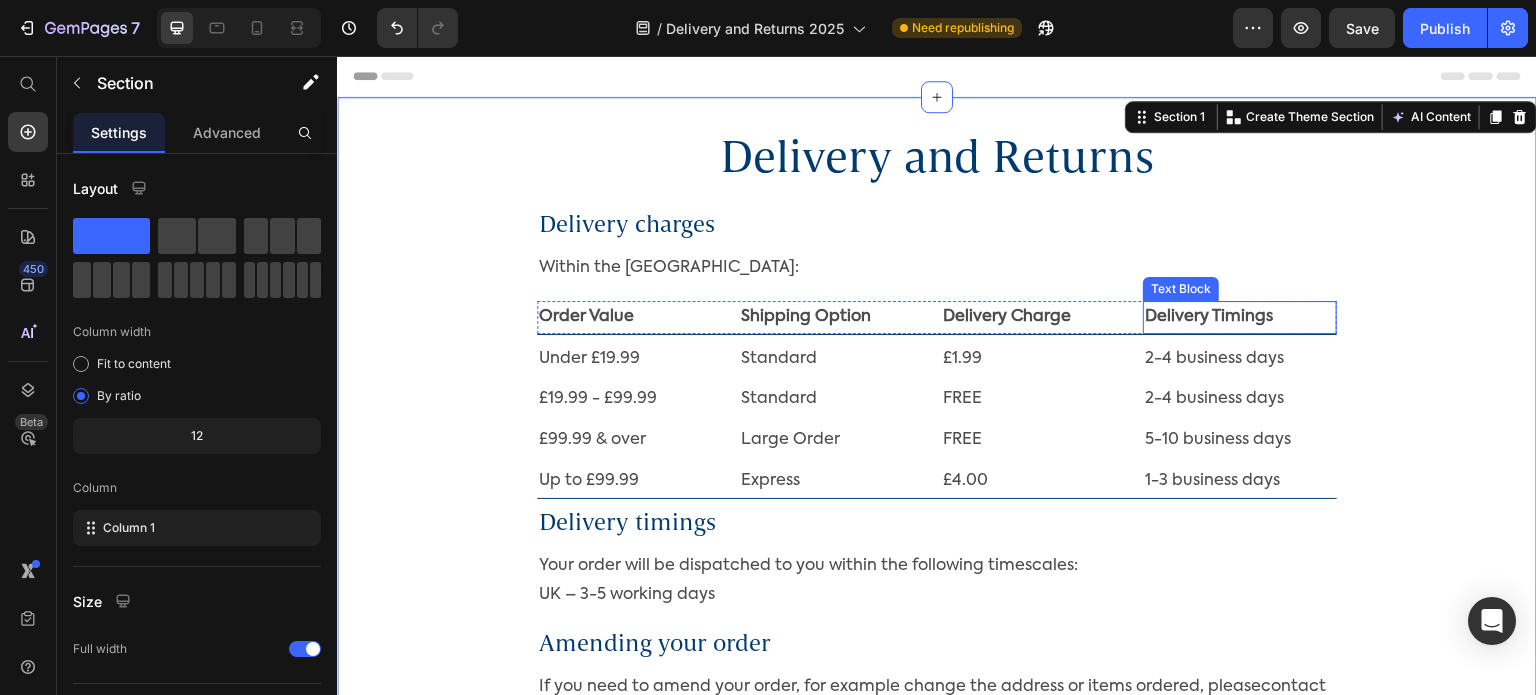 click on "Delivery Timings" at bounding box center (1240, 317) 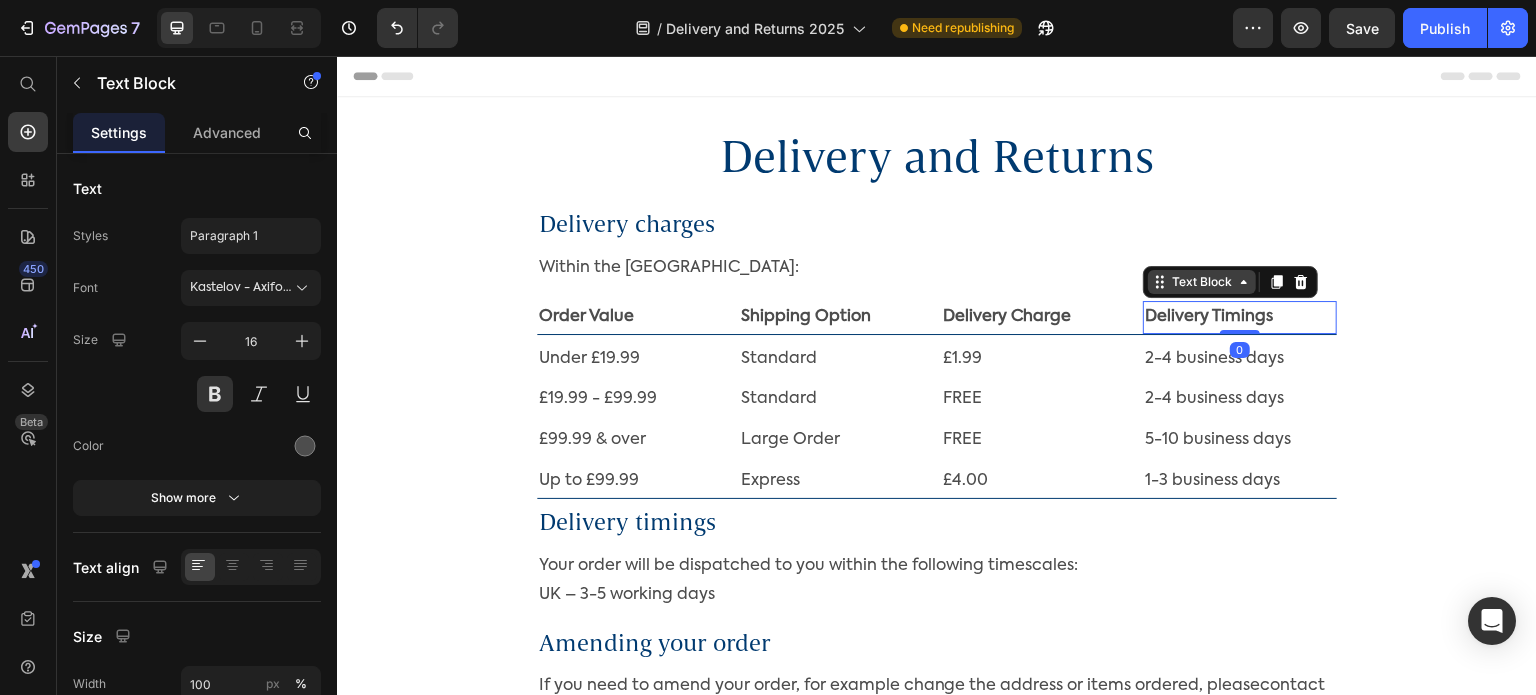 click on "Text Block" at bounding box center [1202, 282] 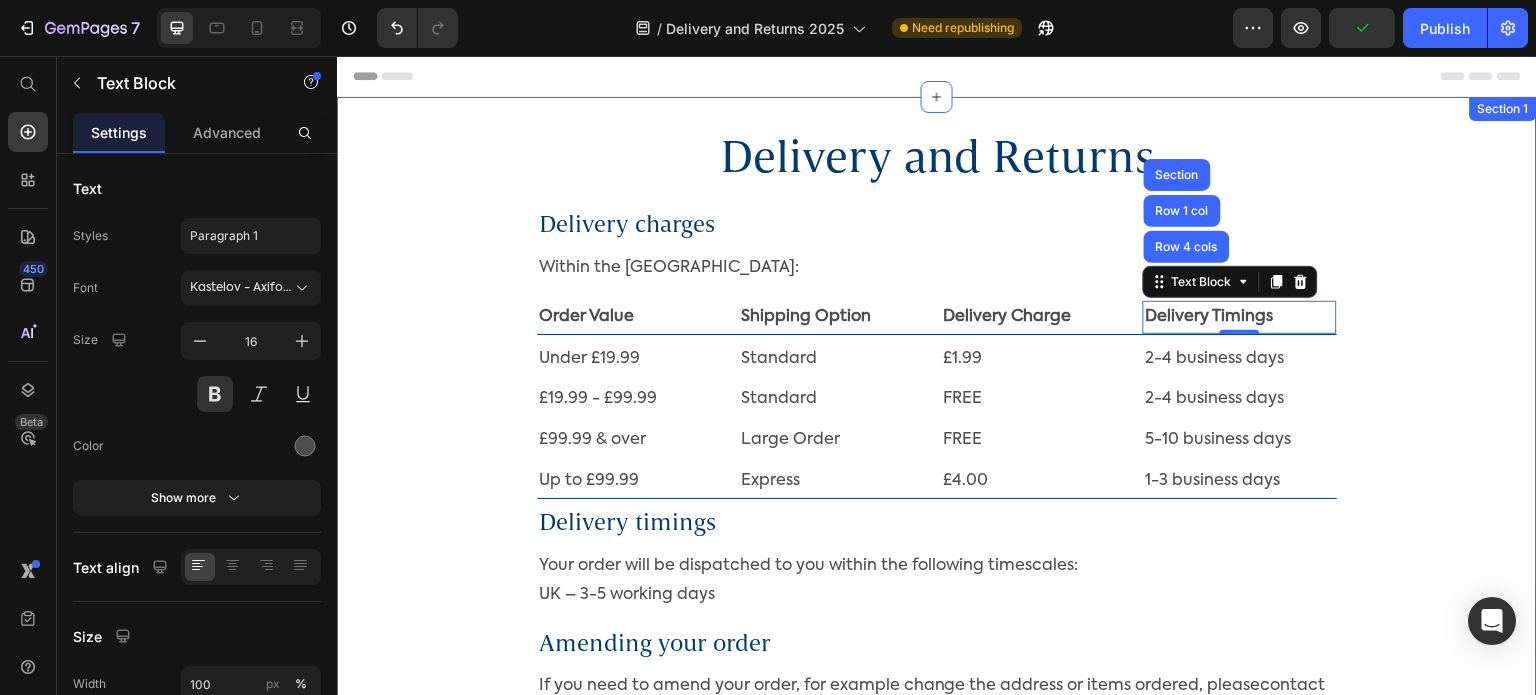 click on "Delivery and Returns Heading Row Delivery charges Heading Within the [GEOGRAPHIC_DATA]:  Text Block Order Value Text Block Shipping Option Text Block Delivery Charge Text Block Delivery Timings Text Block Row 4 cols Row 1 col Section   0 Row Under £19.99 Text Block Standard Text Block £1.99 Text Block 2-4 business days Text Block Row £19.99 - £99.99 Text Block Standard Text Block FREE Text Block 2-4 business days Text Block Row £99.99 & over Text Block Large Order Text Block FREE Text Block 5-10 business days Text Block Row Up to £99.99 Text Block Express Text Block £4.00 Text Block 1-3 business days Text Block Row Delivery timings Heading Your order will be dispatched to you within the following timescales: [GEOGRAPHIC_DATA] – 3-5 working days Text Block Amending your order Heading If you need to amend your order, for example change the address or items ordered, please  contact us  within 1 hour of placing your order. Once the order is fulfilled and locked for shipping it cannot be amended.   Our office opening hours are:" at bounding box center [937, 1346] 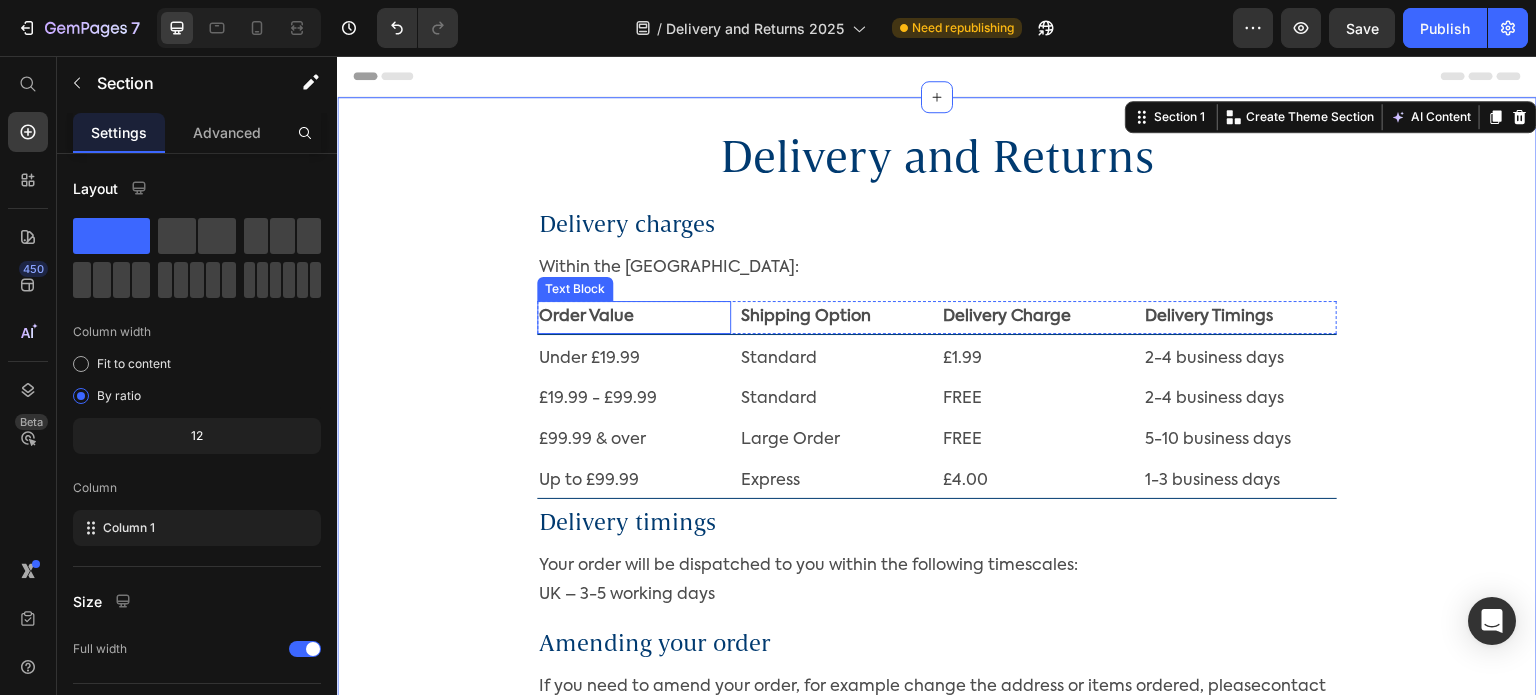 click on "Order Value" at bounding box center (634, 317) 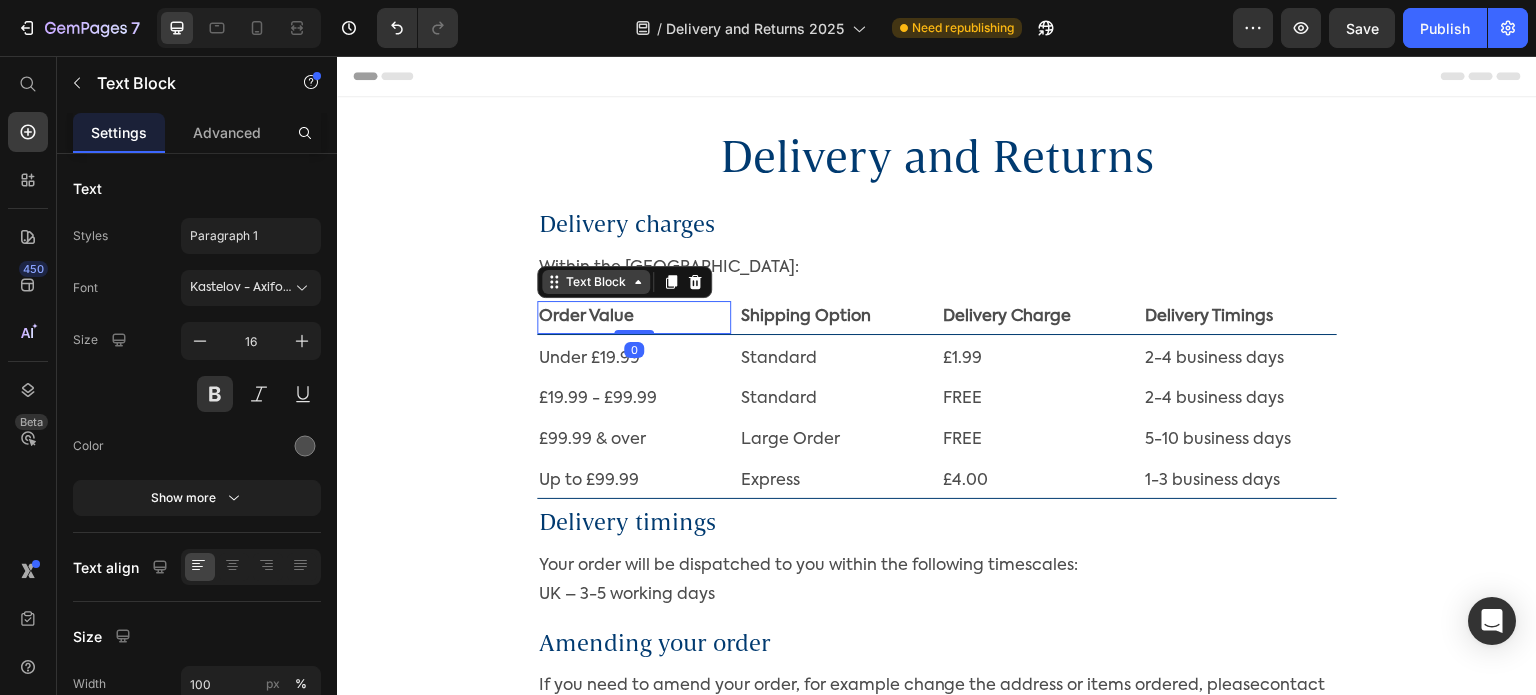 click on "Text Block" at bounding box center [596, 282] 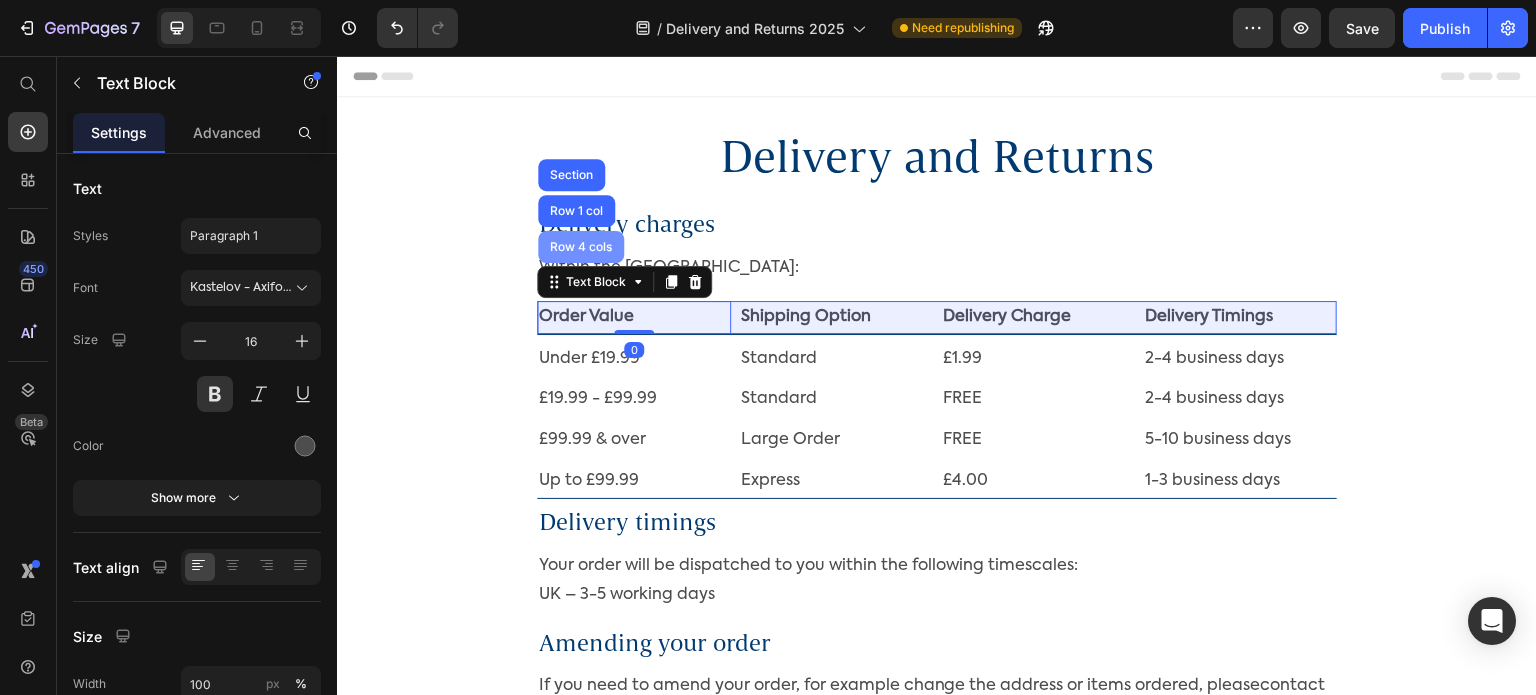 click on "Row 4 cols" at bounding box center (581, 247) 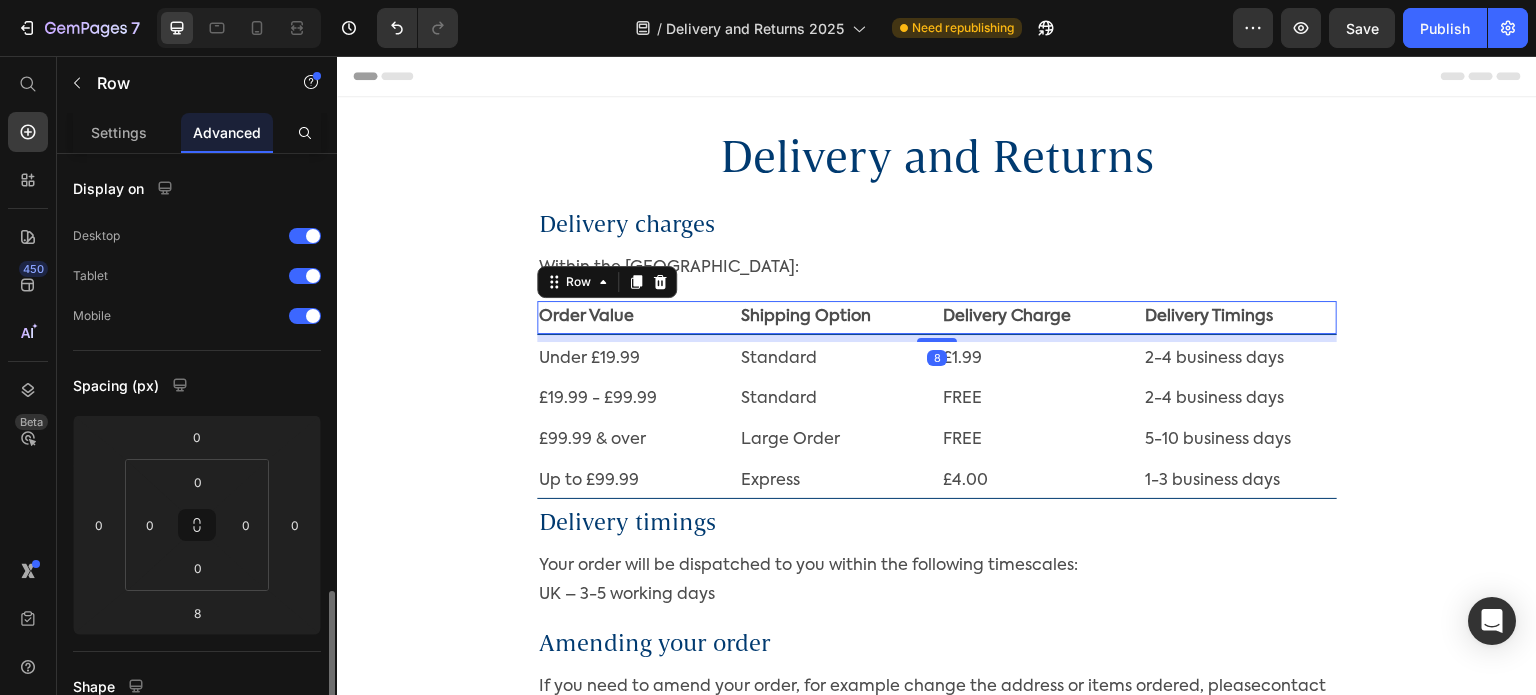 scroll, scrollTop: 300, scrollLeft: 0, axis: vertical 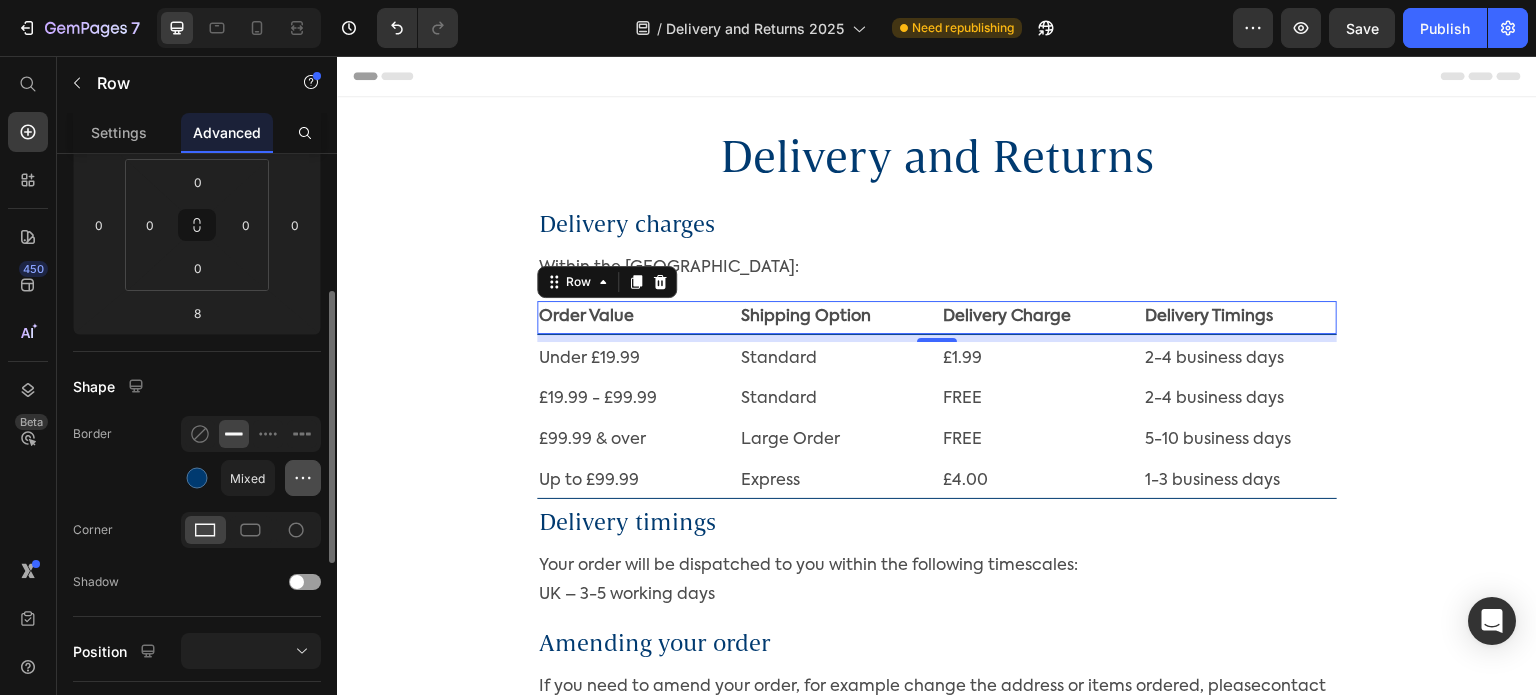 click 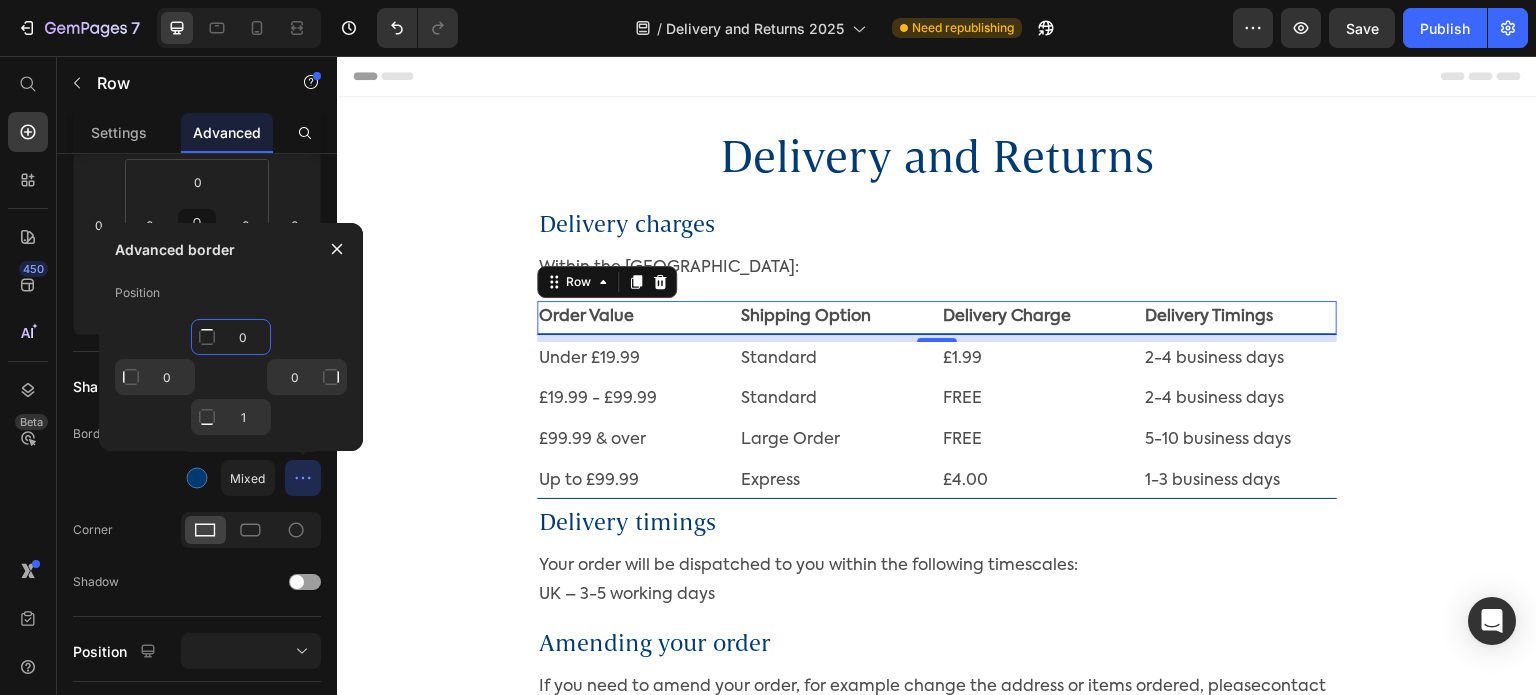click on "0" 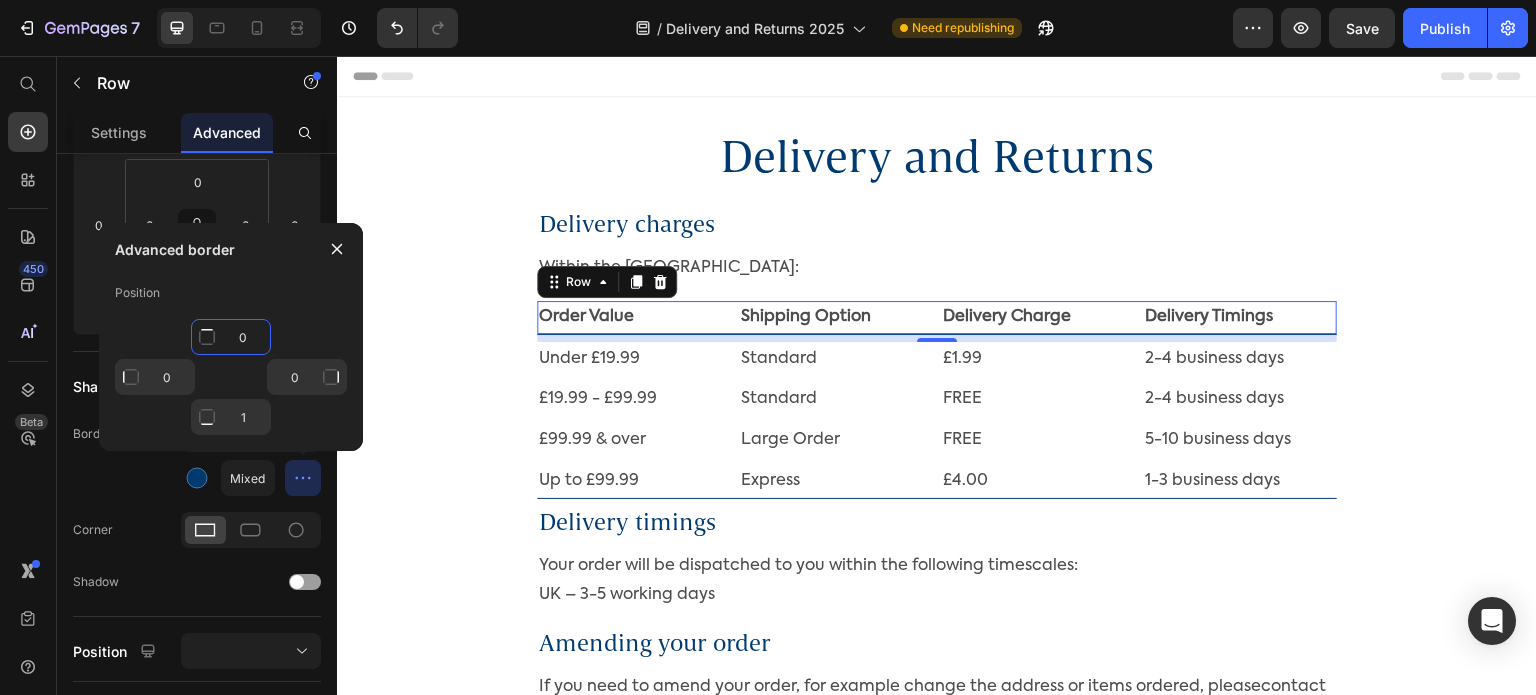 type on "1" 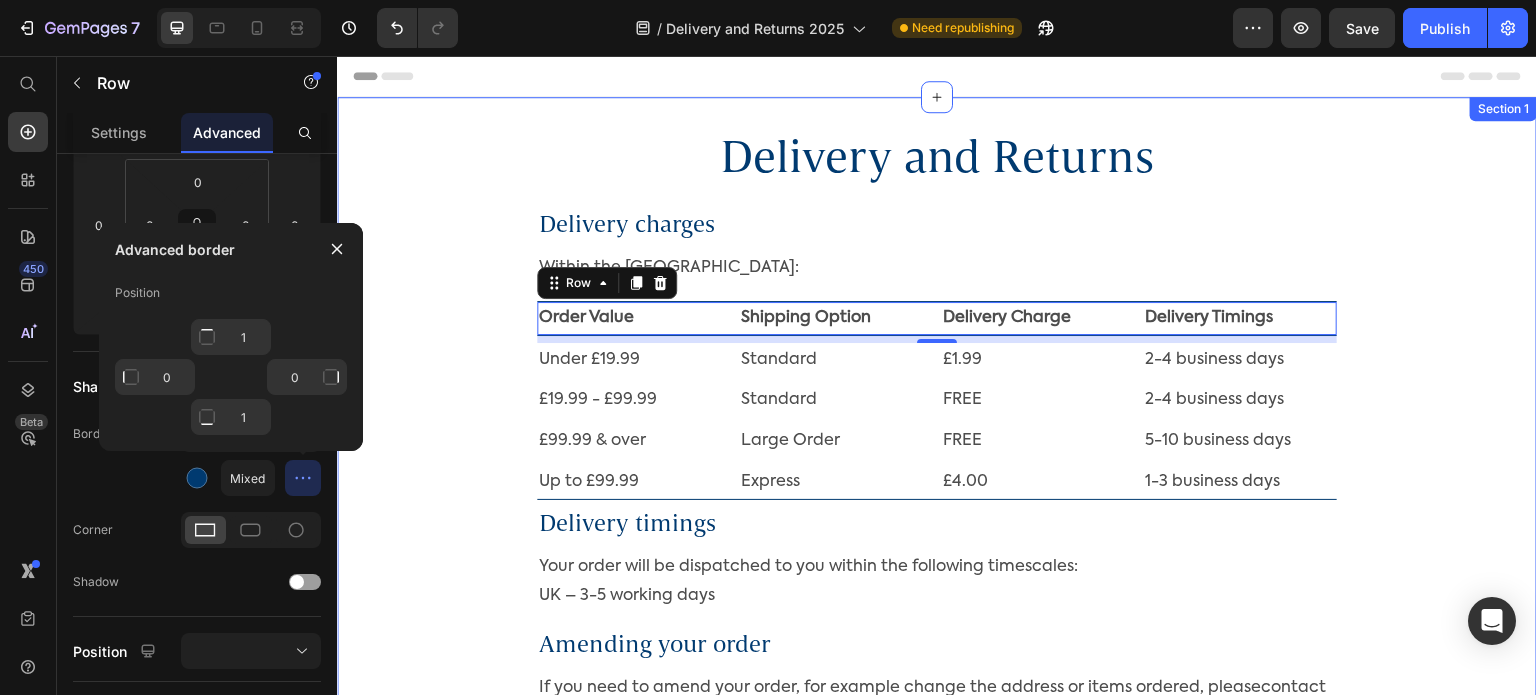 click on "Delivery and Returns Heading Row Delivery charges Heading Within the [GEOGRAPHIC_DATA]:  Text Block Order Value Text Block Shipping Option Text Block Delivery Charge Text Block Delivery Timings Text Block Row   8 Under £19.99 Text Block Standard Text Block £1.99 Text Block 2-4 business days Text Block Row £19.99 - £99.99 Text Block Standard Text Block FREE Text Block 2-4 business days Text Block Row £99.99 & over Text Block Large Order Text Block FREE Text Block 5-10 business days Text Block Row Up to £99.99 Text Block Express Text Block £4.00 Text Block 1-3 business days Text Block Row Delivery timings Heading Your order will be dispatched to you within the following timescales: [GEOGRAPHIC_DATA] – 3-5 working days Text Block Amending your order Heading If you need to amend your order, for example change the address or items ordered, please  contact us  within 1 hour of placing your order. Once the order is fulfilled and locked for shipping it cannot be amended.   Our office opening hours are:  [DATE] - [DATE], 9am-5pm" at bounding box center (937, 1346) 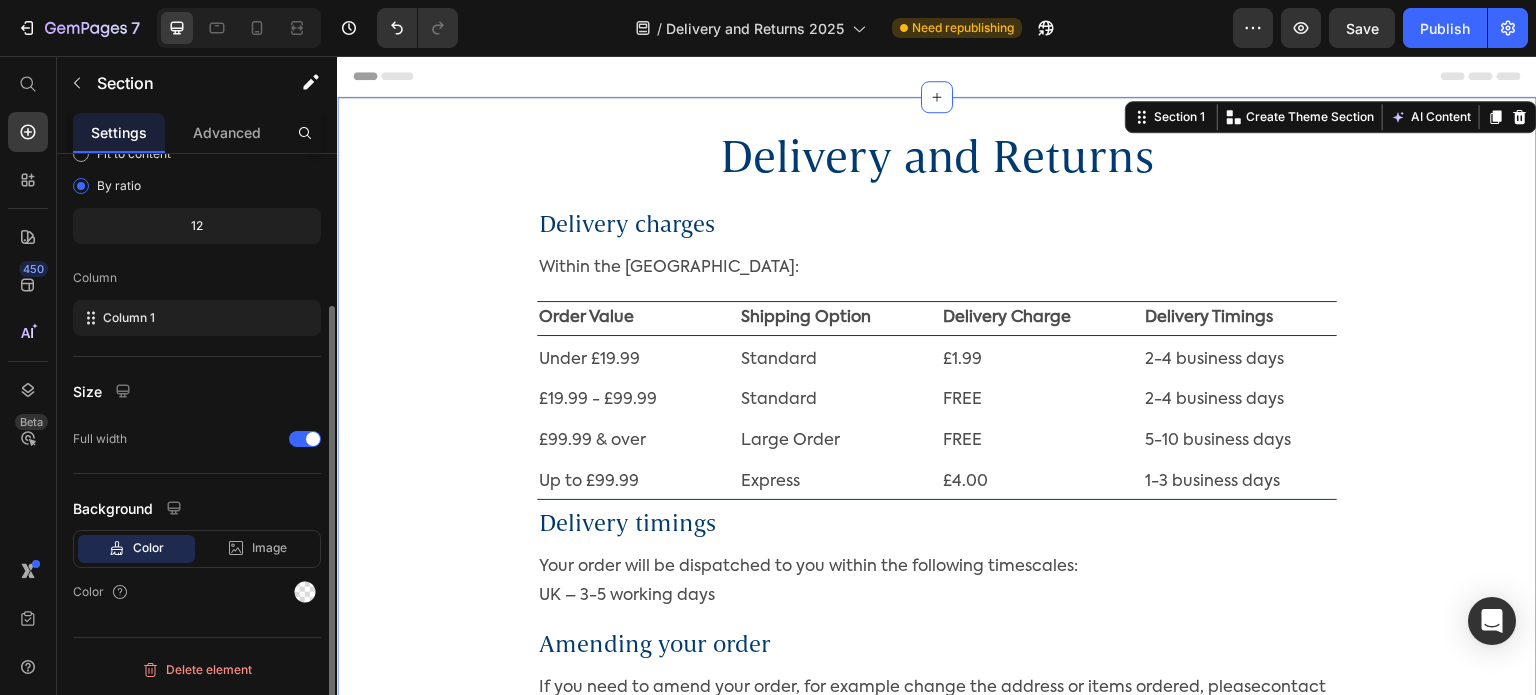 scroll, scrollTop: 0, scrollLeft: 0, axis: both 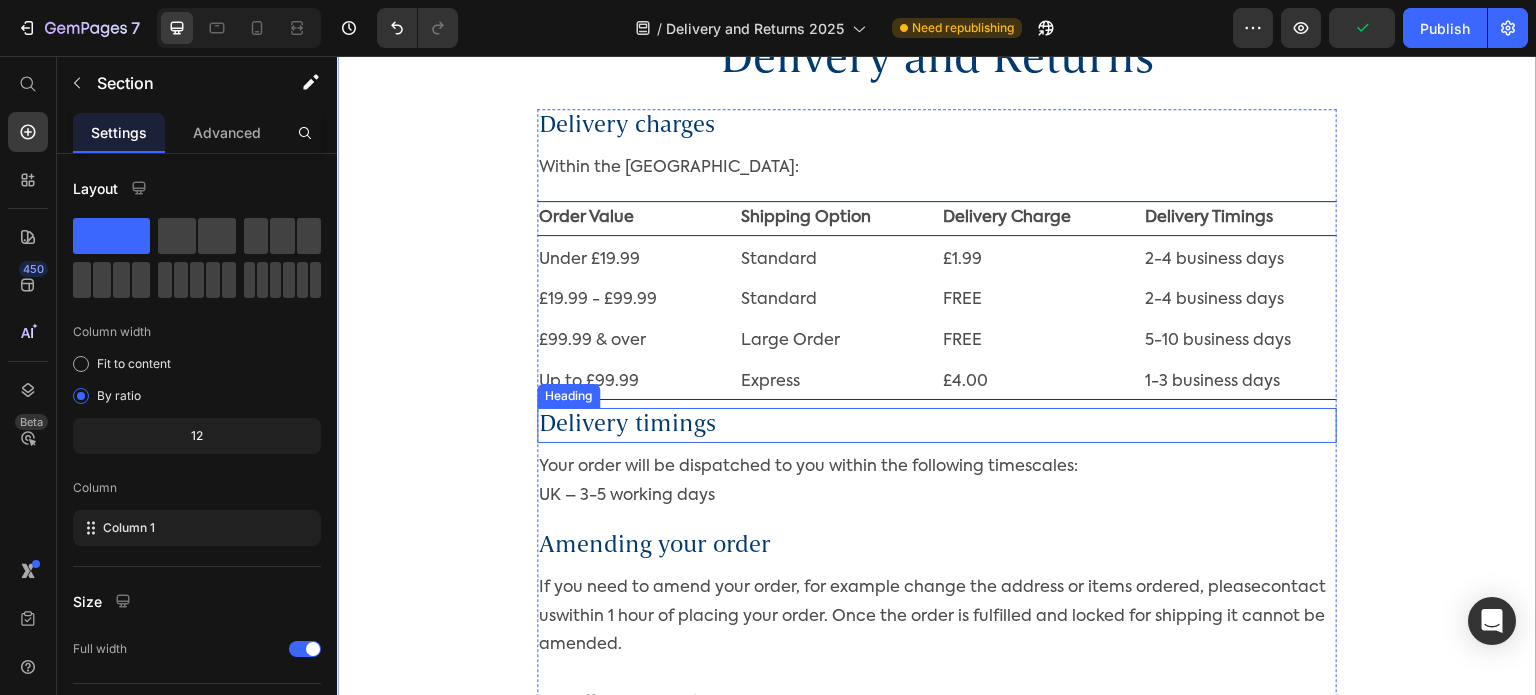 click on "Delivery timings" at bounding box center (937, 425) 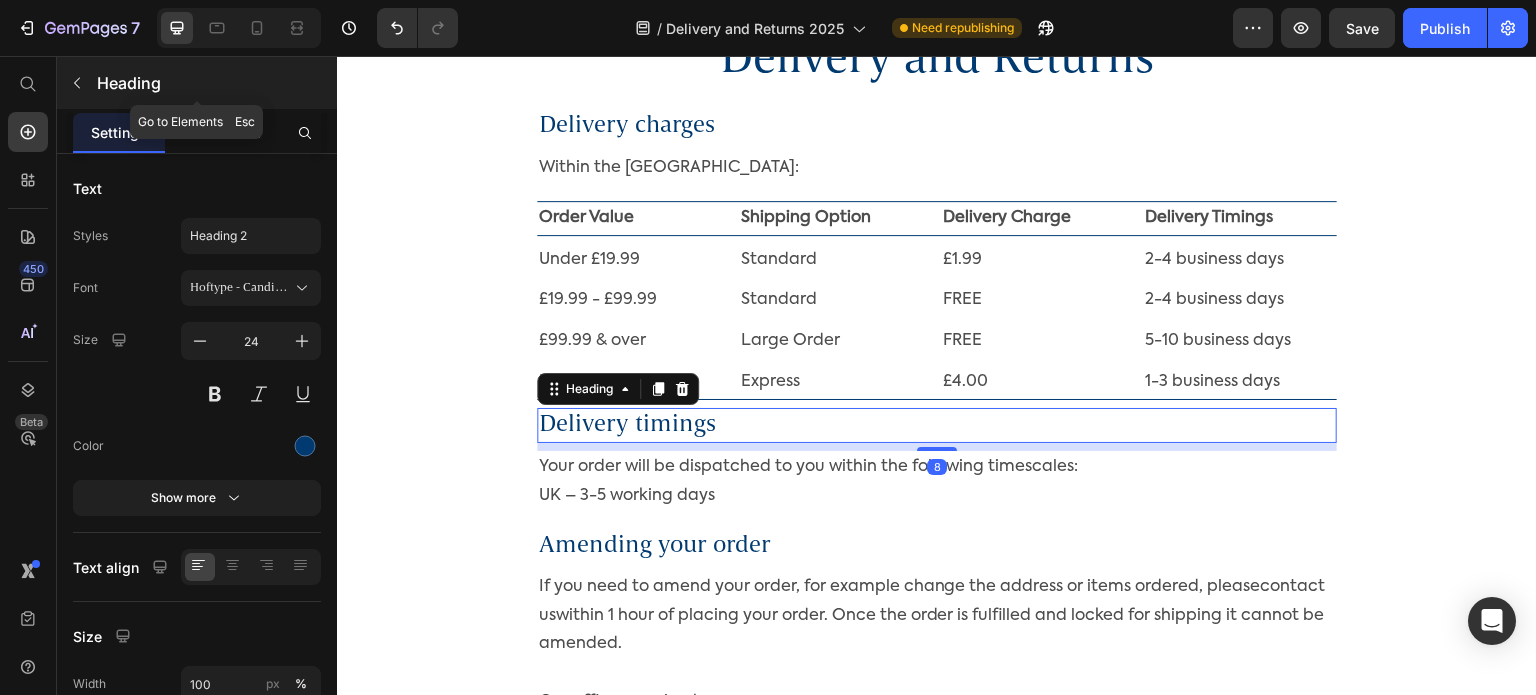 click on "Heading" at bounding box center (197, 83) 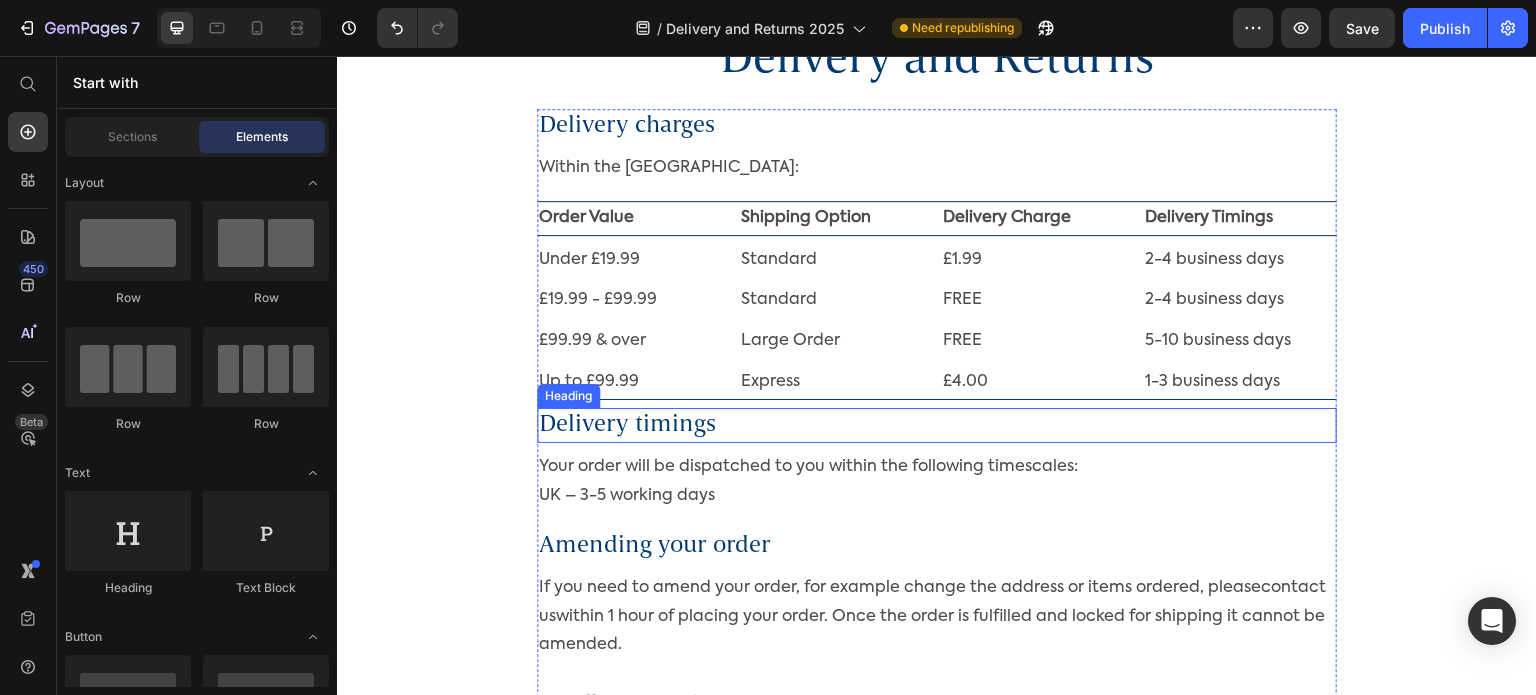 click on "Delivery timings" at bounding box center [937, 425] 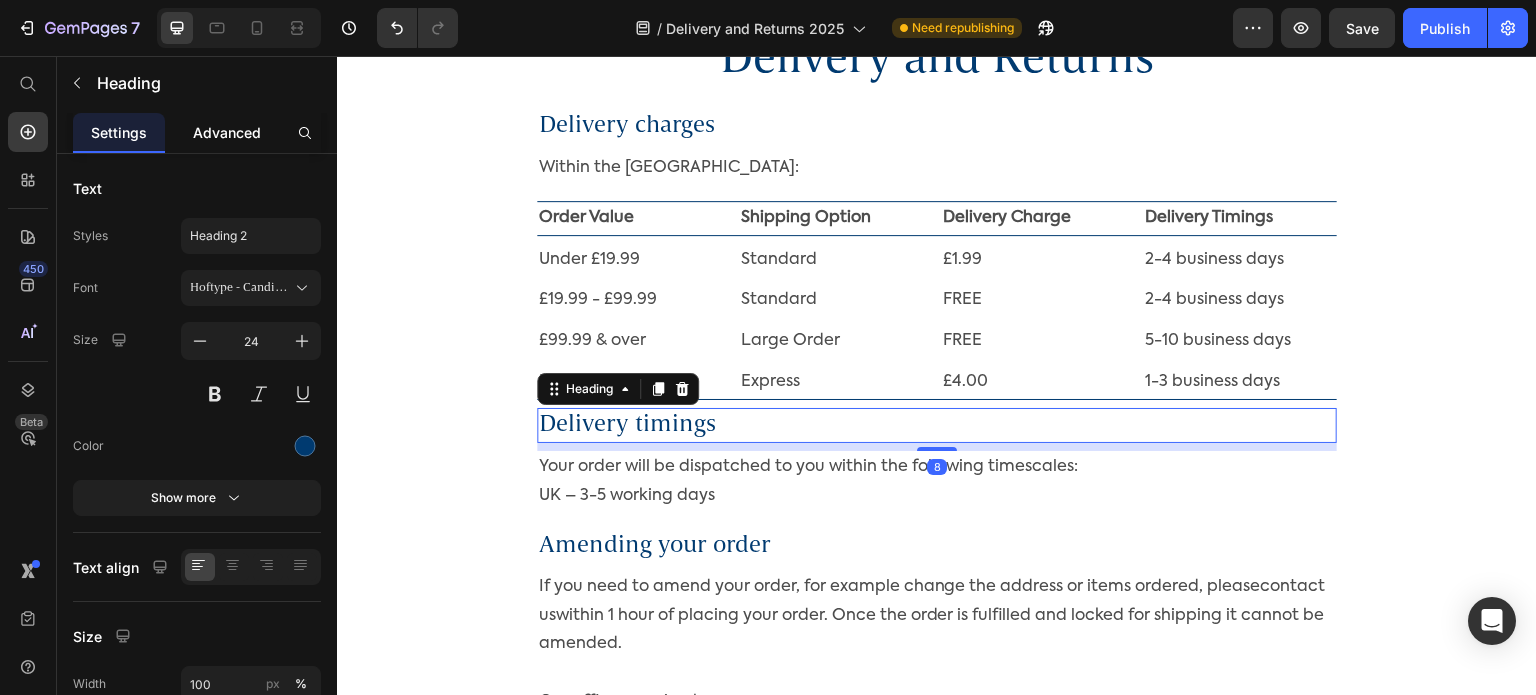 click on "Advanced" at bounding box center [227, 132] 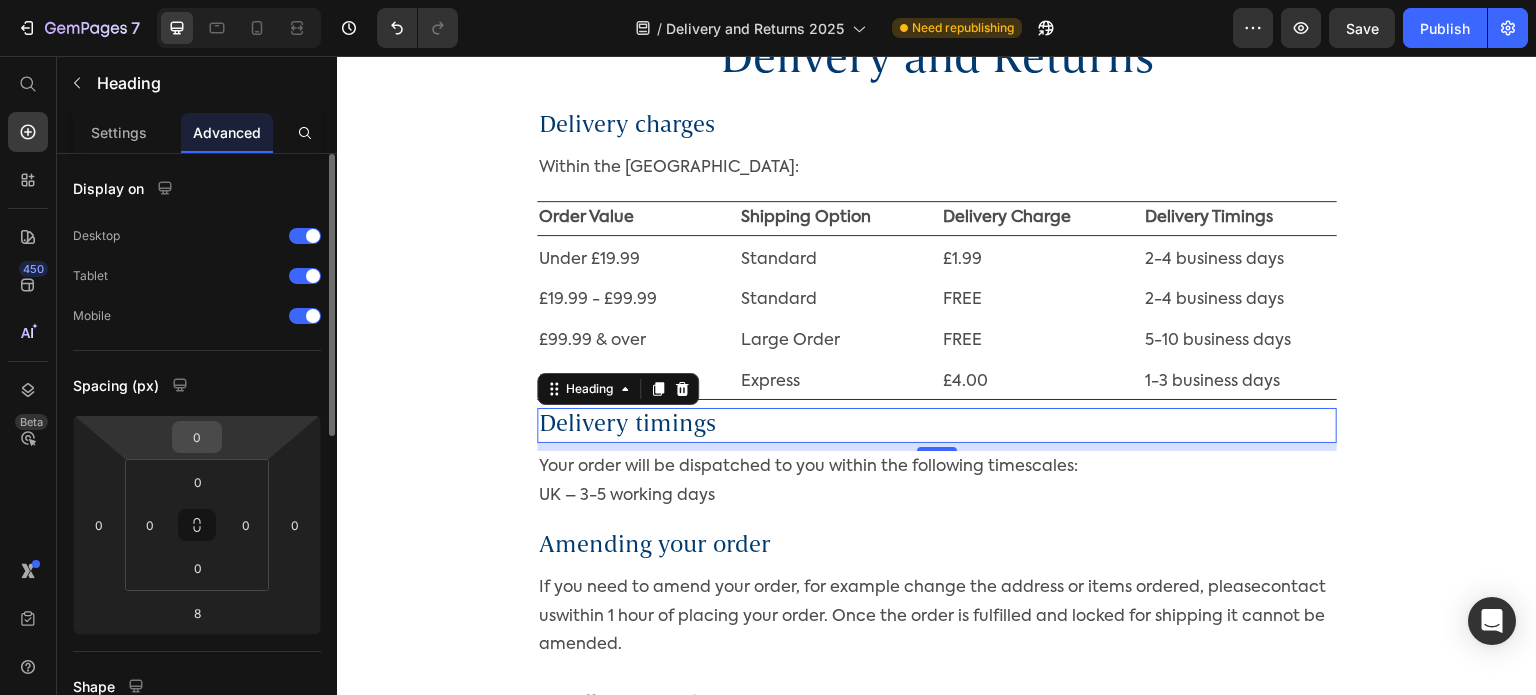 click on "0" at bounding box center [197, 437] 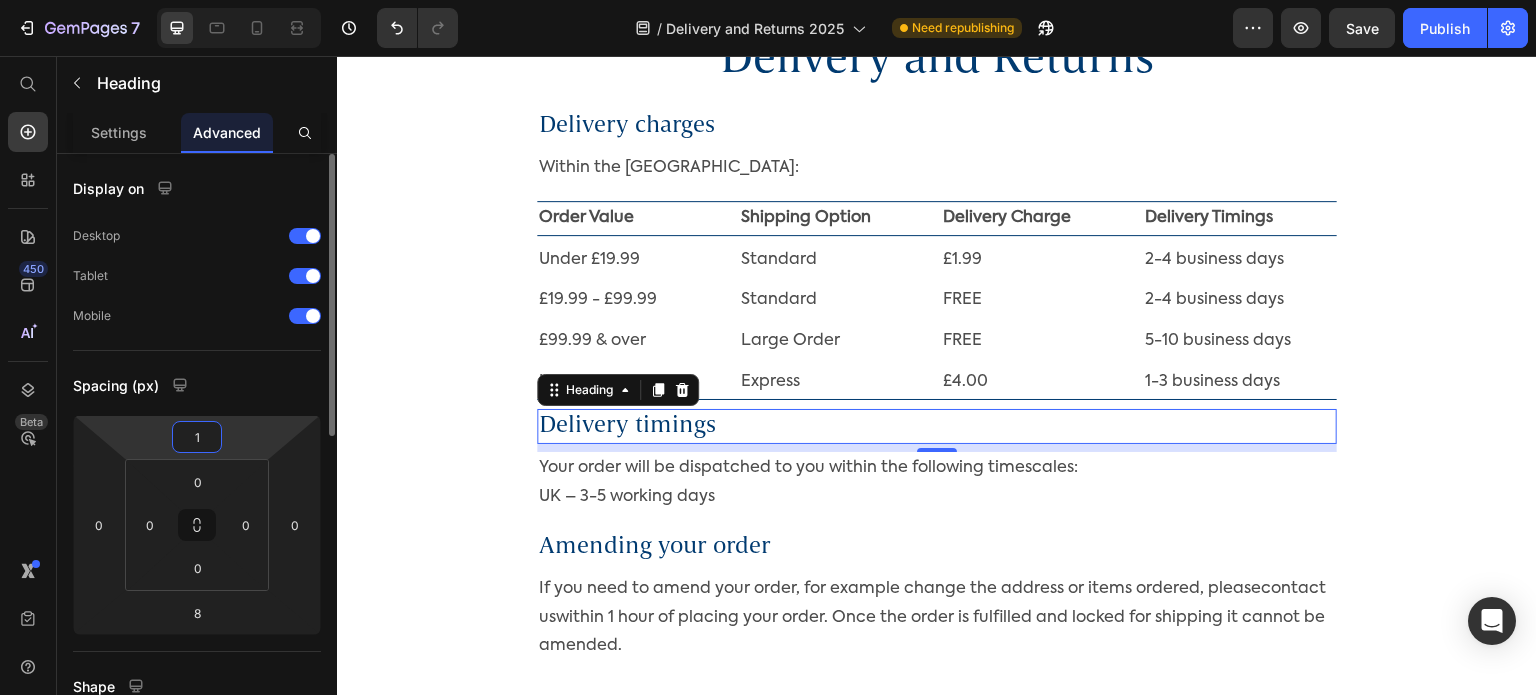 type on "16" 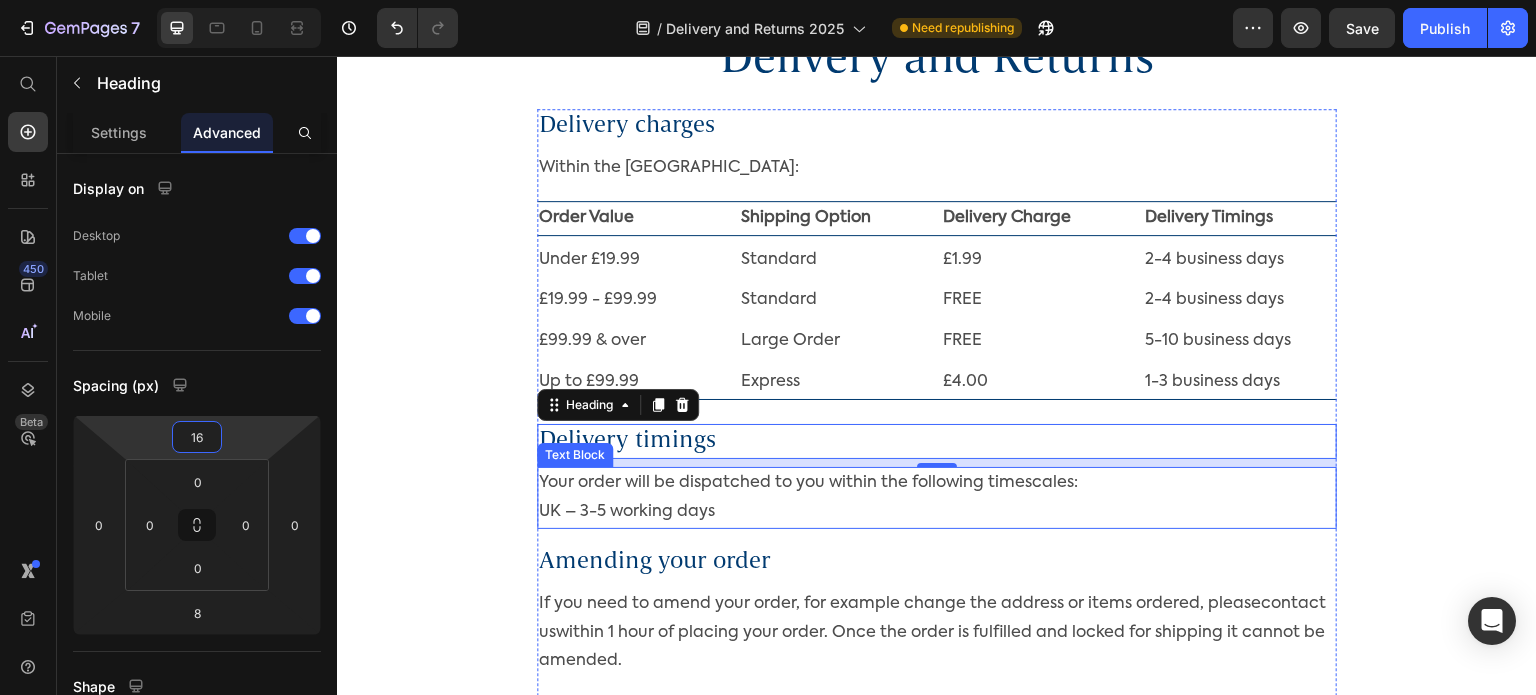 click on "UK – 3-5 working days" at bounding box center [937, 512] 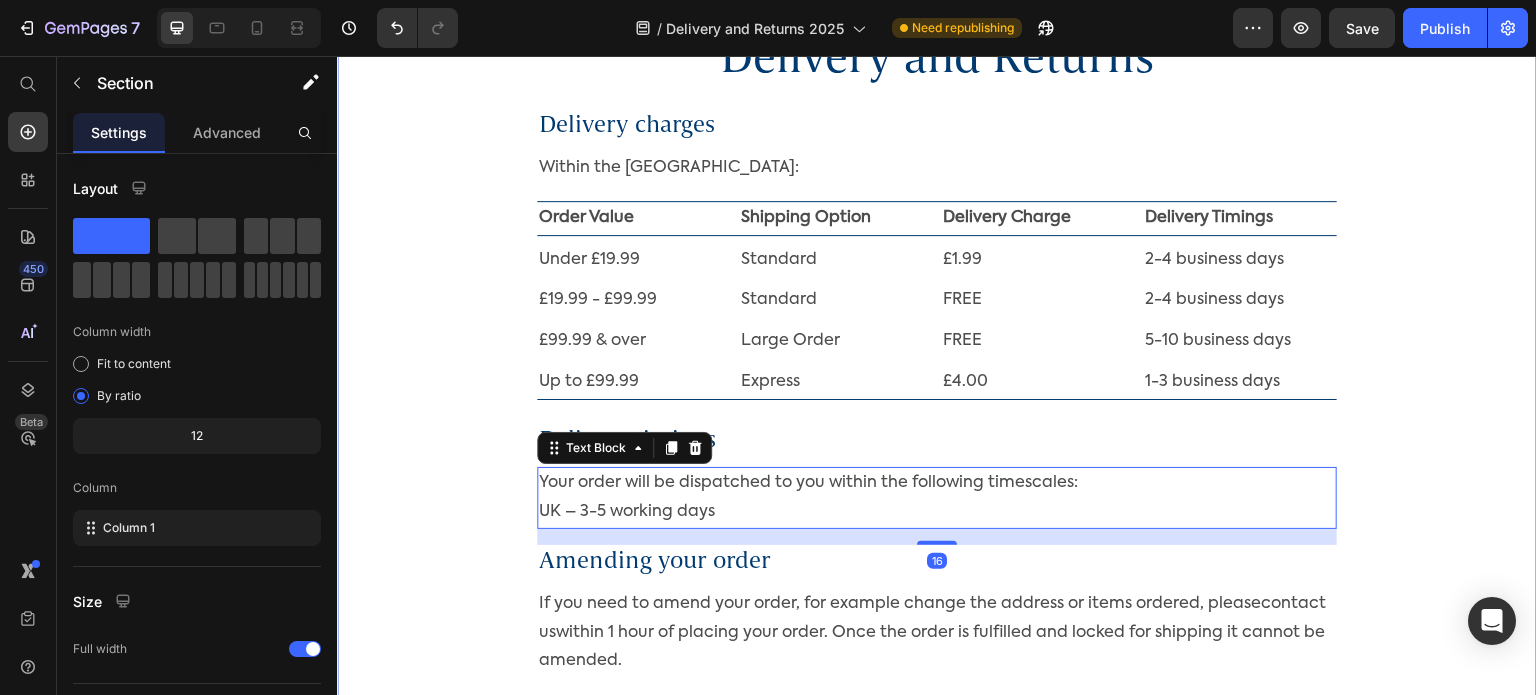 click on "Delivery and Returns Heading Row Delivery charges Heading Within the [GEOGRAPHIC_DATA]:  Text Block Order Value Text Block Shipping Option Text Block Delivery Charge Text Block Delivery Timings Text Block Row Under £19.99 Text Block Standard Text Block £1.99 Text Block 2-4 business days Text Block Row £19.99 - £99.99 Text Block Standard Text Block FREE Text Block 2-4 business days Text Block Row £99.99 & over Text Block Large Order Text Block FREE Text Block 5-10 business days Text Block Row Up to £99.99 Text Block Express Text Block £4.00 Text Block 1-3 business days Text Block Row Delivery timings Heading Your order will be dispatched to you within the following timescales: [GEOGRAPHIC_DATA] – 3-5 working days Text Block   16 Amending your order Heading If you need to amend your order, for example change the address or items ordered, please  contact us  within 1 hour of placing your order. Once the order is fulfilled and locked for shipping it cannot be amended.   Our office opening hours are:  [DATE] - [DATE], 9am-5pm" at bounding box center (937, 1254) 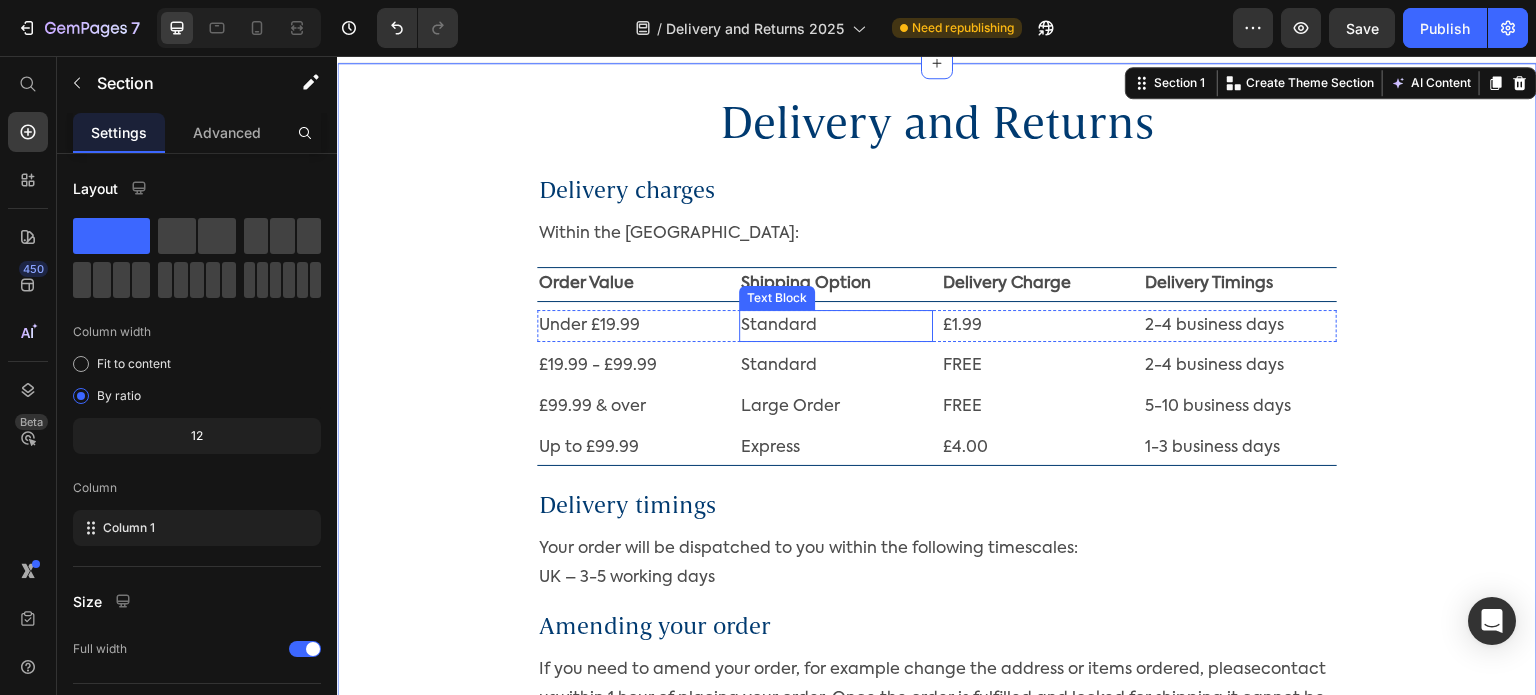 scroll, scrollTop: 0, scrollLeft: 0, axis: both 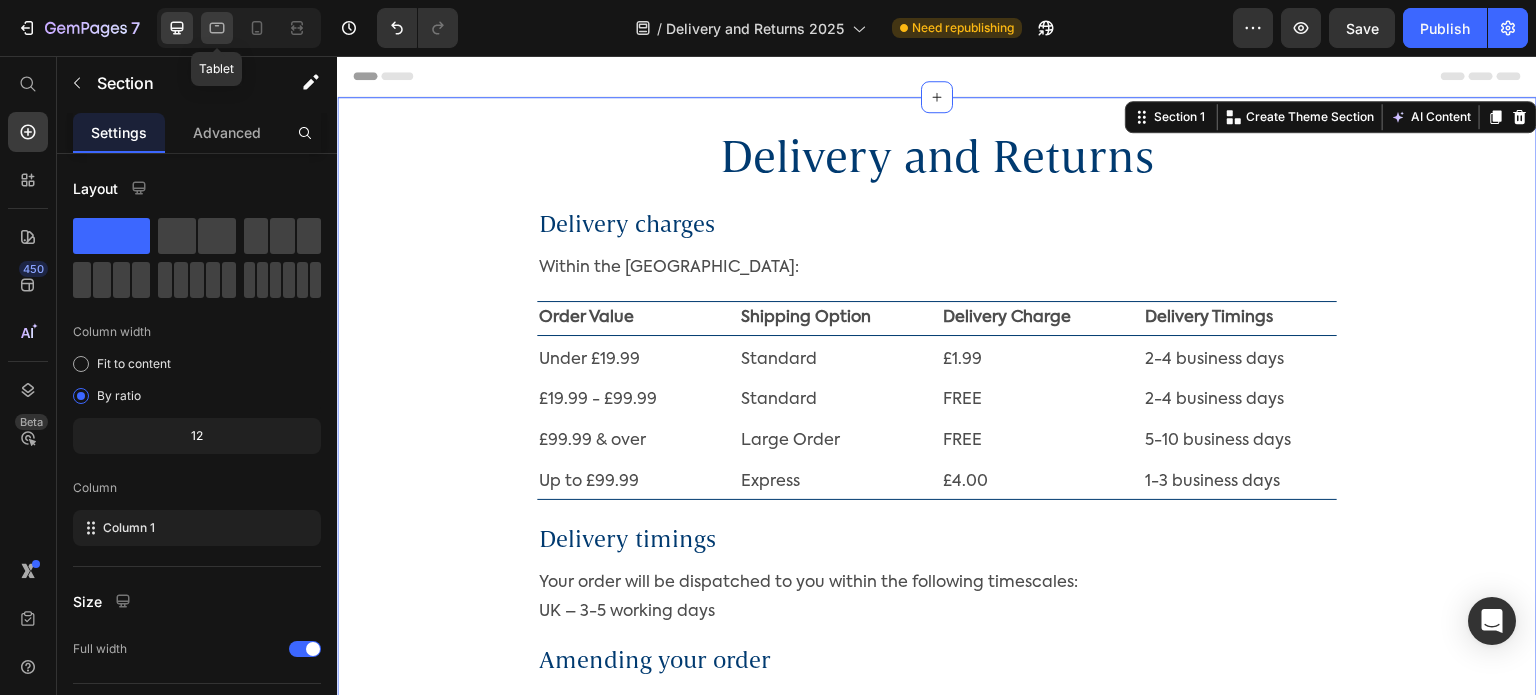 click 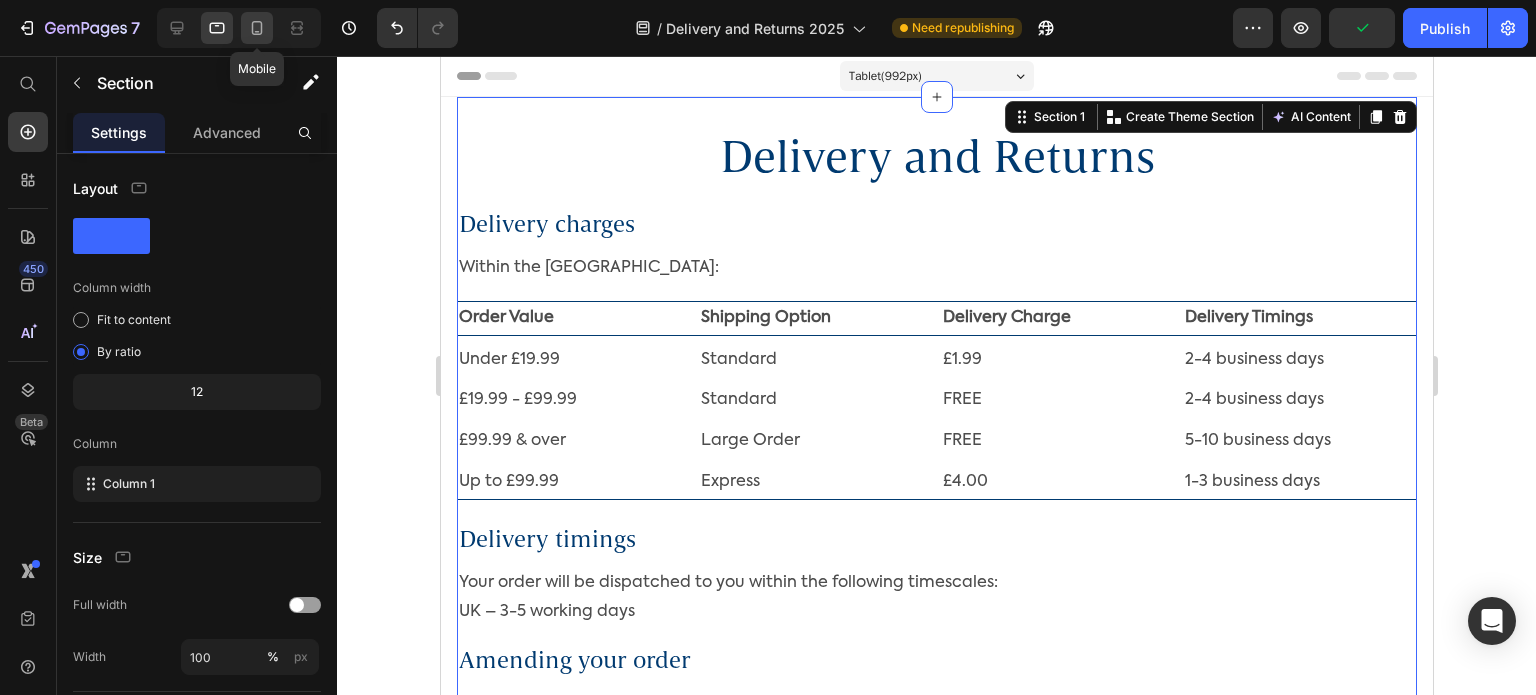 click 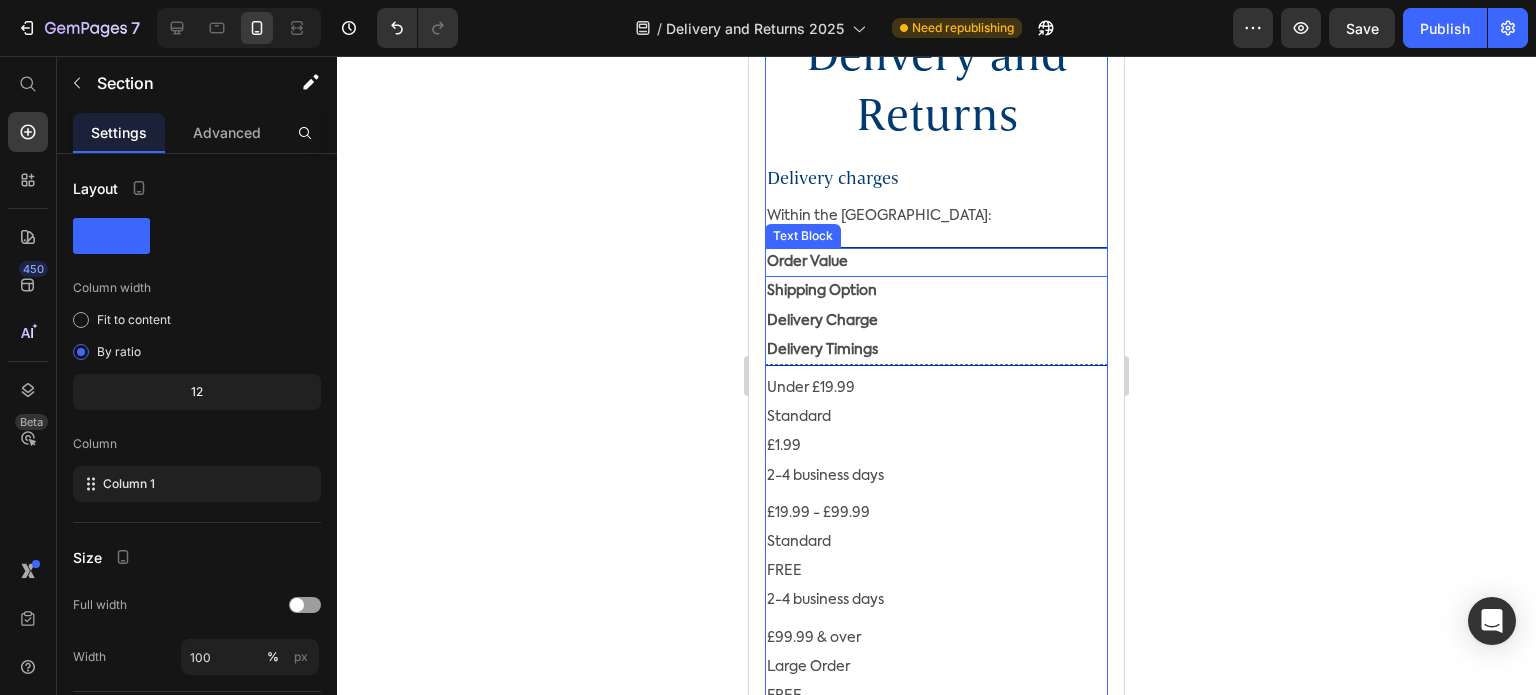 scroll, scrollTop: 100, scrollLeft: 0, axis: vertical 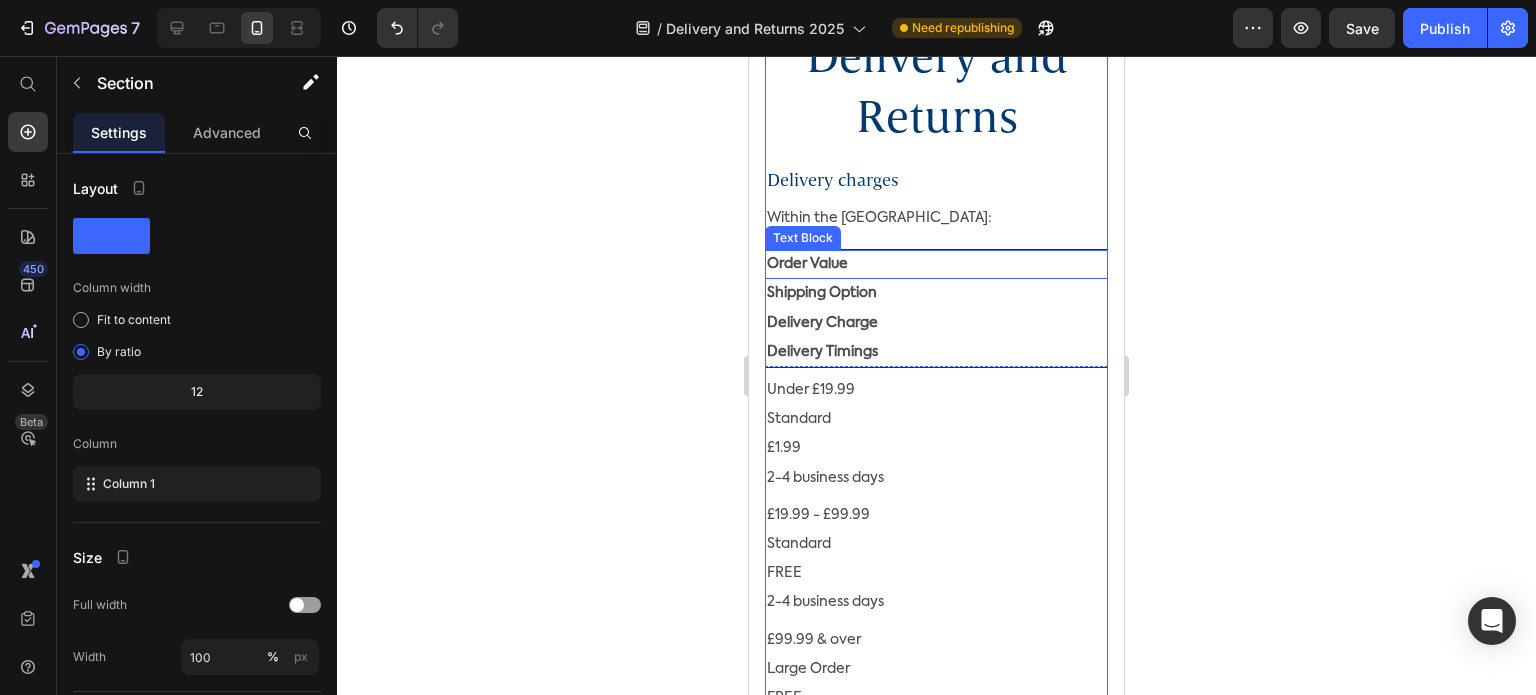 click on "Order Value" at bounding box center [936, 264] 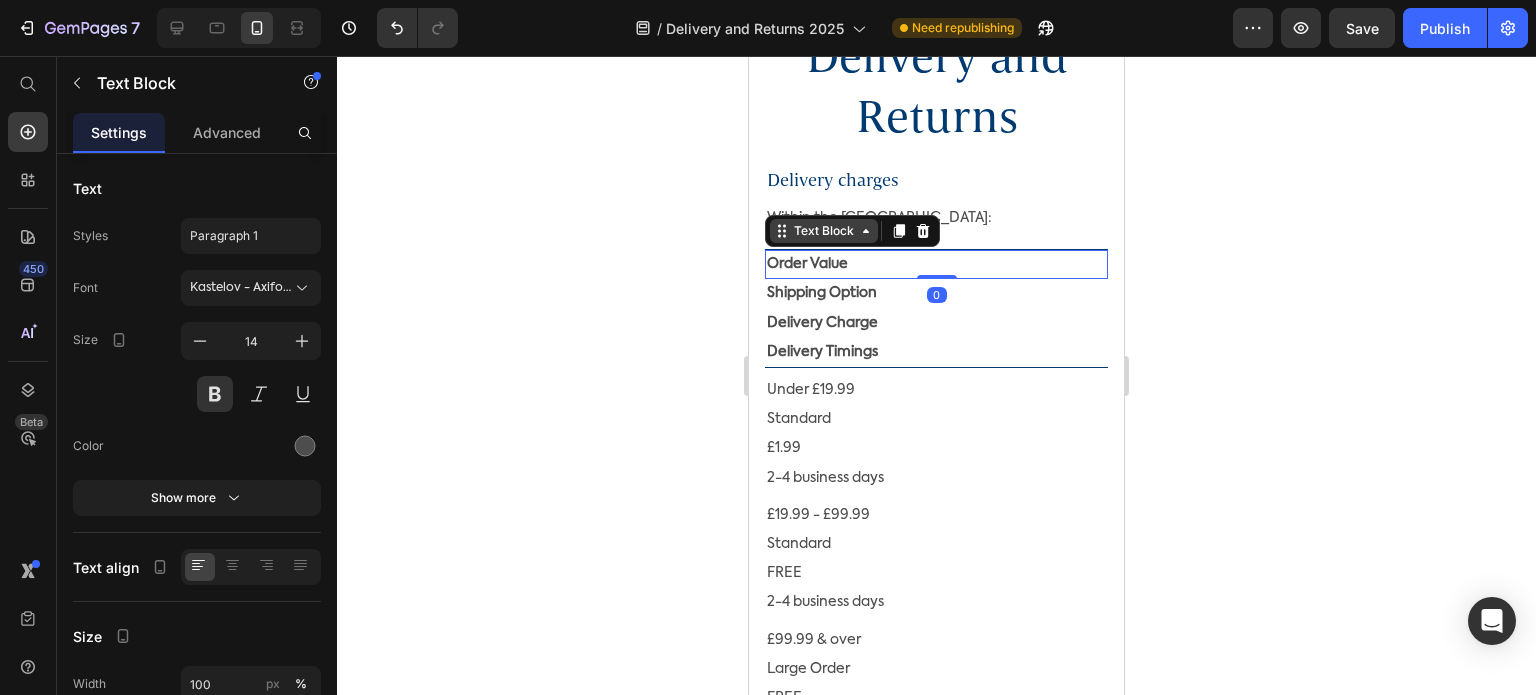 click on "Text Block" at bounding box center (824, 231) 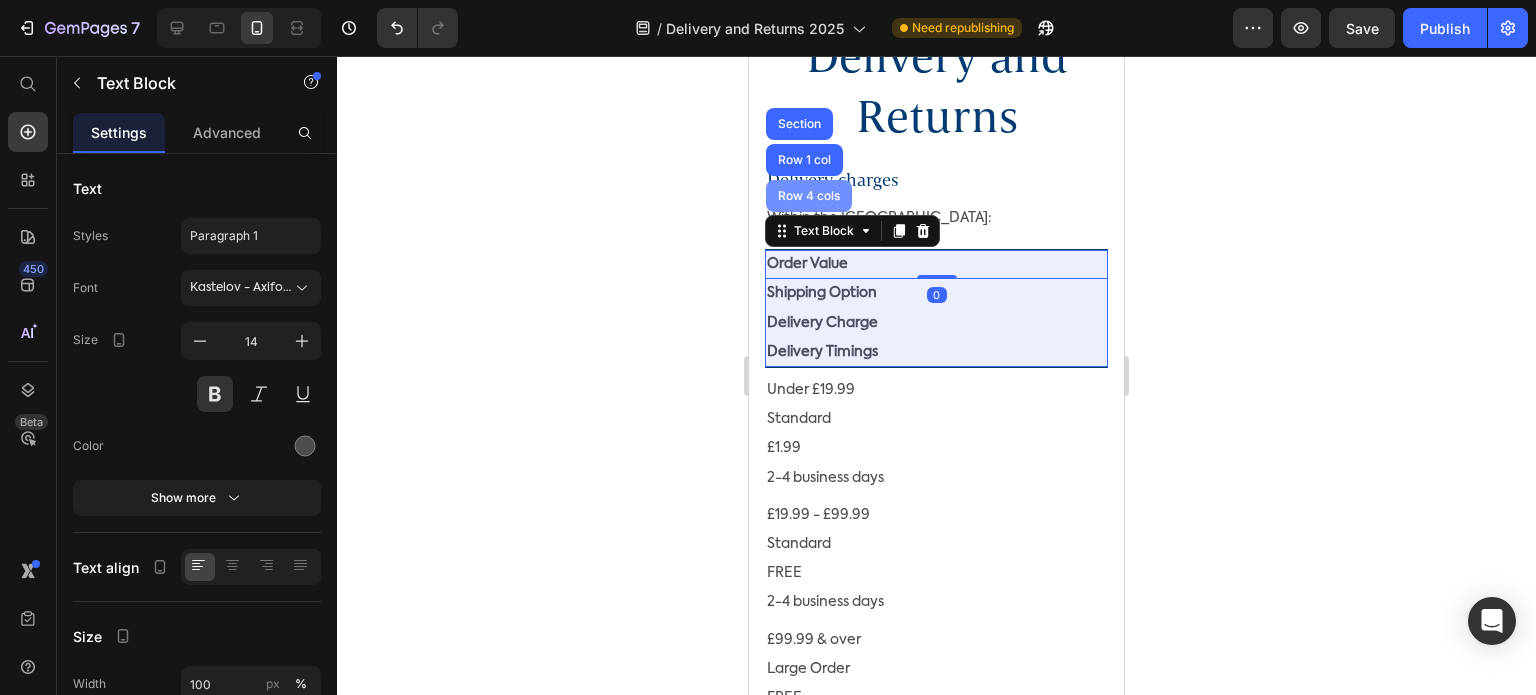 click on "Row 4 cols" at bounding box center [809, 196] 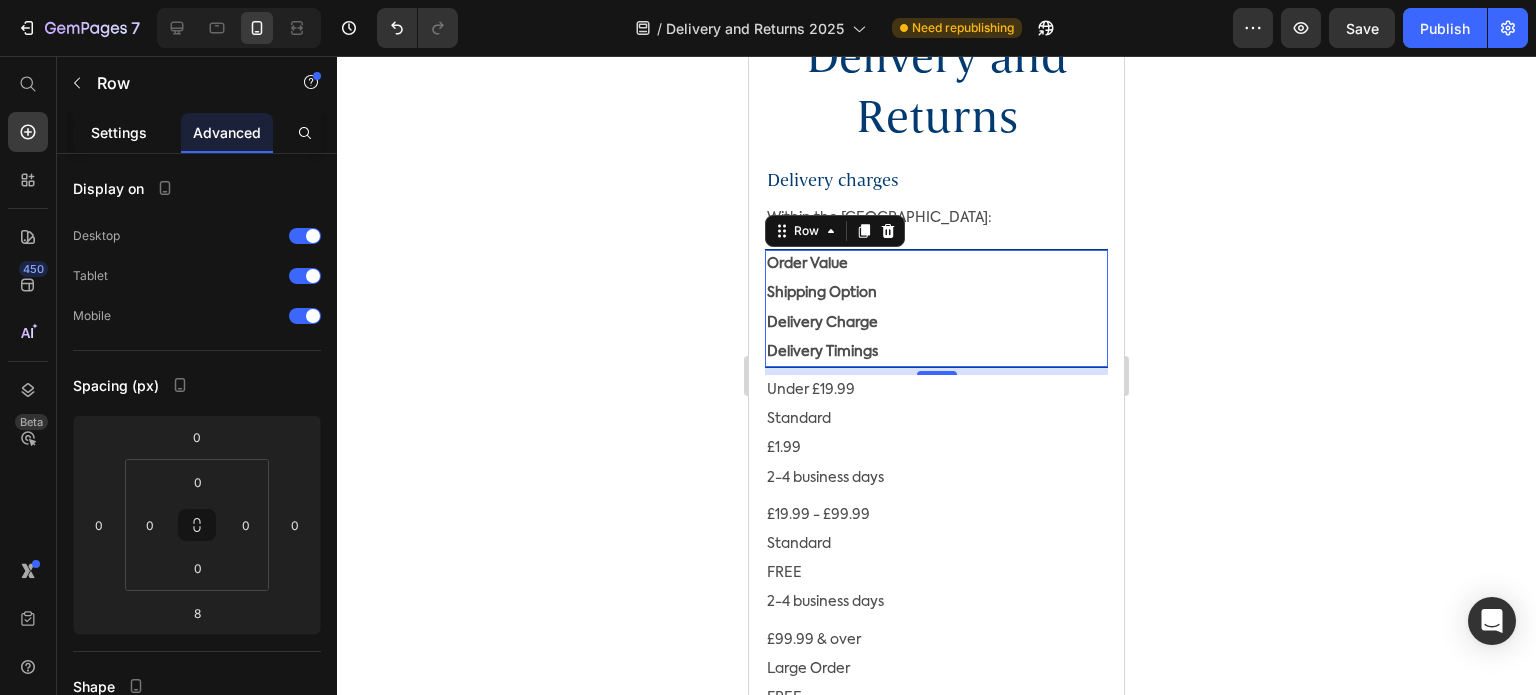 click on "Settings" 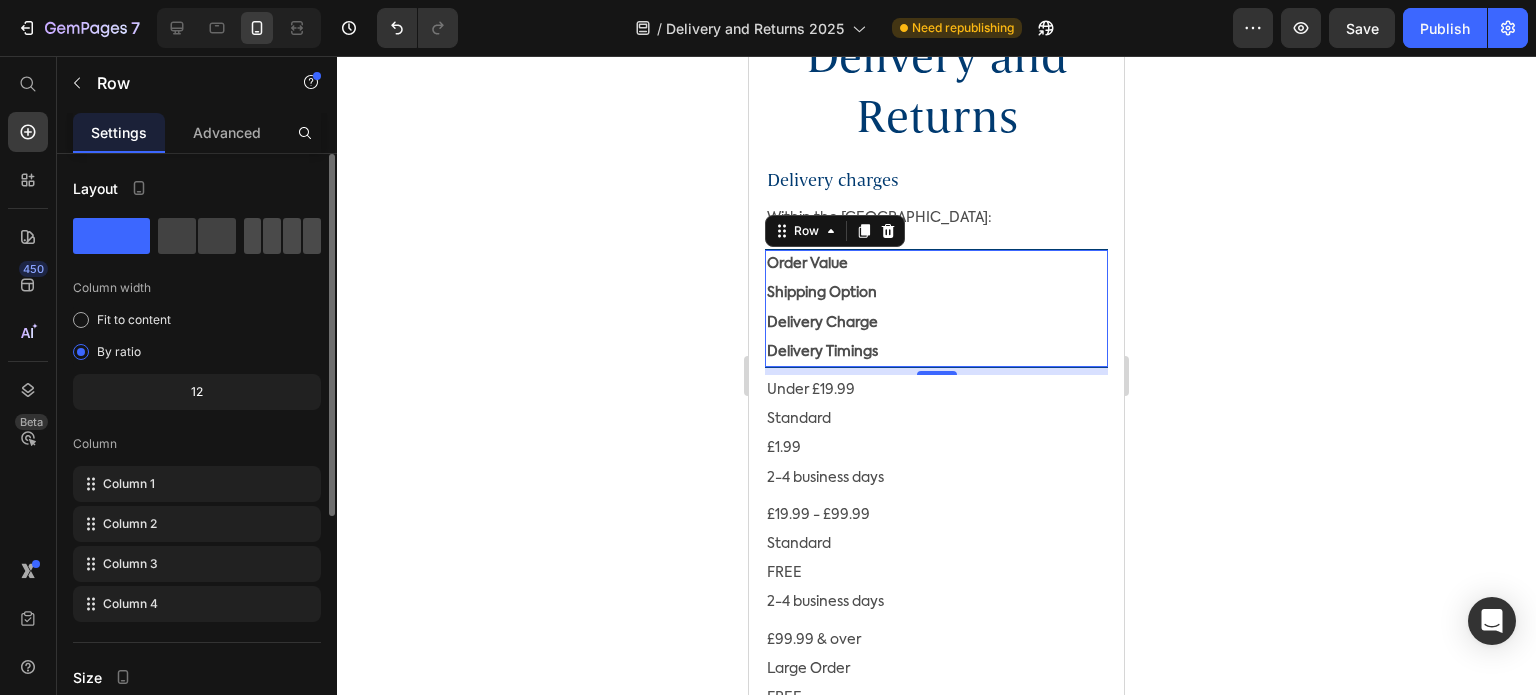click 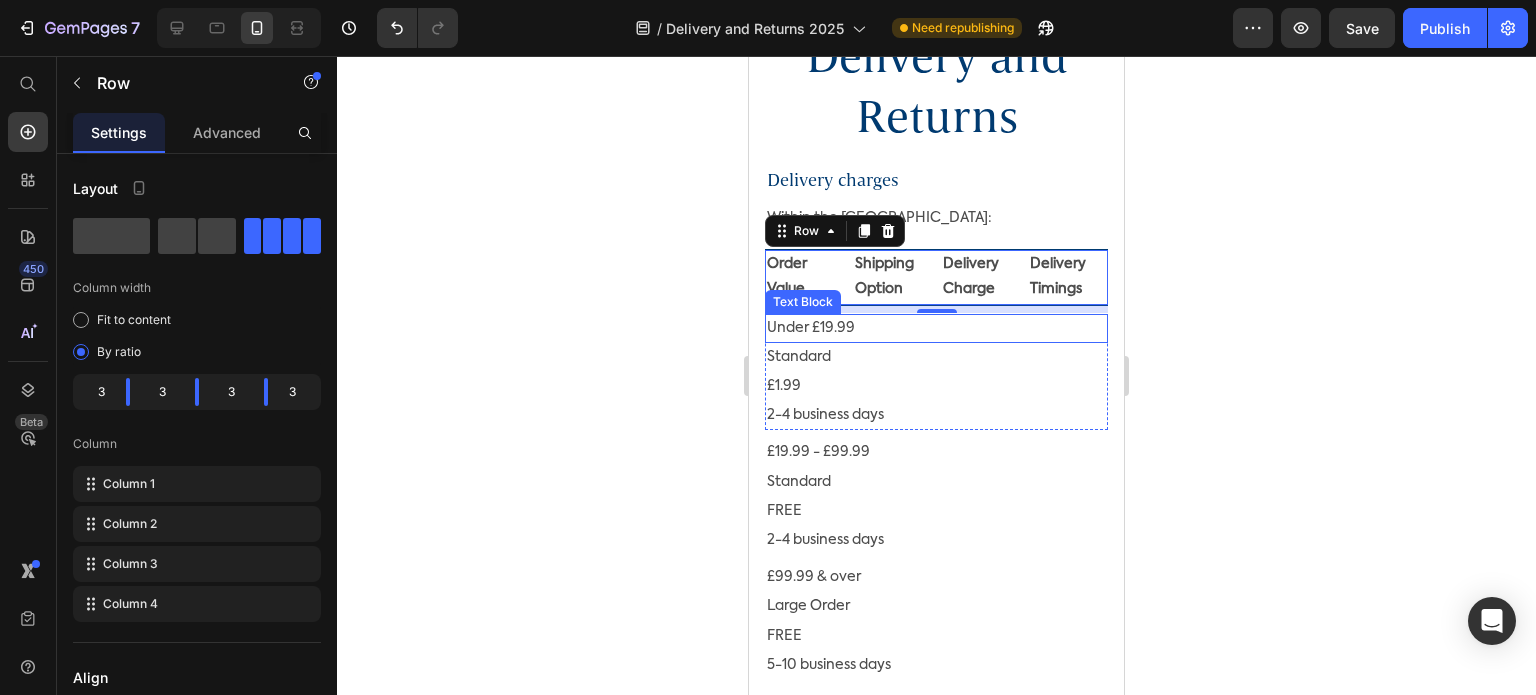 click on "Under £19.99" at bounding box center (936, 328) 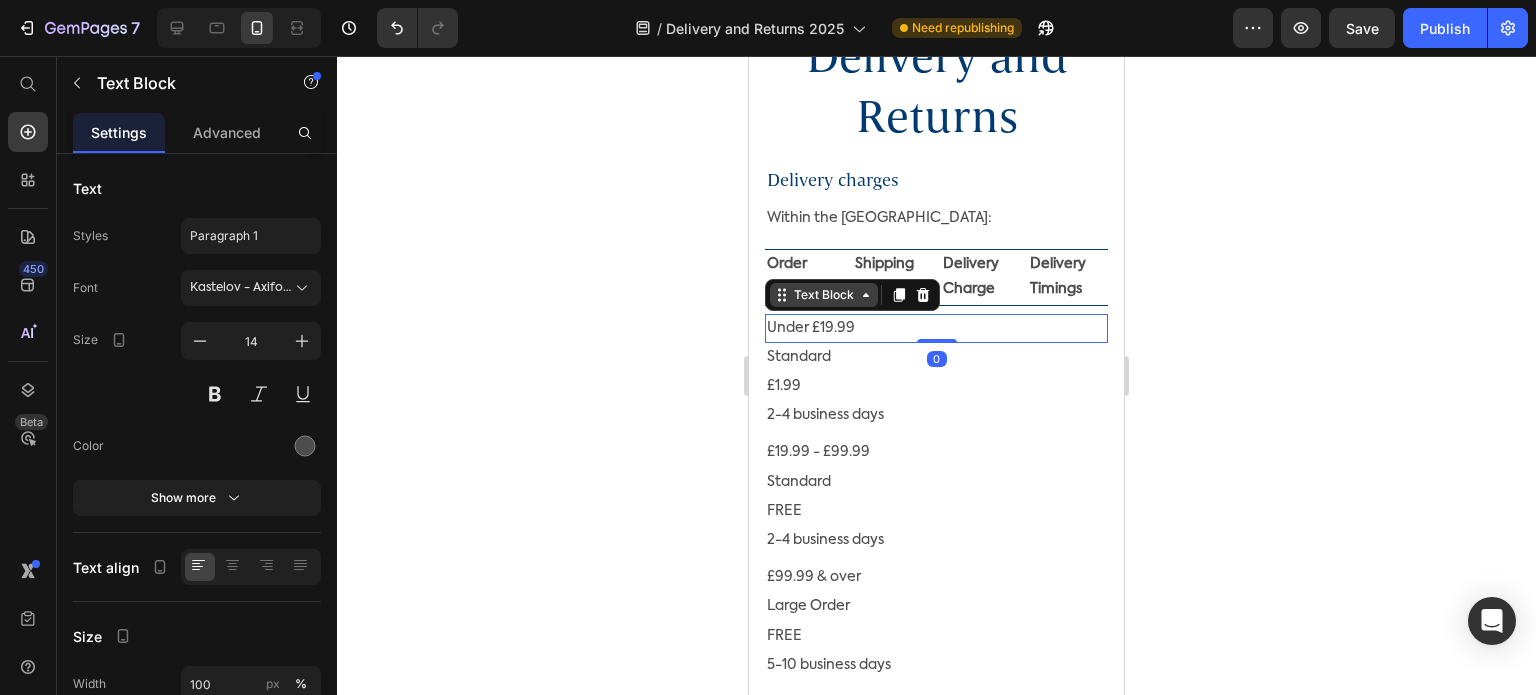 click on "Text Block" at bounding box center [824, 295] 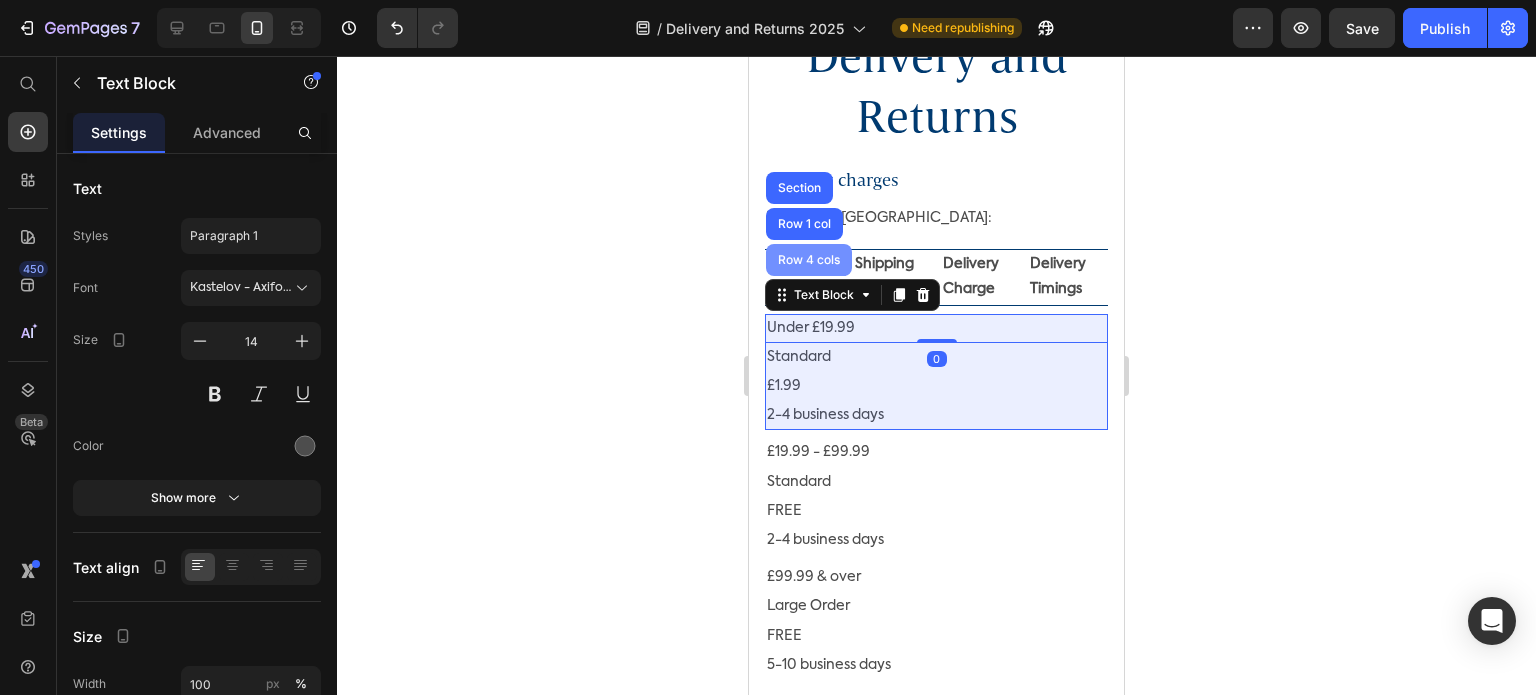 click on "Row 4 cols" at bounding box center [809, 260] 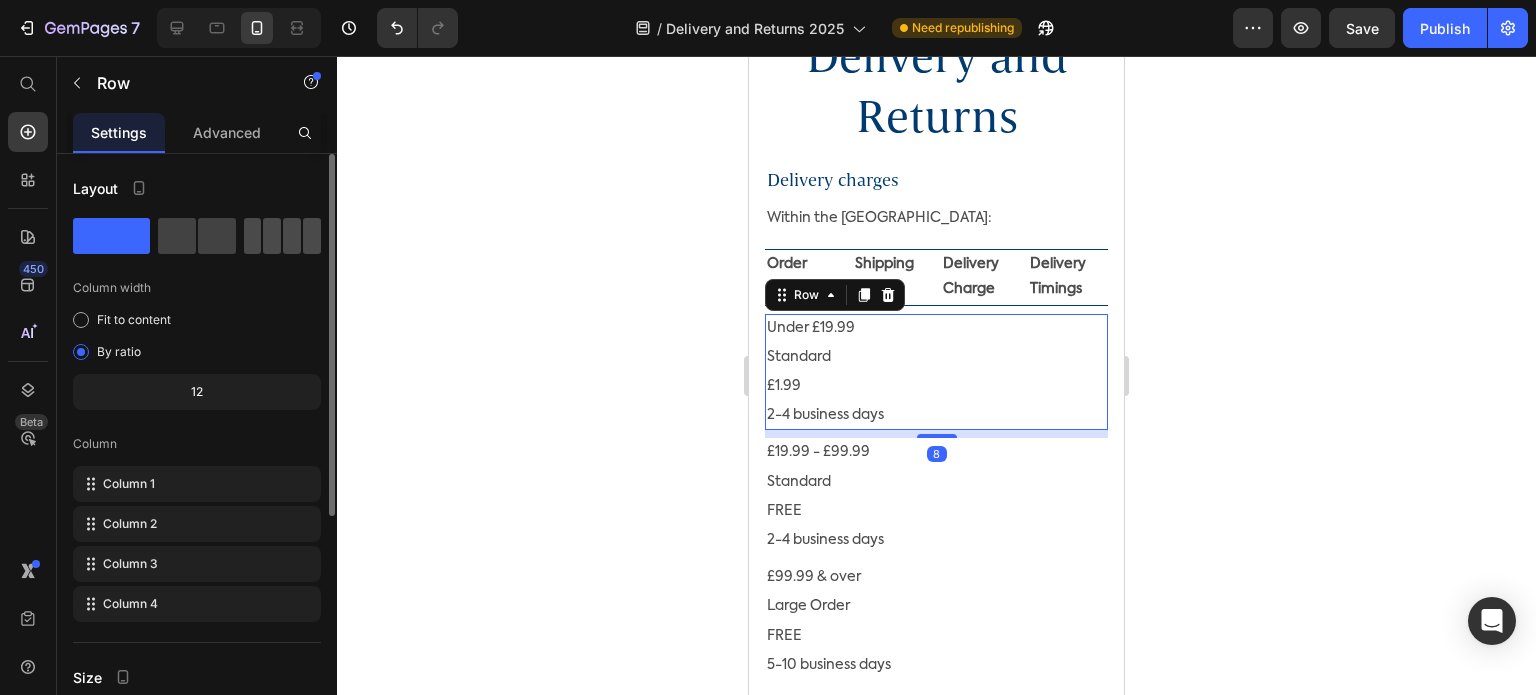click 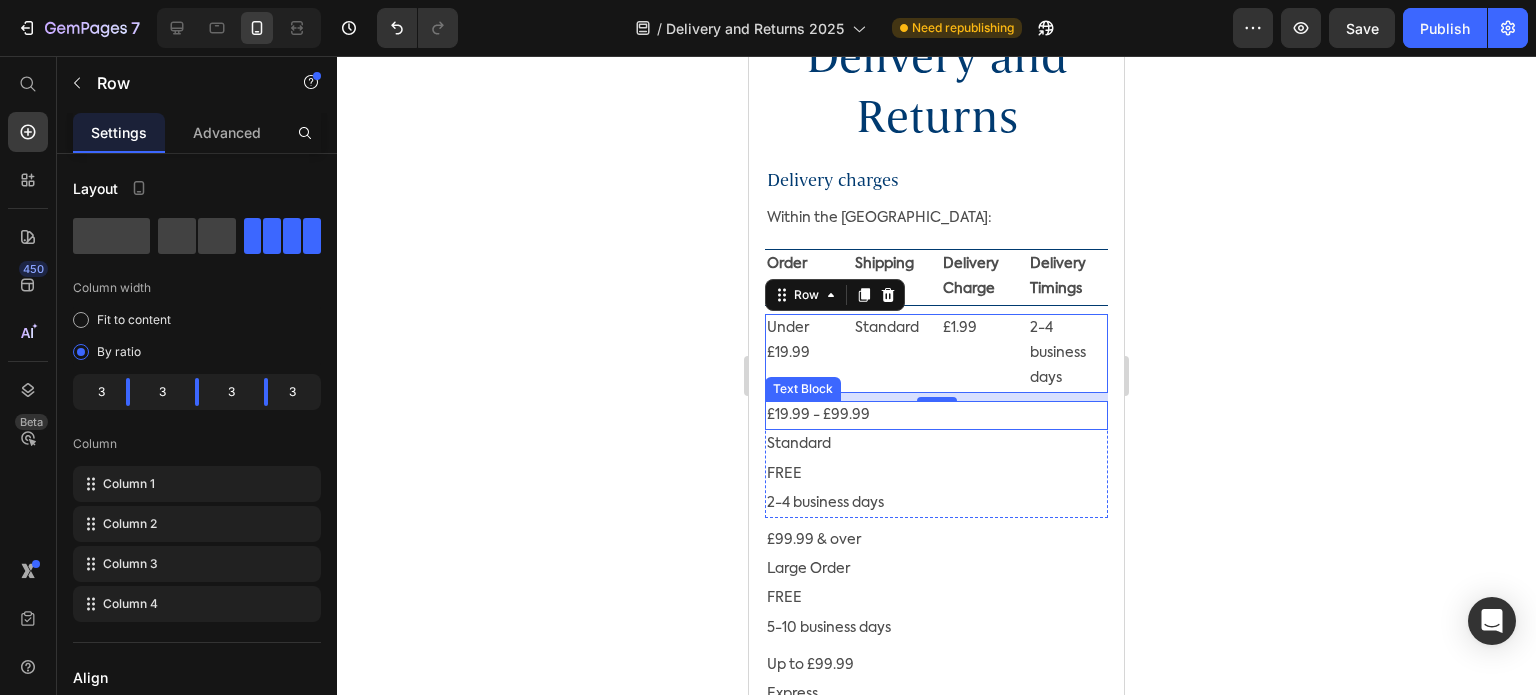 click on "£19.99 - £99.99" at bounding box center [936, 415] 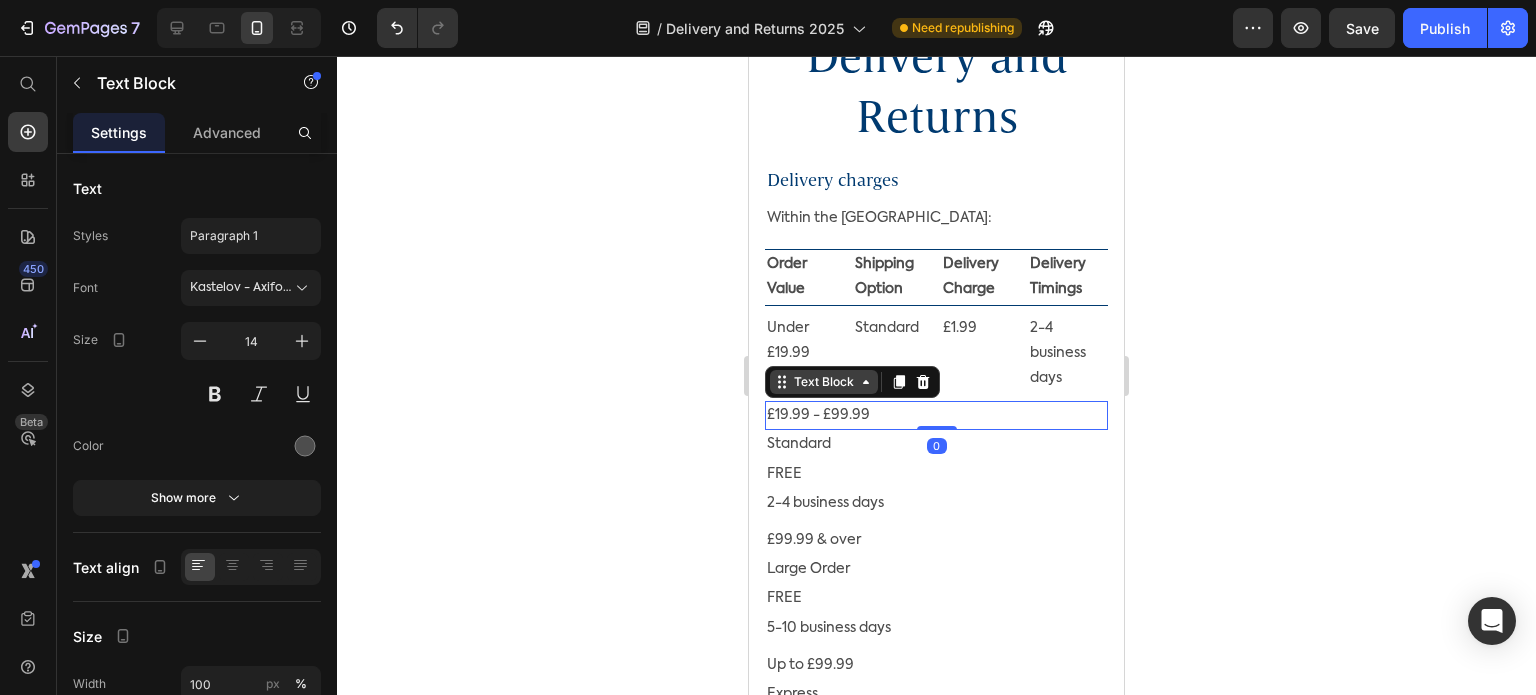 click on "Text Block" at bounding box center [824, 382] 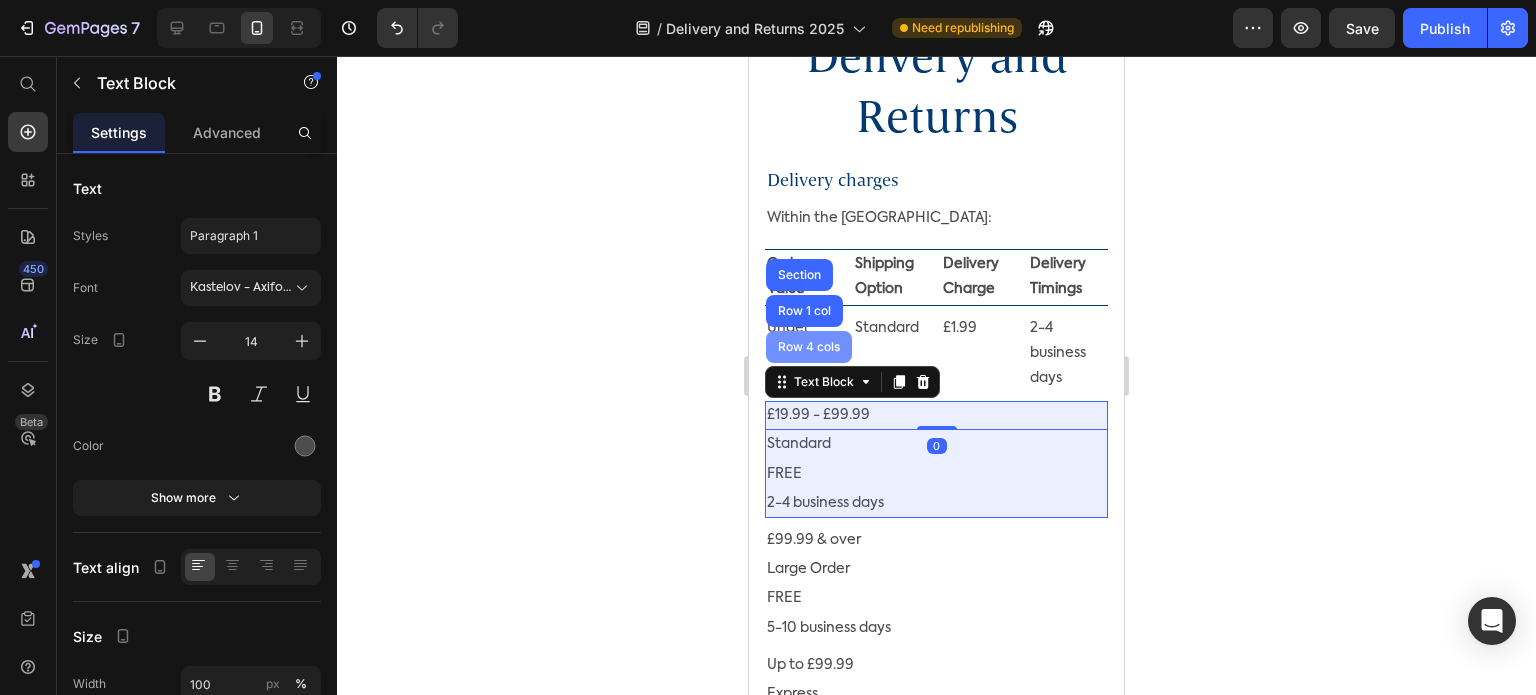 click on "Row 4 cols" at bounding box center [809, 347] 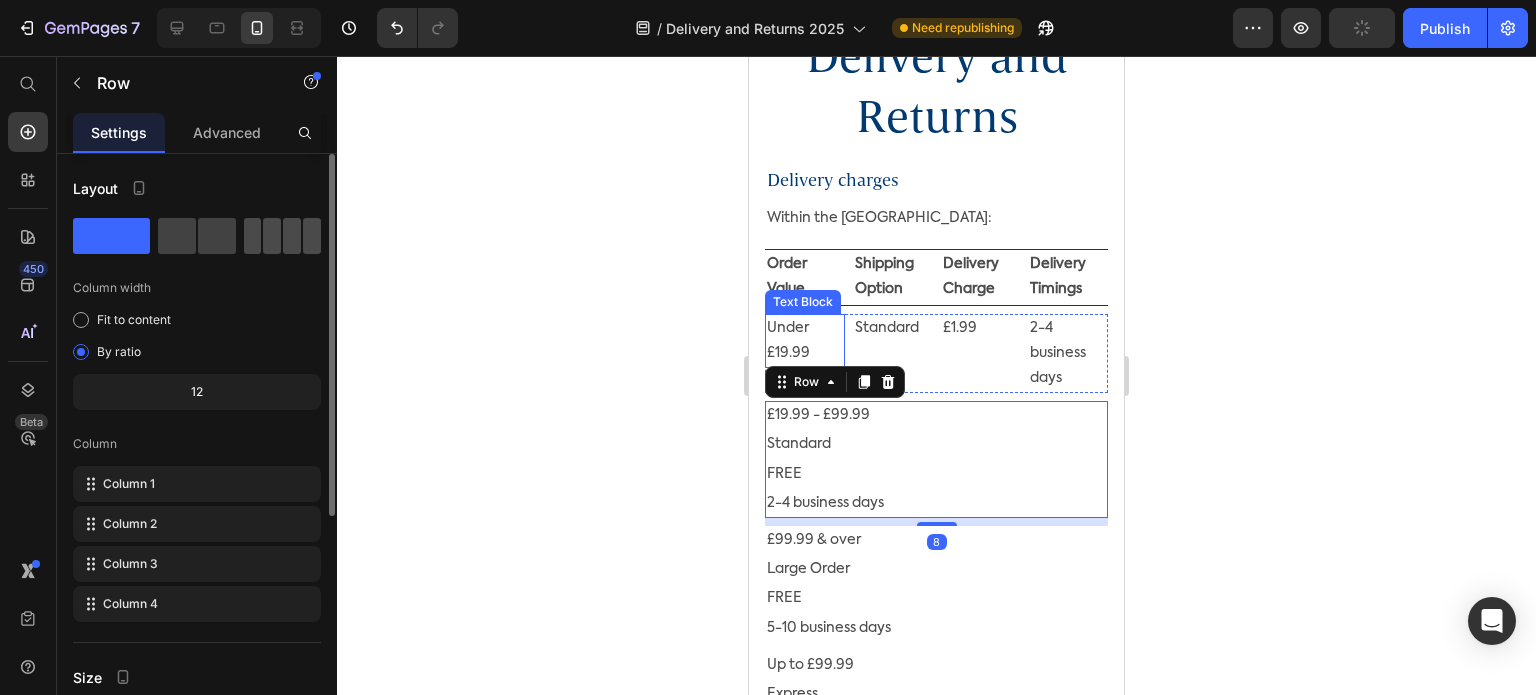 click 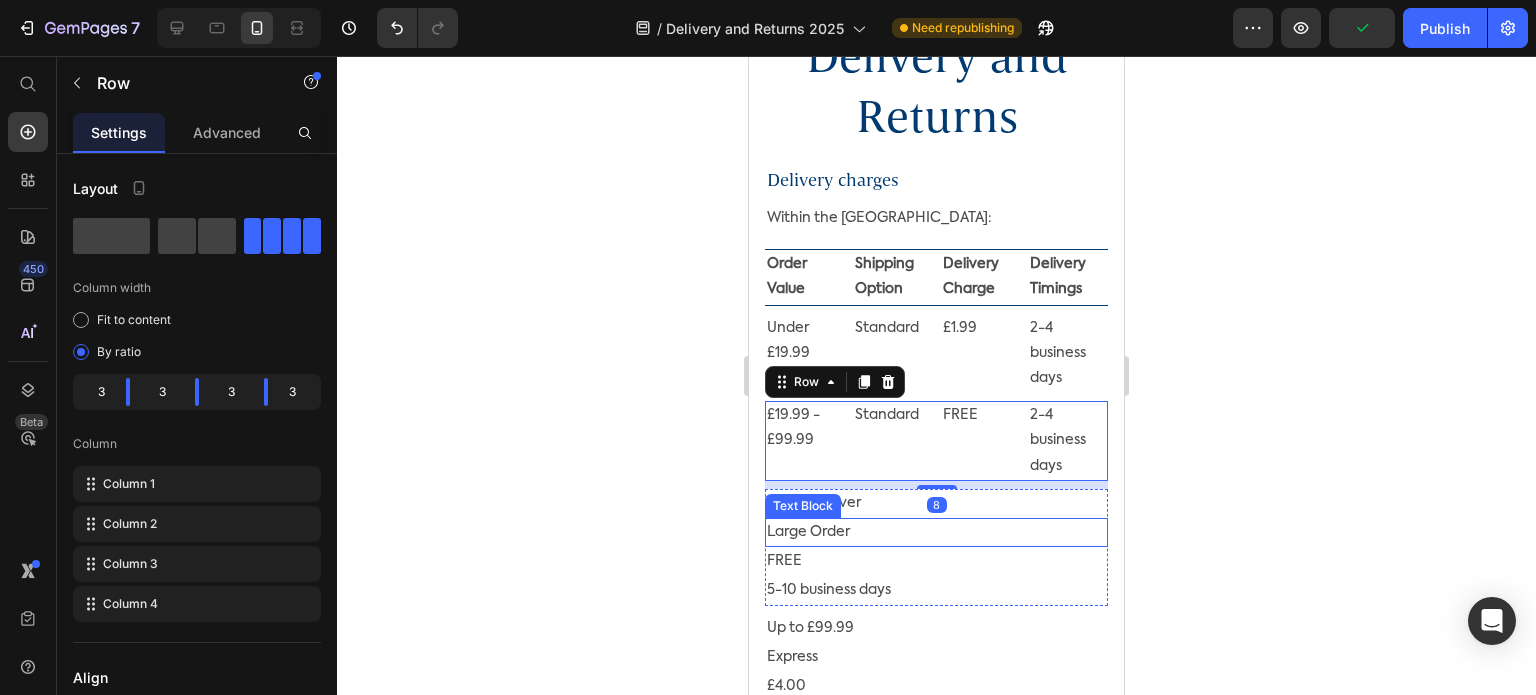 click on "Large Order" at bounding box center [936, 532] 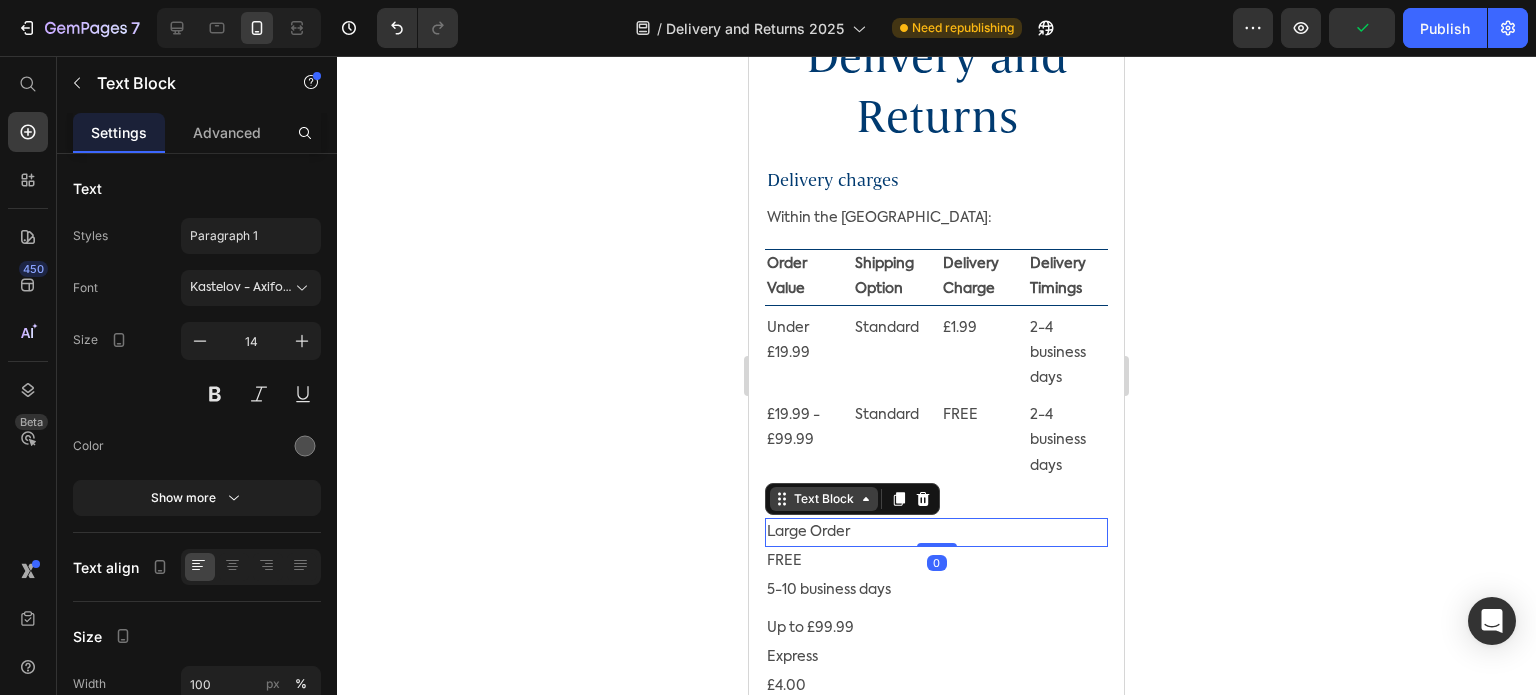 click on "Text Block" at bounding box center [824, 499] 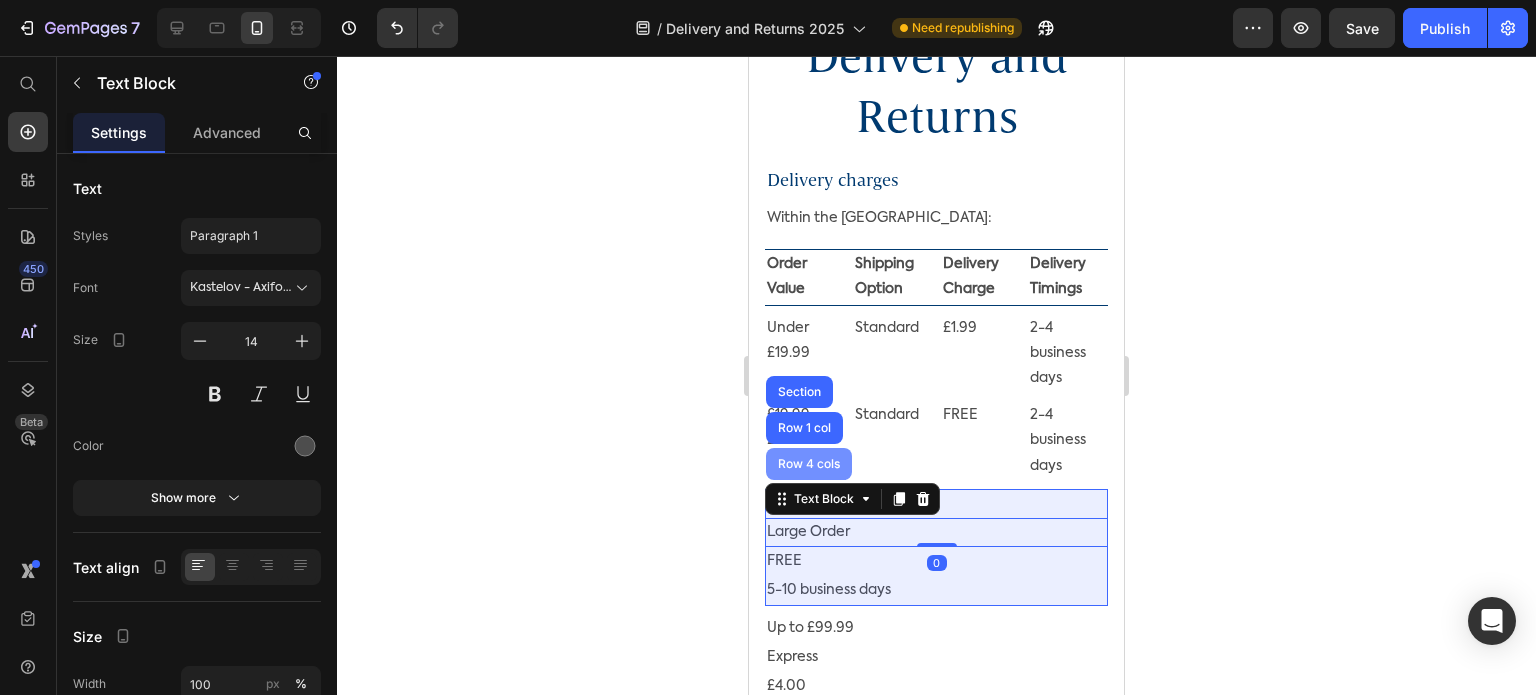 click on "Row 4 cols" at bounding box center [809, 464] 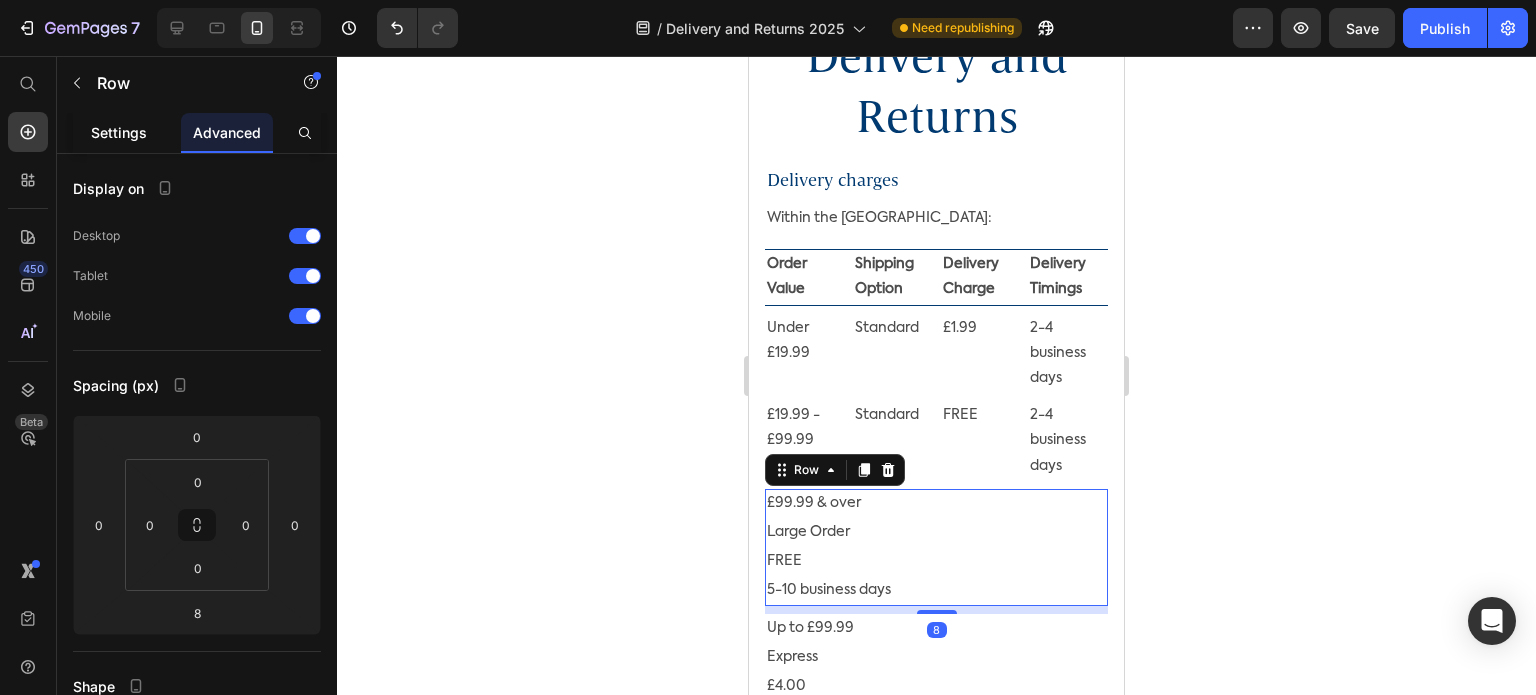 click on "Settings" 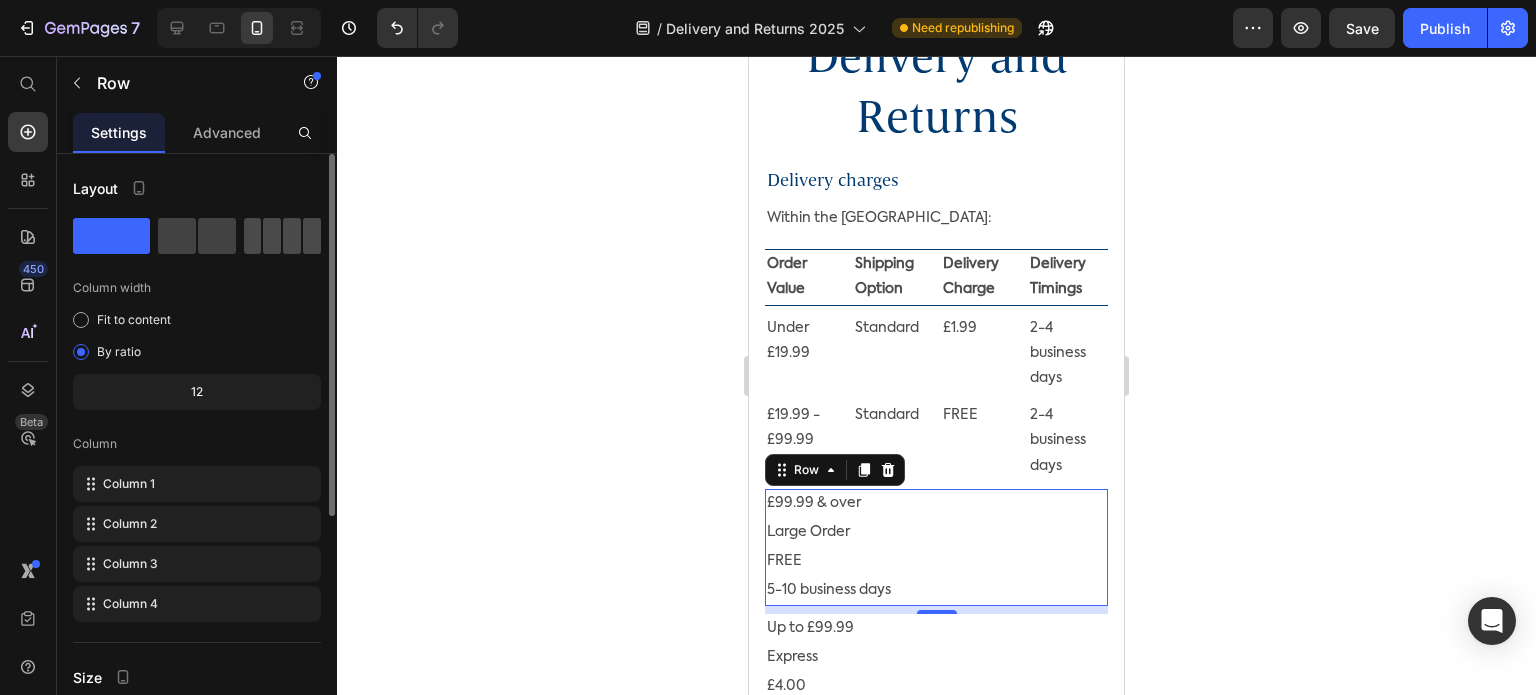 click 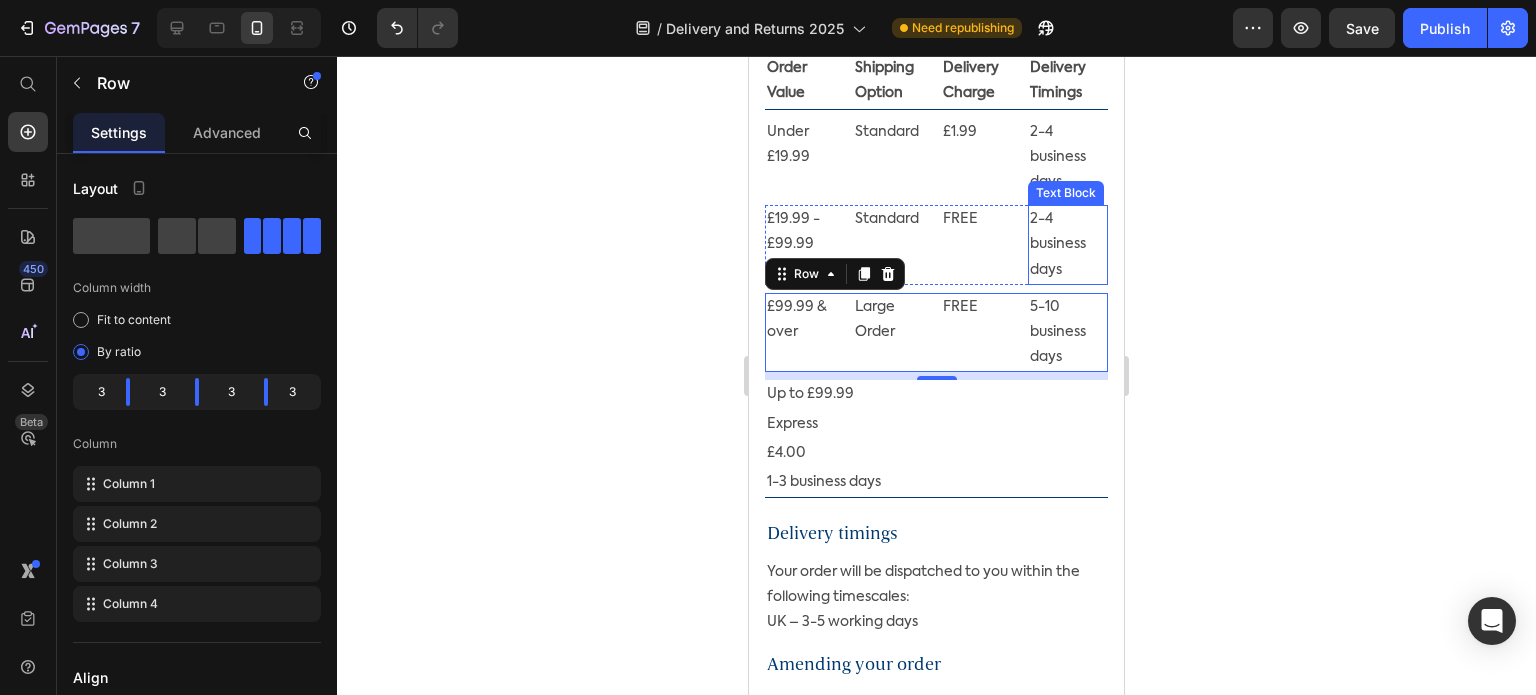 scroll, scrollTop: 300, scrollLeft: 0, axis: vertical 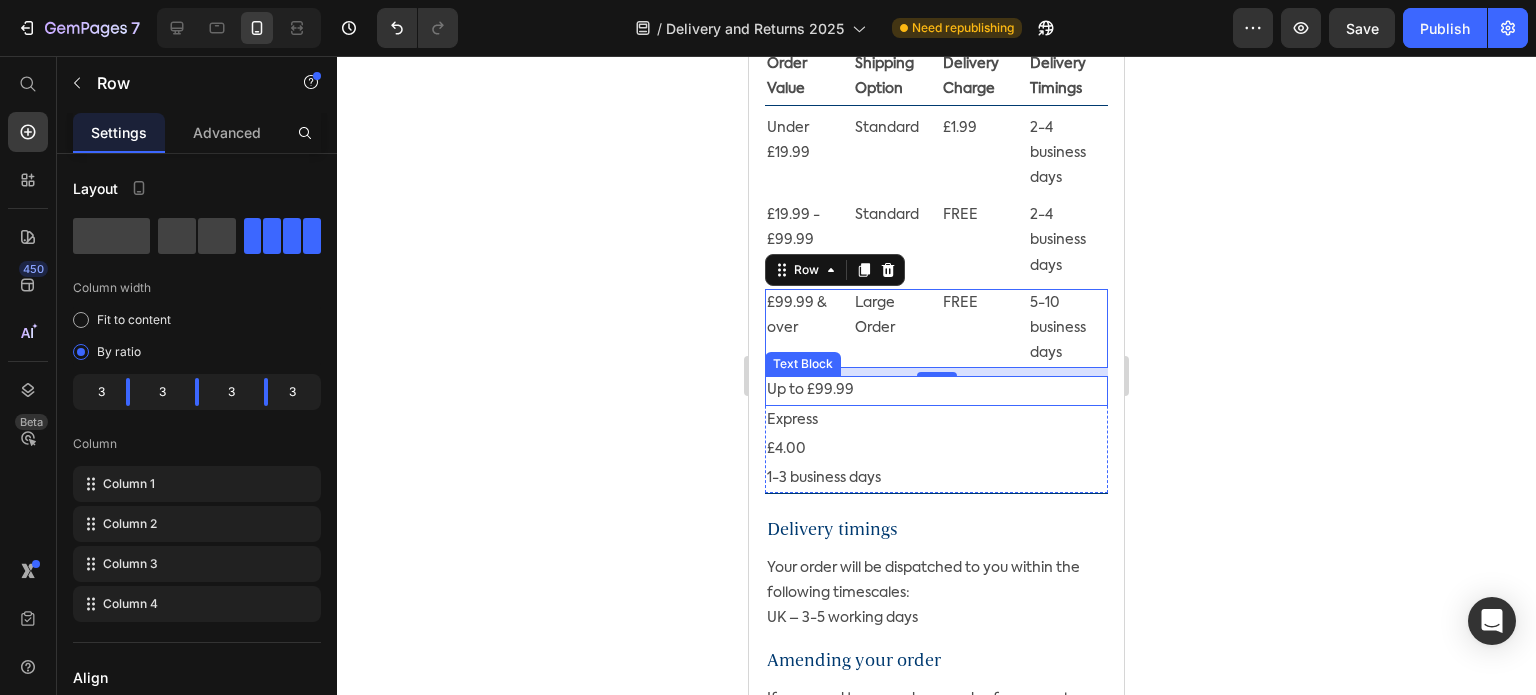 click on "Up to £99.99" at bounding box center [936, 390] 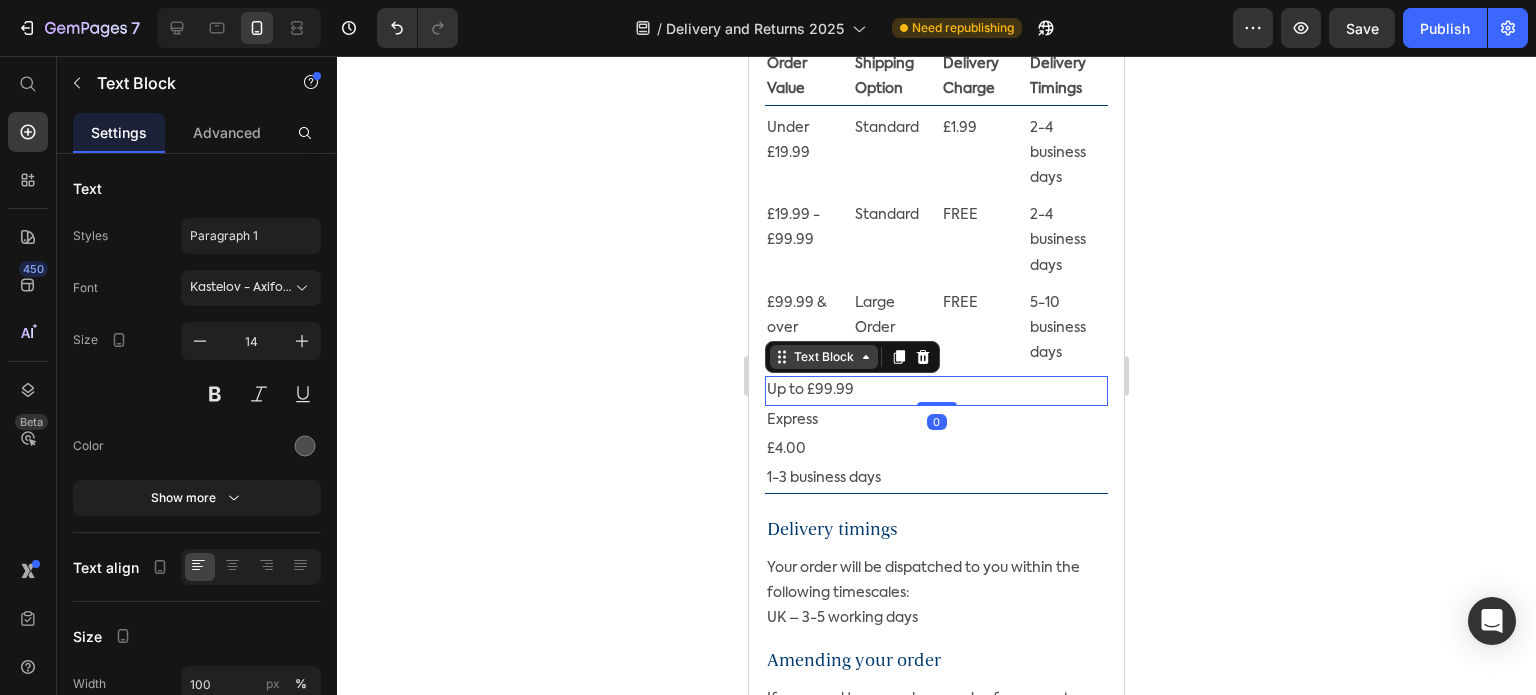 click on "Text Block" at bounding box center (824, 357) 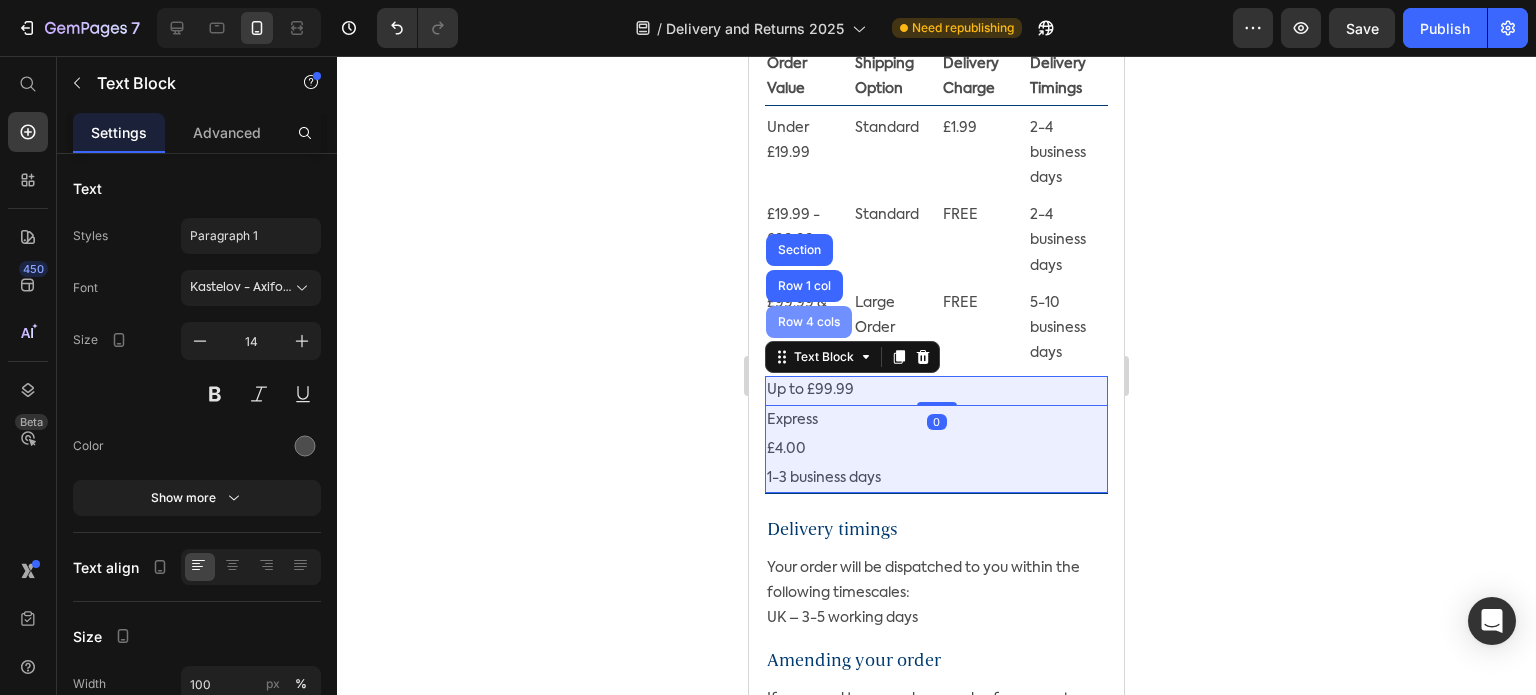 click on "Row 4 cols" at bounding box center [809, 322] 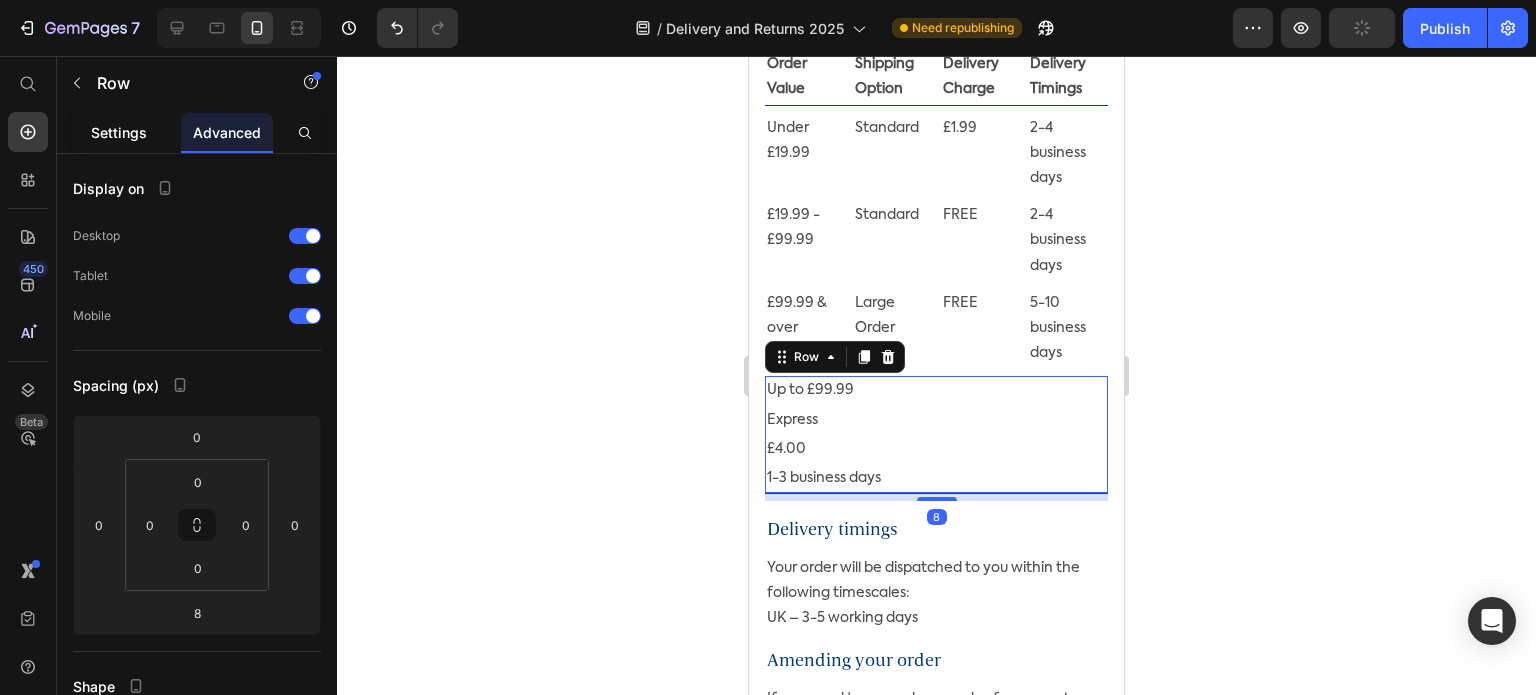 click on "Settings" at bounding box center (119, 132) 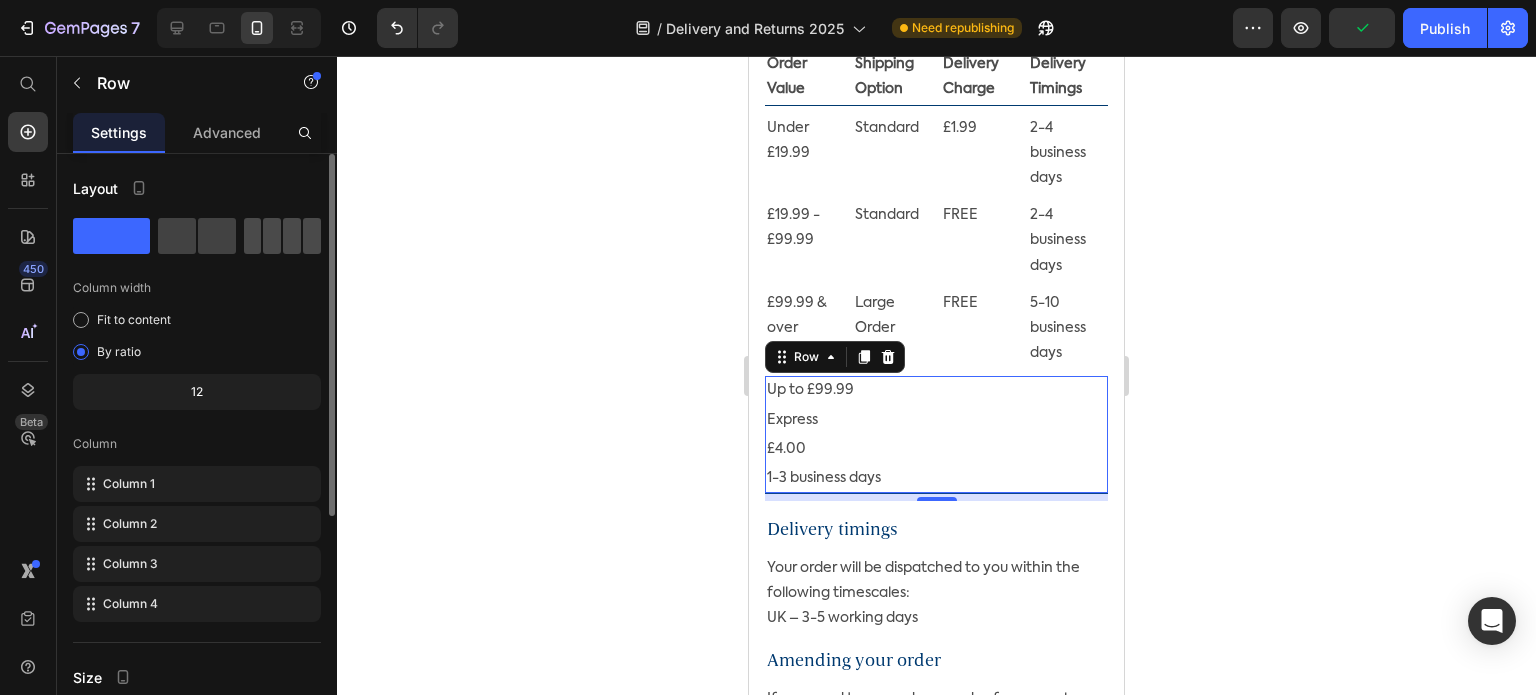 click 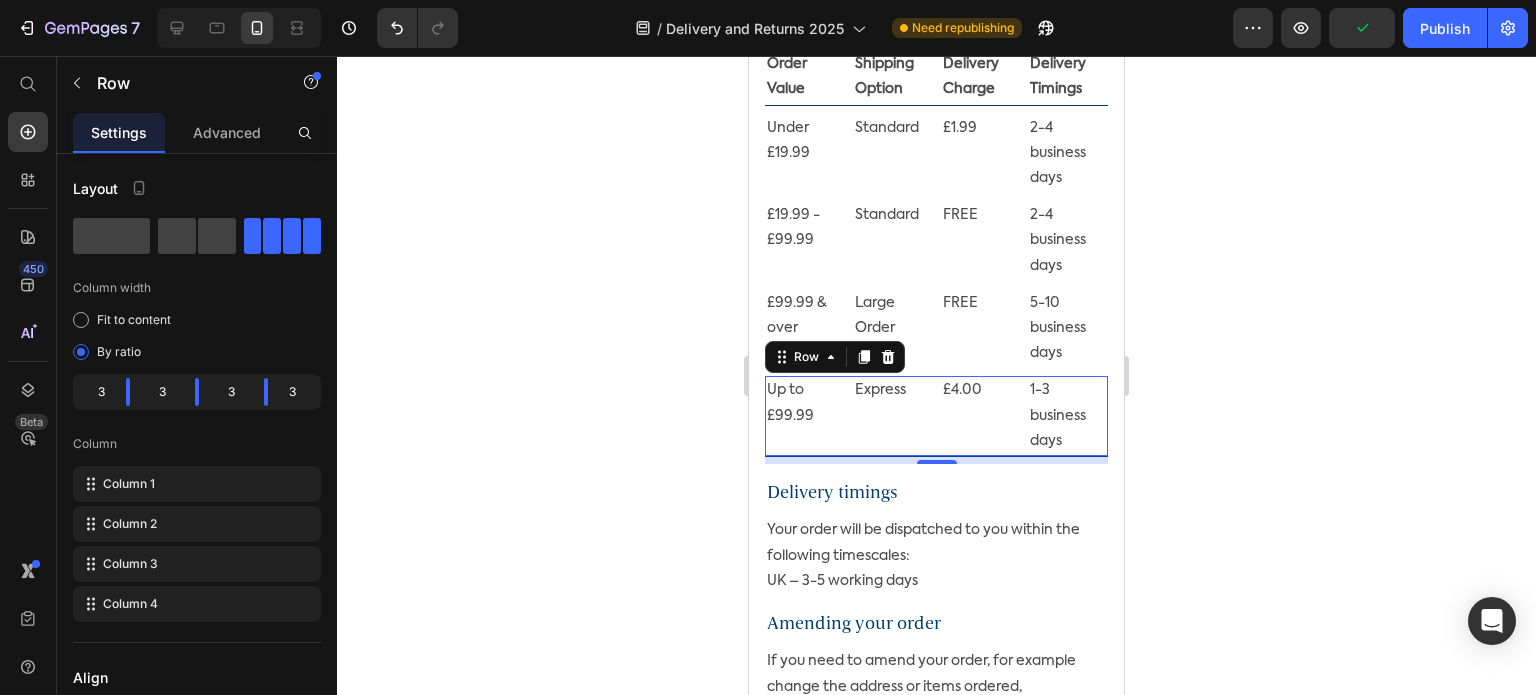 click 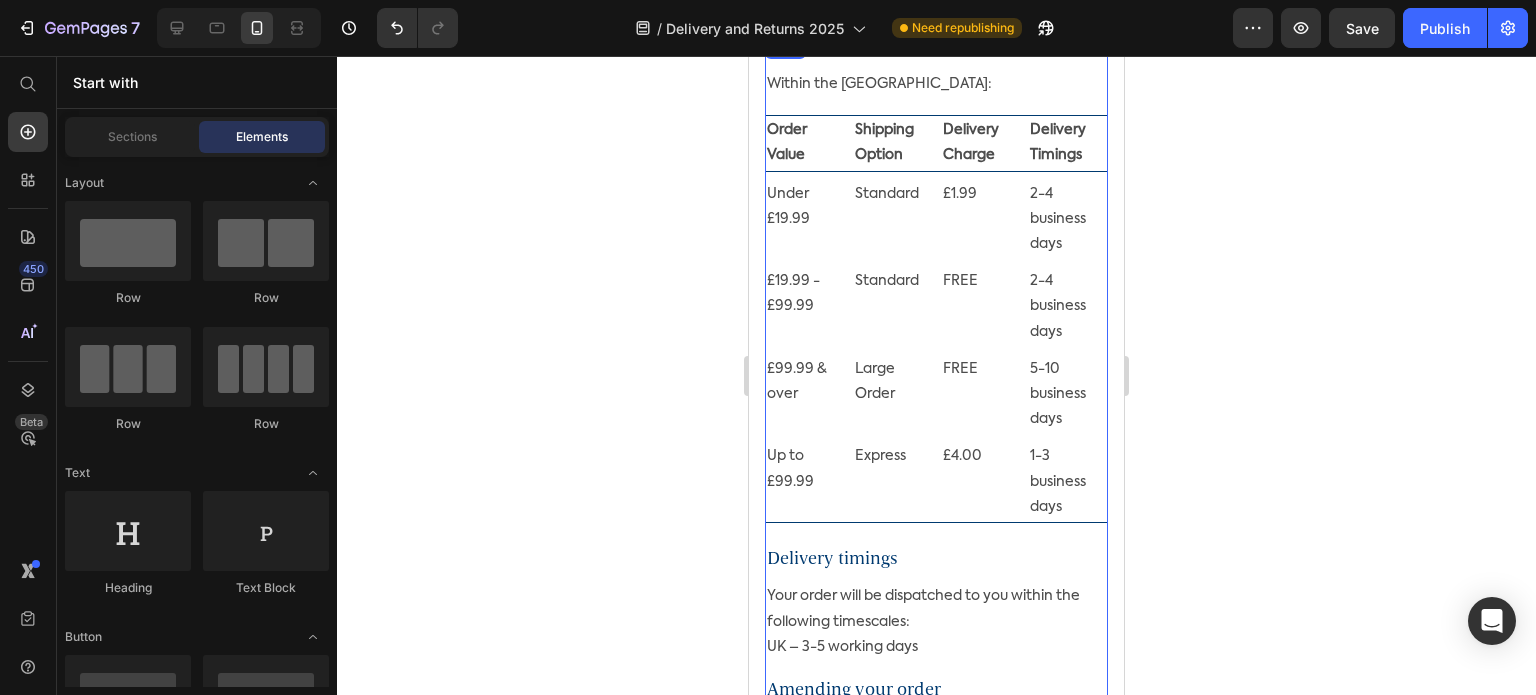 scroll, scrollTop: 200, scrollLeft: 0, axis: vertical 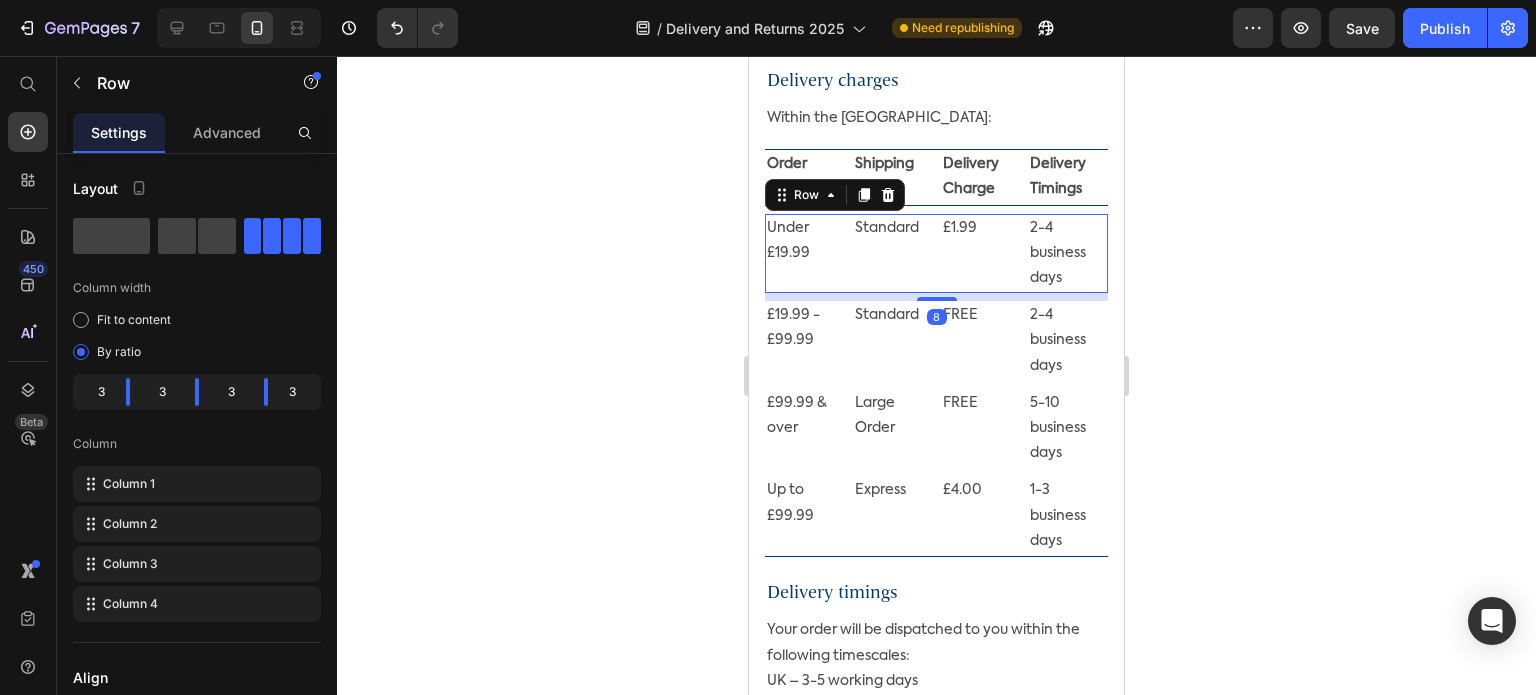 click on "Under £19.99 Text Block" at bounding box center (805, 254) 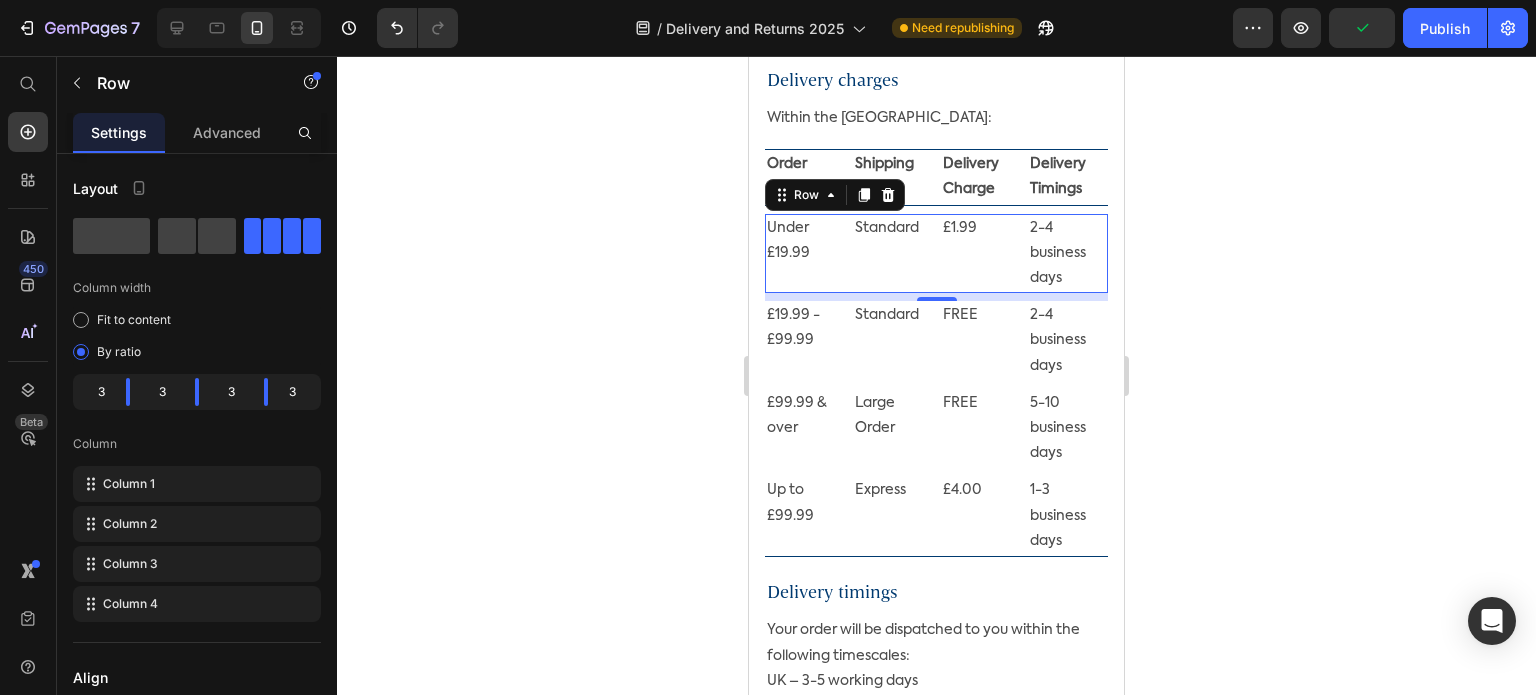 click 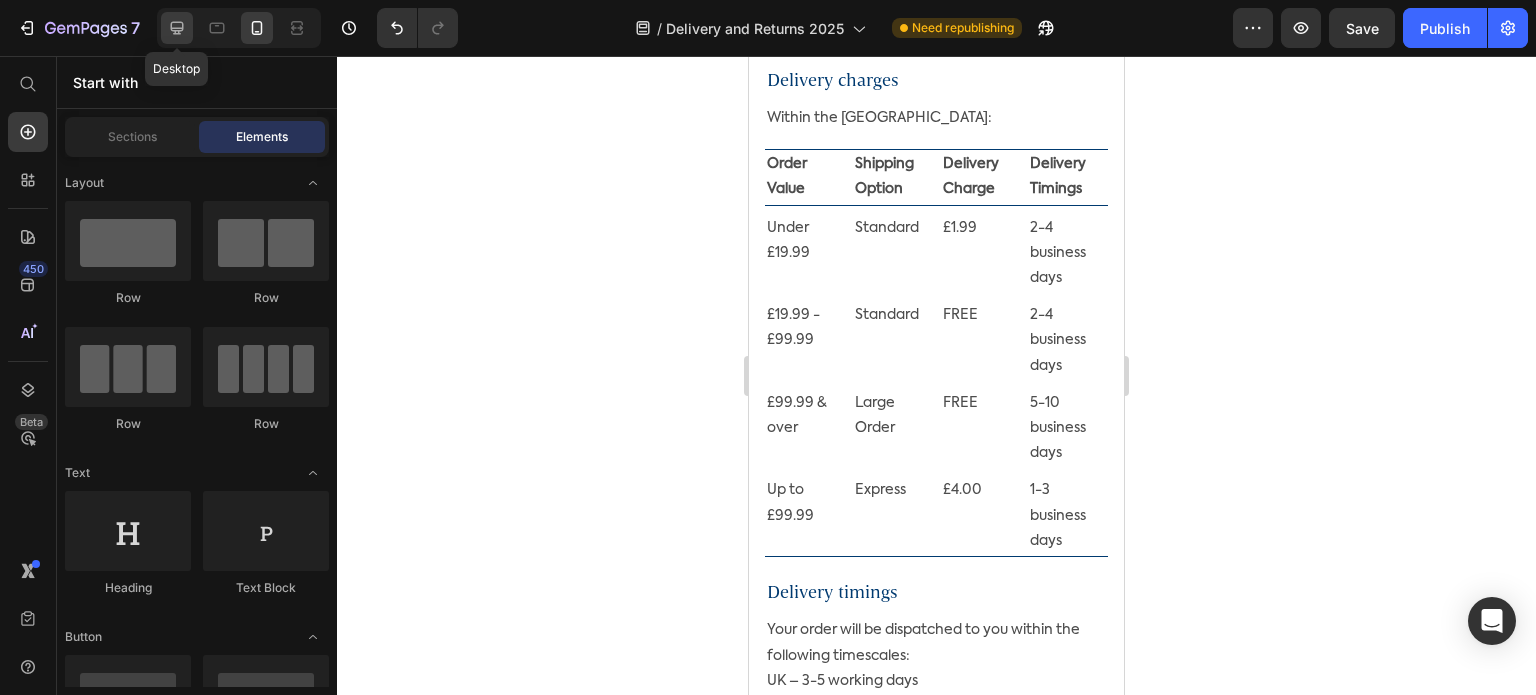 click 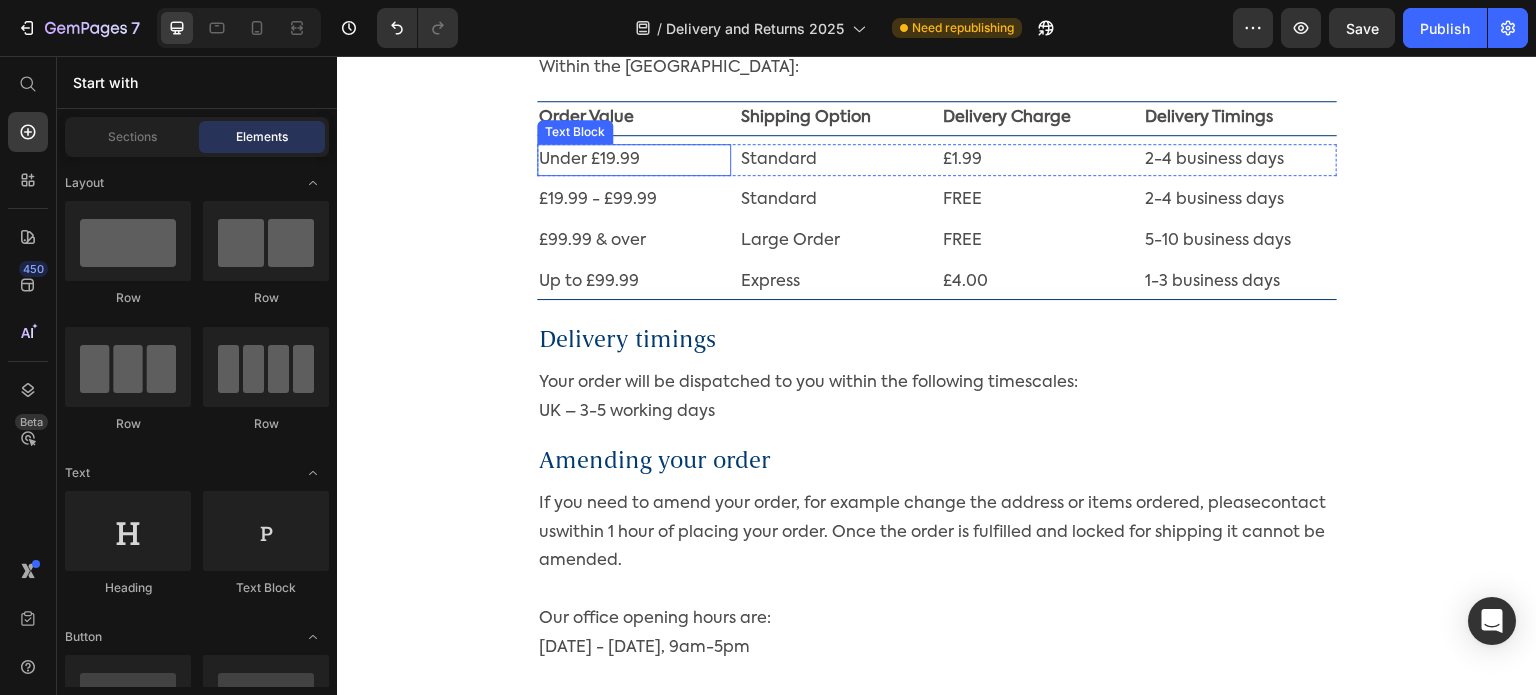 click on "Under £19.99" at bounding box center [634, 160] 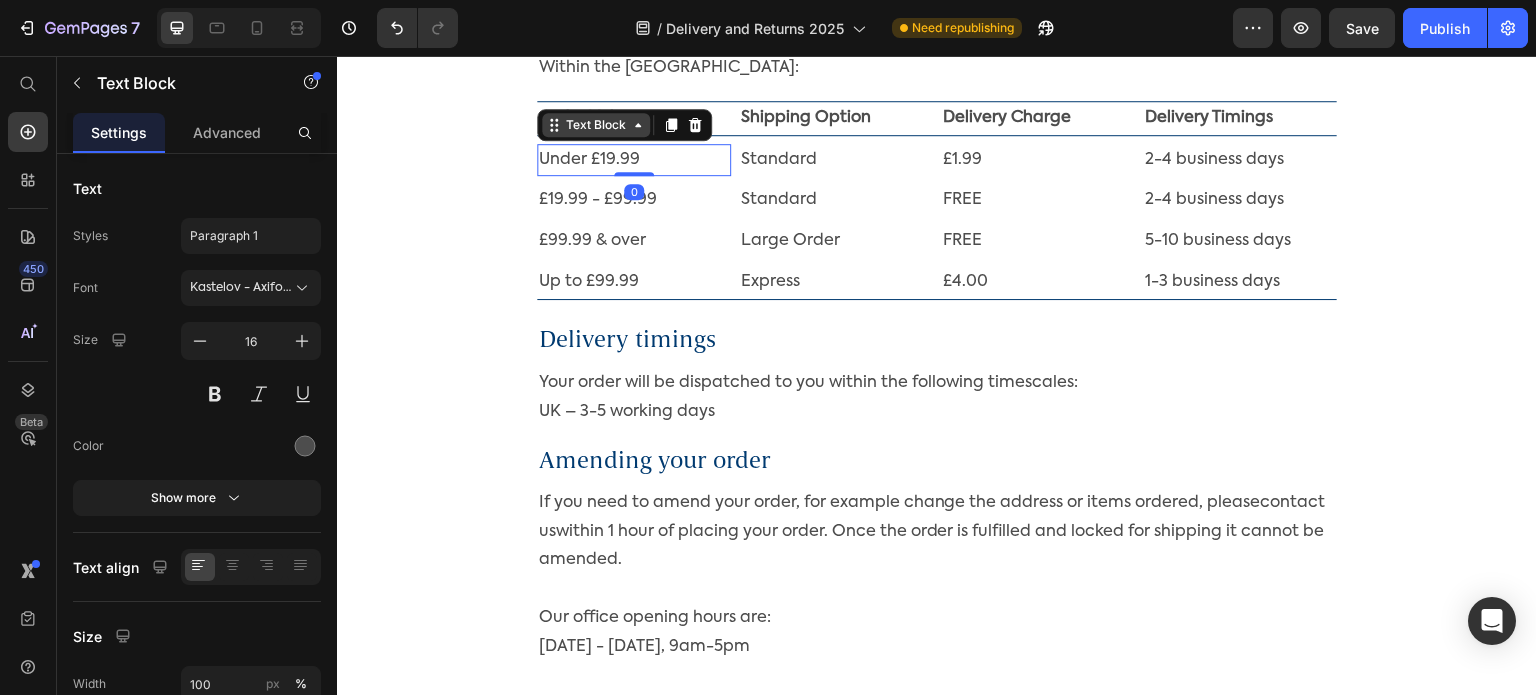 click on "Text Block" at bounding box center (596, 125) 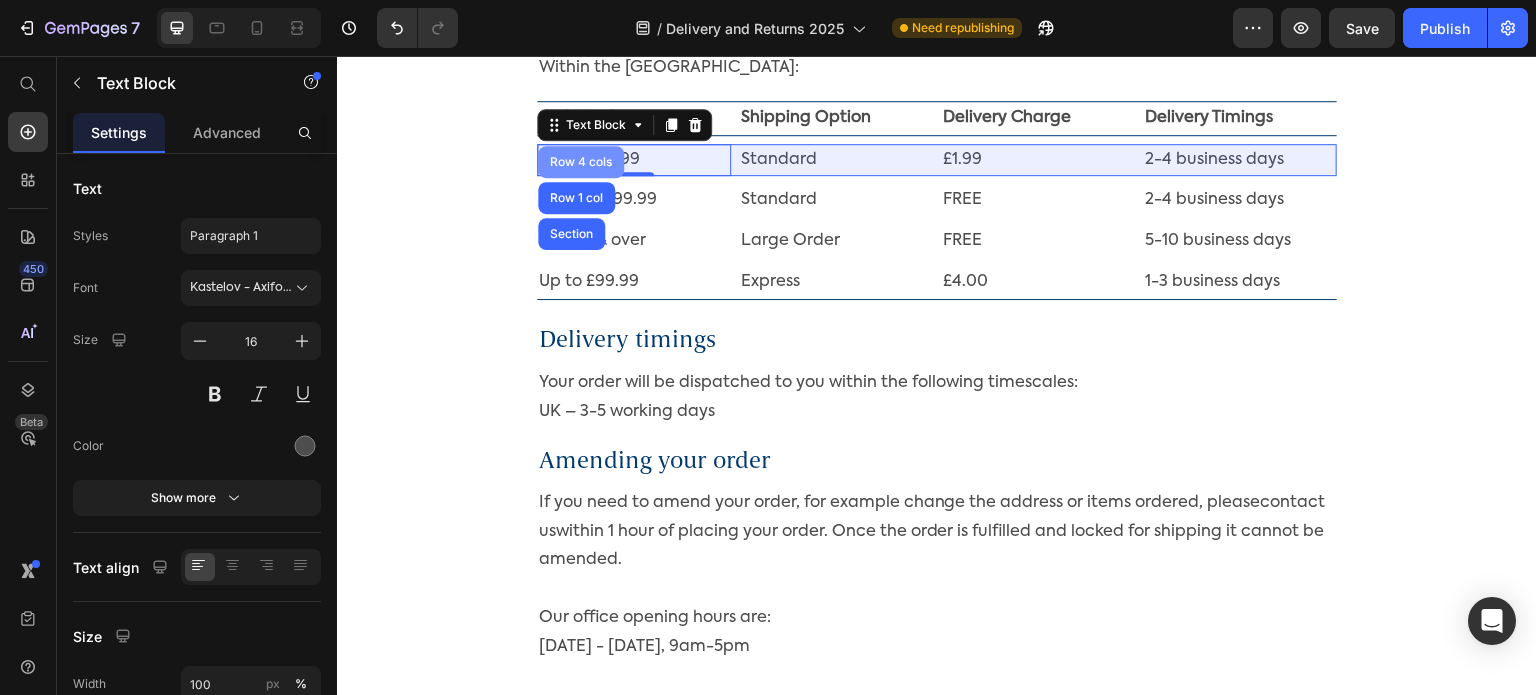 click on "Row 4 cols" at bounding box center (581, 162) 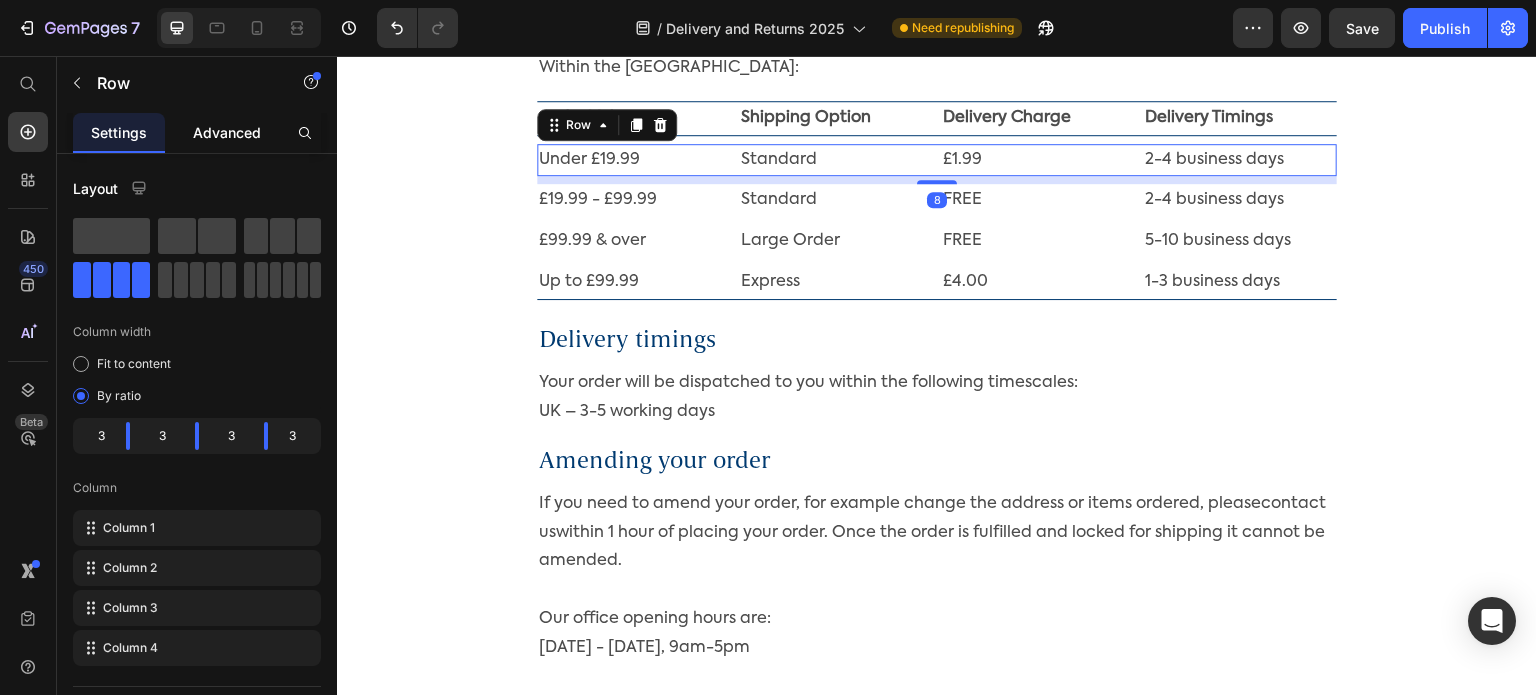 click on "Advanced" at bounding box center [227, 132] 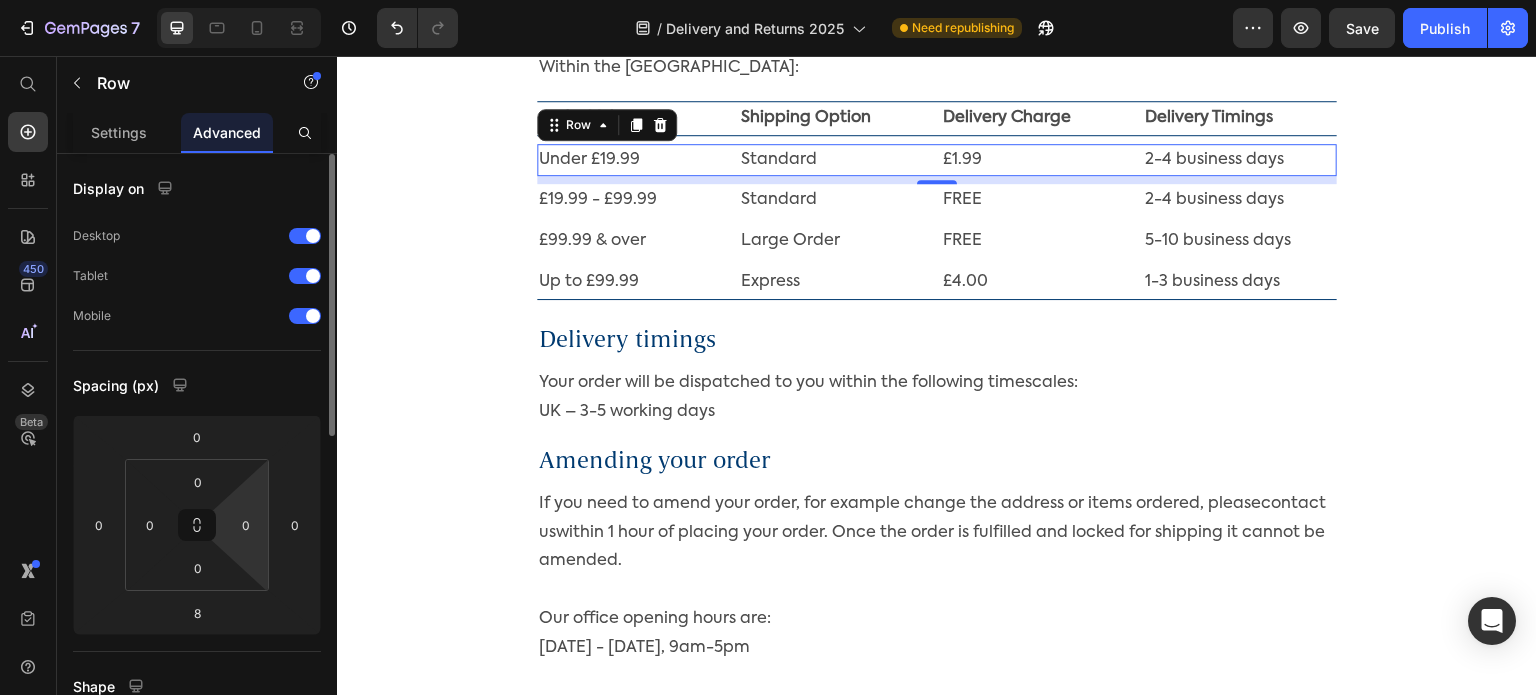 scroll, scrollTop: 300, scrollLeft: 0, axis: vertical 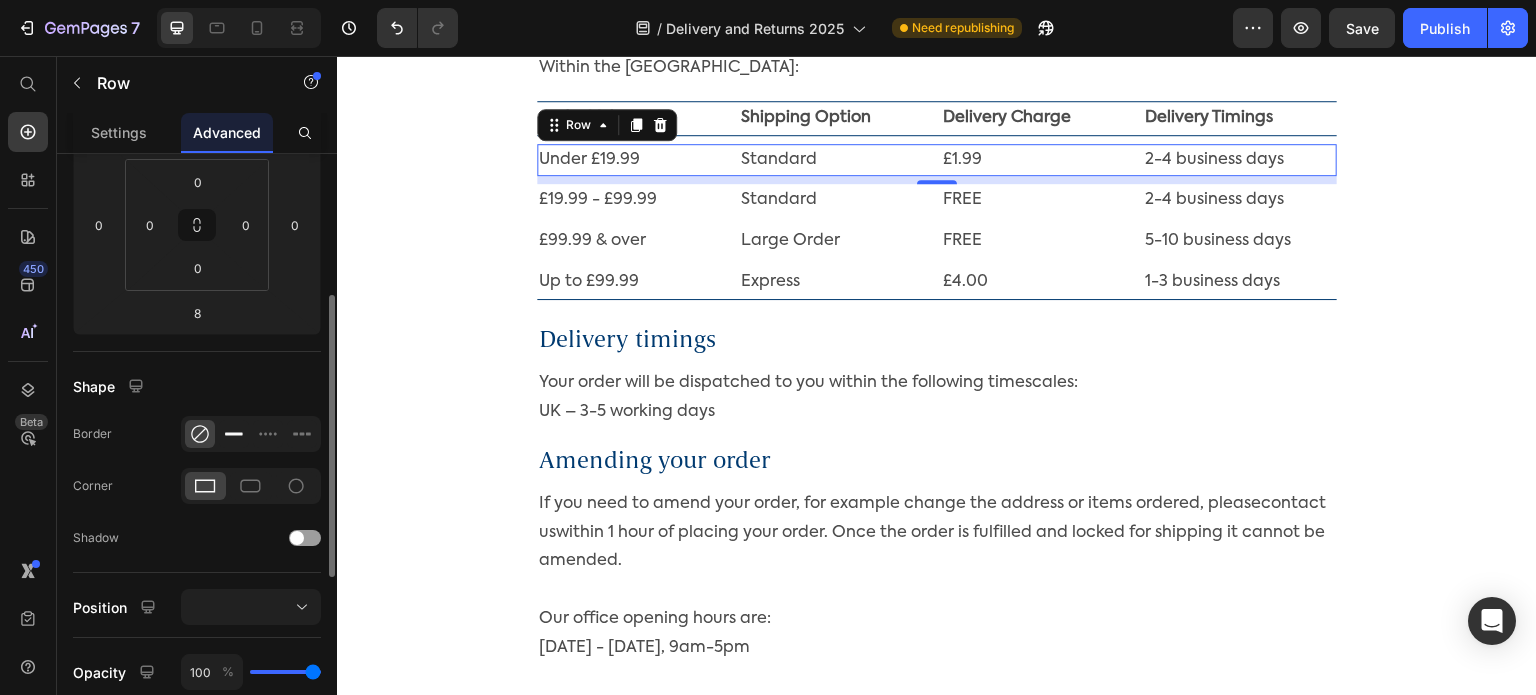 click 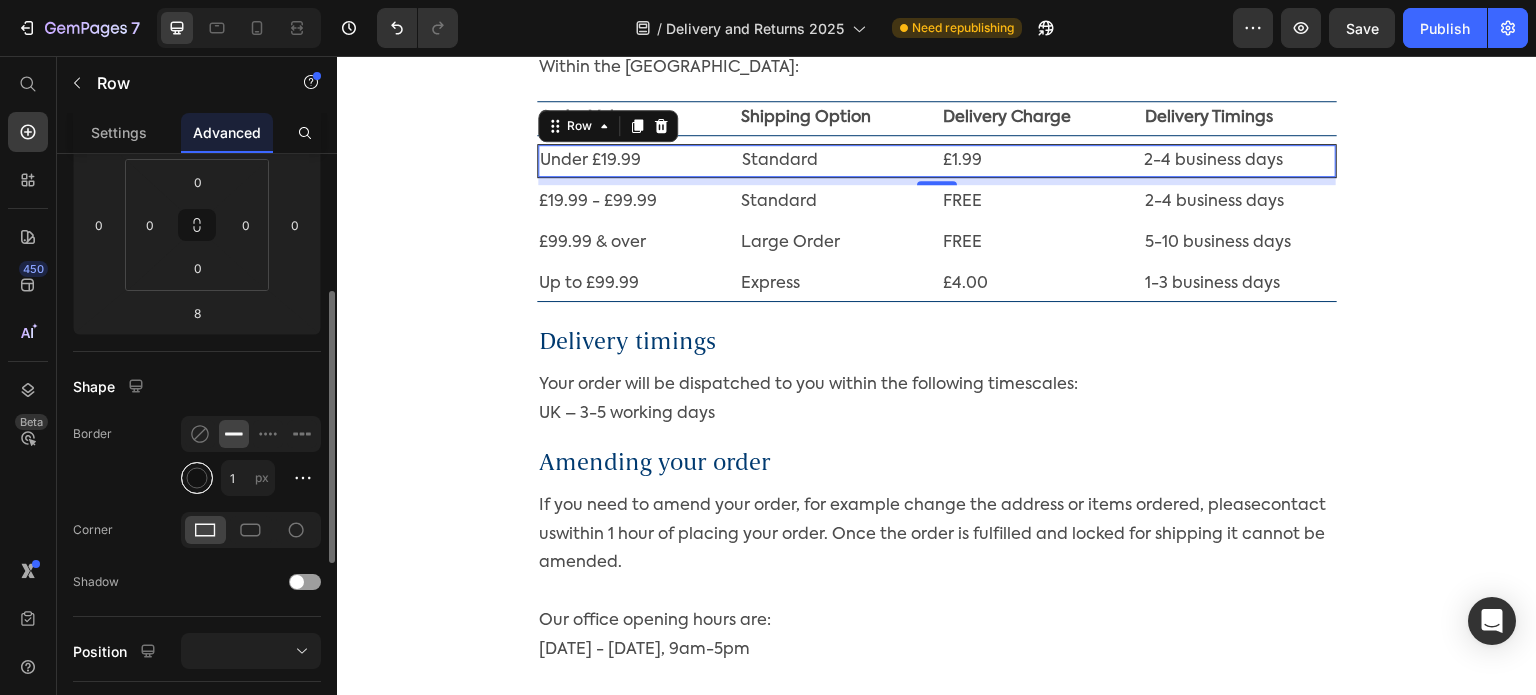 click at bounding box center (197, 478) 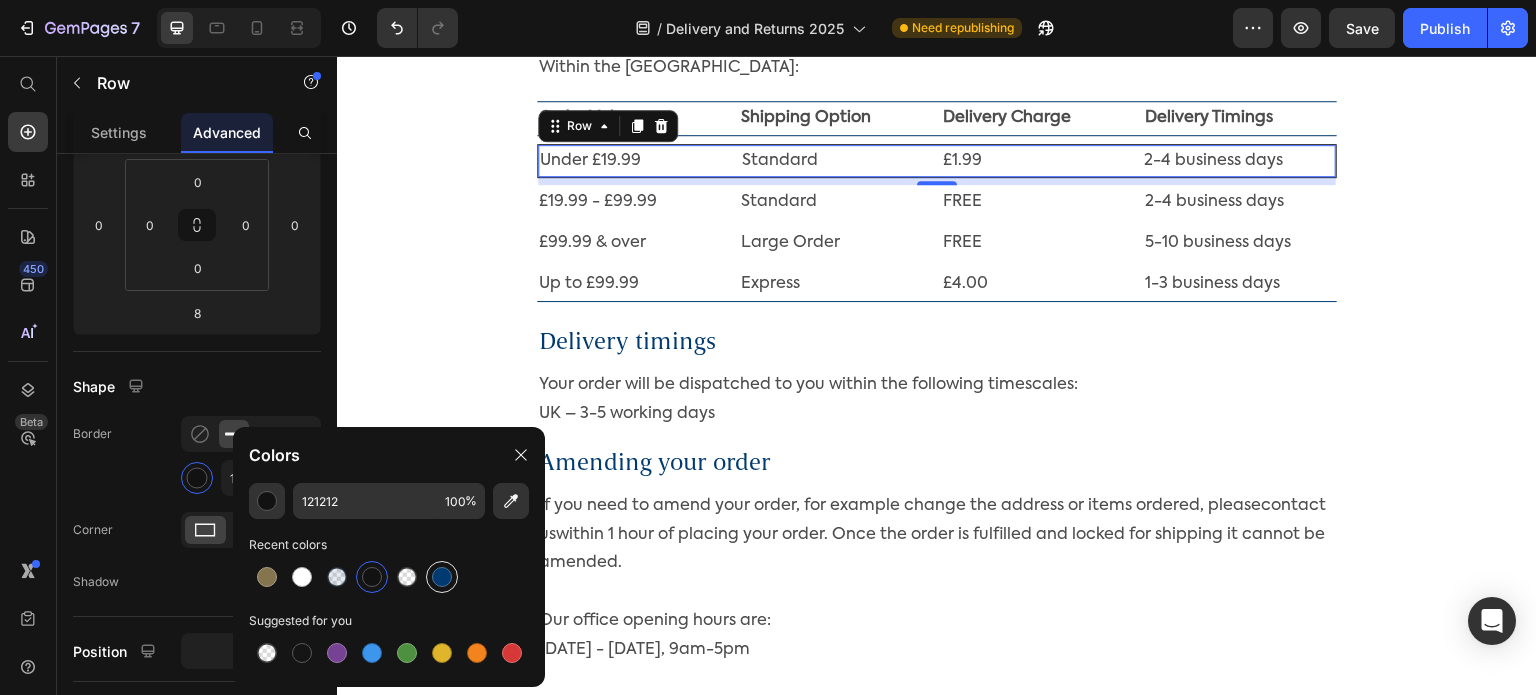 click at bounding box center (442, 577) 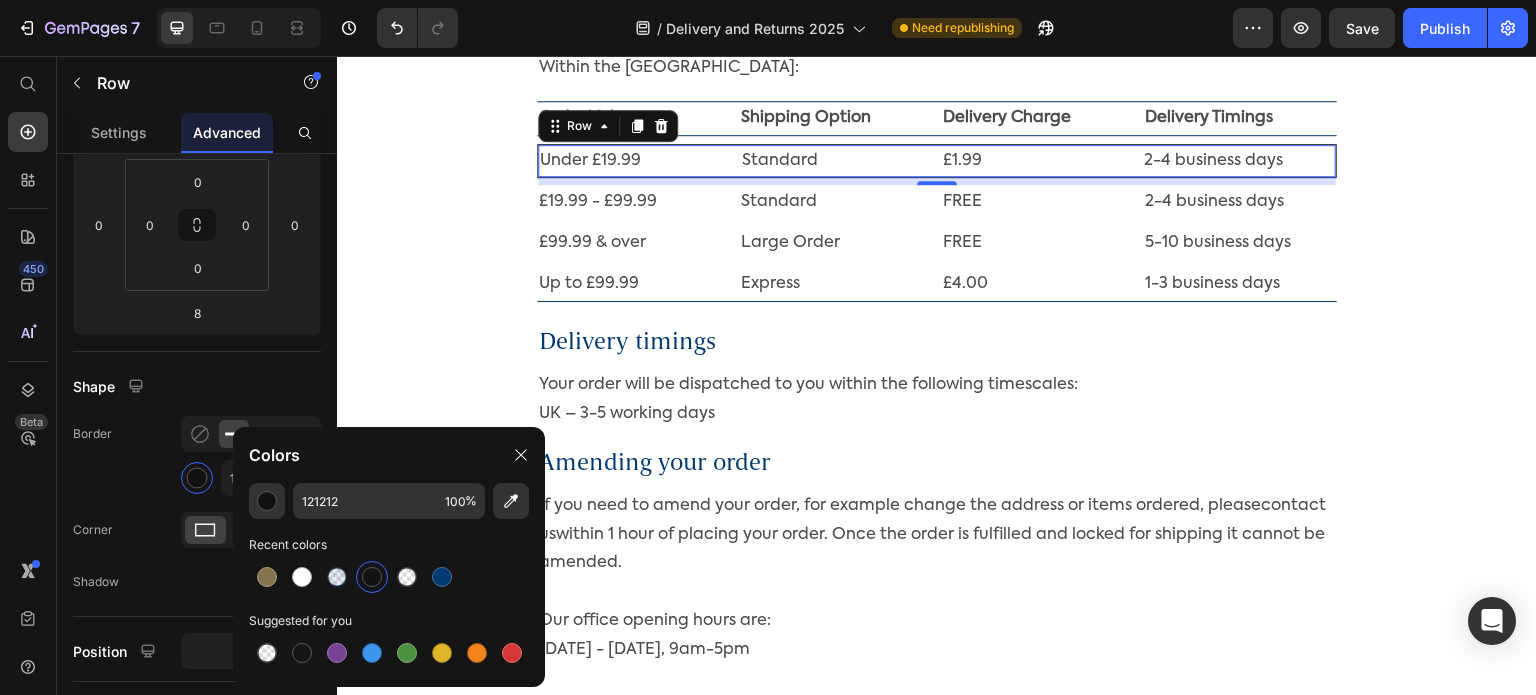 type on "003A70" 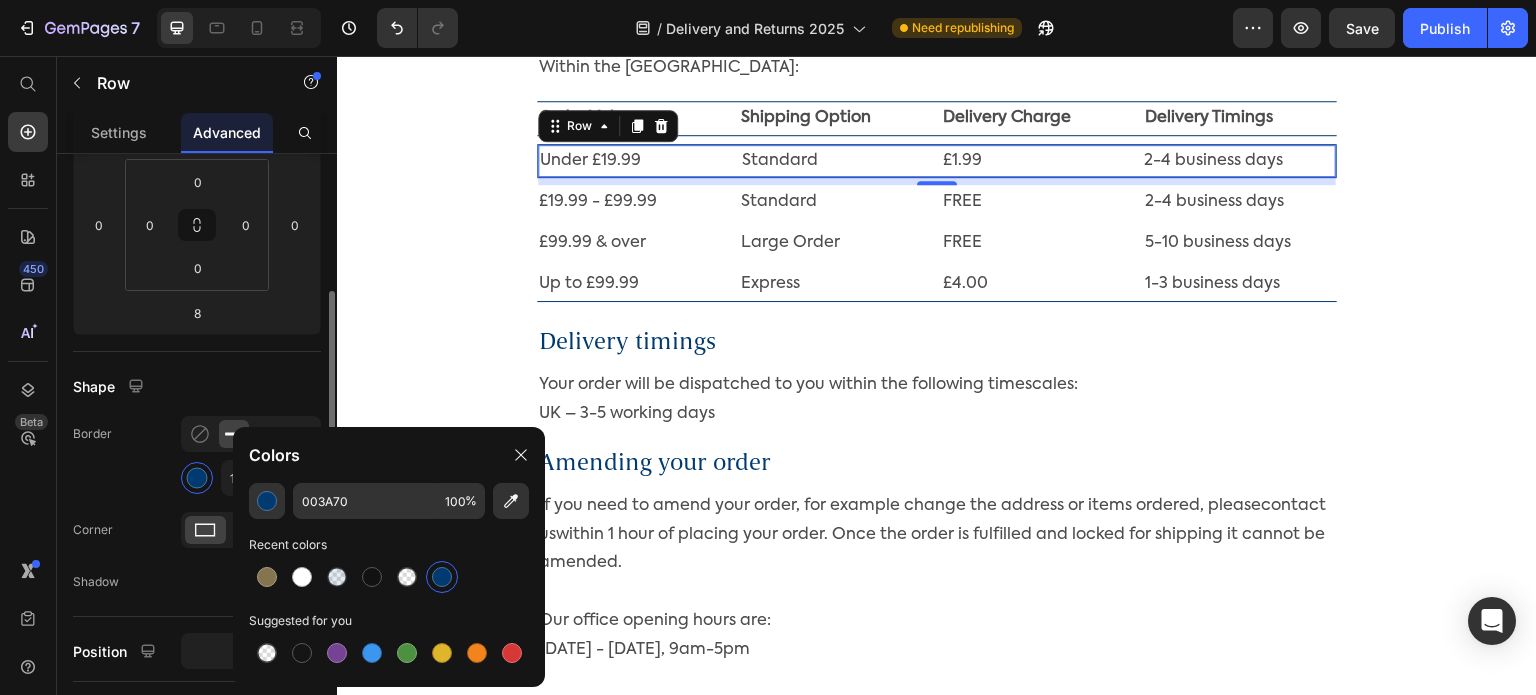 click on "Border 1 px" 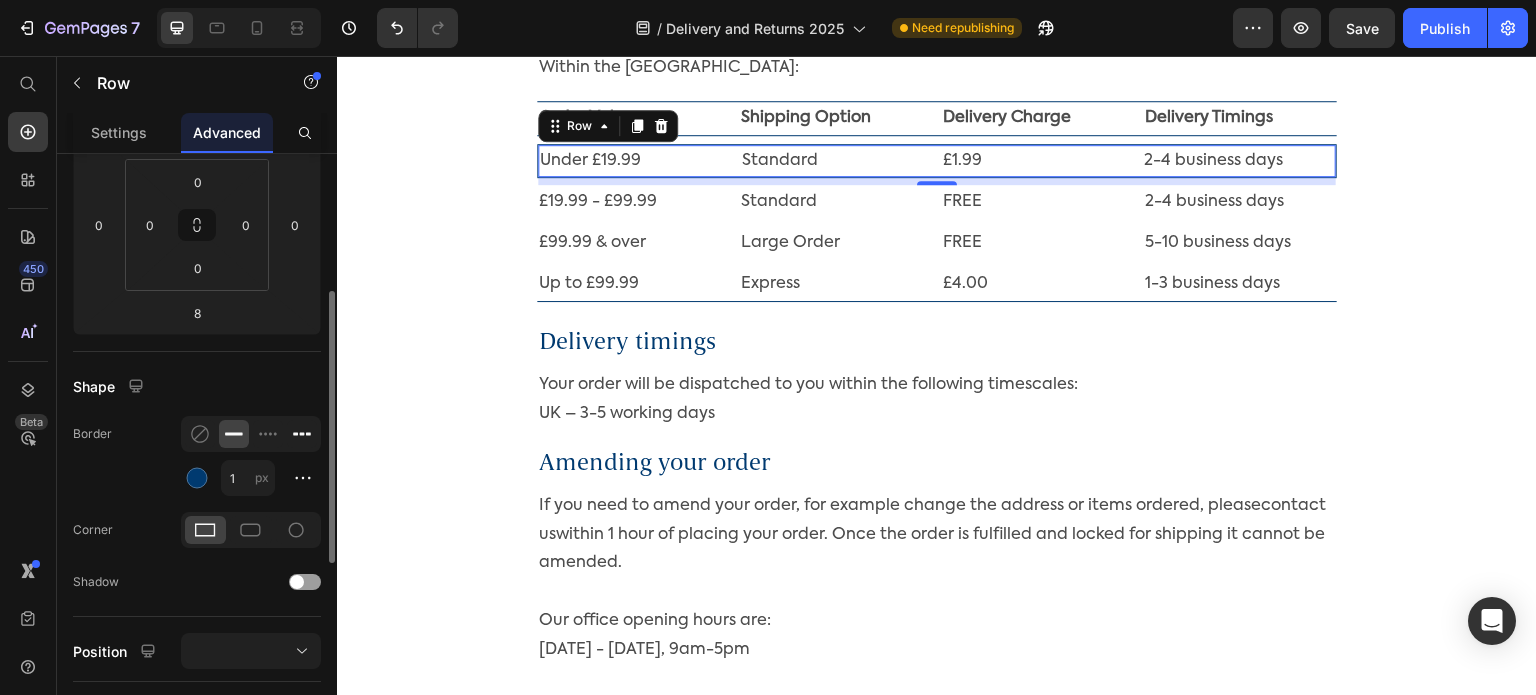 click 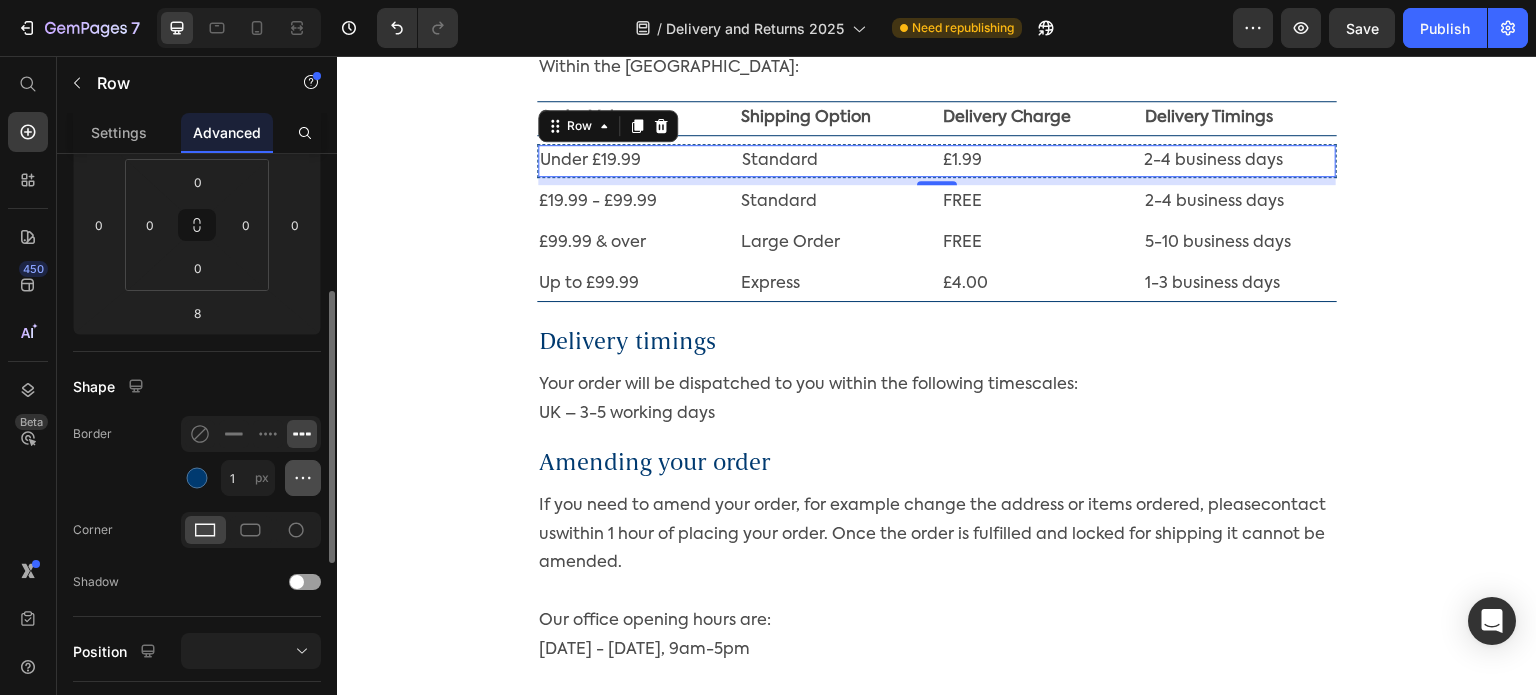 click 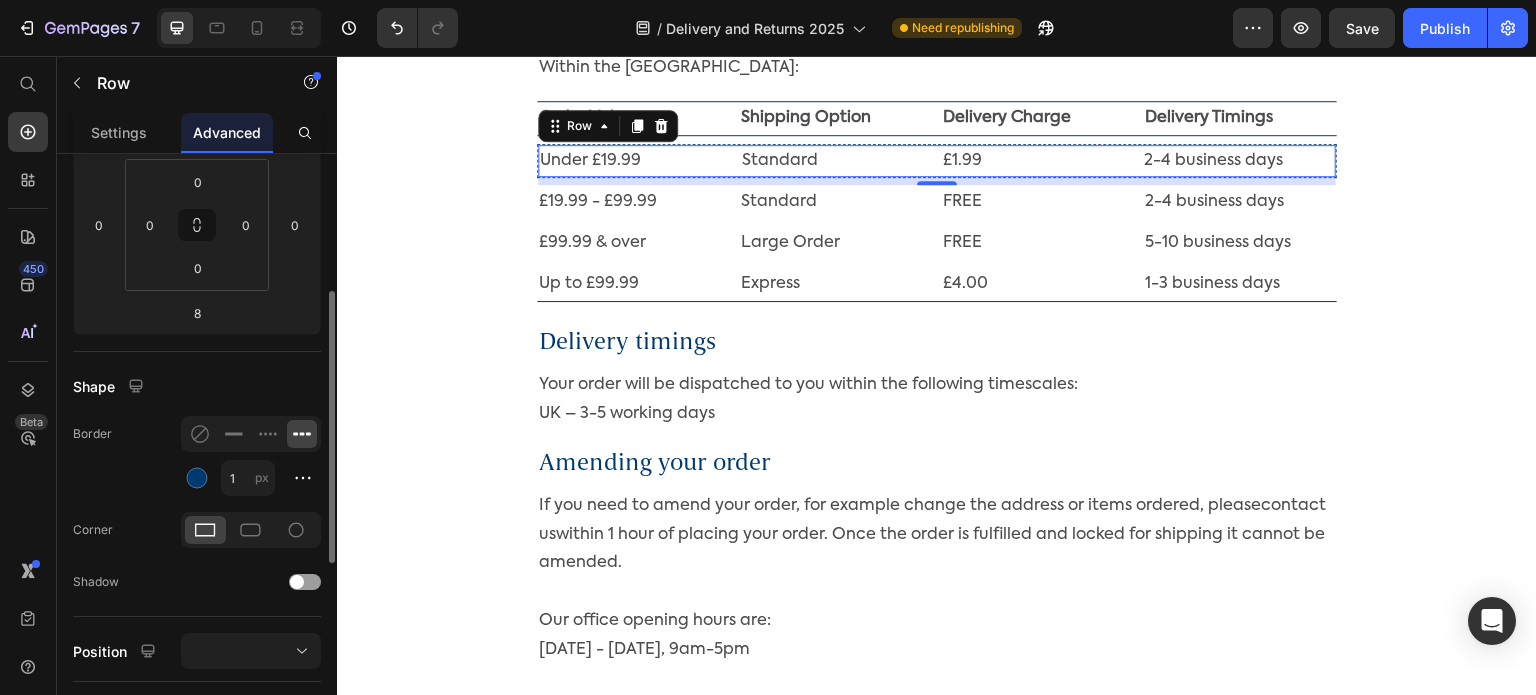 click on "Border 1 px" 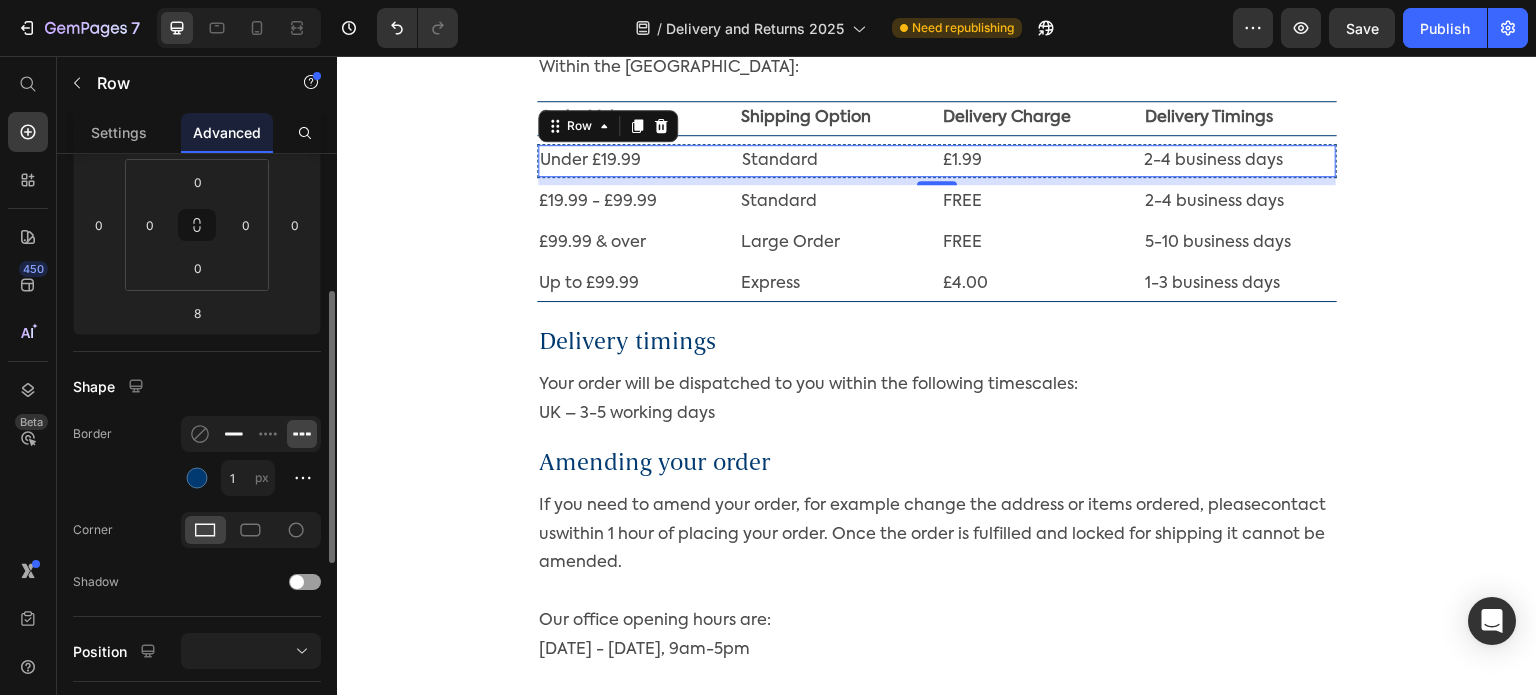 click 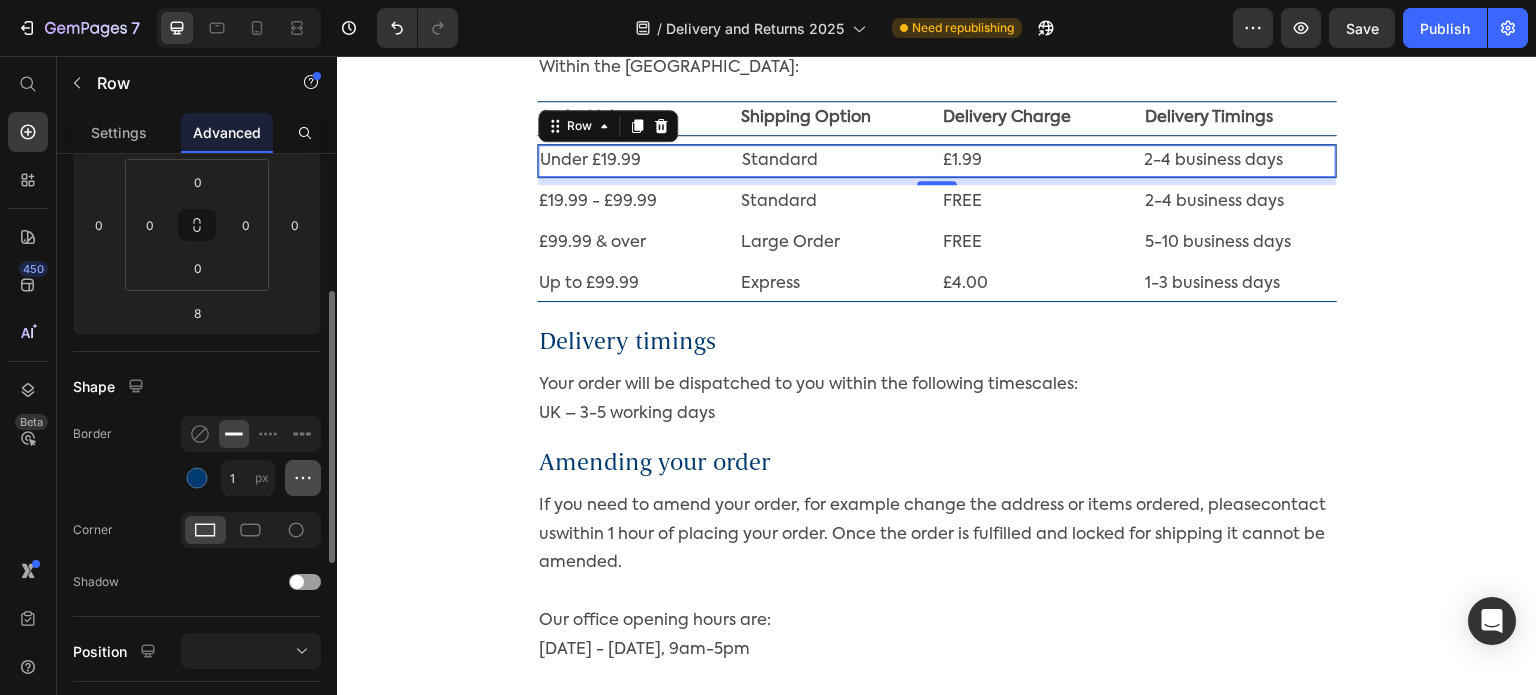 click 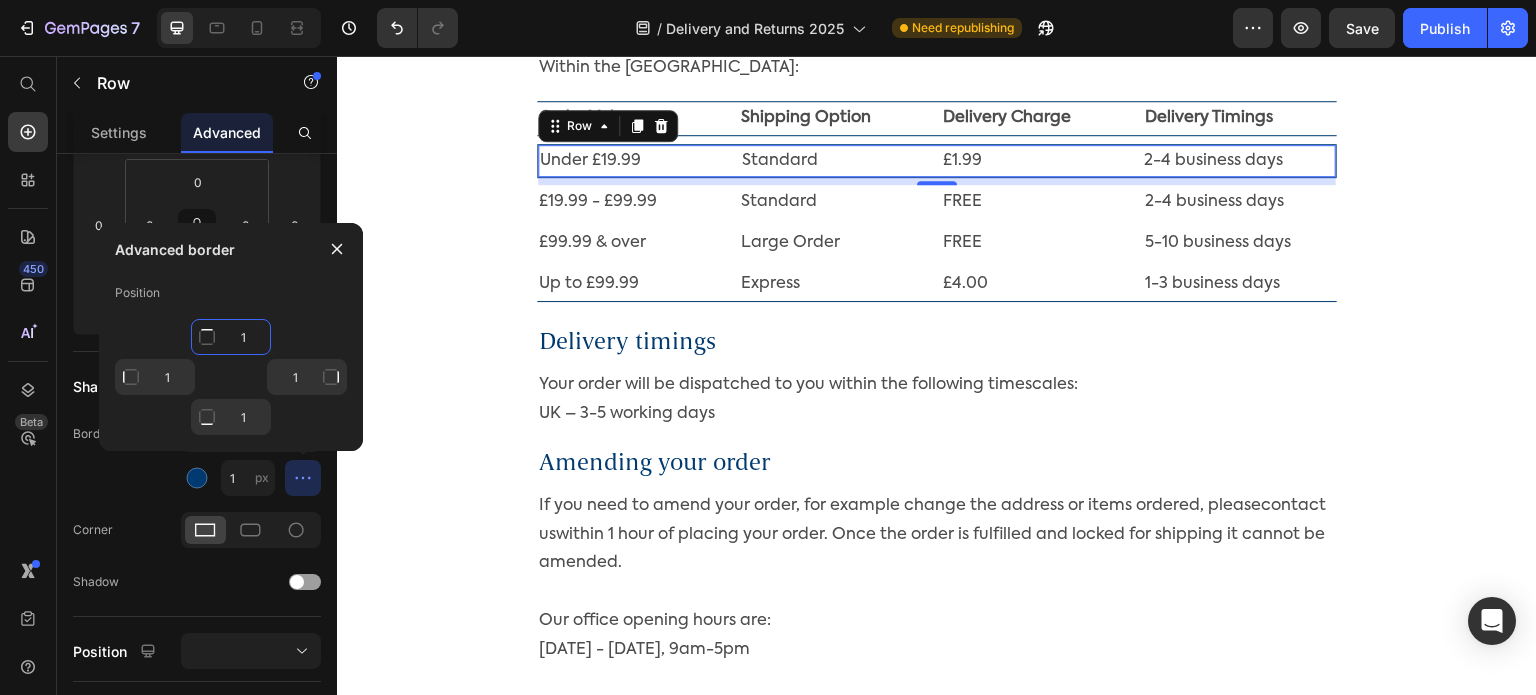 click on "1" 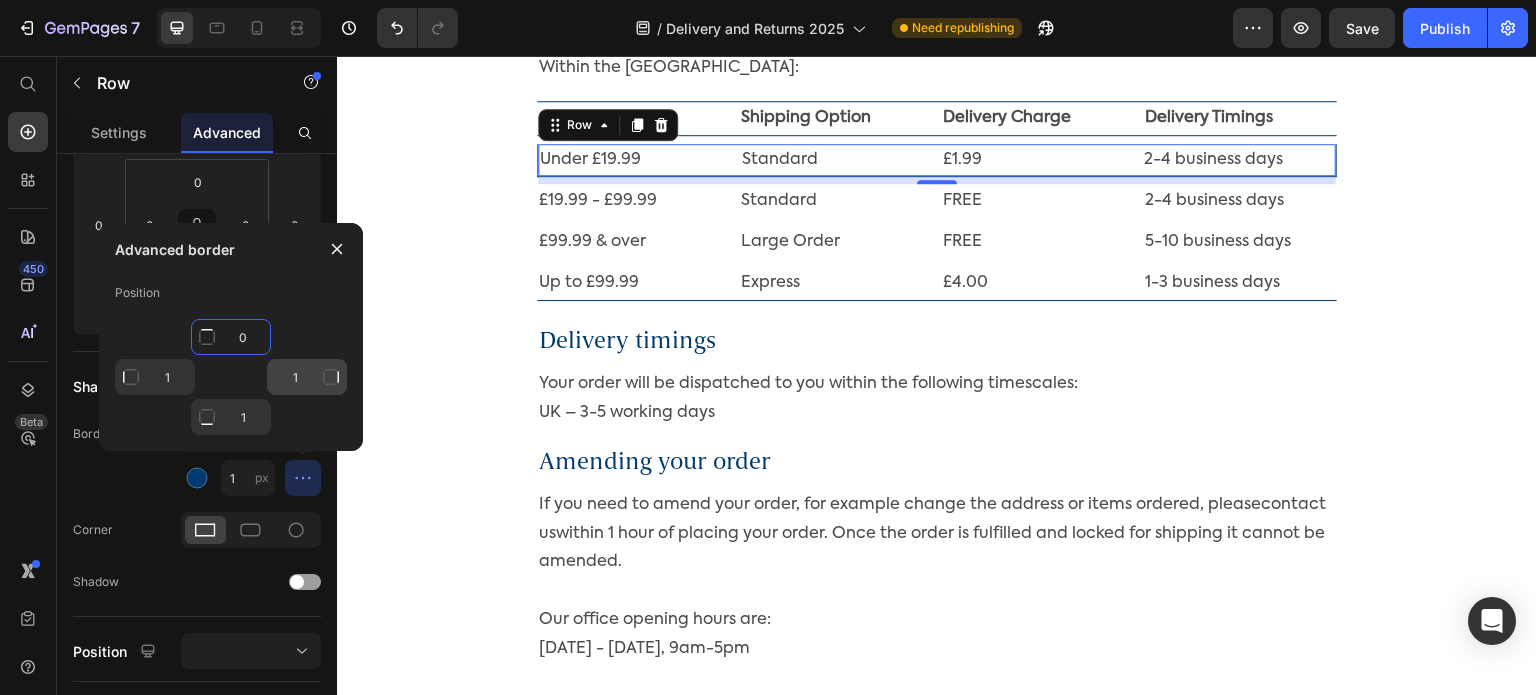 type on "0" 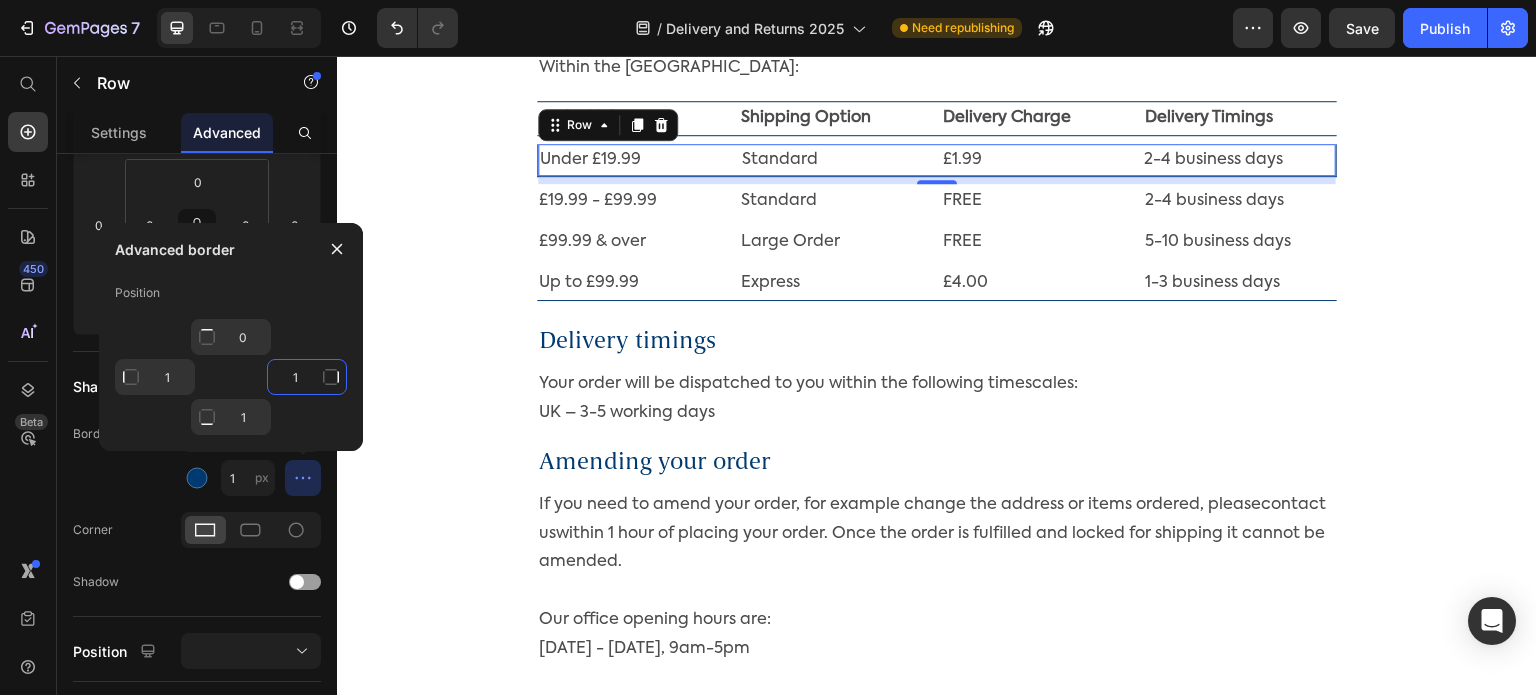type on "Mixed" 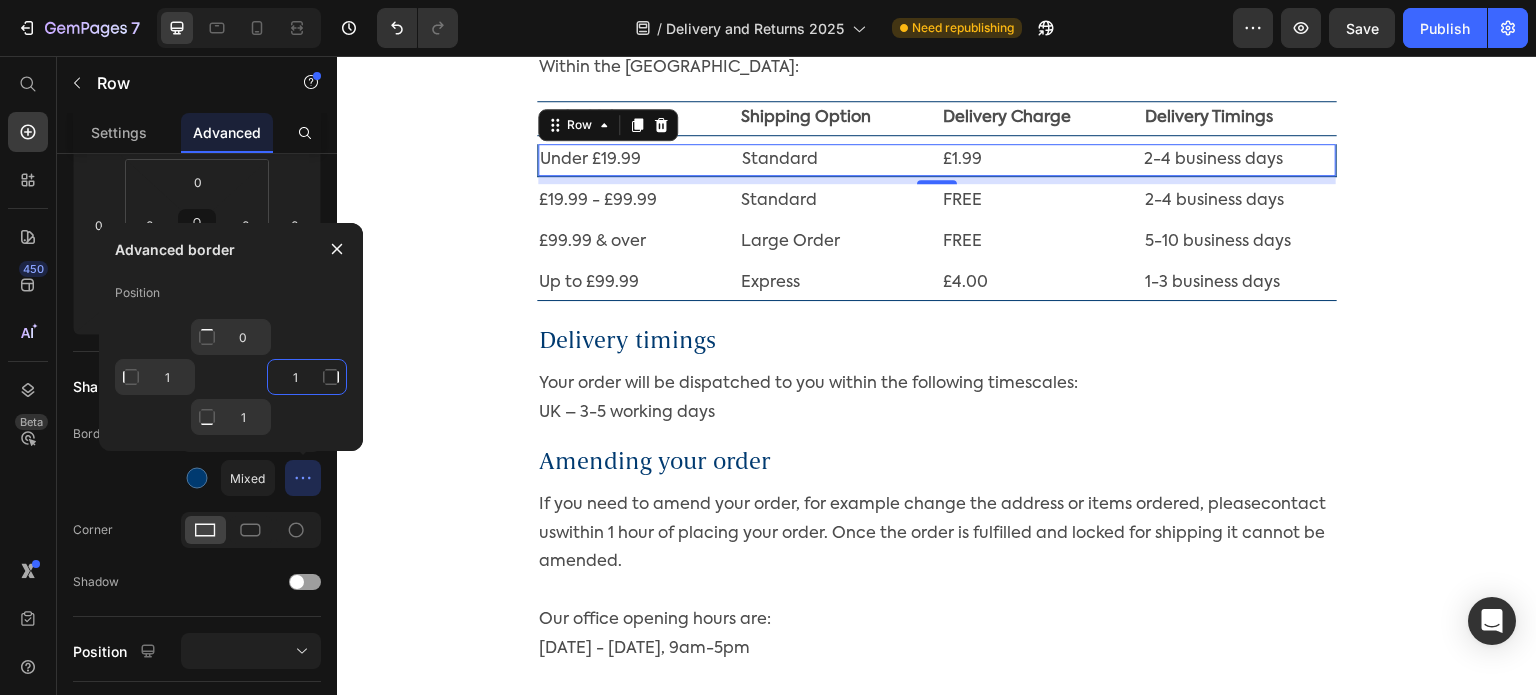 click on "1" 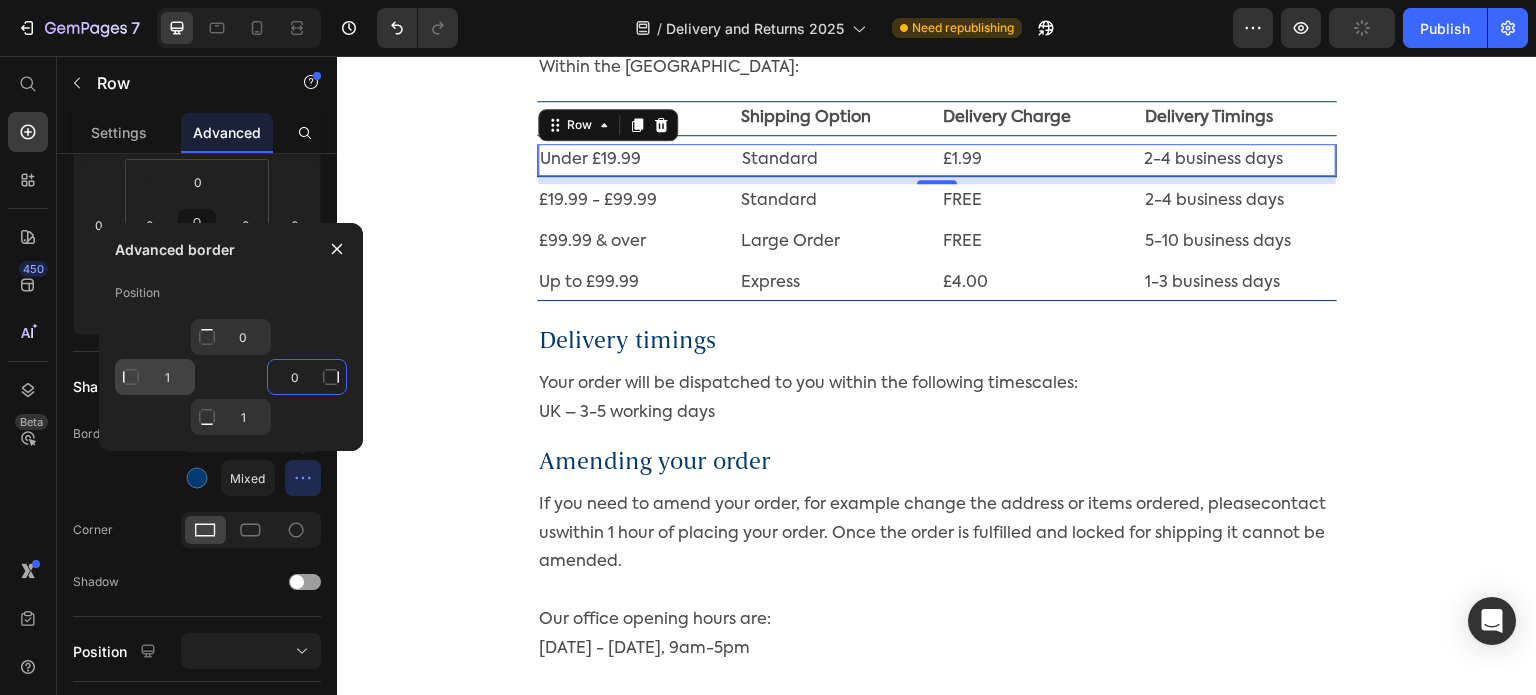 type on "1" 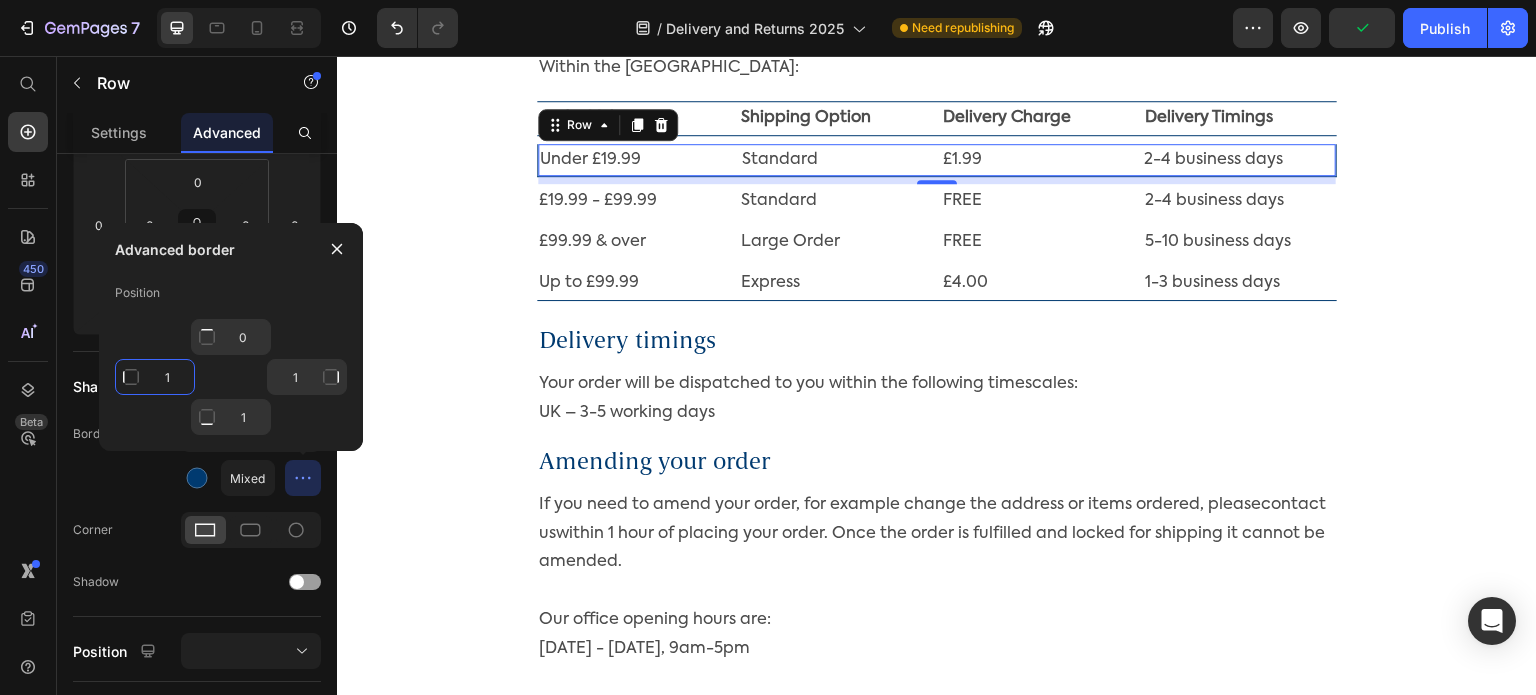 click on "1" 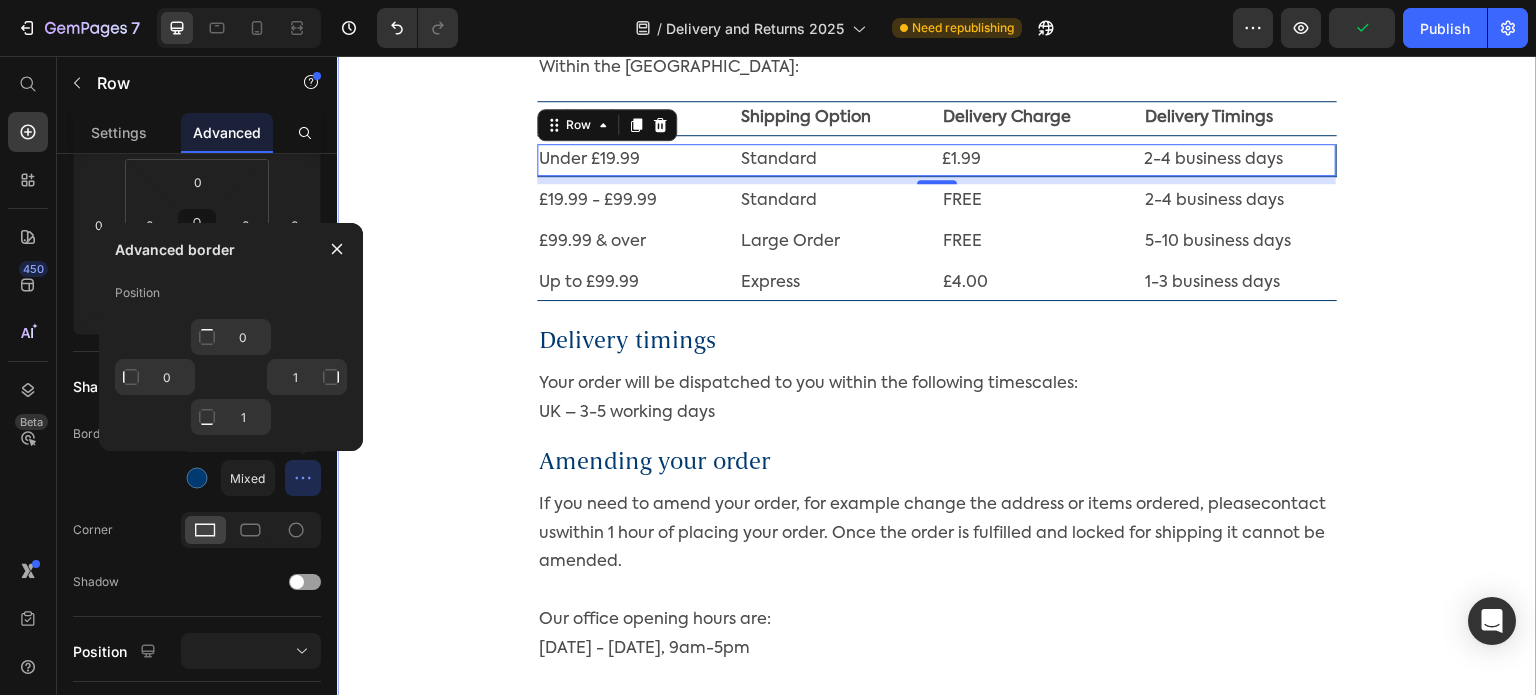 click on "Delivery and Returns Heading Row Delivery charges Heading Within the [GEOGRAPHIC_DATA]:  Text Block Order Value Text Block Shipping Option Text Block Delivery Charge Text Block Delivery Timings Text Block Row Under £19.99 Text Block Standard Text Block £1.99 Text Block 2-4 business days Text Block Row   8 £19.99 - £99.99 Text Block Standard Text Block FREE Text Block 2-4 business days Text Block Row £99.99 & over Text Block Large Order Text Block FREE Text Block 5-10 business days Text Block Row Up to £99.99 Text Block Express Text Block £4.00 Text Block 1-3 business days Text Block Row Delivery timings Heading Your order will be dispatched to you within the following timescales: [GEOGRAPHIC_DATA] – 3-5 working days Text Block Amending your order Heading If you need to amend your order, for example change the address or items ordered, please  contact us  within 1 hour of placing your order. Once the order is fulfilled and locked for shipping it cannot be amended.   Our office opening hours are:  [DATE] - [DATE], 9am-5pm" at bounding box center [937, 1155] 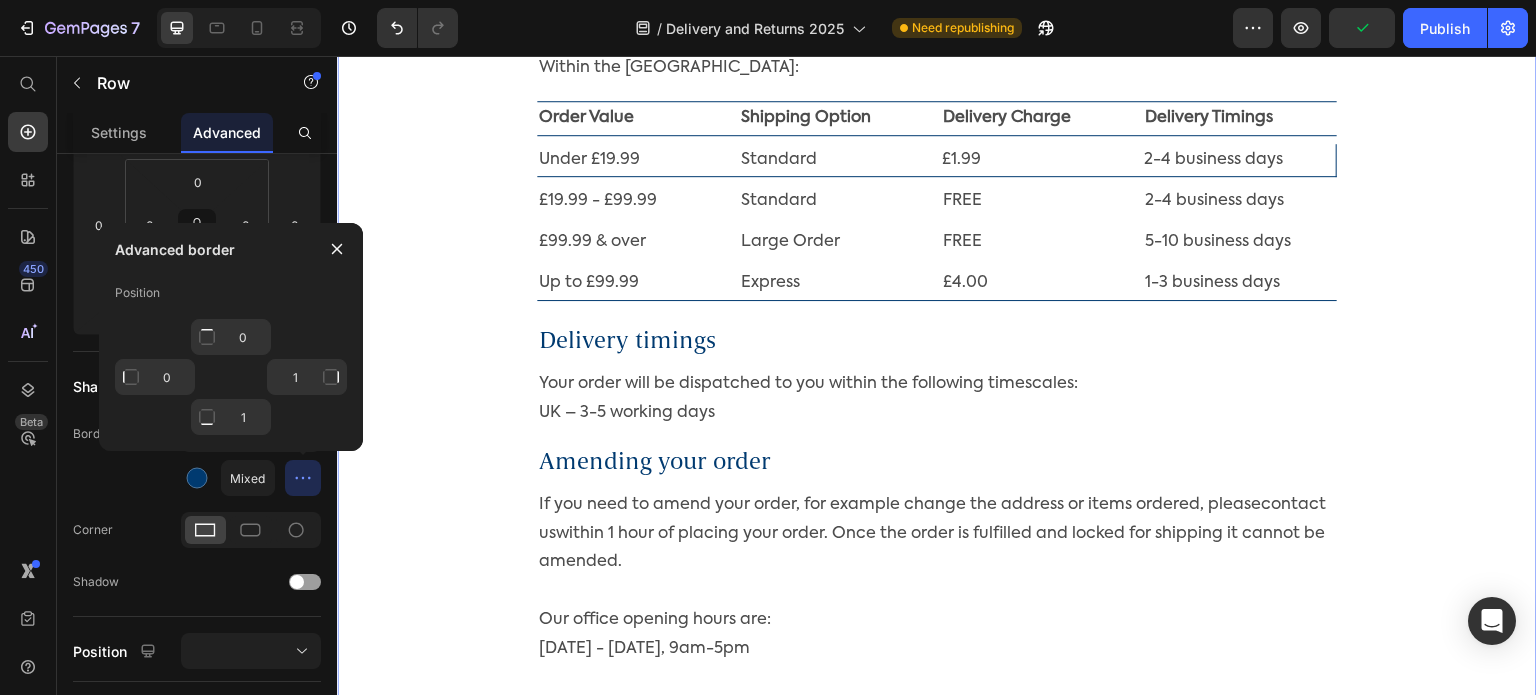 scroll, scrollTop: 0, scrollLeft: 0, axis: both 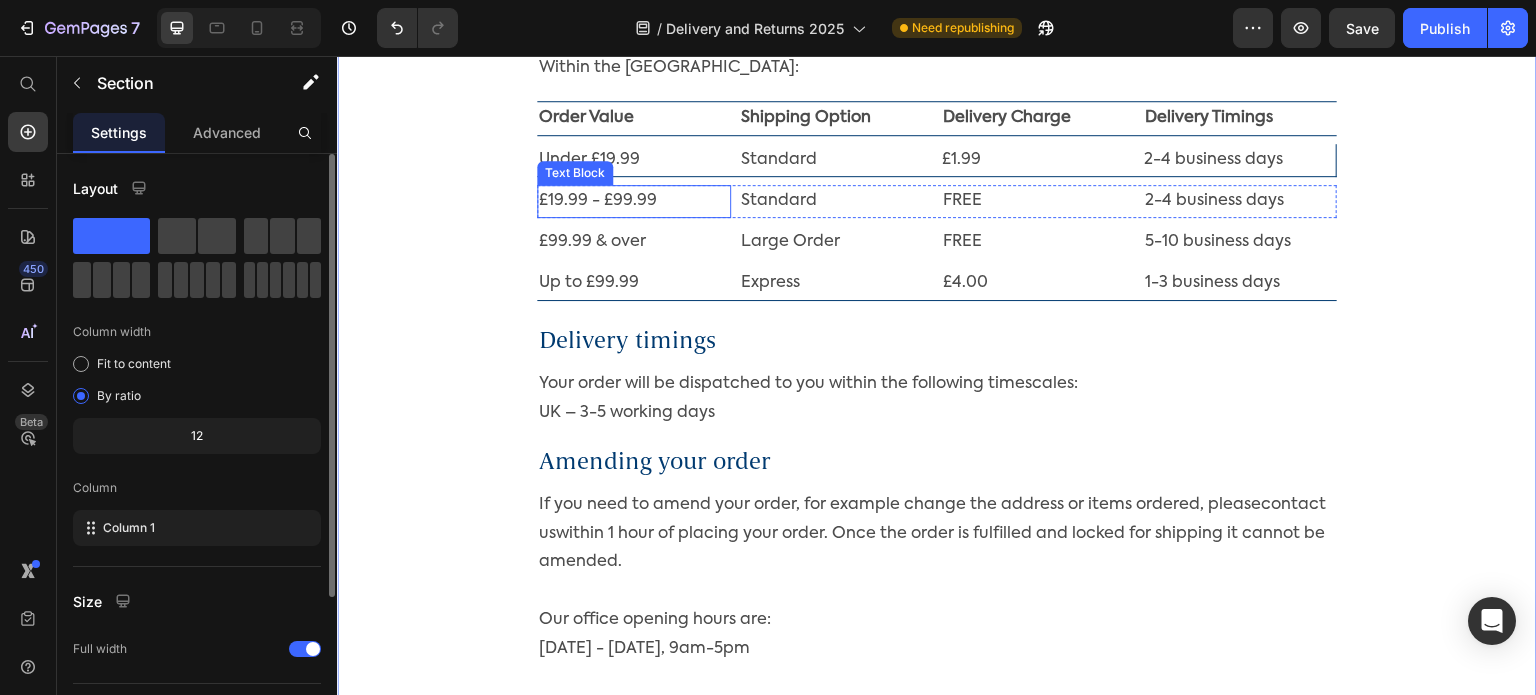 click on "£19.99 - £99.99" at bounding box center (634, 201) 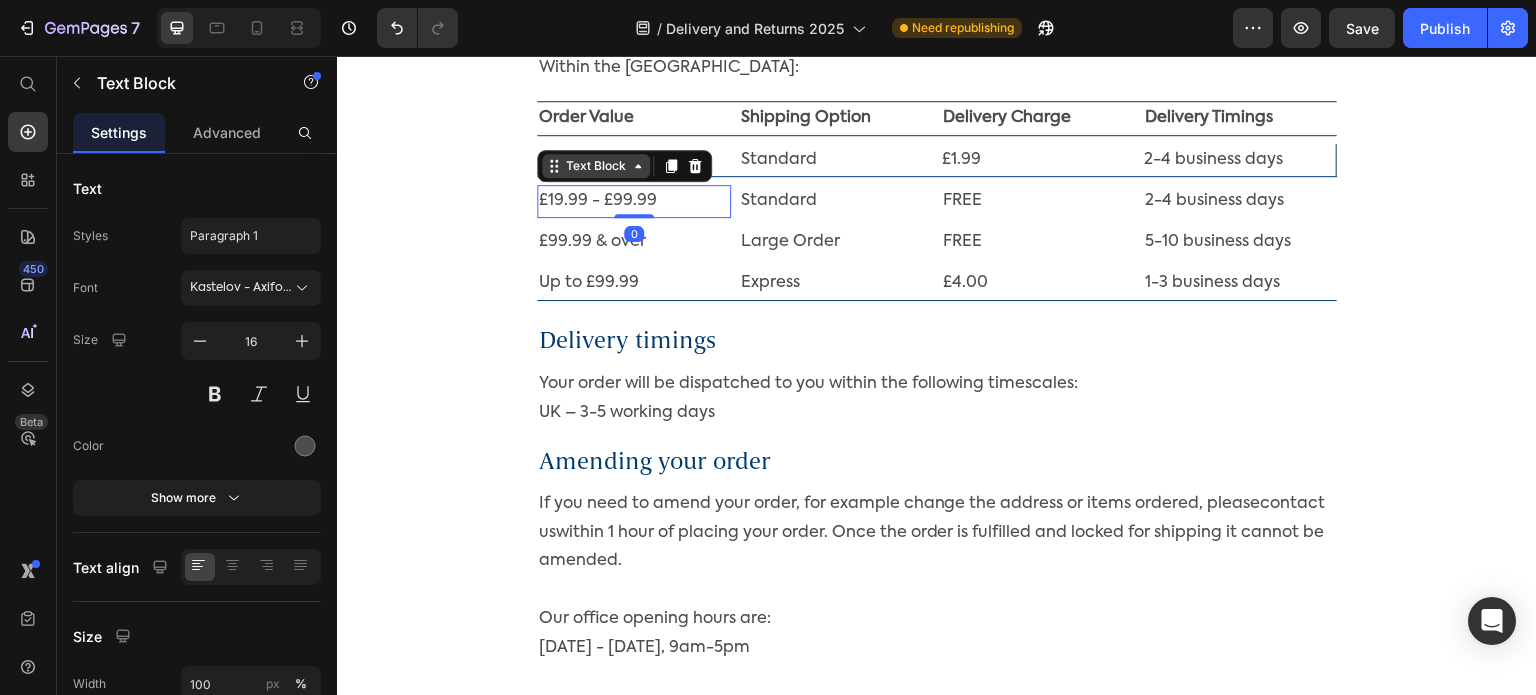 click on "Text Block" at bounding box center (596, 166) 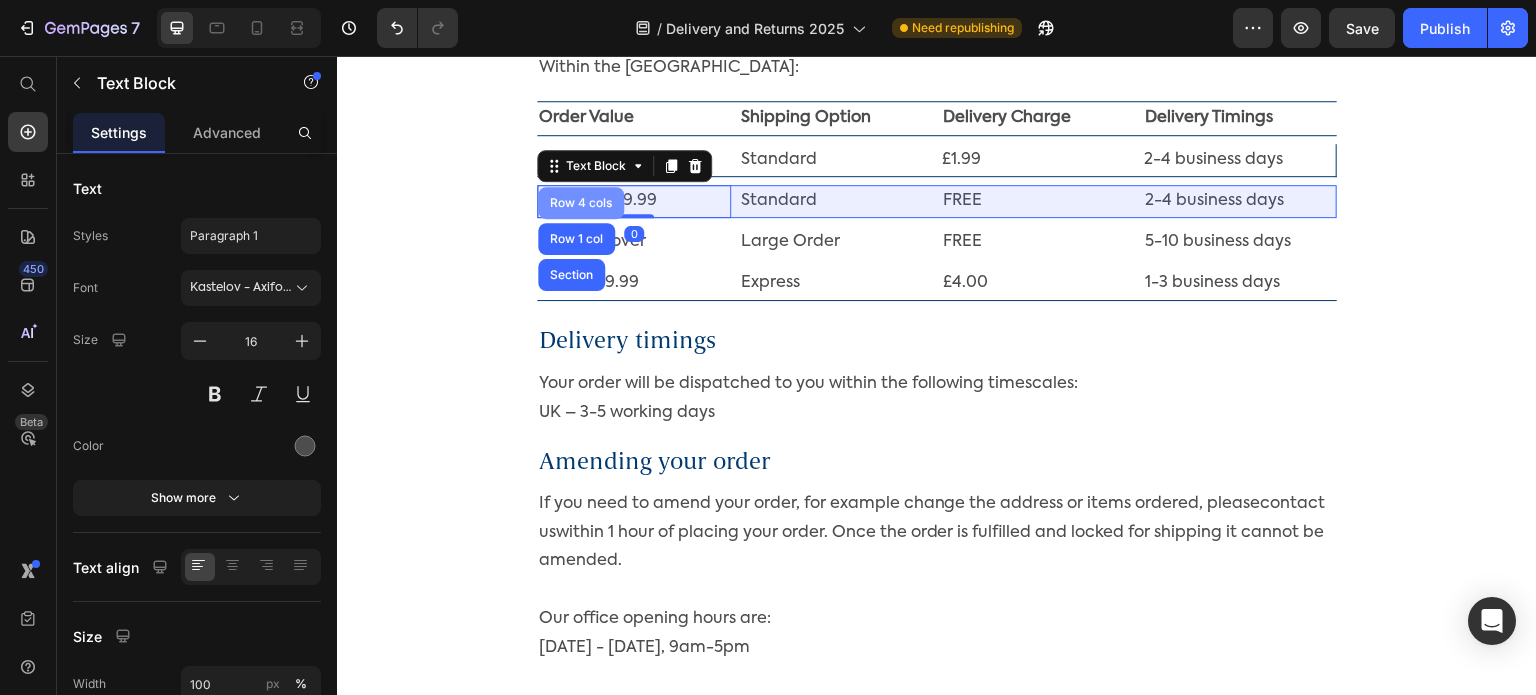 click on "Row 4 cols" at bounding box center (581, 203) 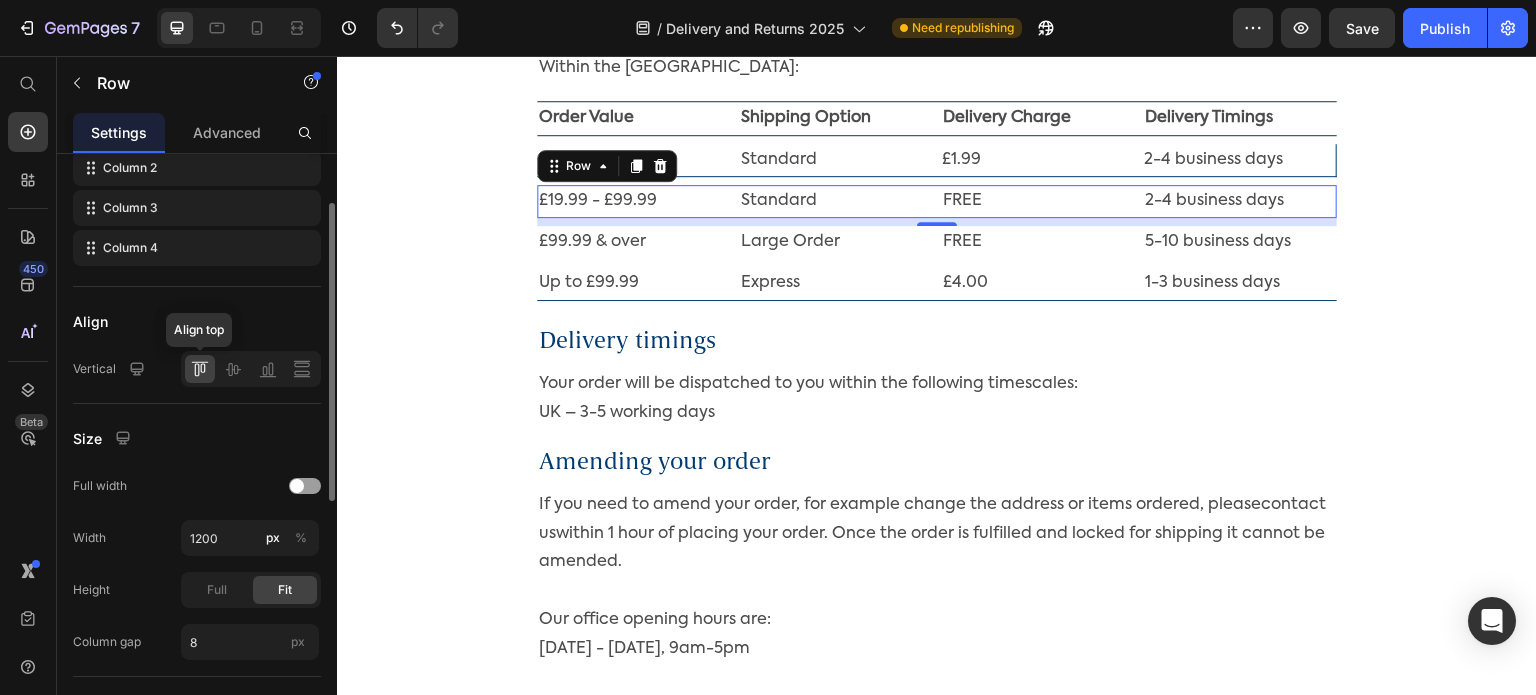scroll, scrollTop: 300, scrollLeft: 0, axis: vertical 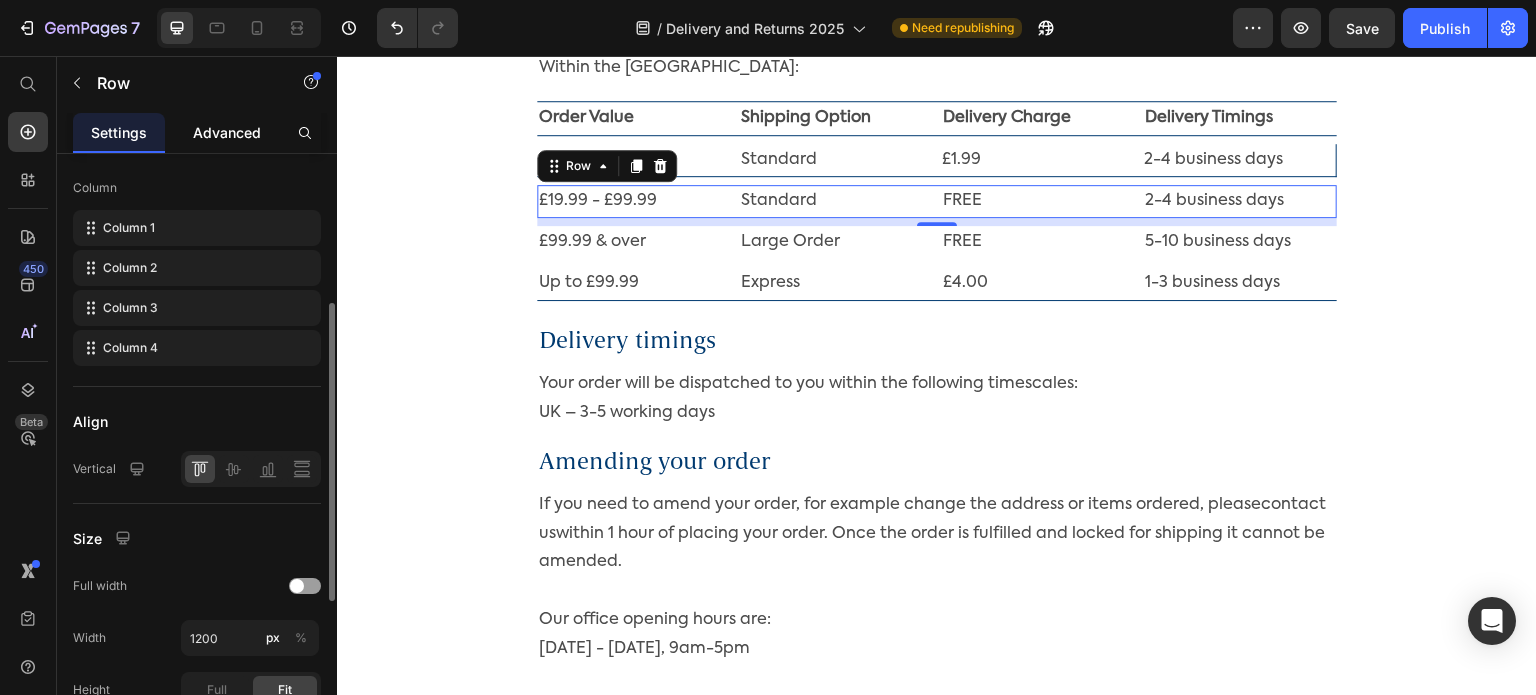 click on "Advanced" at bounding box center (227, 132) 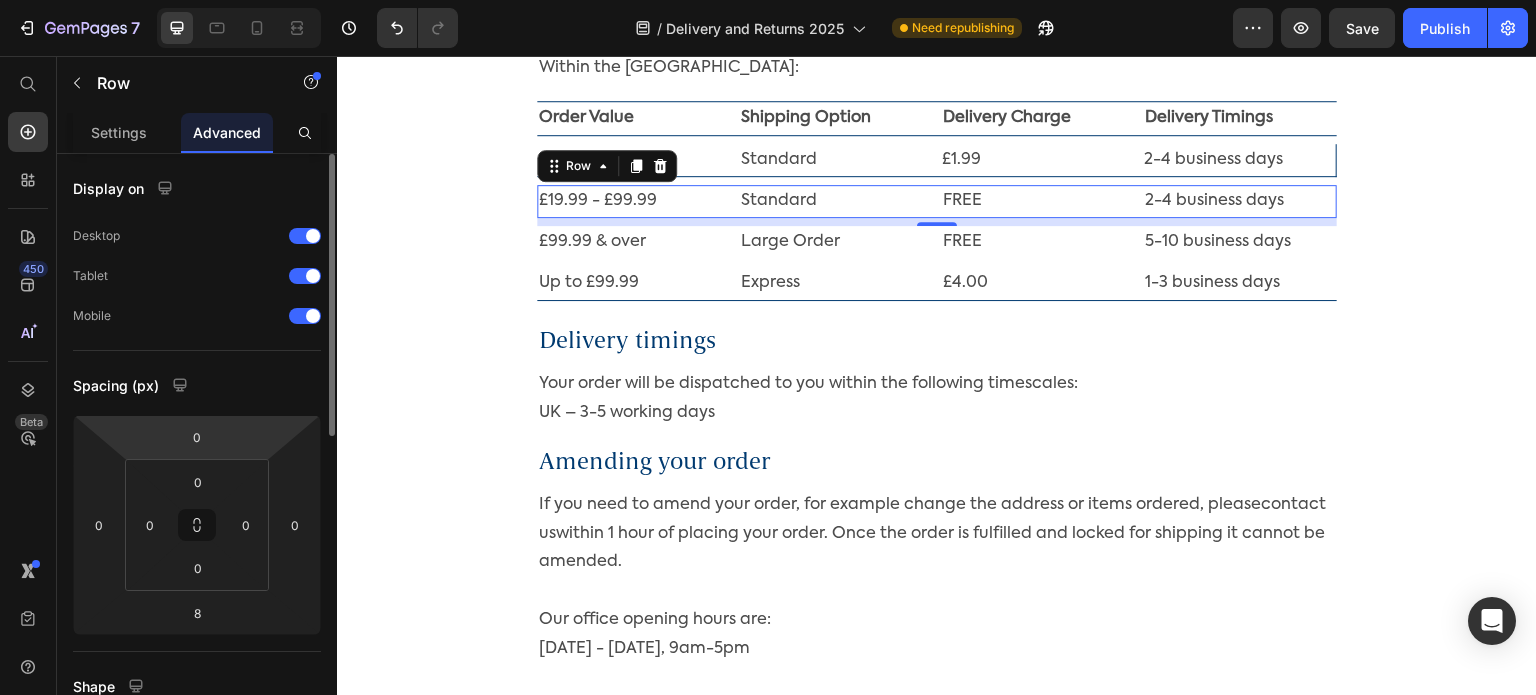 scroll, scrollTop: 300, scrollLeft: 0, axis: vertical 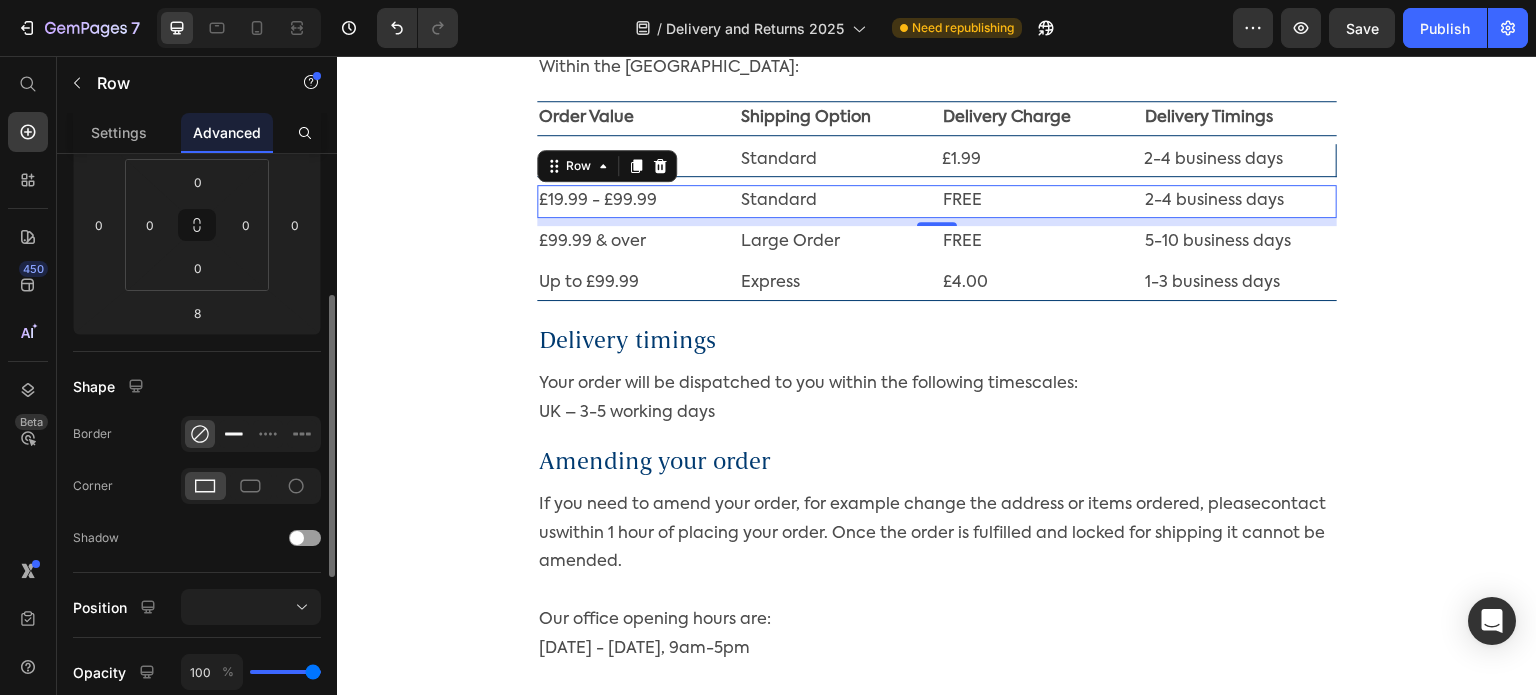 click 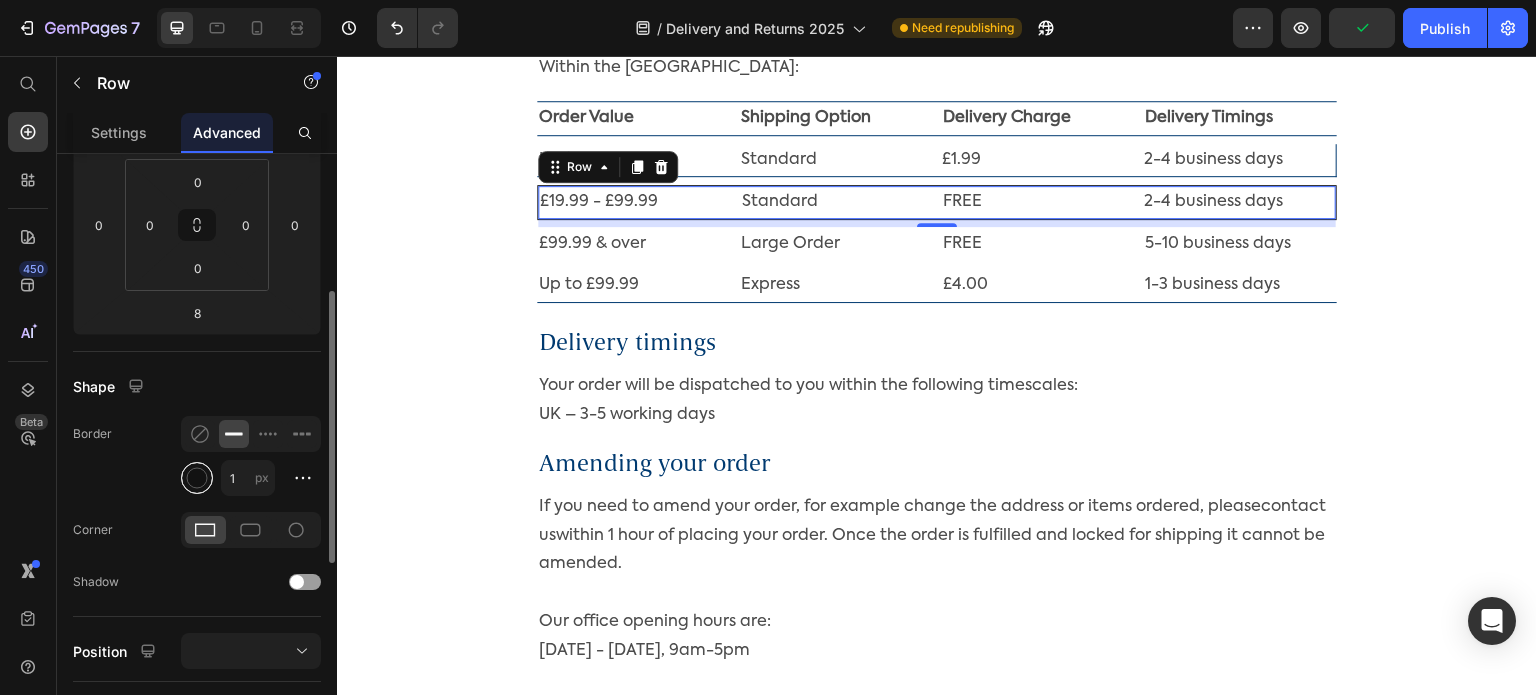 click at bounding box center (197, 478) 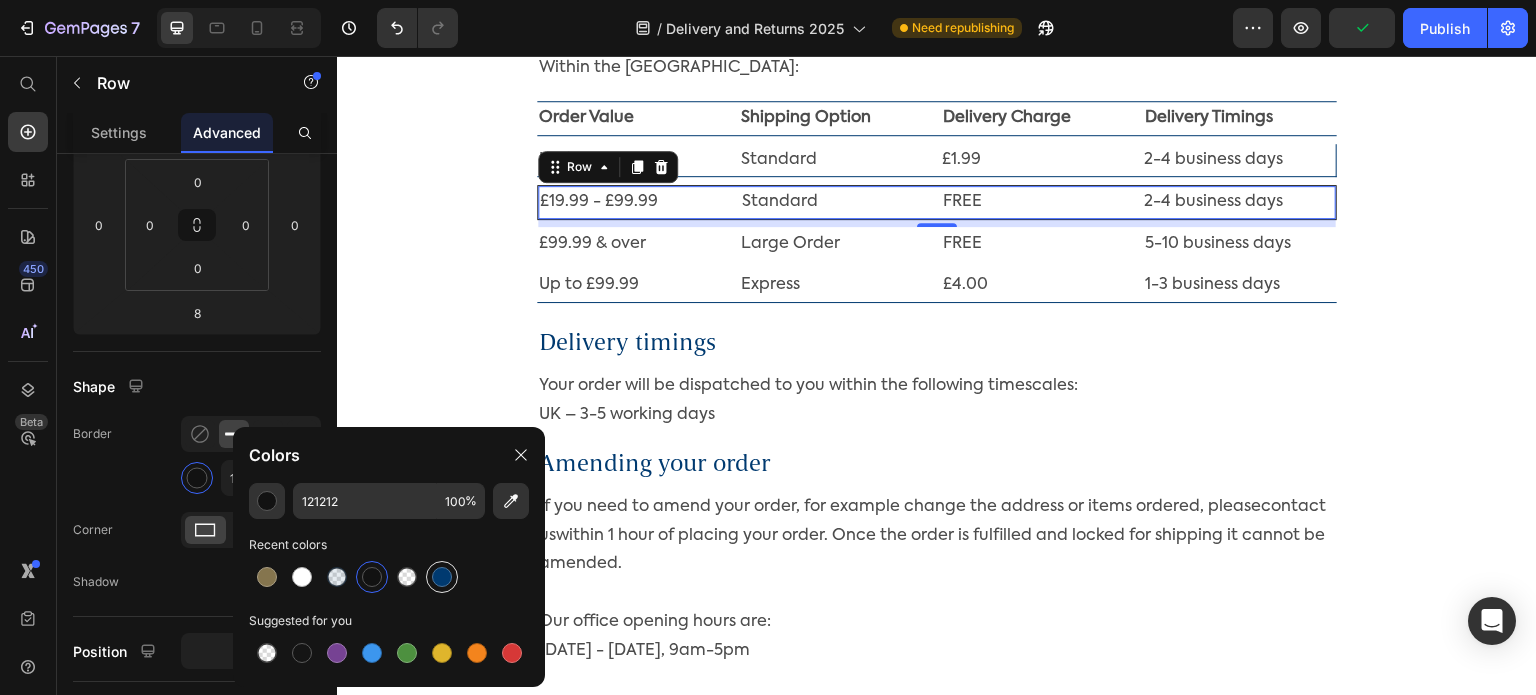 click at bounding box center (442, 577) 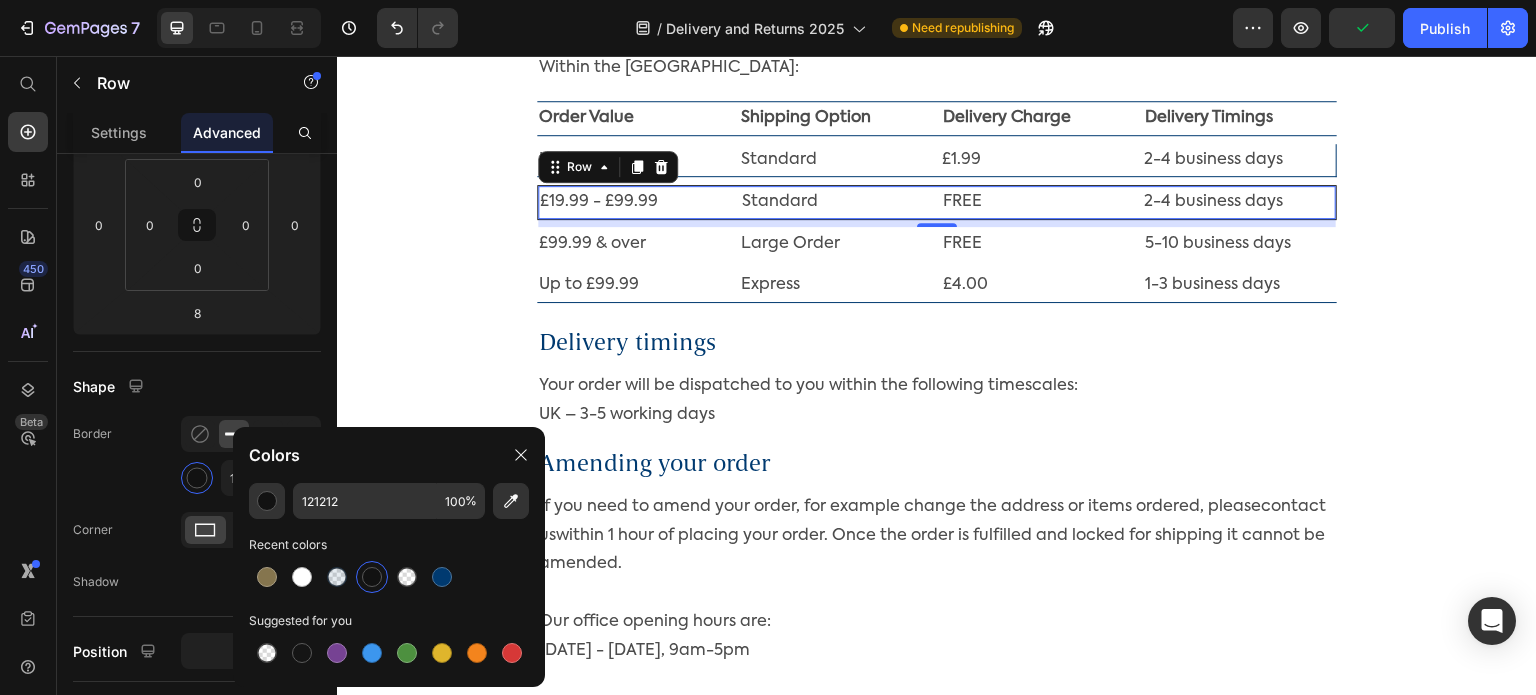 type on "003A70" 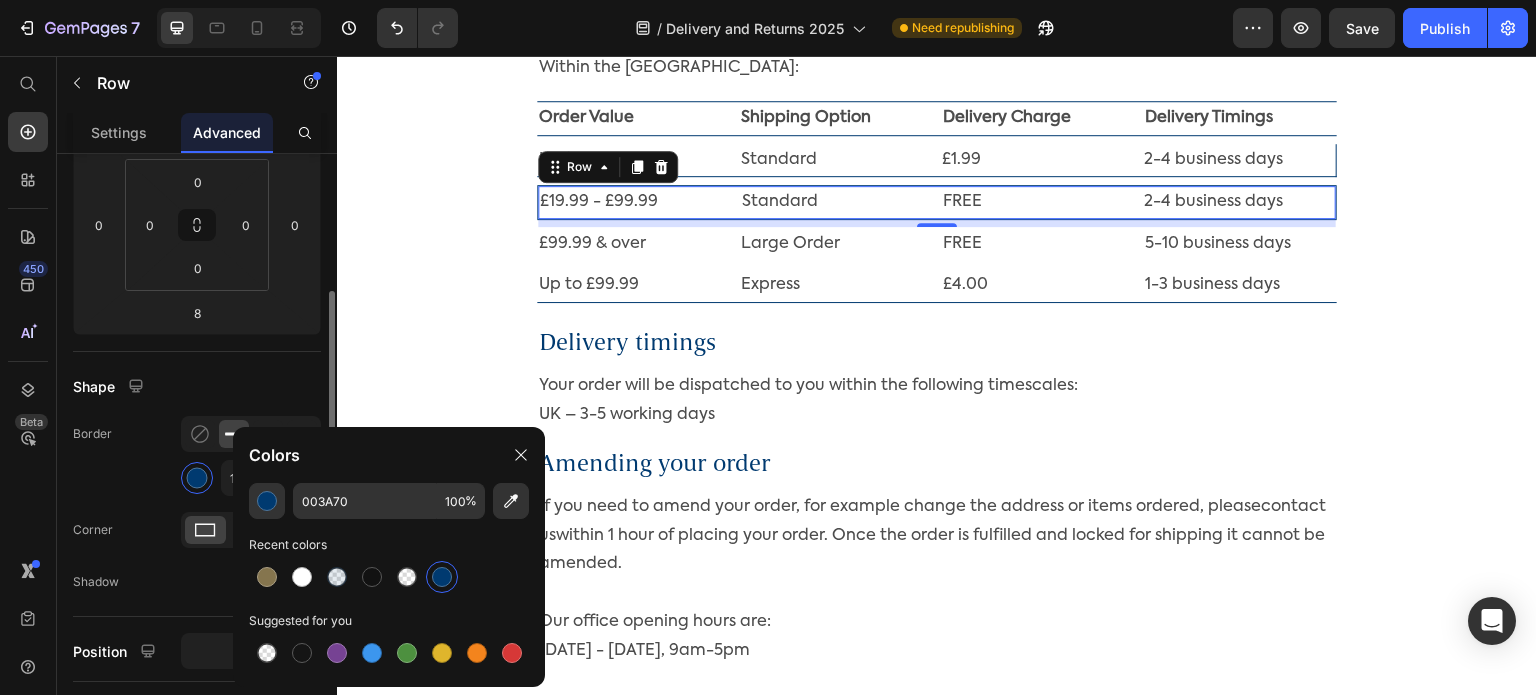 click on "Border 1 px" 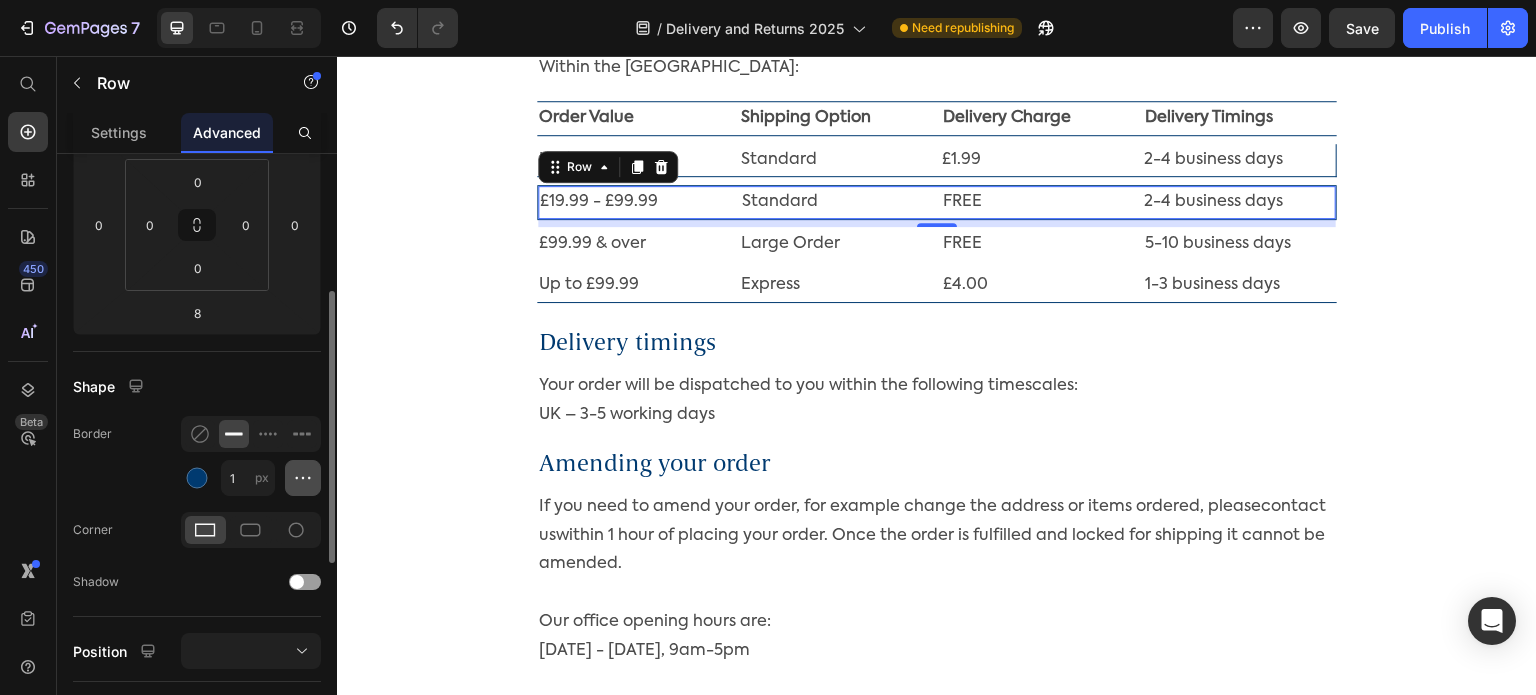 click 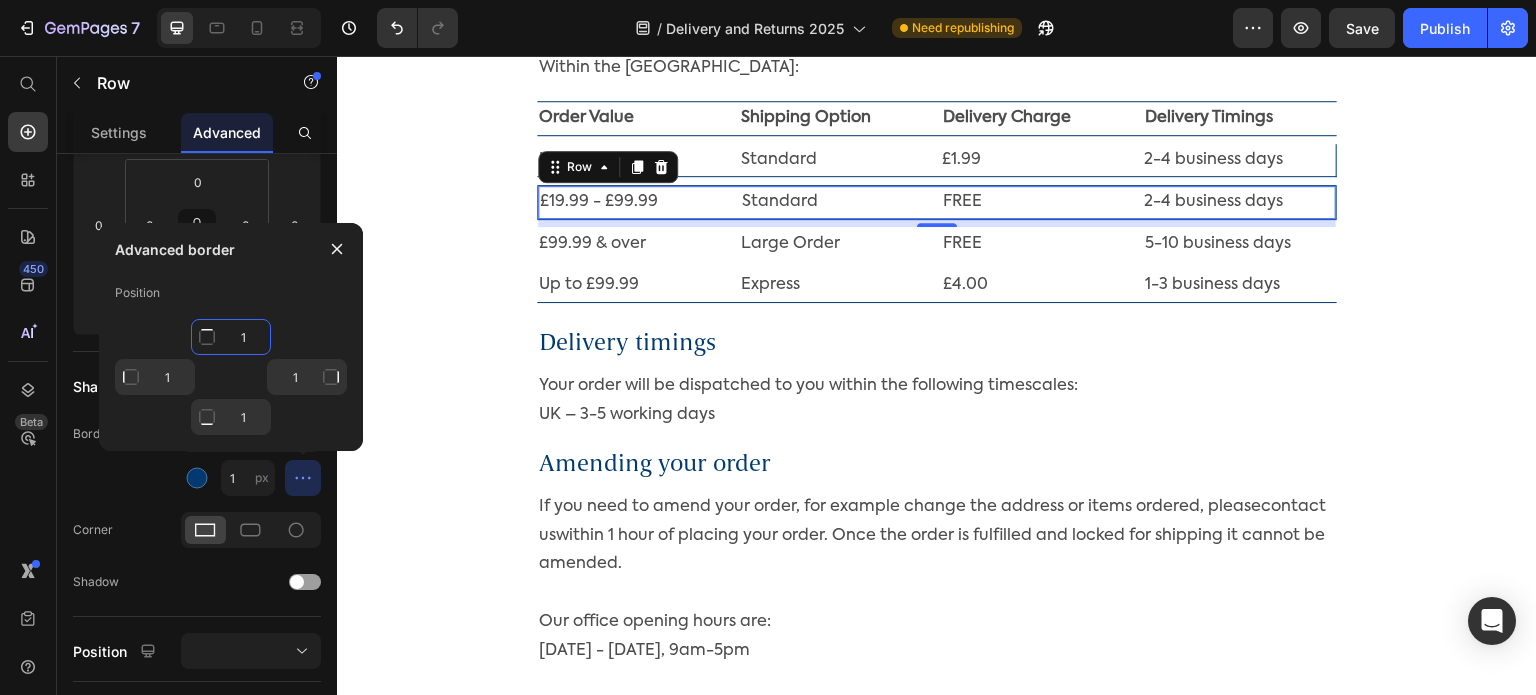 click on "1" 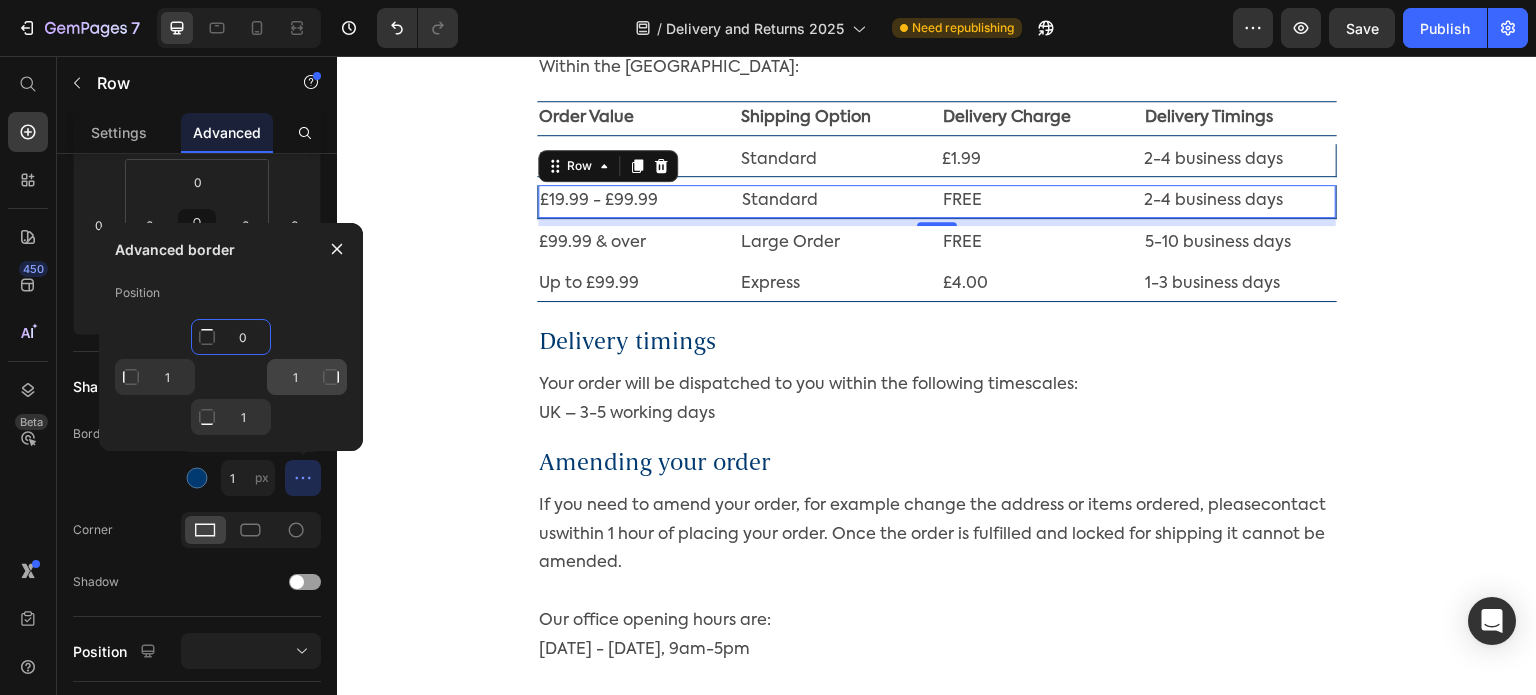 type on "0" 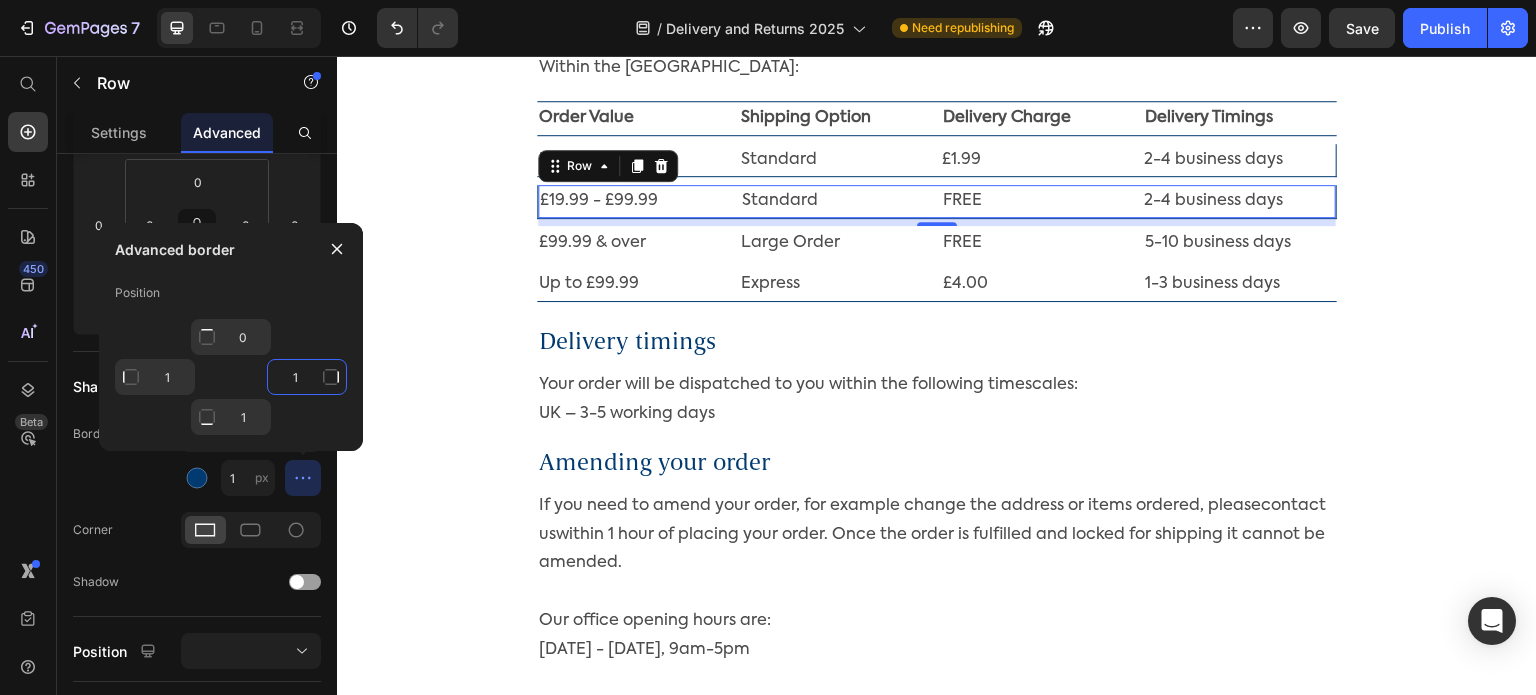 type on "Mixed" 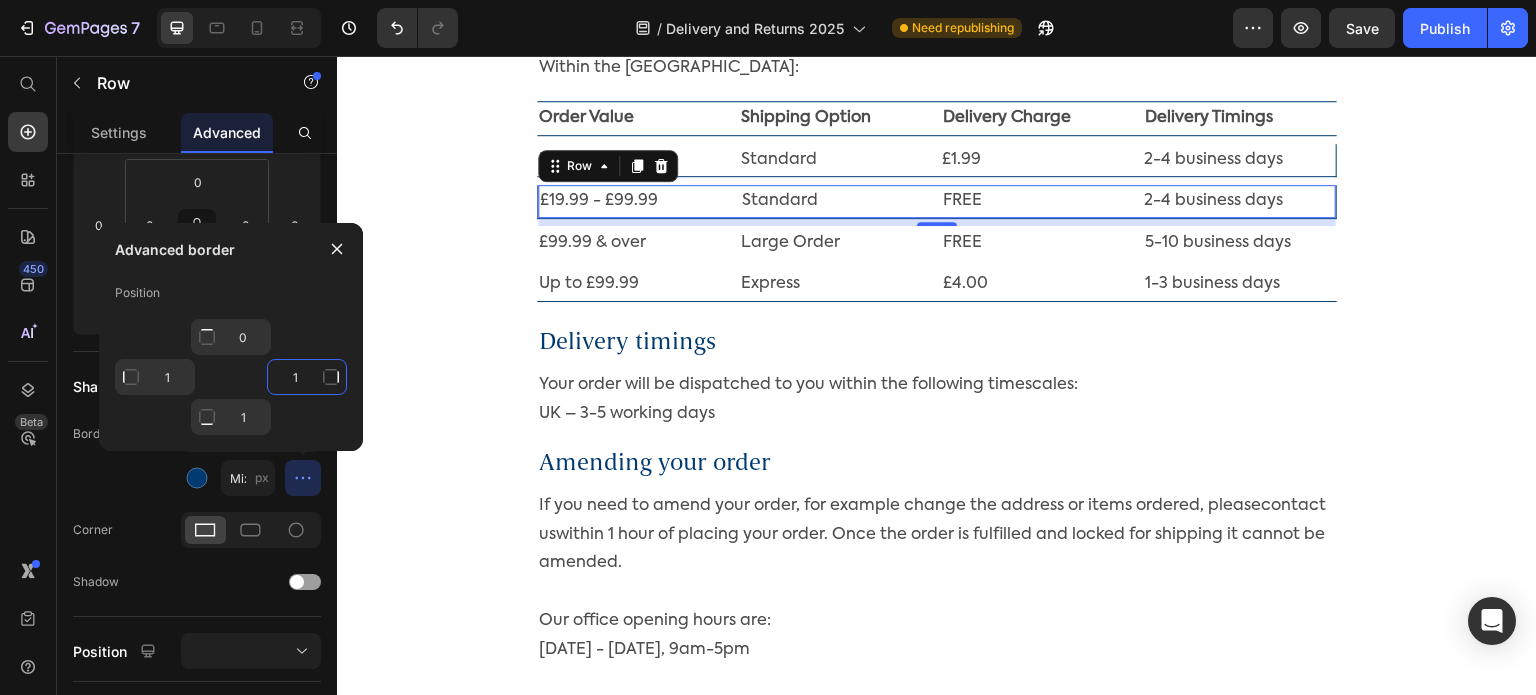 click on "1" 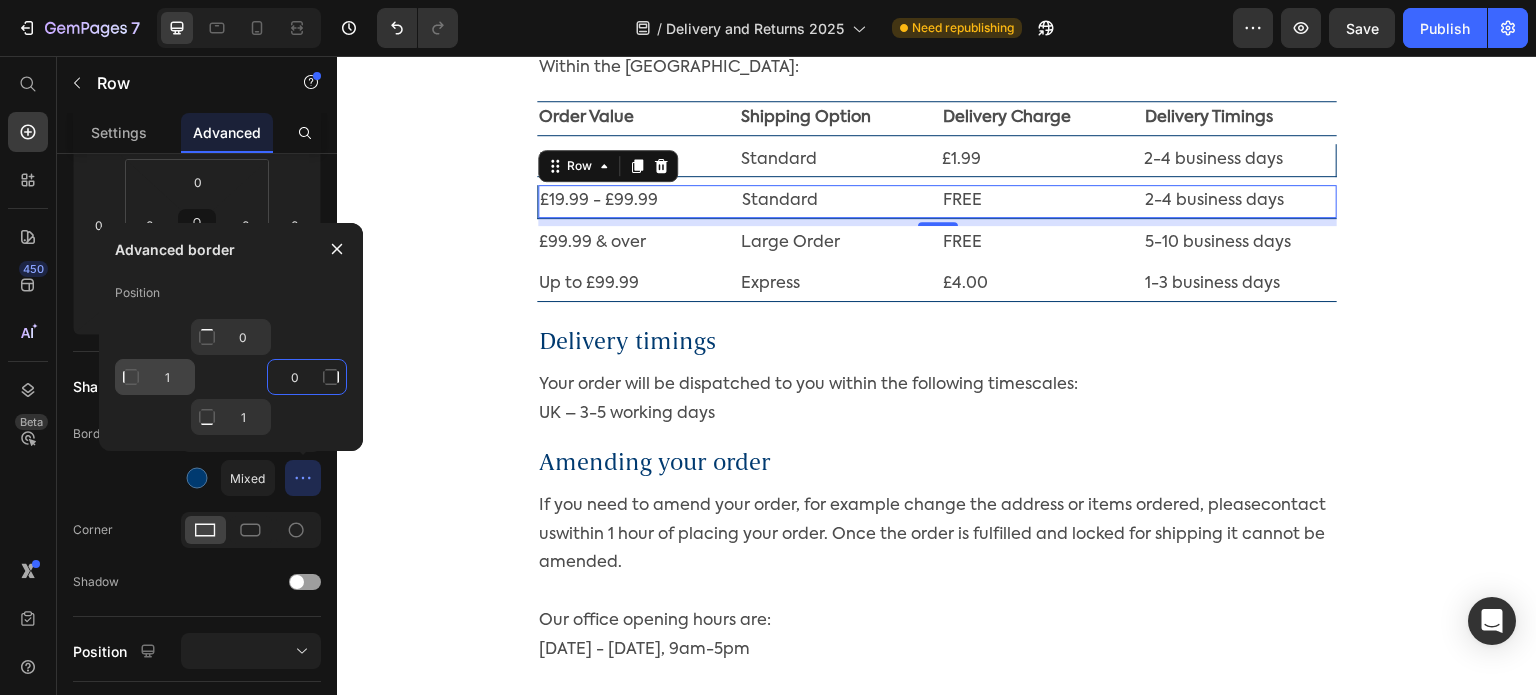 type on "0" 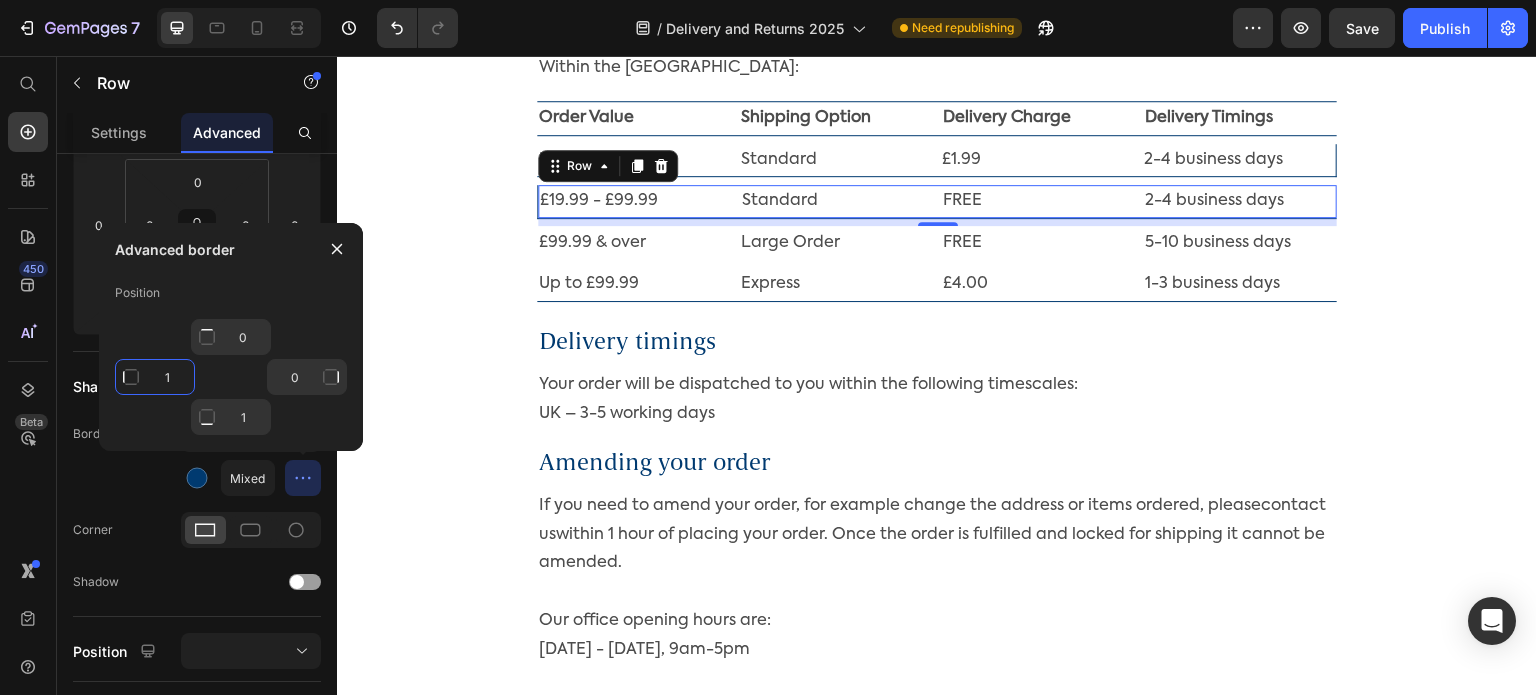 click on "1" 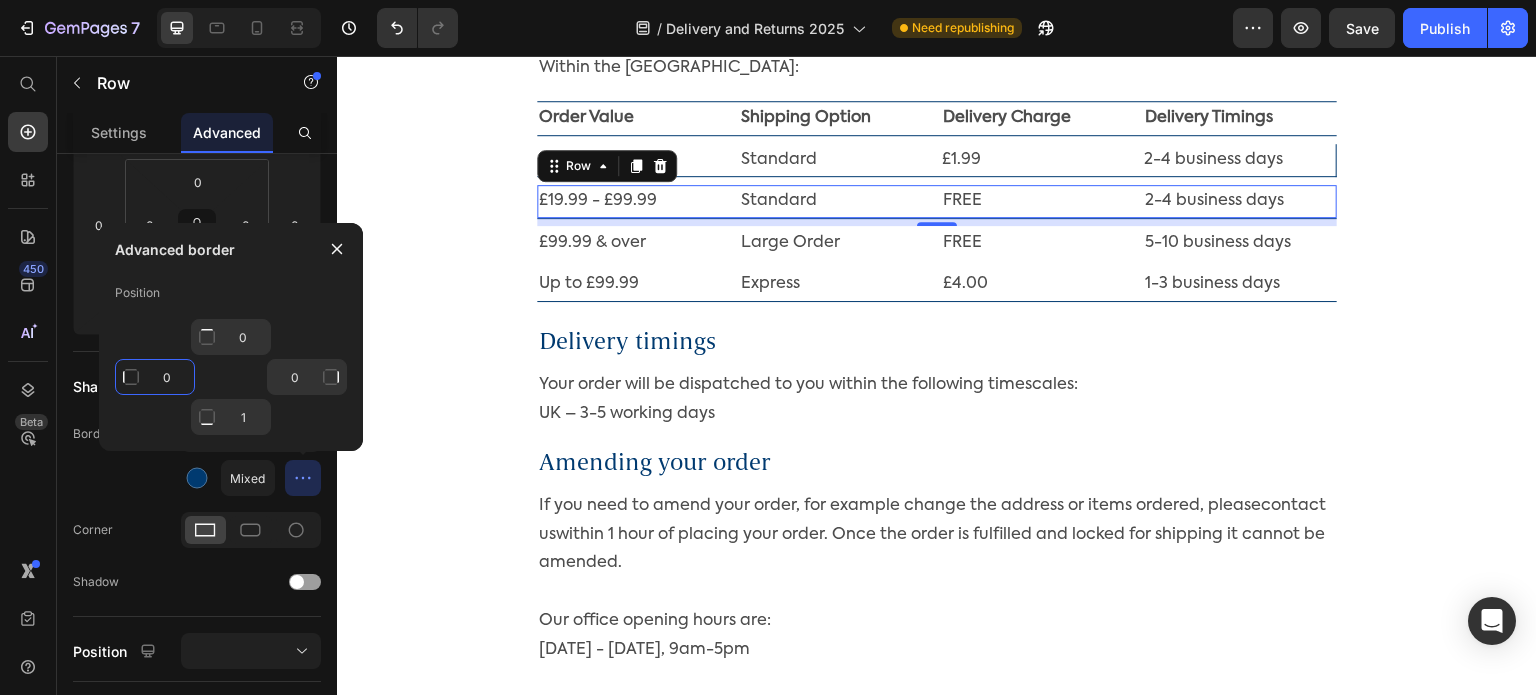 type on "0" 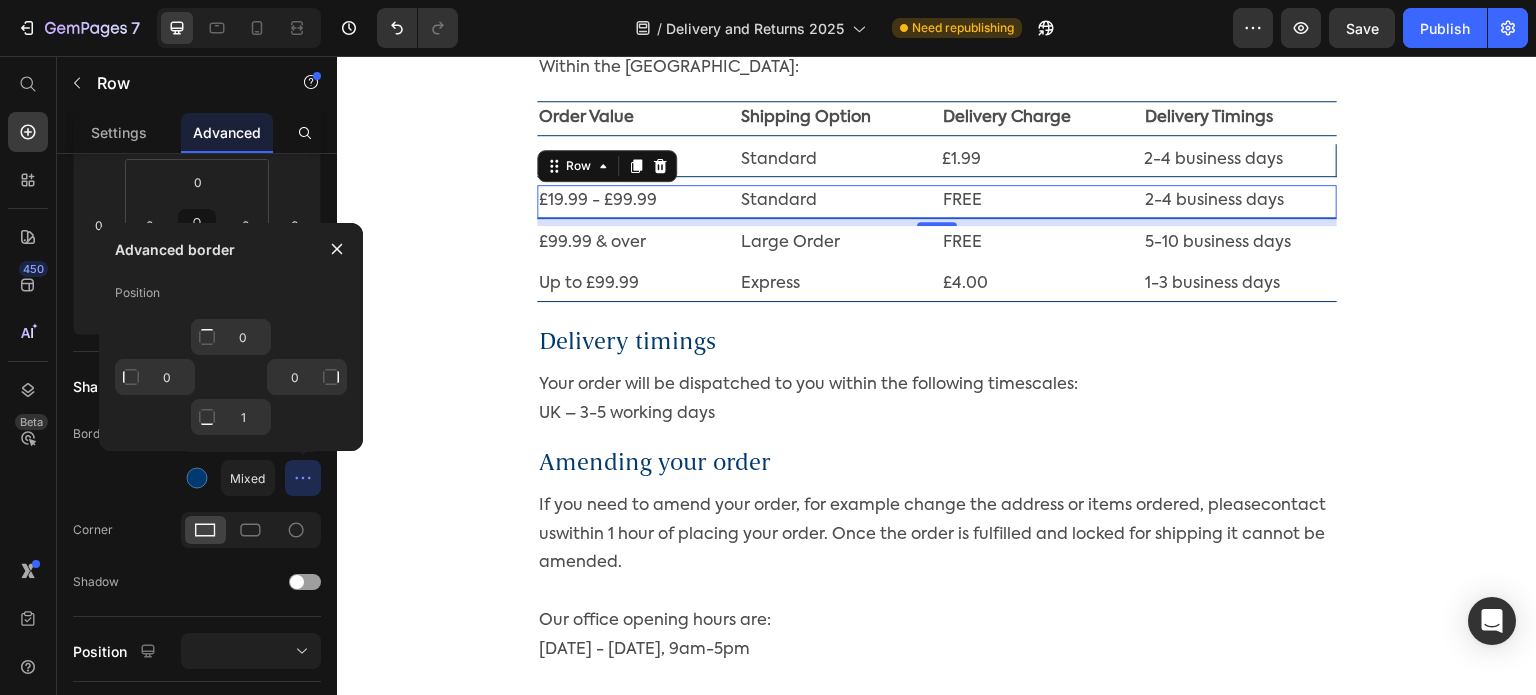 click on "Position 0 0 0 1" at bounding box center (231, 363) 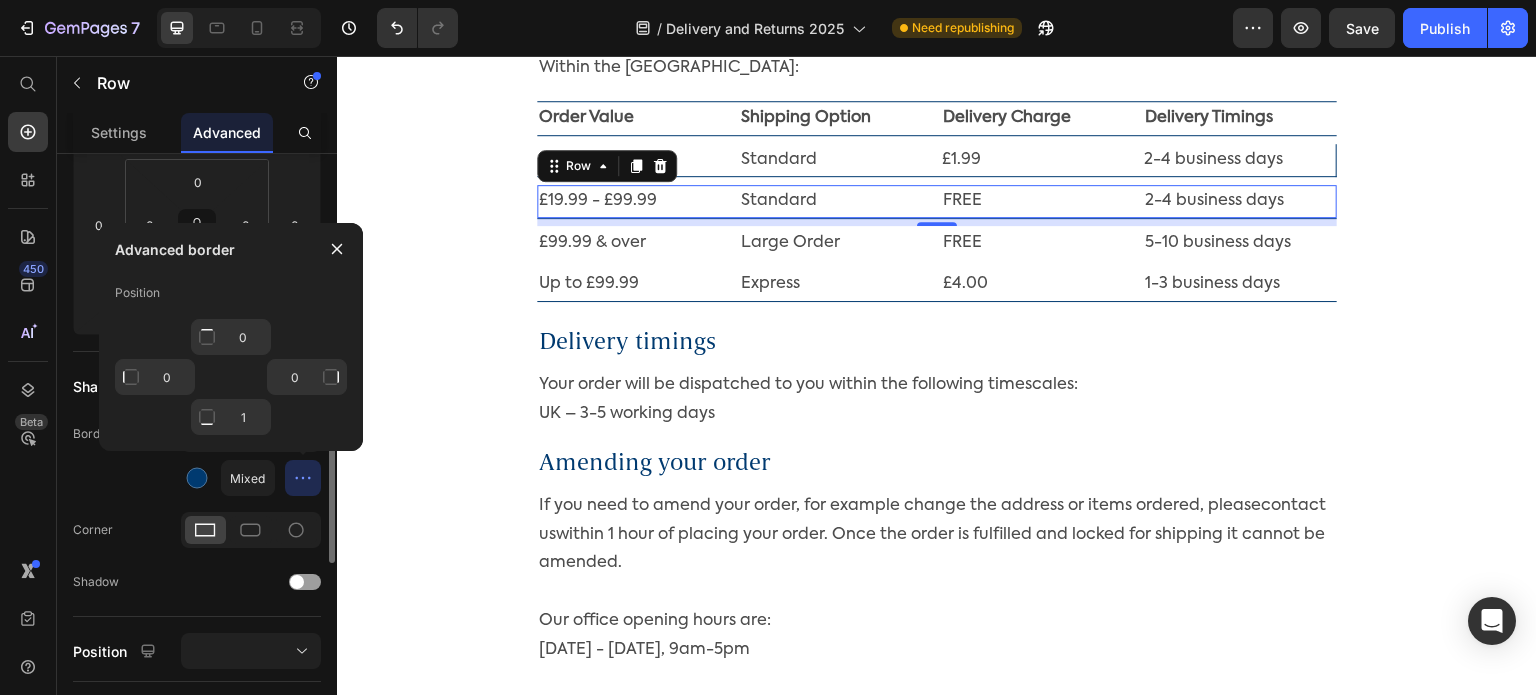 click on "Border Mixed" 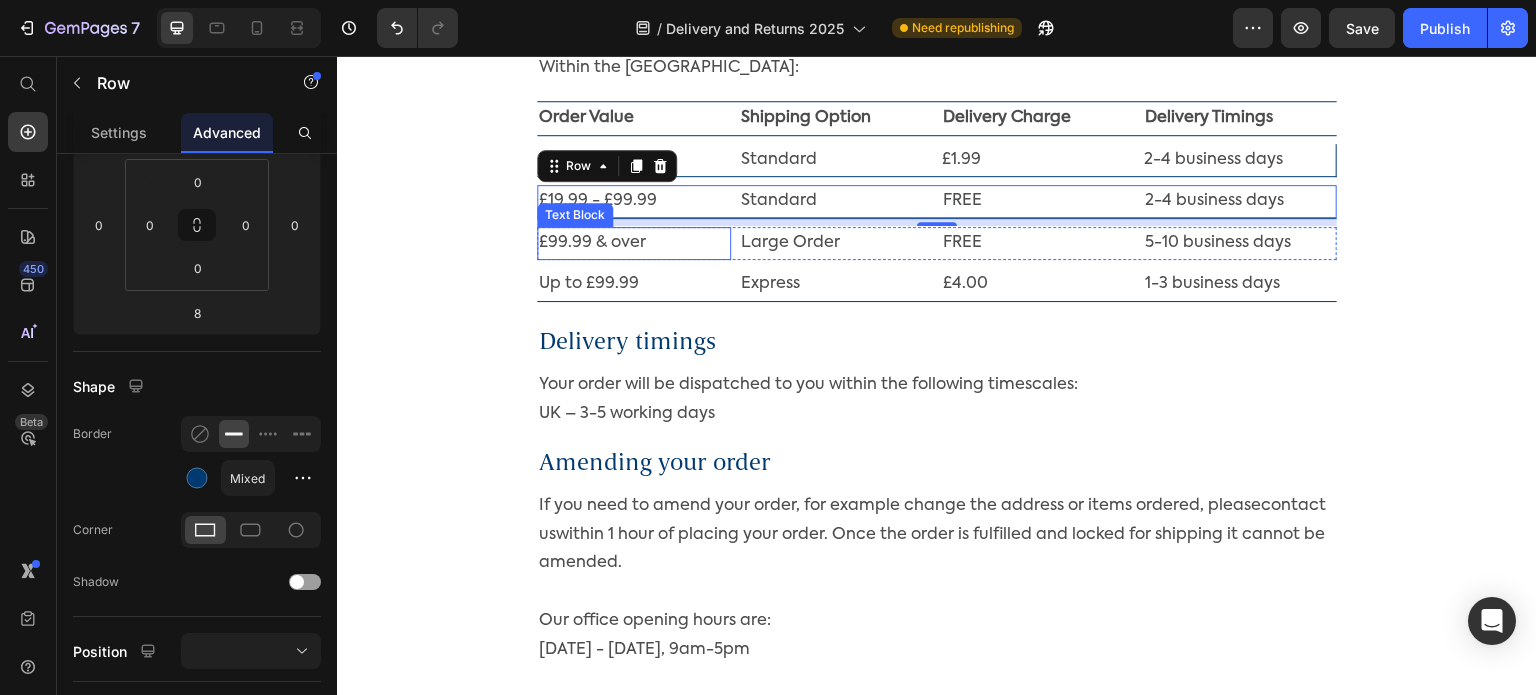 click on "£99.99 & over" at bounding box center [634, 243] 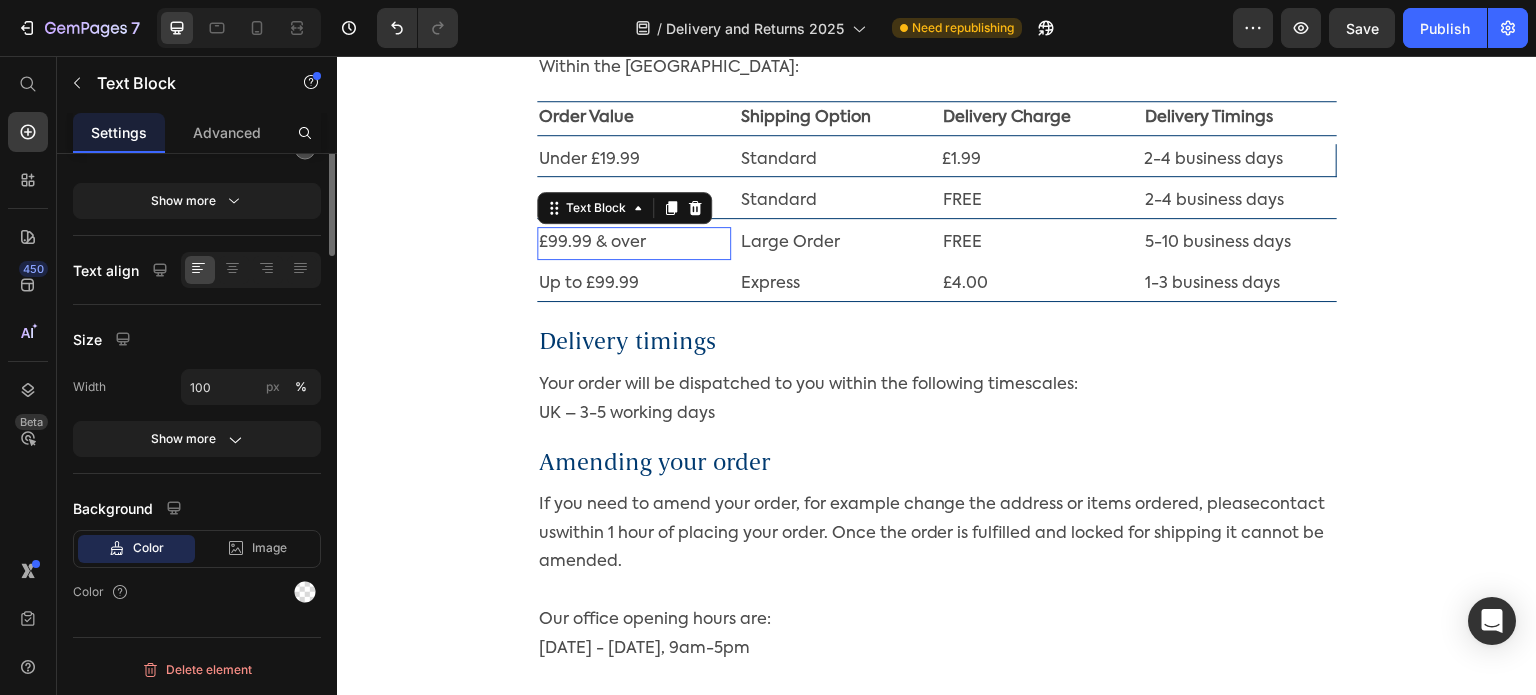 scroll, scrollTop: 0, scrollLeft: 0, axis: both 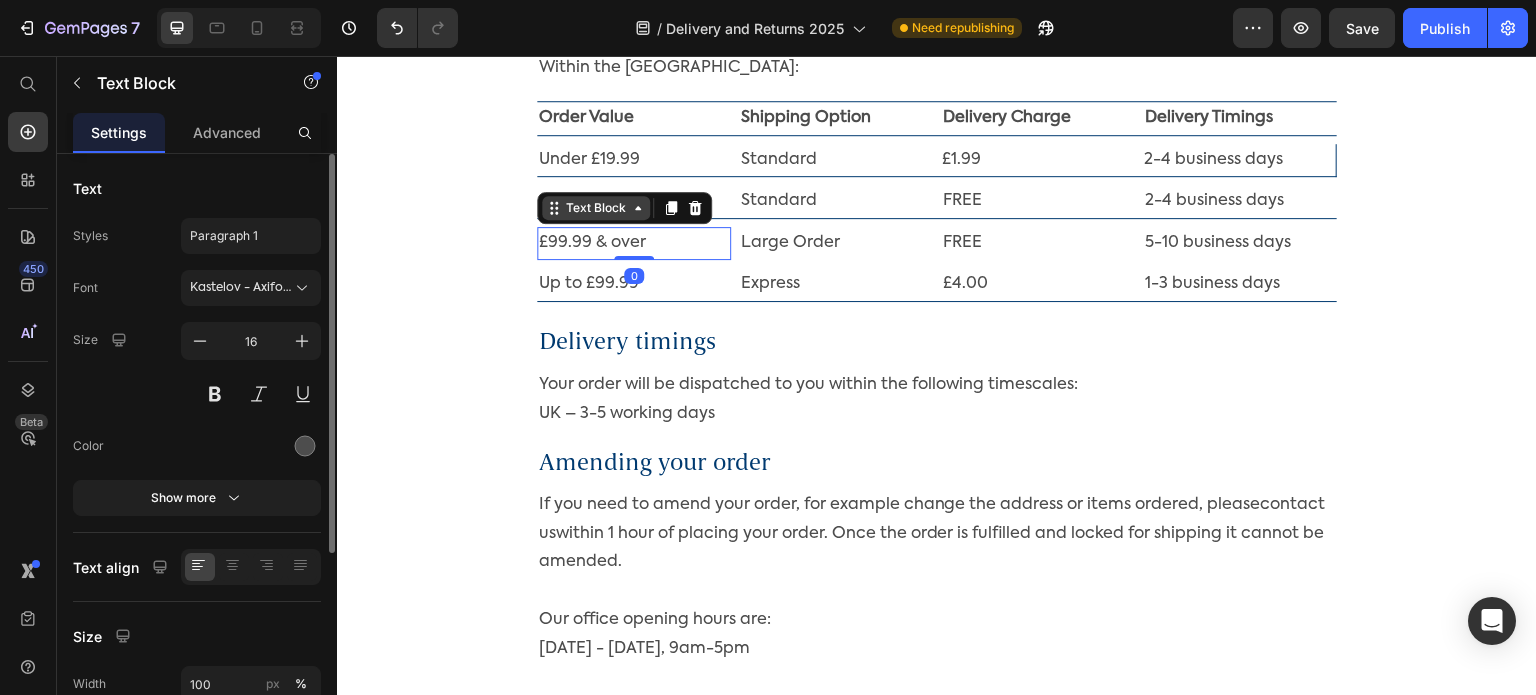 click on "Text Block" at bounding box center (596, 208) 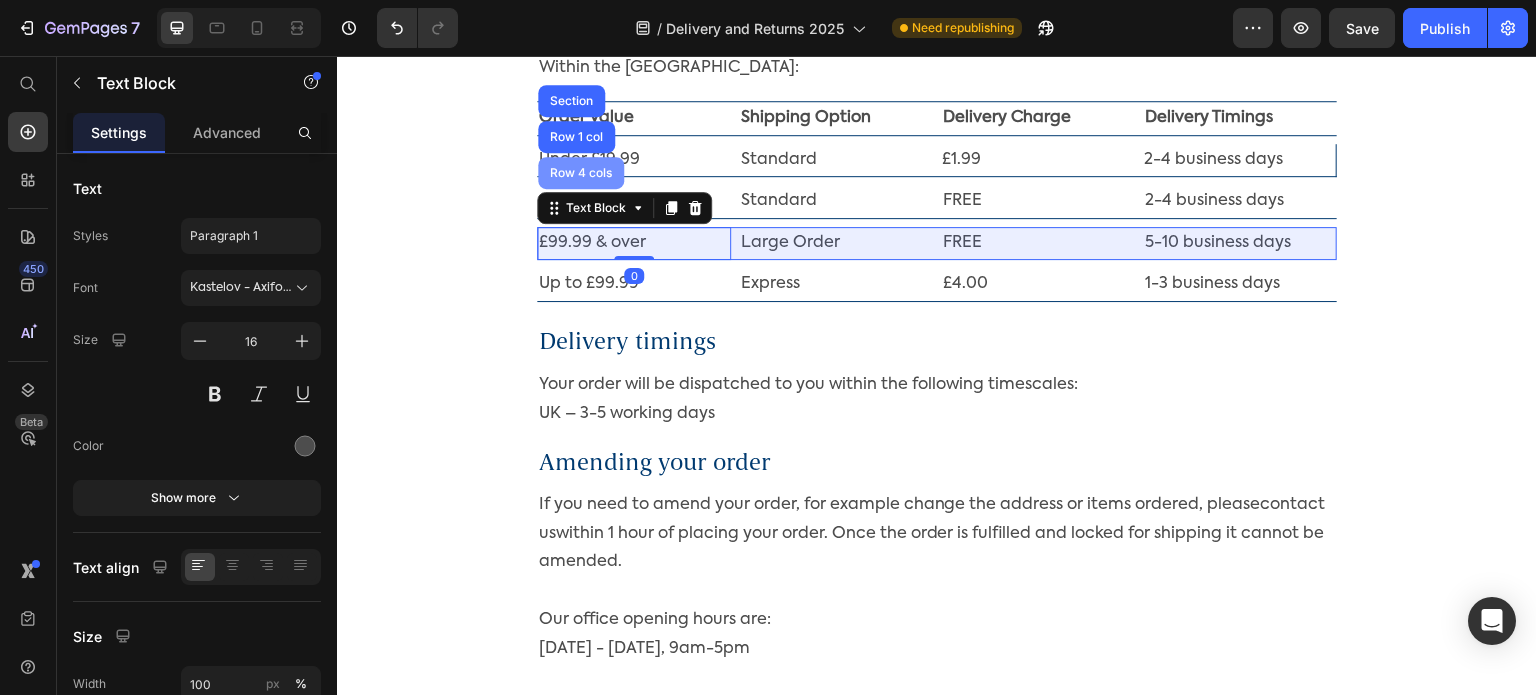 click on "Row 4 cols" at bounding box center [581, 173] 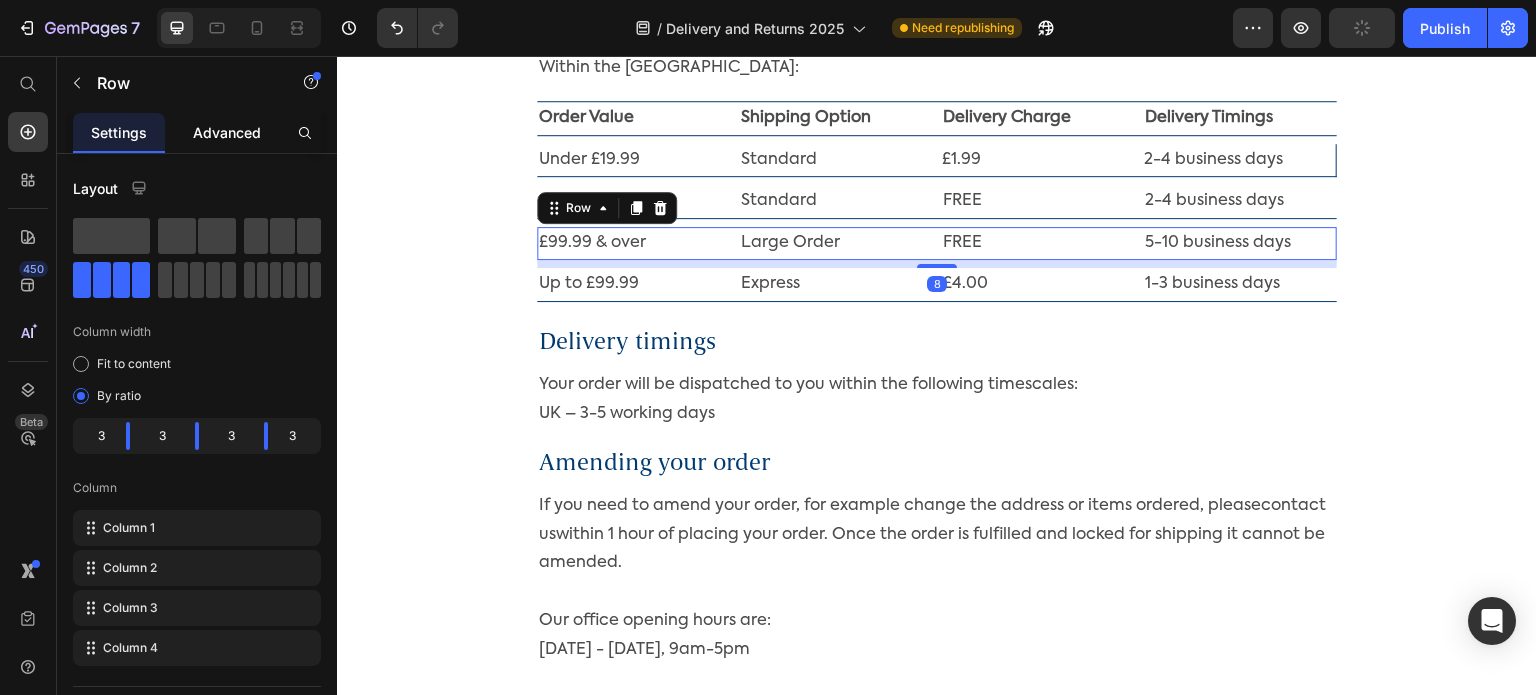 click on "Advanced" at bounding box center (227, 132) 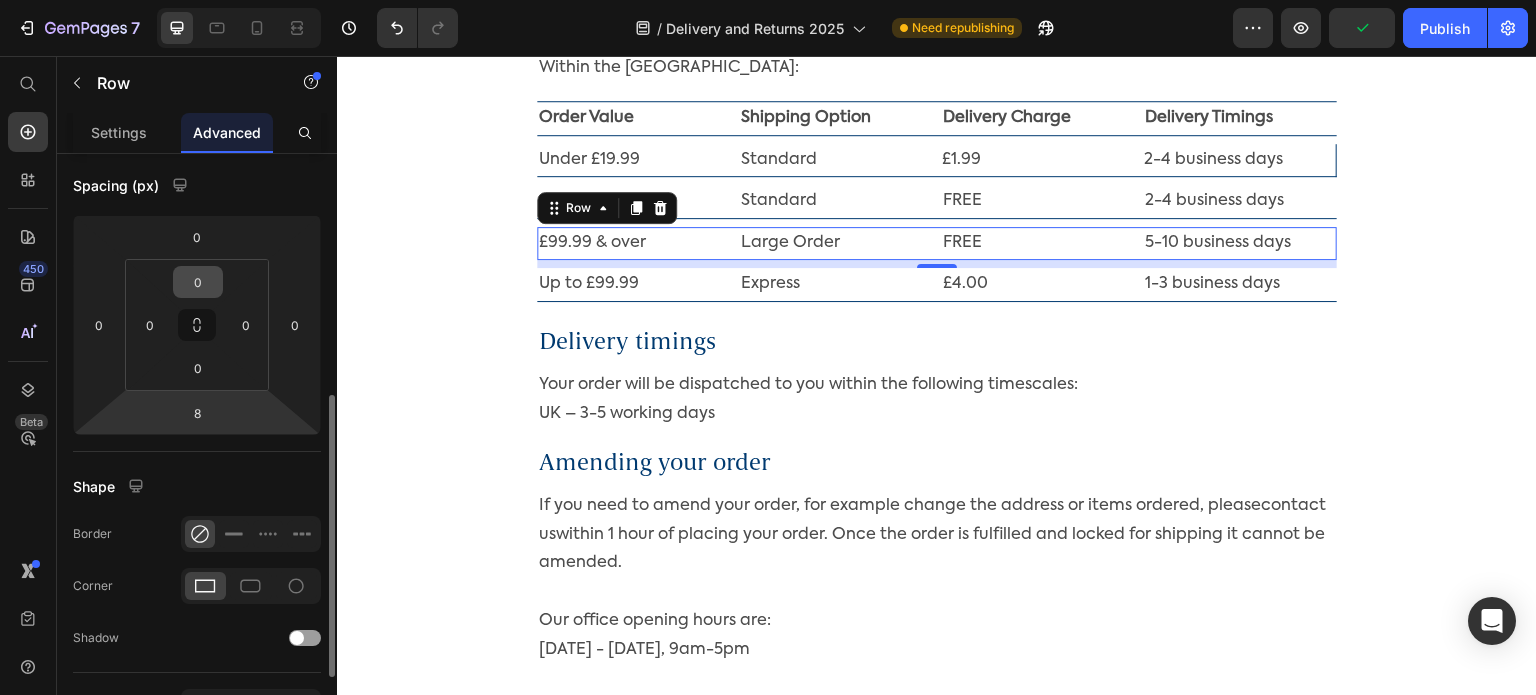 scroll, scrollTop: 300, scrollLeft: 0, axis: vertical 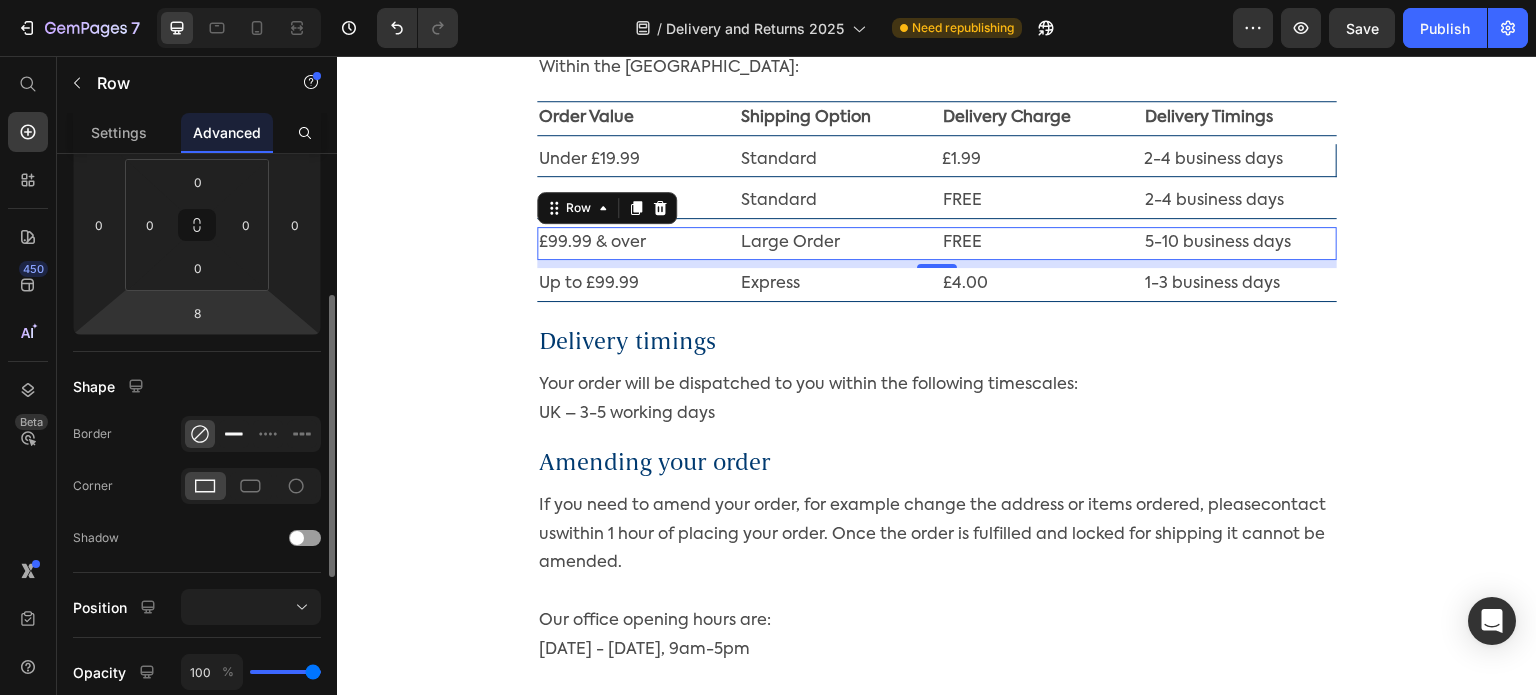 click 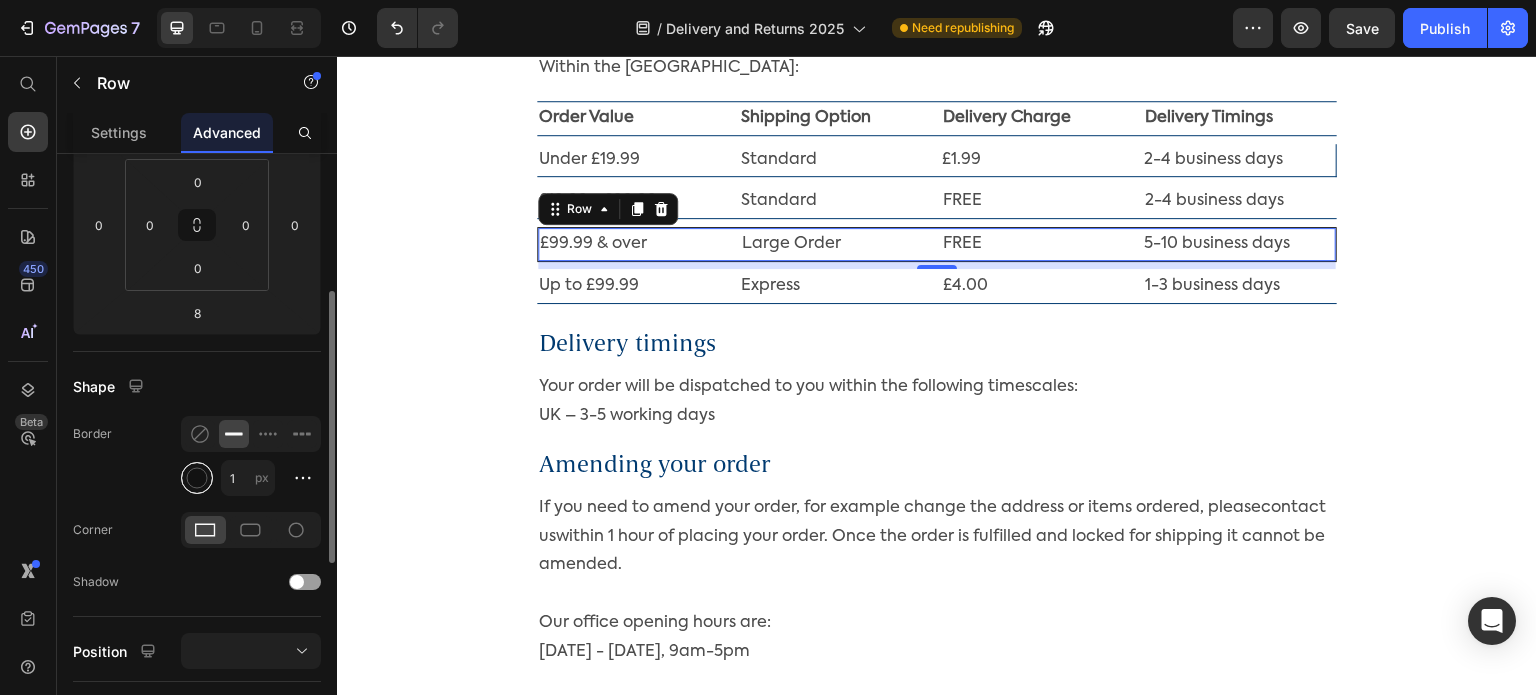 click at bounding box center [197, 478] 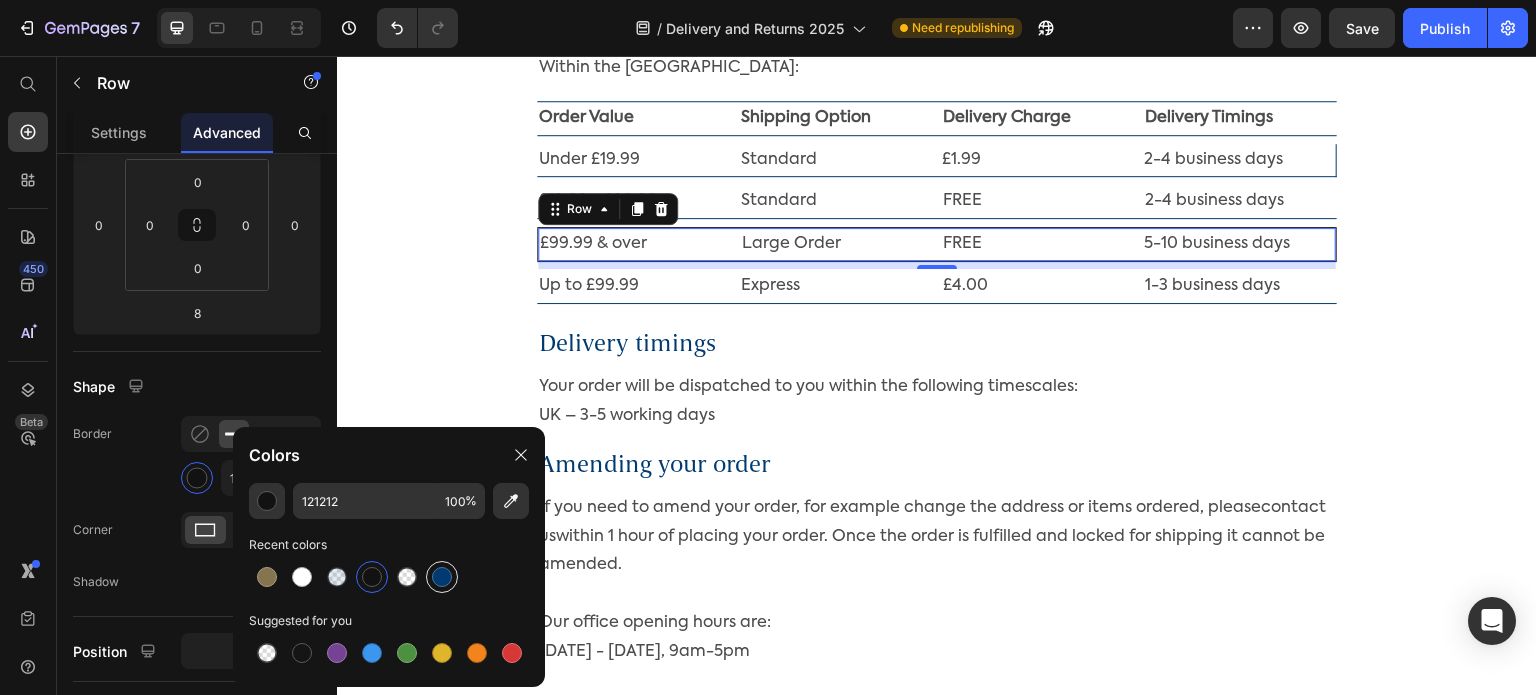 click at bounding box center [442, 577] 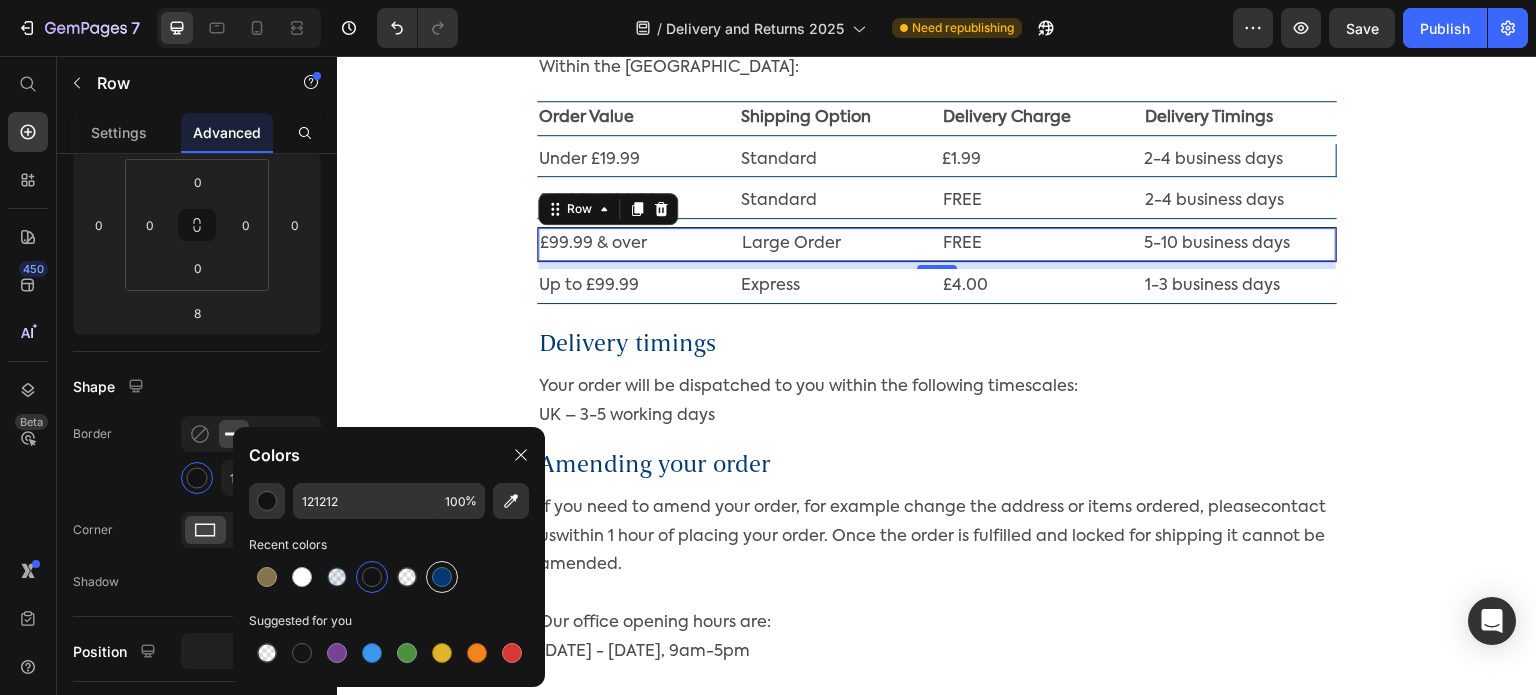 type on "003A70" 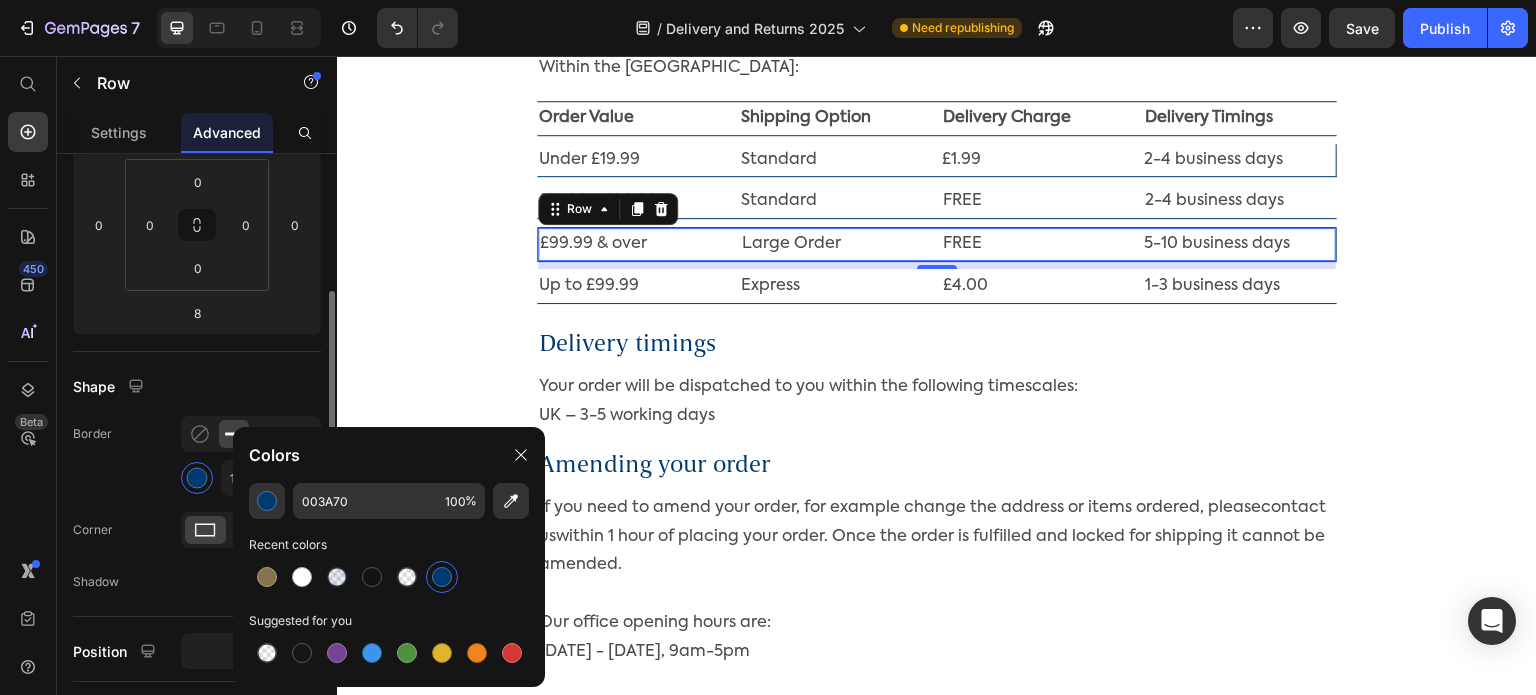 click on "Border 1 px" 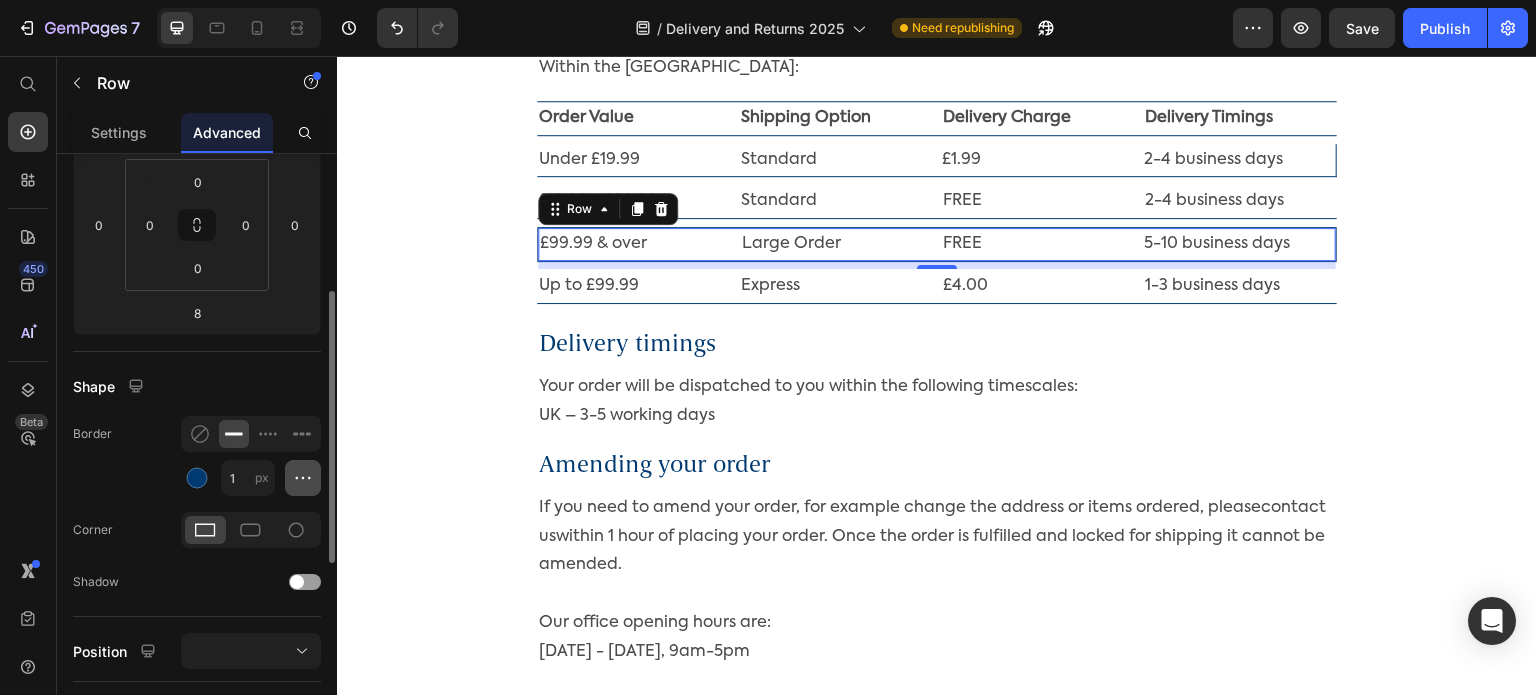 click 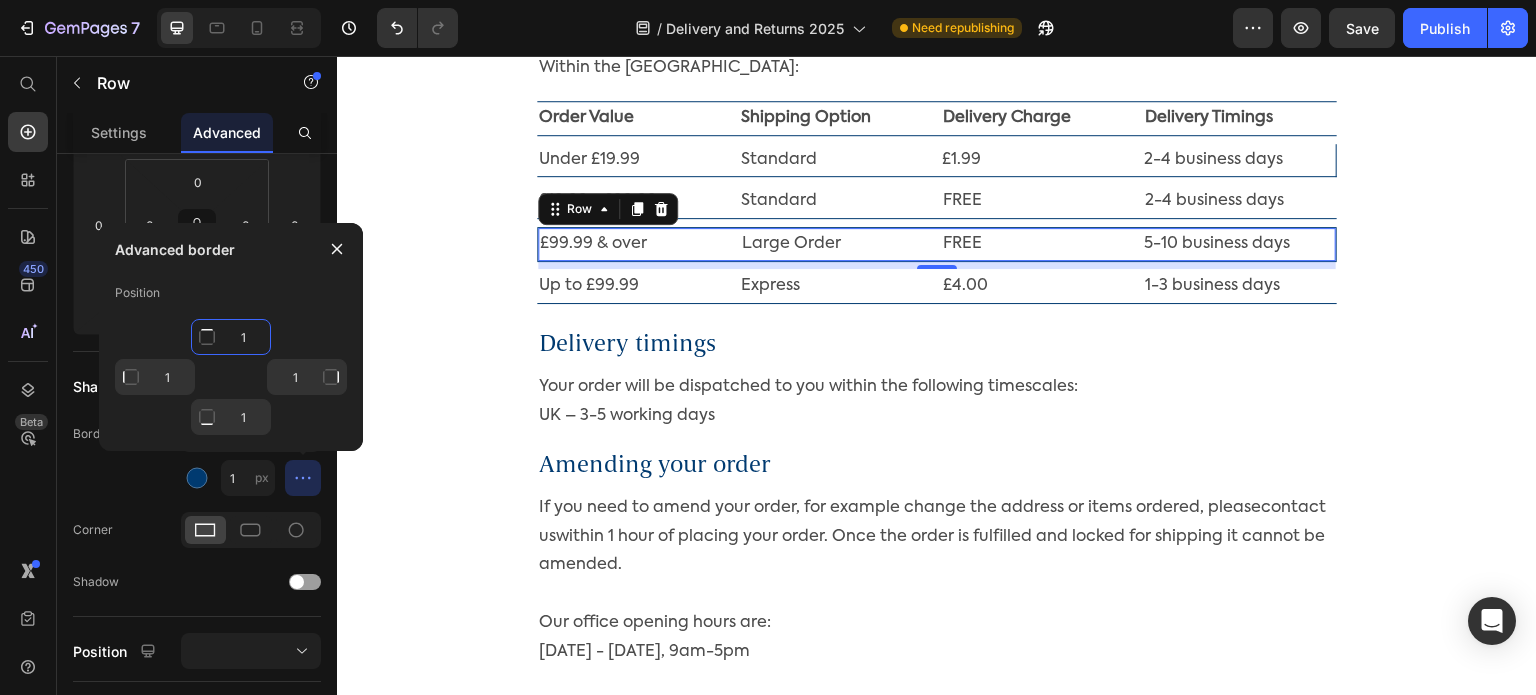 click on "1" 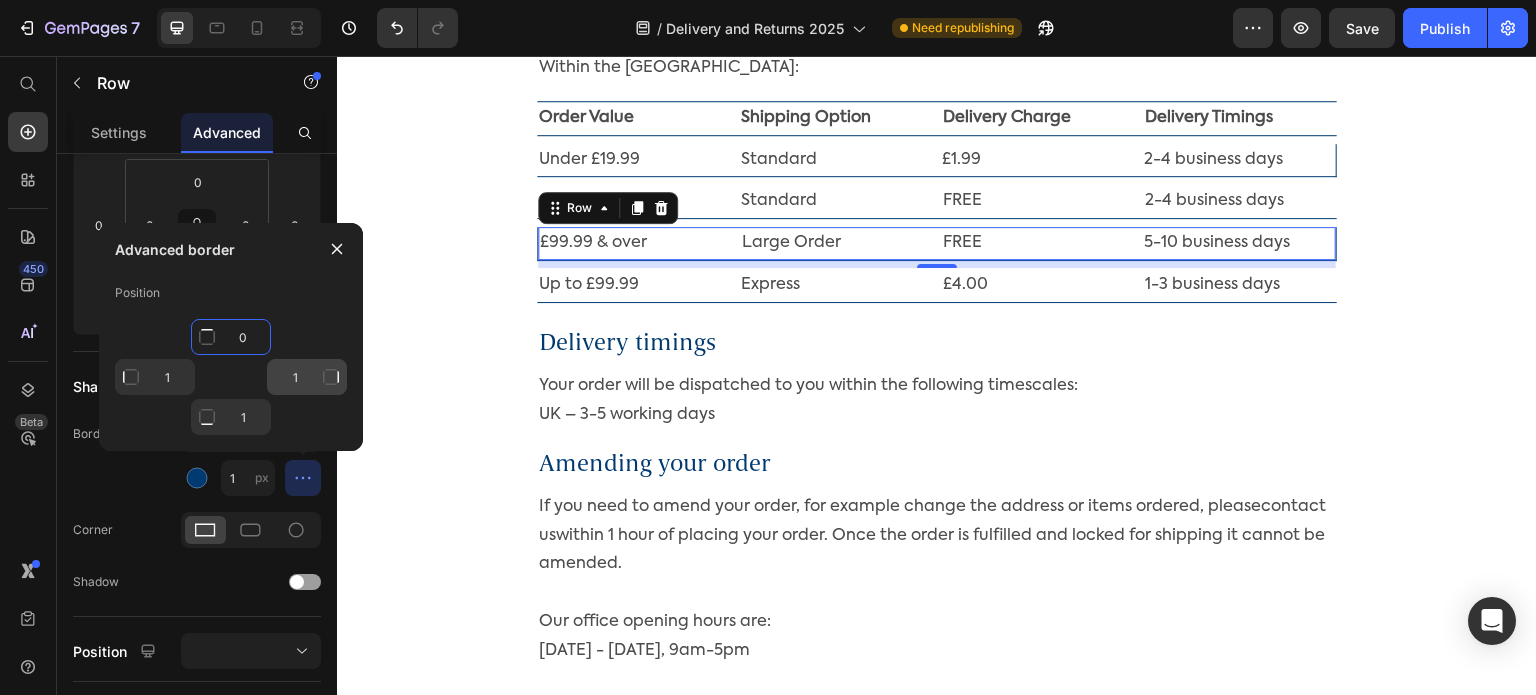 type on "0" 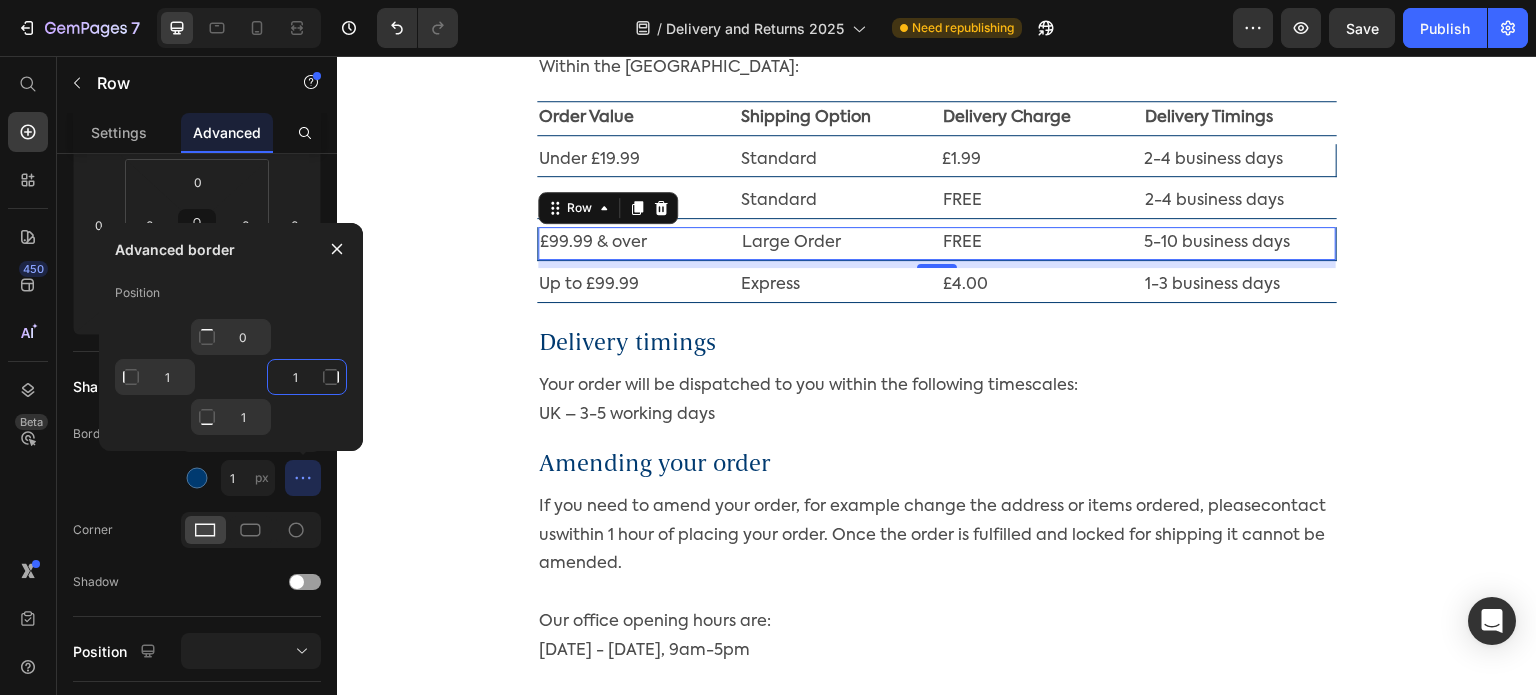 type on "Mixed" 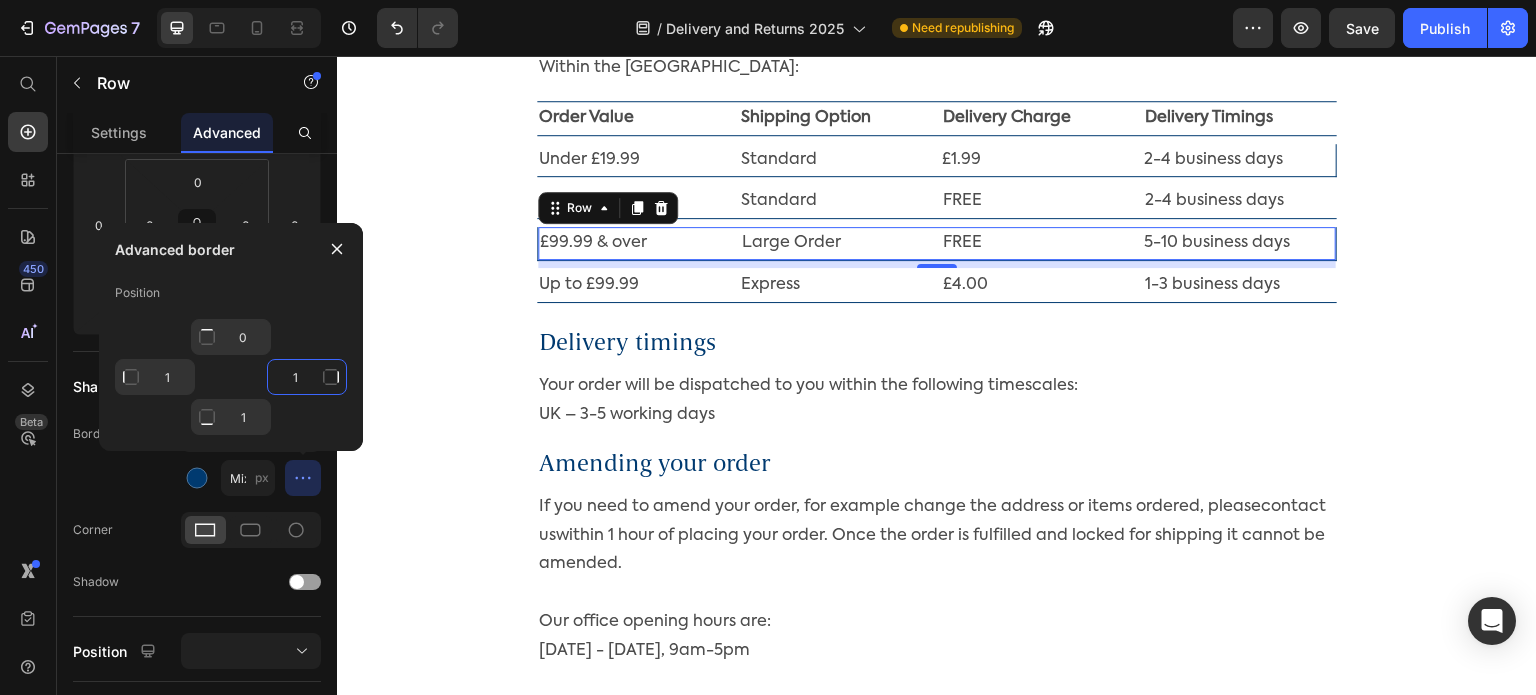 click on "1" 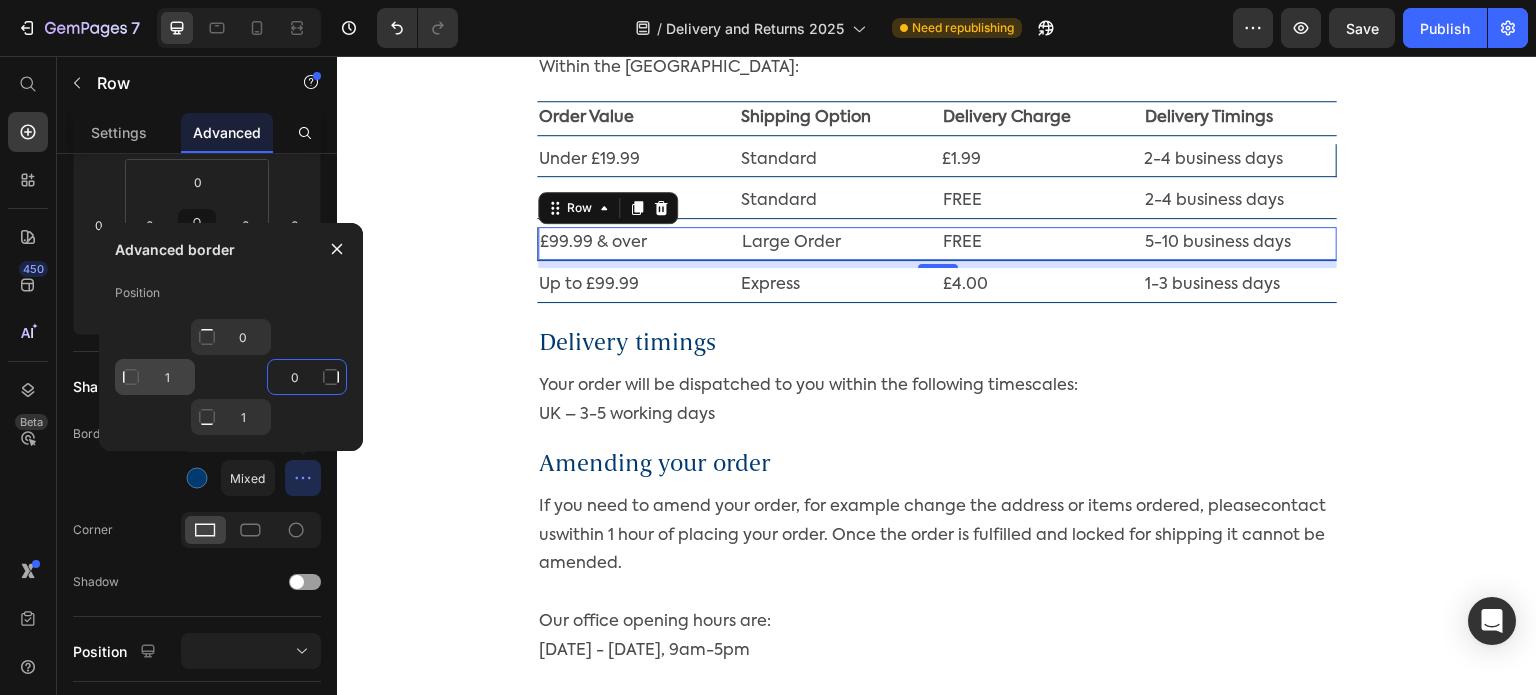 type on "0" 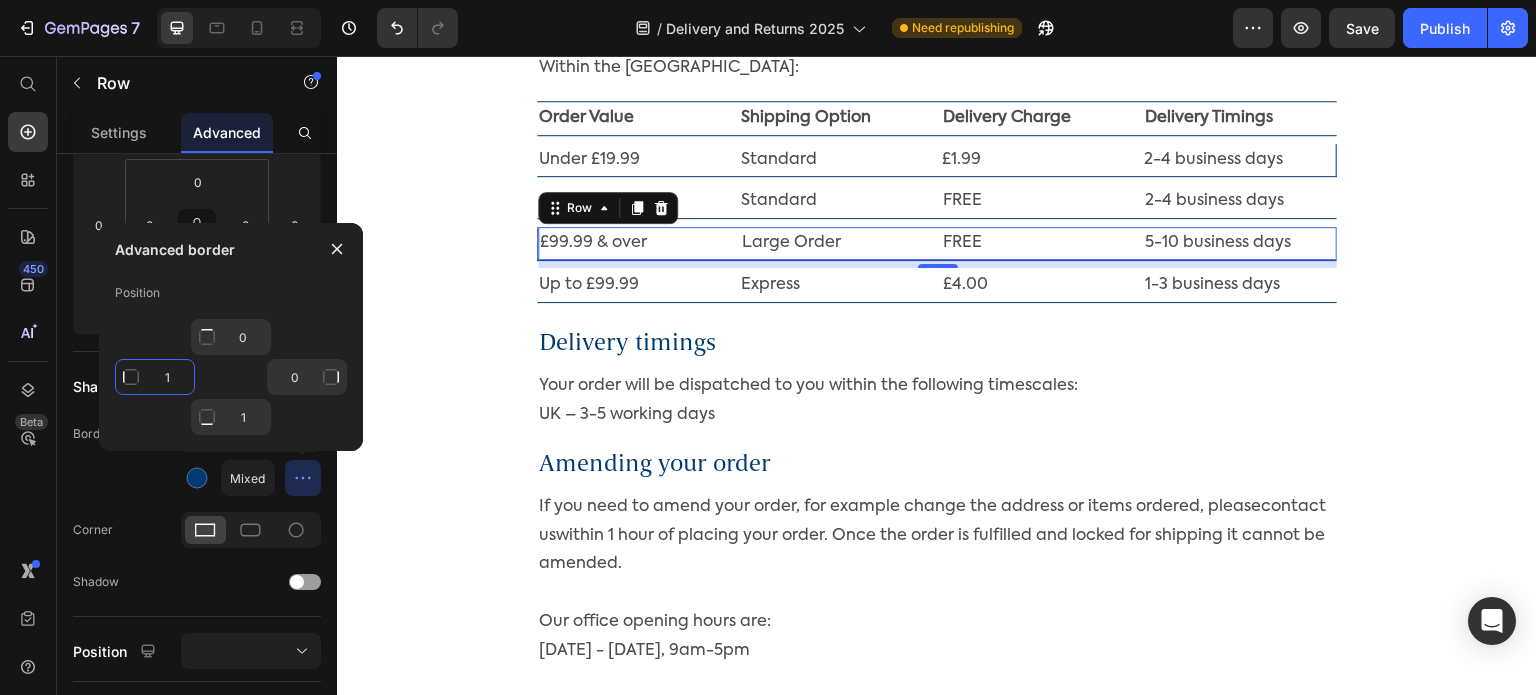 click on "1" 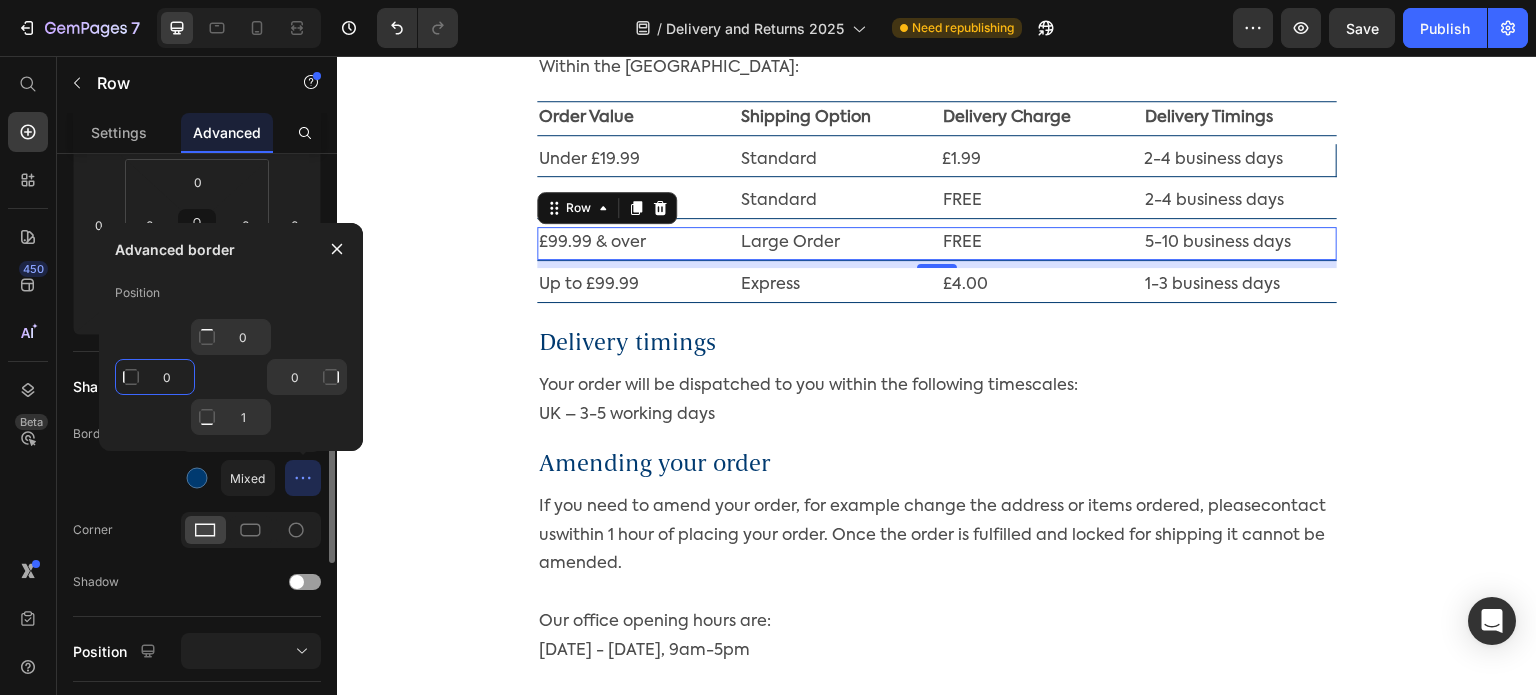 type on "0" 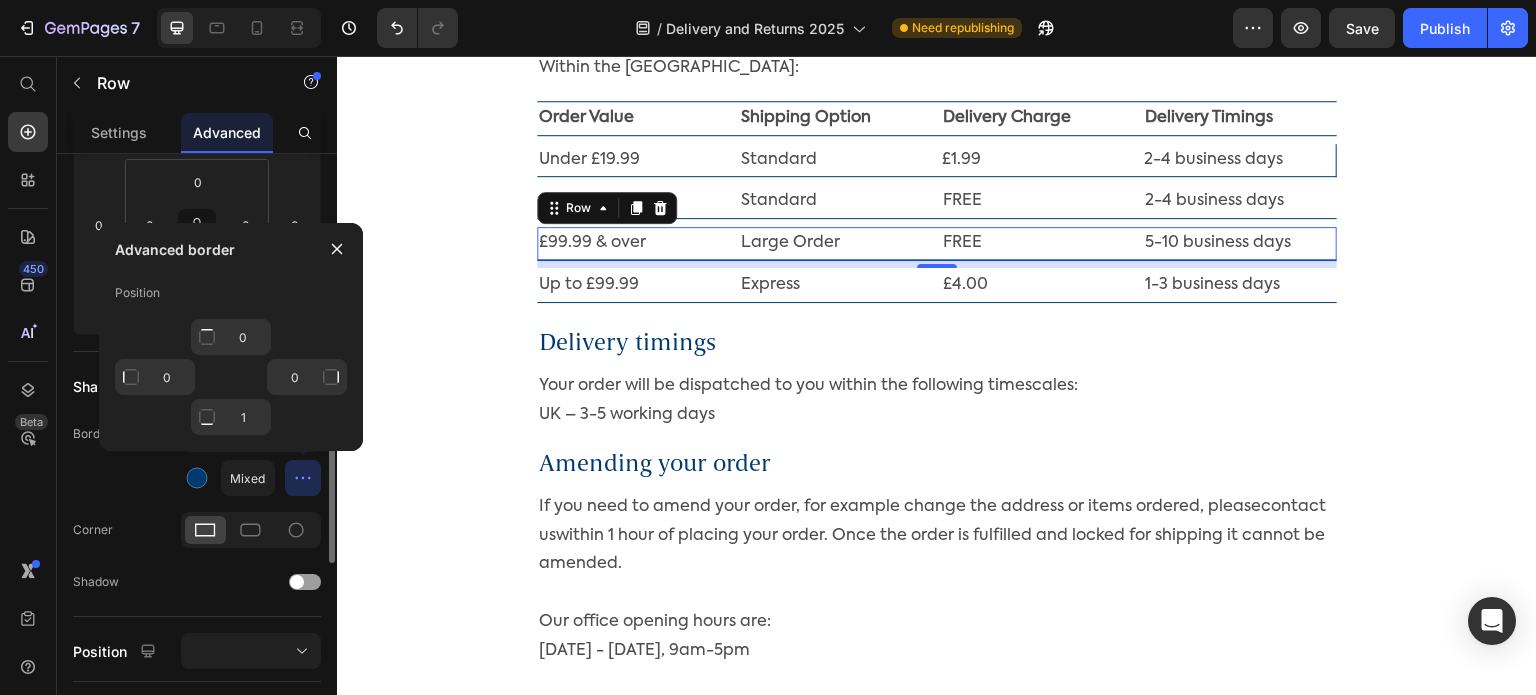 click on "Shape Border Mixed Corner Shadow" 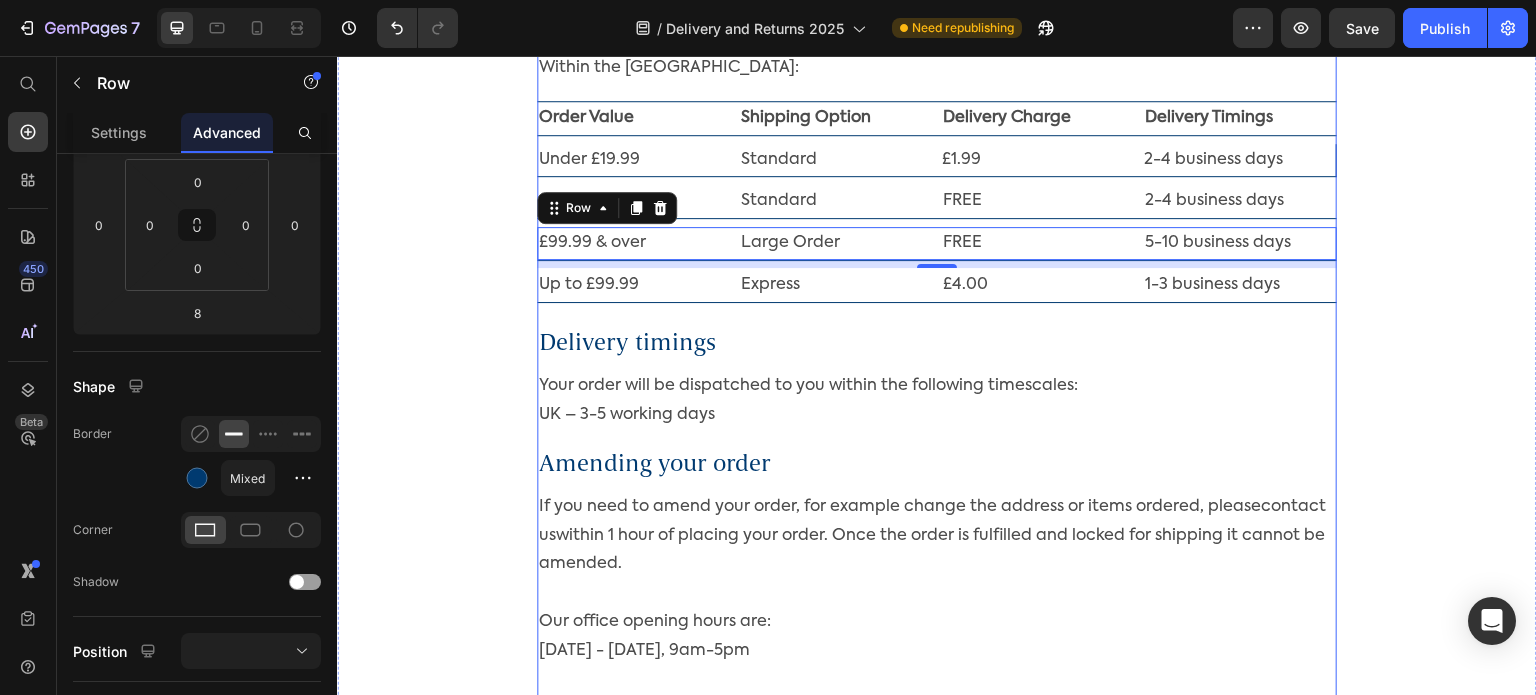 click on "Delivery charges Heading Within the [GEOGRAPHIC_DATA]:  Text Block Order Value Text Block Shipping Option Text Block Delivery Charge Text Block Delivery Timings Text Block Row Under £19.99 Text Block Standard Text Block £1.99 Text Block 2-4 business days Text Block Row £19.99 - £99.99 Text Block Standard Text Block FREE Text Block 2-4 business days Text Block Row £99.99 & over Text Block Large Order Text Block FREE Text Block 5-10 business days Text Block Row   8 Up to £99.99 Text Block Express Text Block £4.00 Text Block 1-3 business days Text Block Row Delivery timings Heading Your order will be dispatched to you within the following timescales: [GEOGRAPHIC_DATA] – 3-5 working days Text Block Amending your order Heading If you need to amend your order, for example change the address or items ordered, please  contact us  within 1 hour of placing your order. Once the order is fulfilled and locked for shipping it cannot be amended.   Our office opening hours are:  [DATE] - [DATE], 9am-5pm   Text Block Refund policy Heading" at bounding box center (937, 1196) 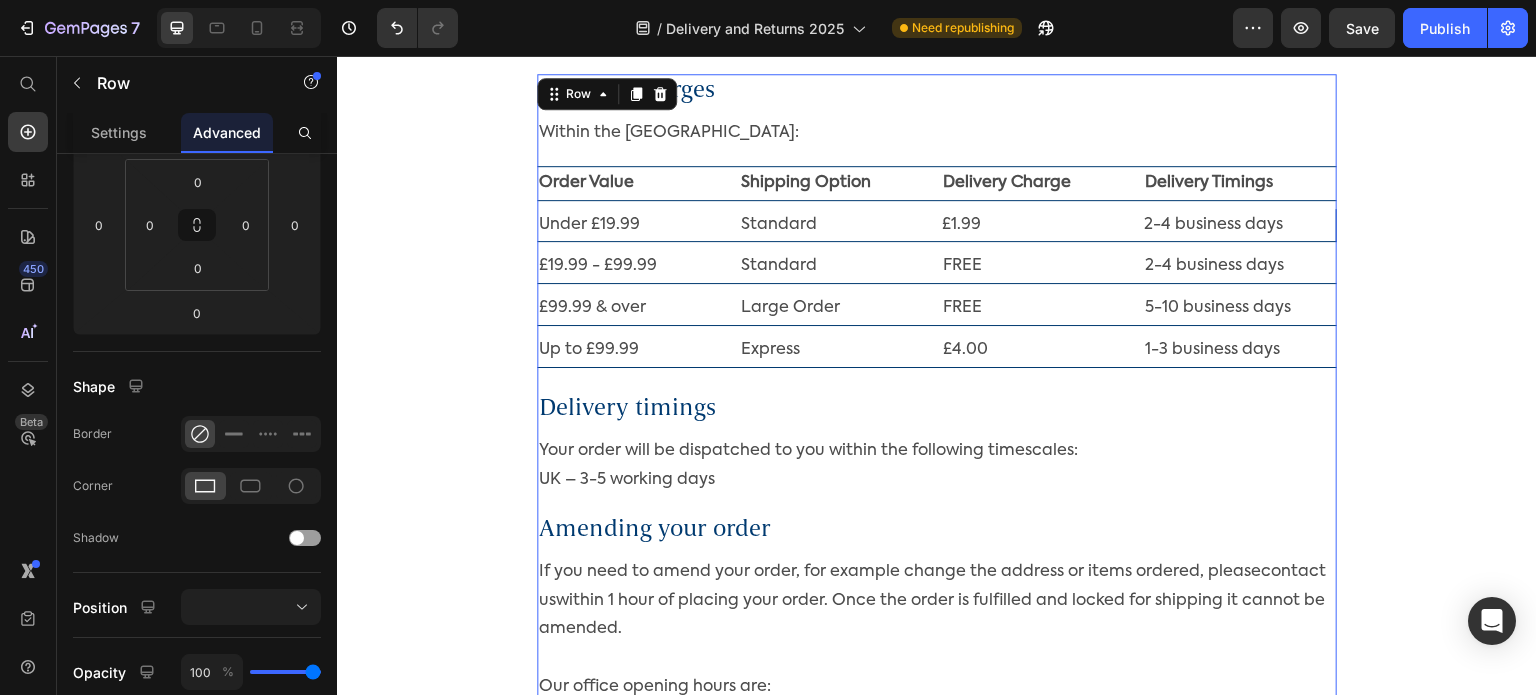 scroll, scrollTop: 100, scrollLeft: 0, axis: vertical 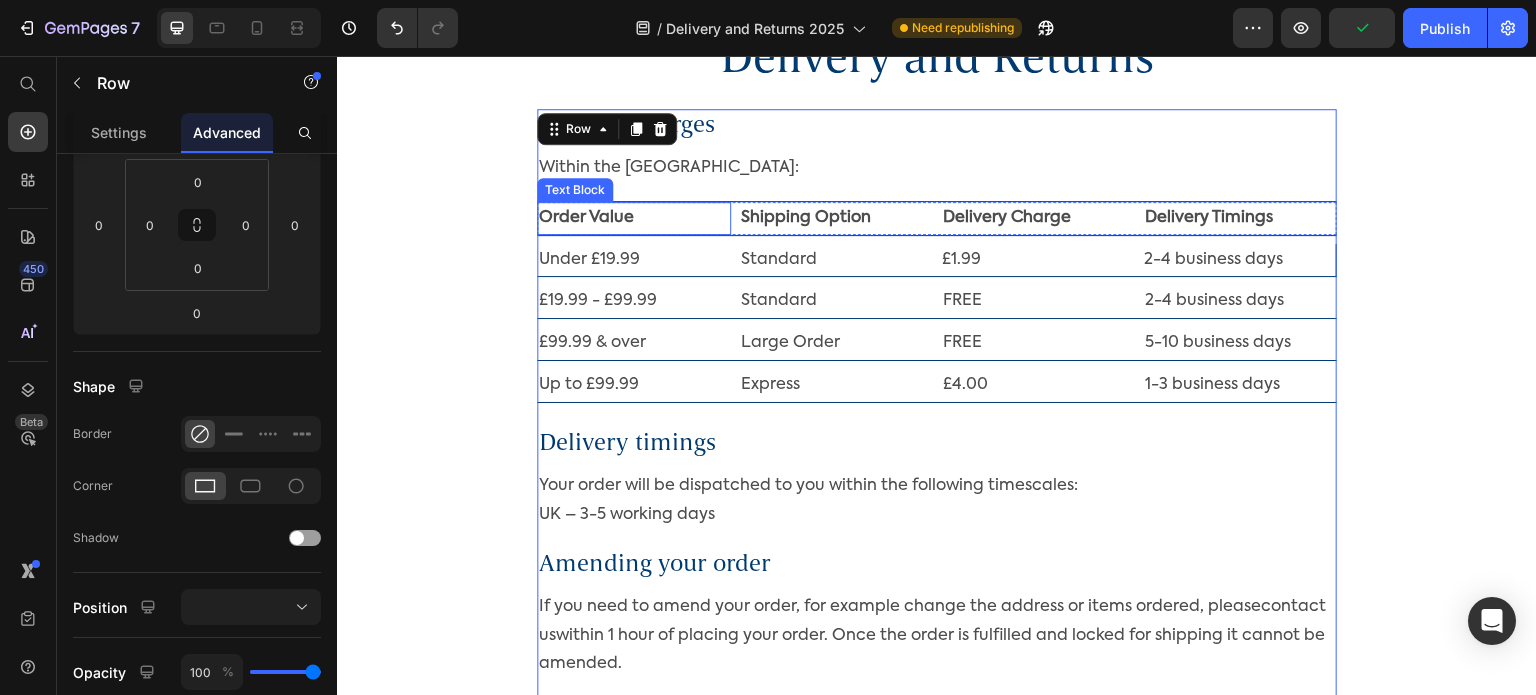 click on "Order Value" at bounding box center [634, 218] 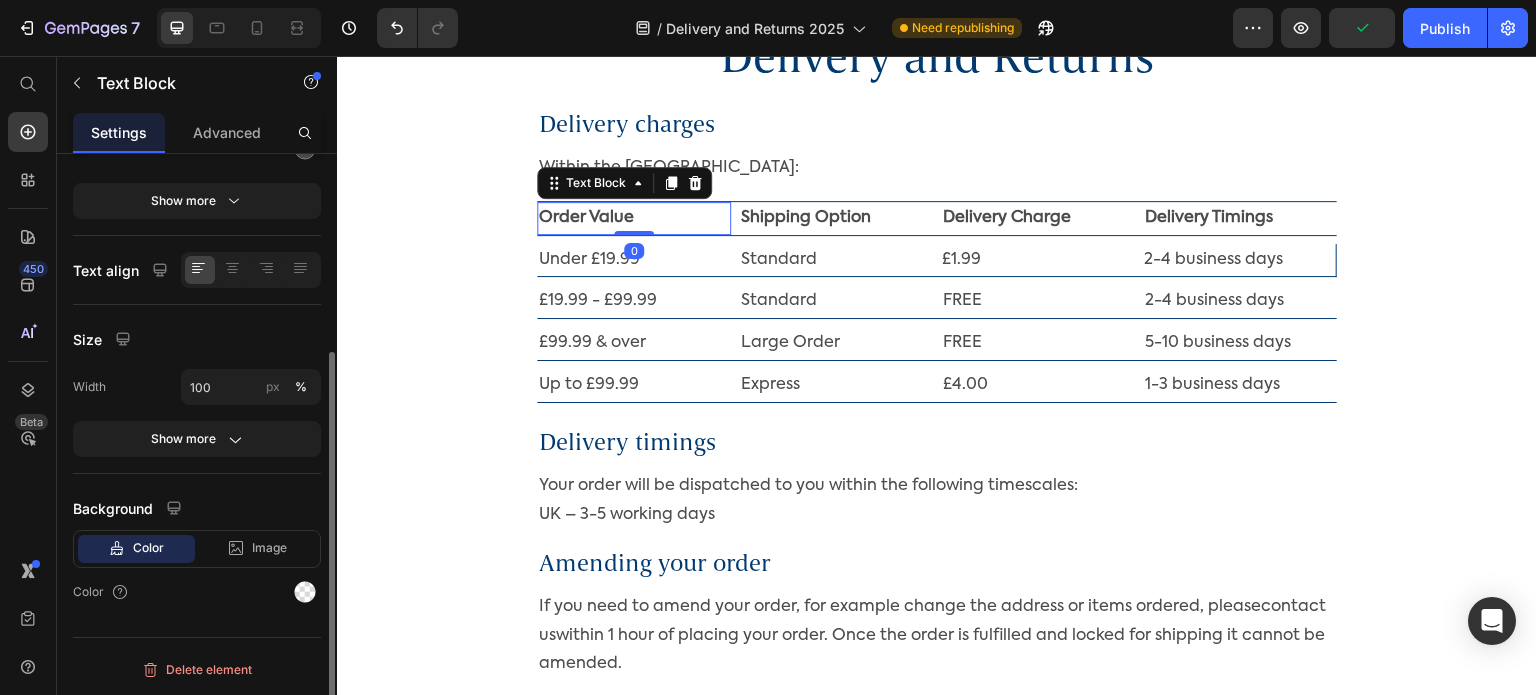 scroll, scrollTop: 0, scrollLeft: 0, axis: both 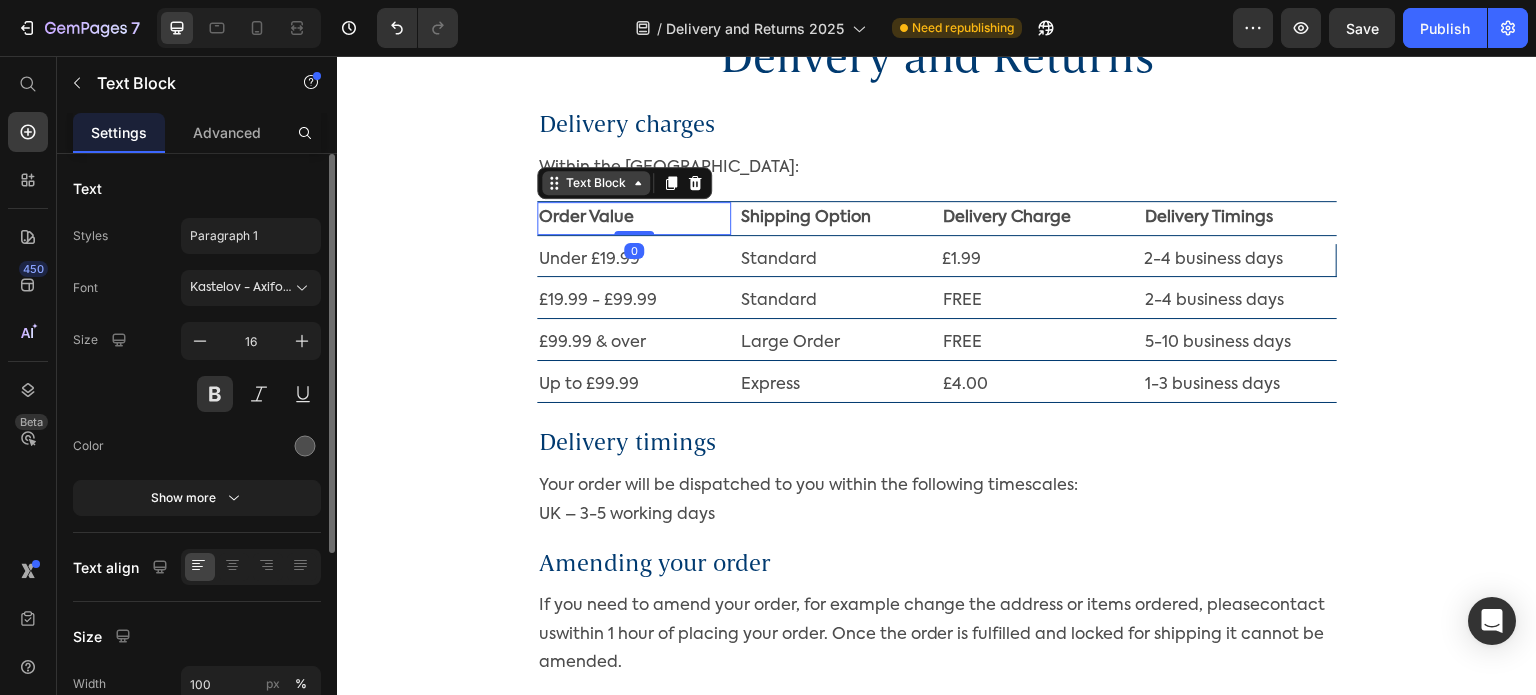 click on "Text Block" at bounding box center (596, 183) 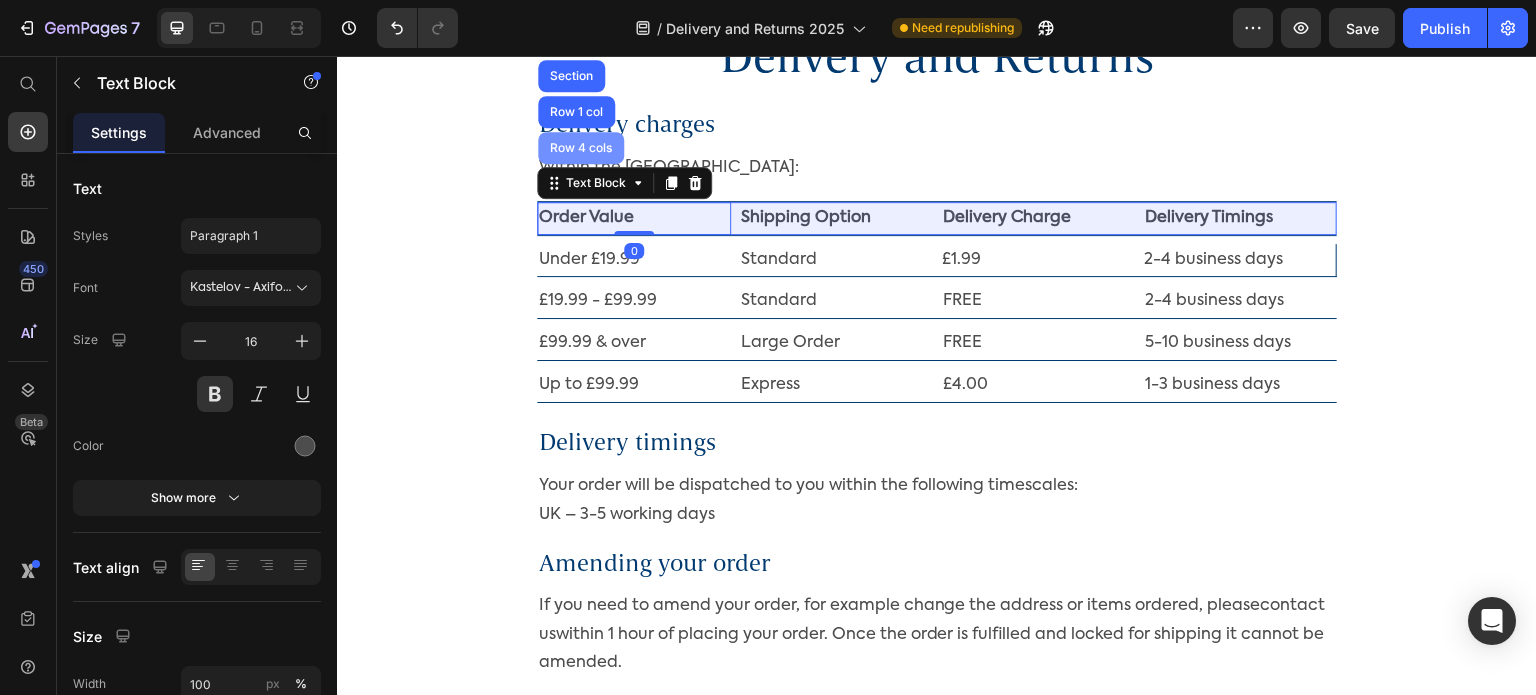 click on "Row 4 cols" at bounding box center (581, 148) 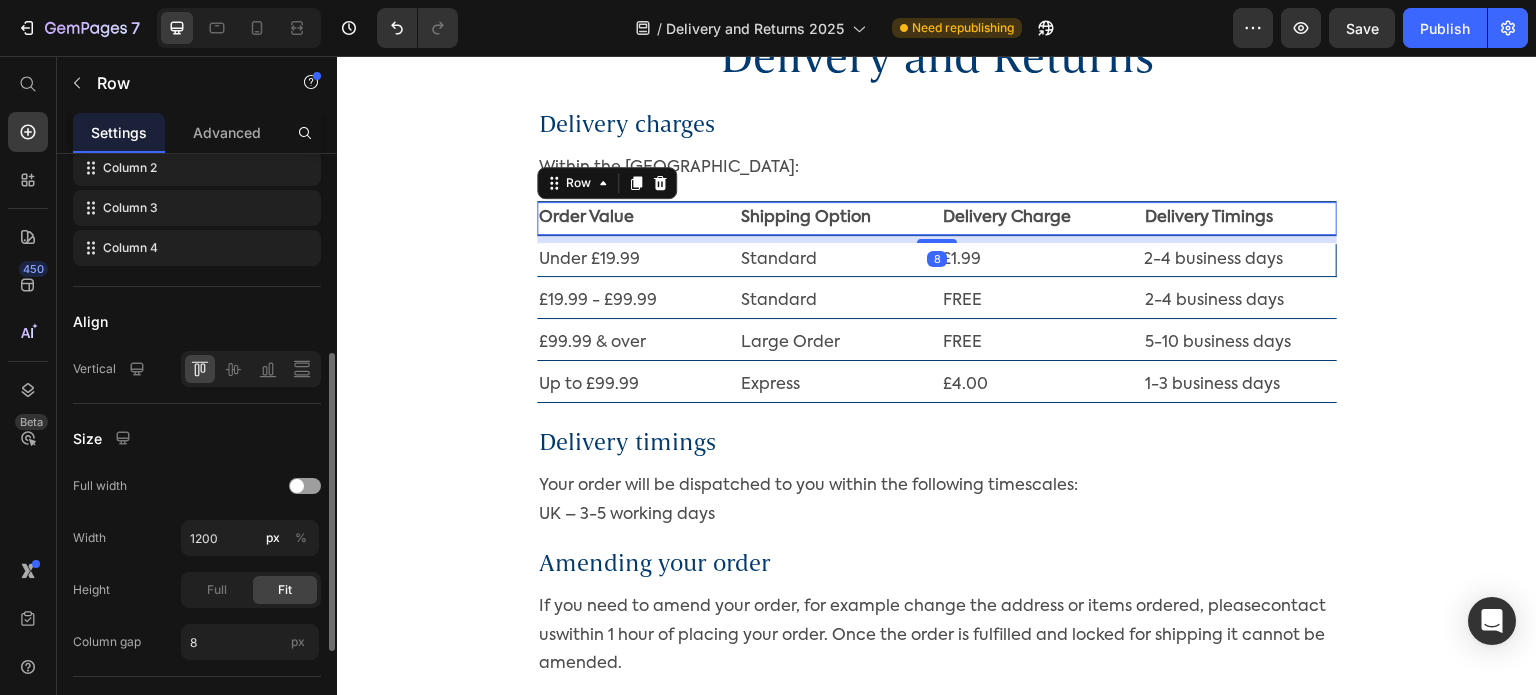 scroll, scrollTop: 600, scrollLeft: 0, axis: vertical 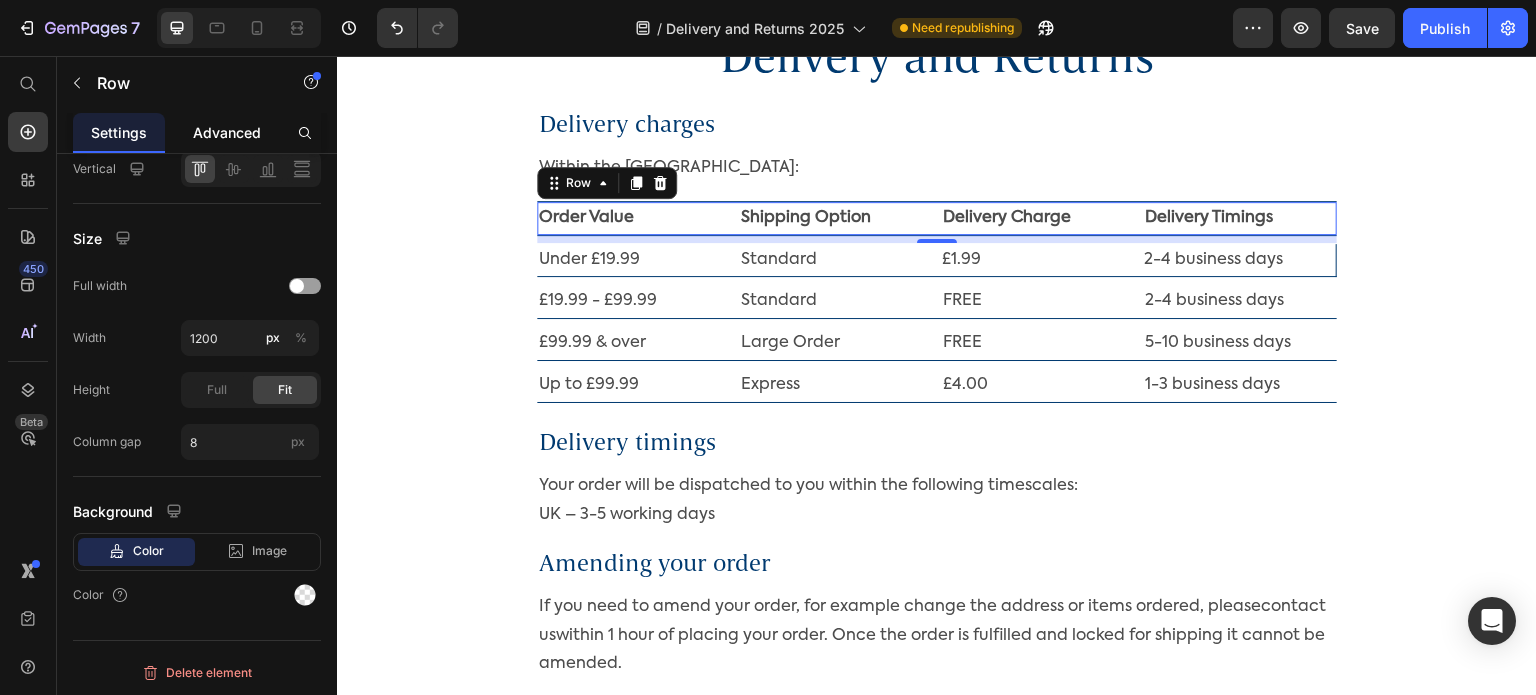 click on "Advanced" at bounding box center (227, 132) 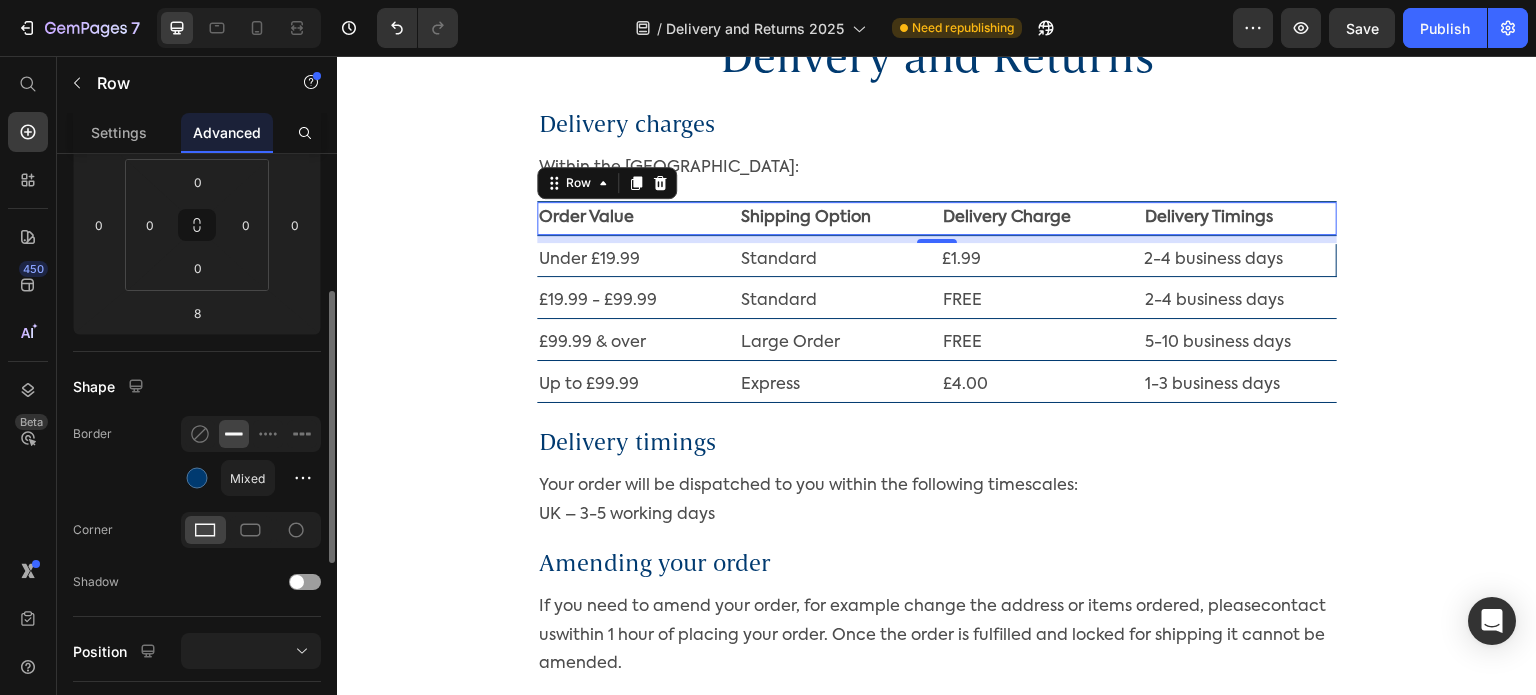 scroll, scrollTop: 400, scrollLeft: 0, axis: vertical 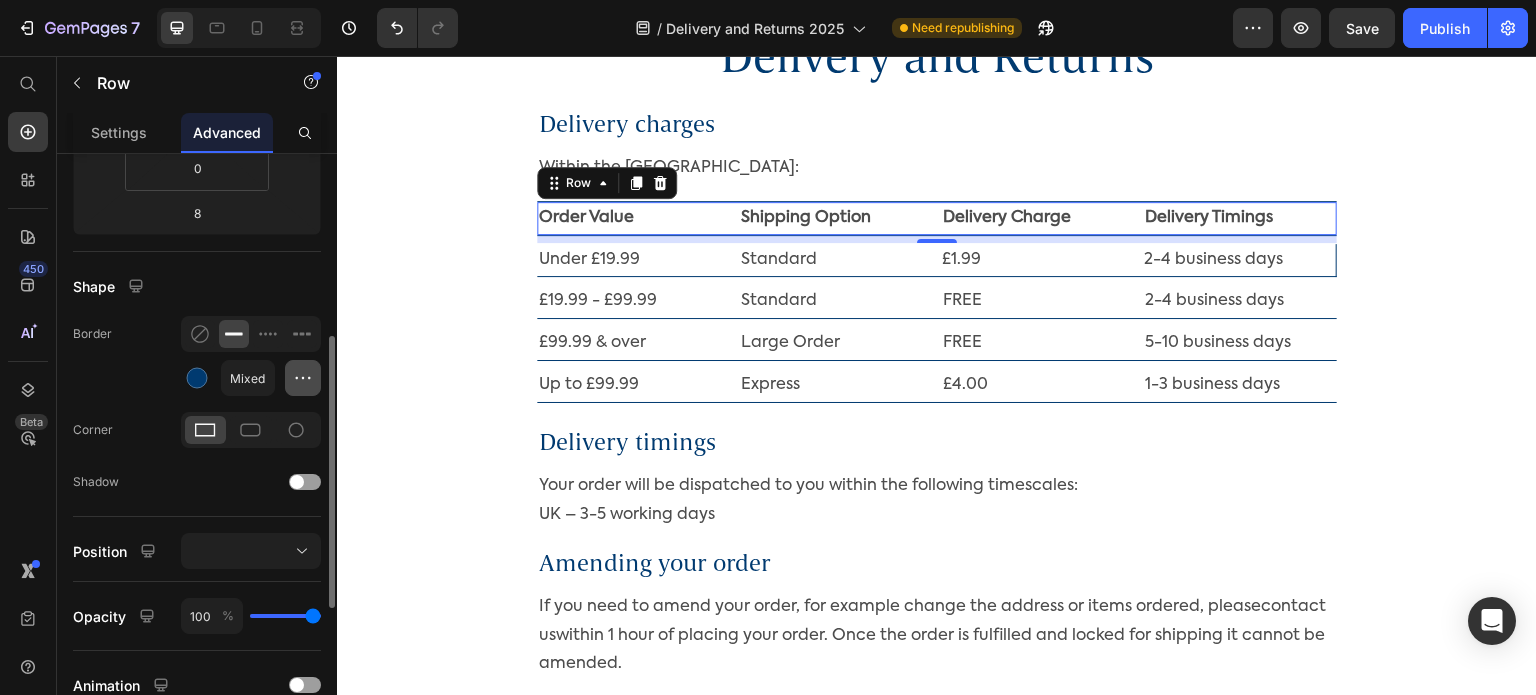 click 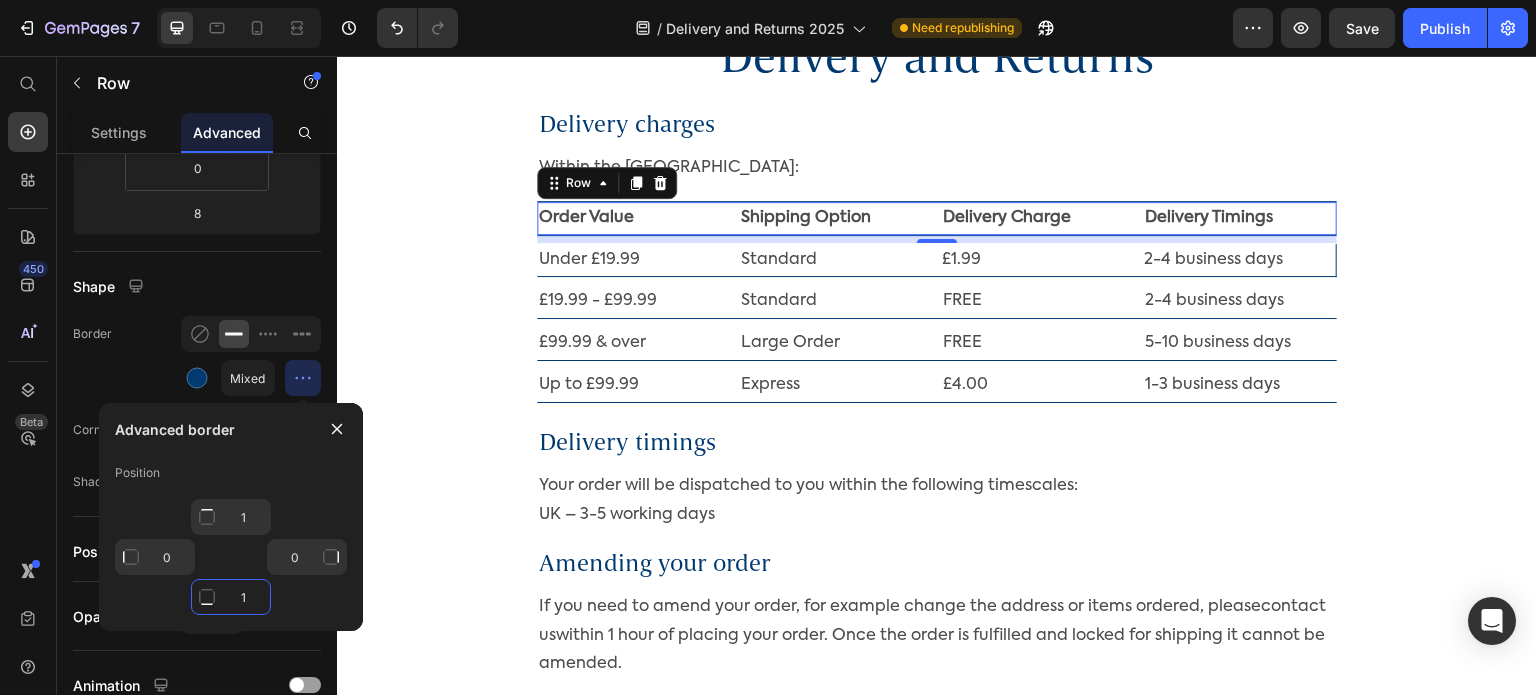 click on "1" 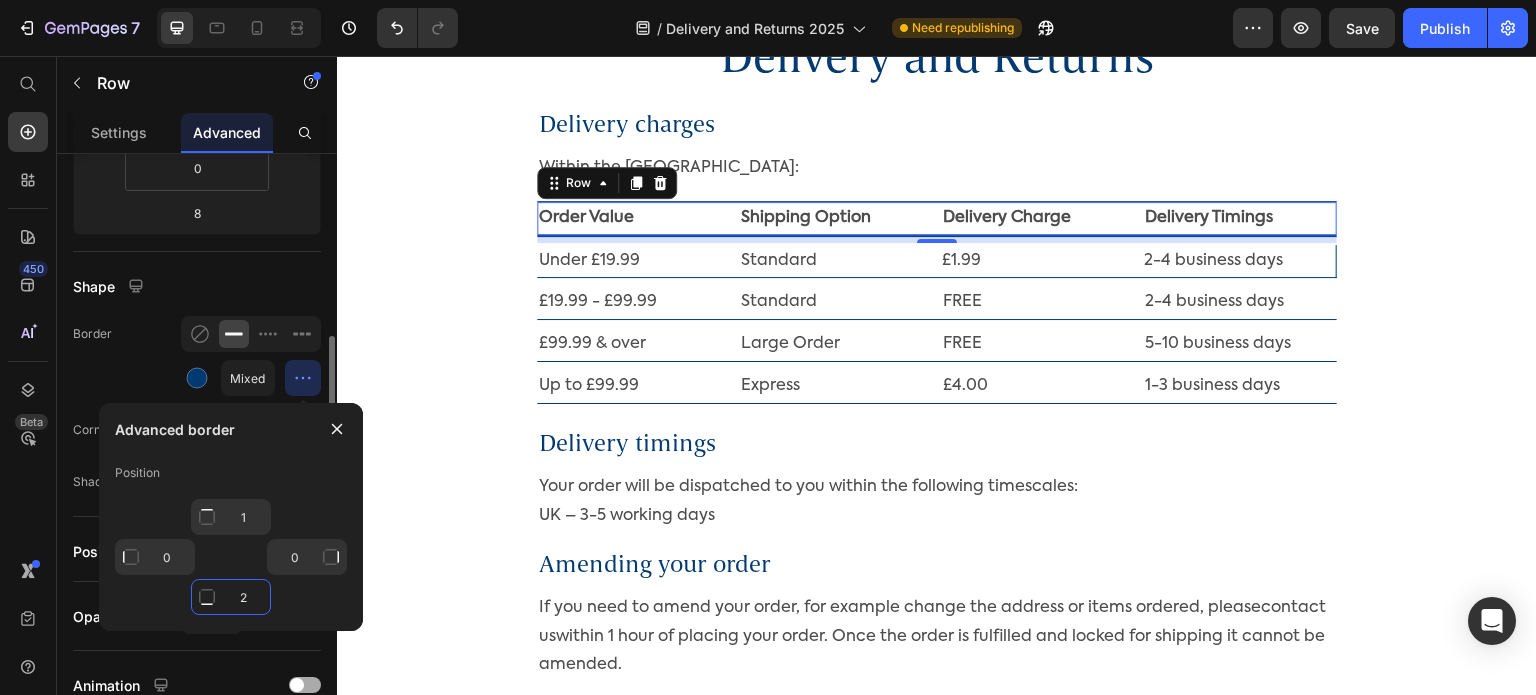 type on "2" 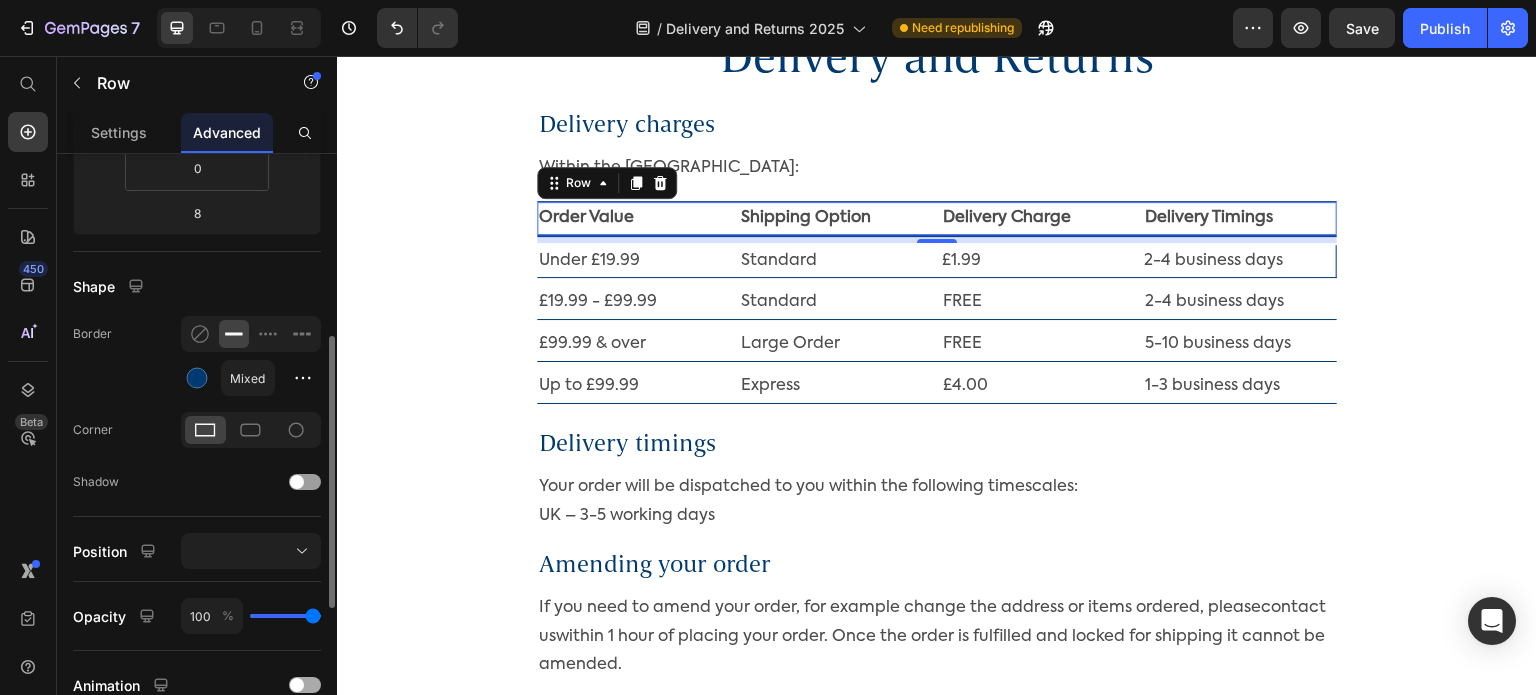 click on "Animation" at bounding box center [197, 685] 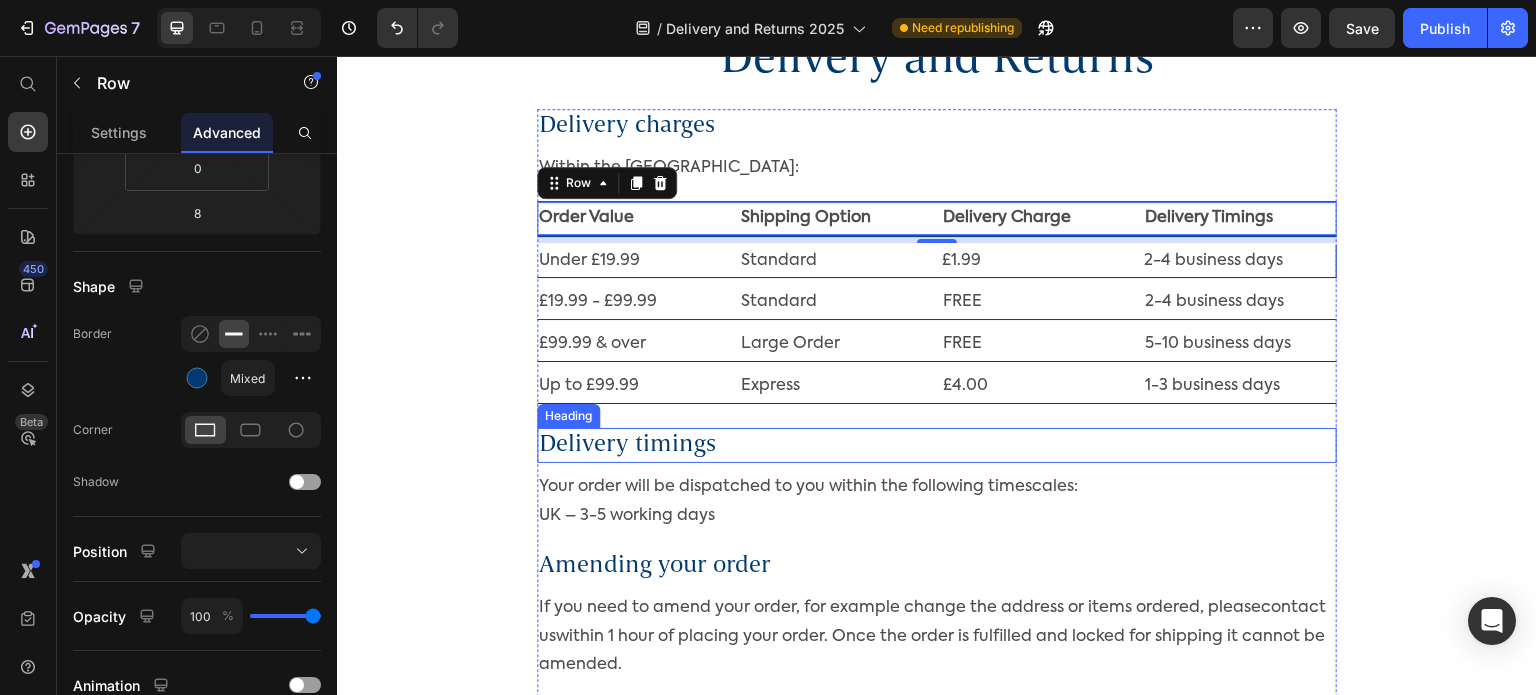 click on "Delivery timings" at bounding box center (937, 445) 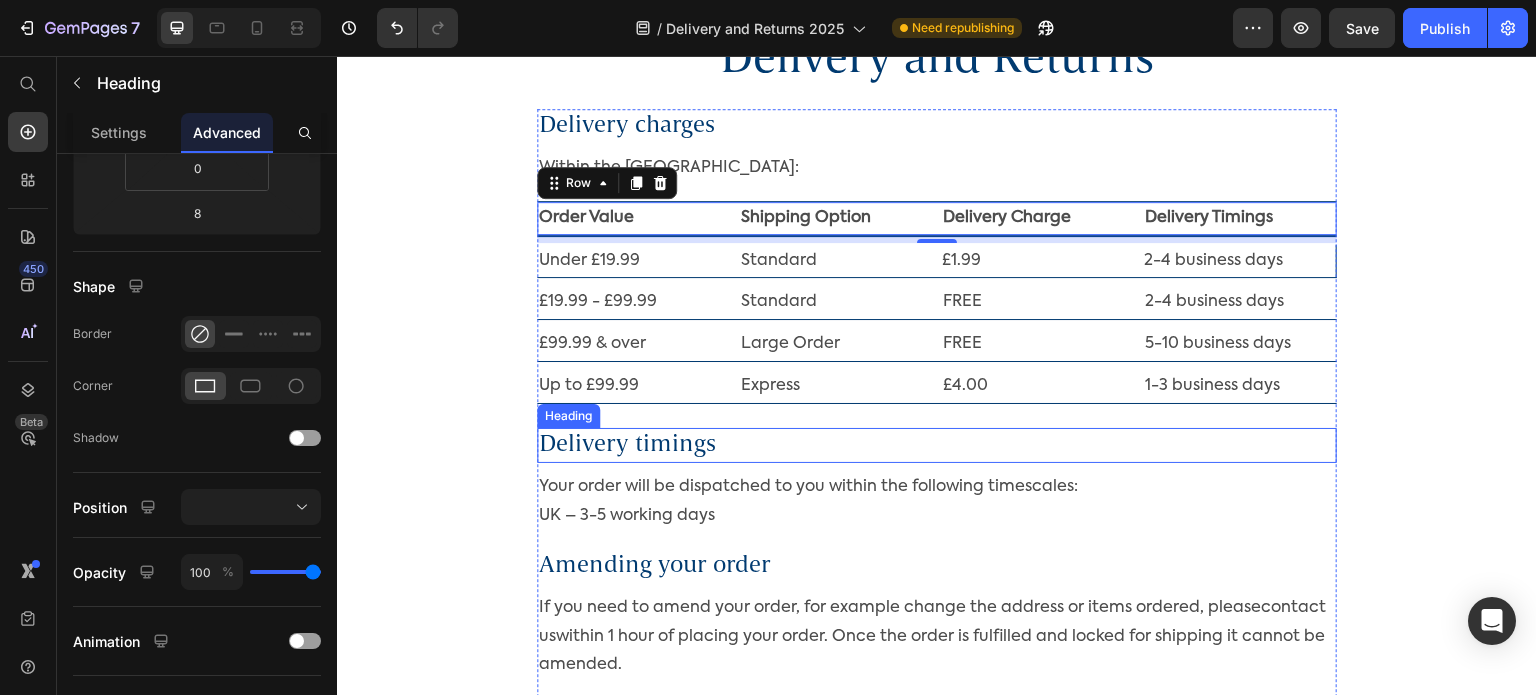 scroll, scrollTop: 0, scrollLeft: 0, axis: both 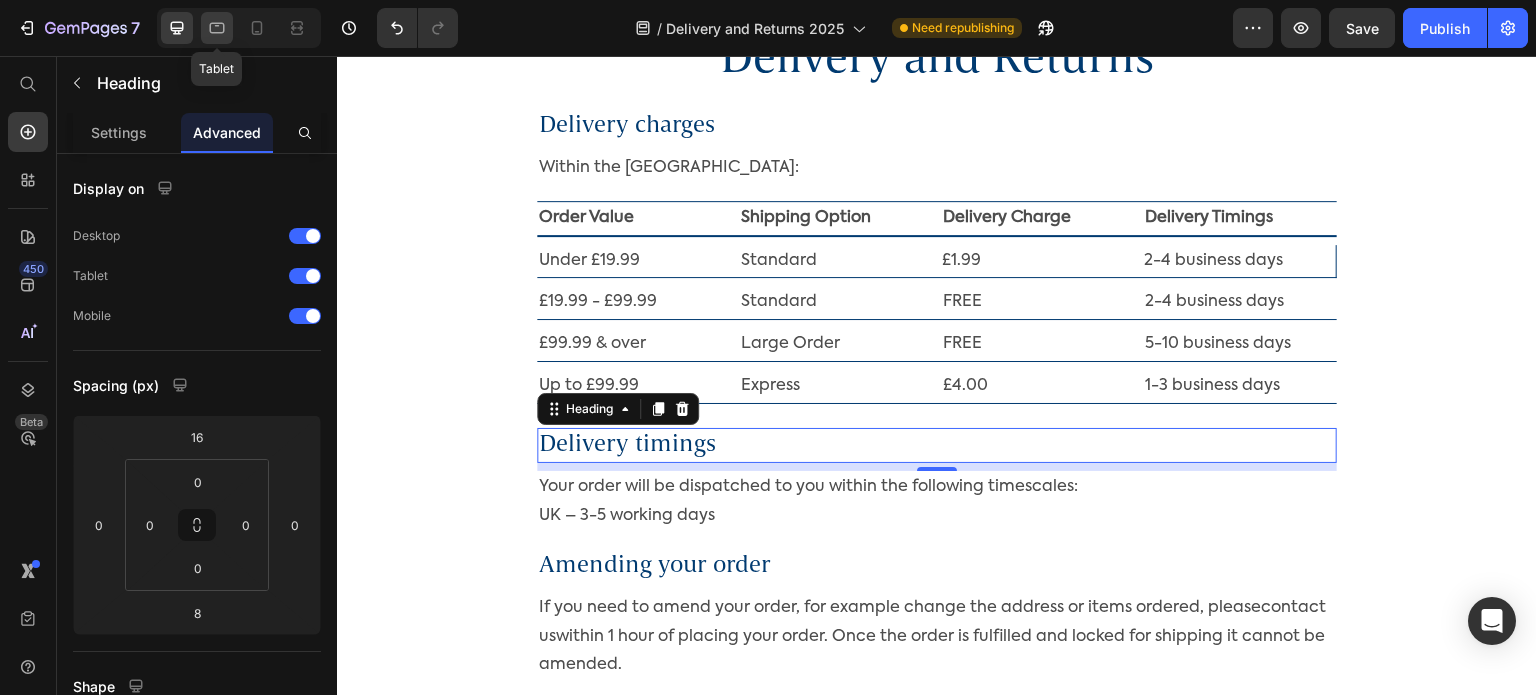click 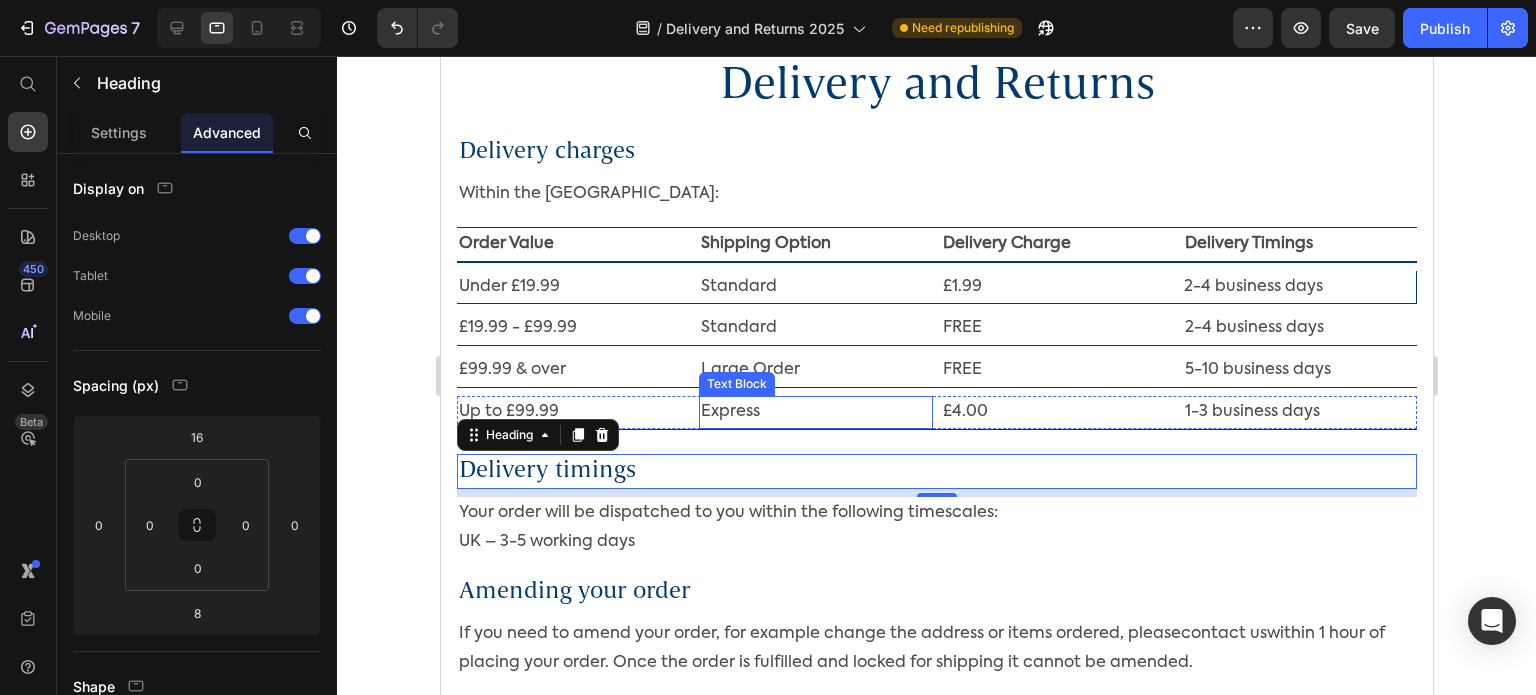 scroll, scrollTop: 0, scrollLeft: 0, axis: both 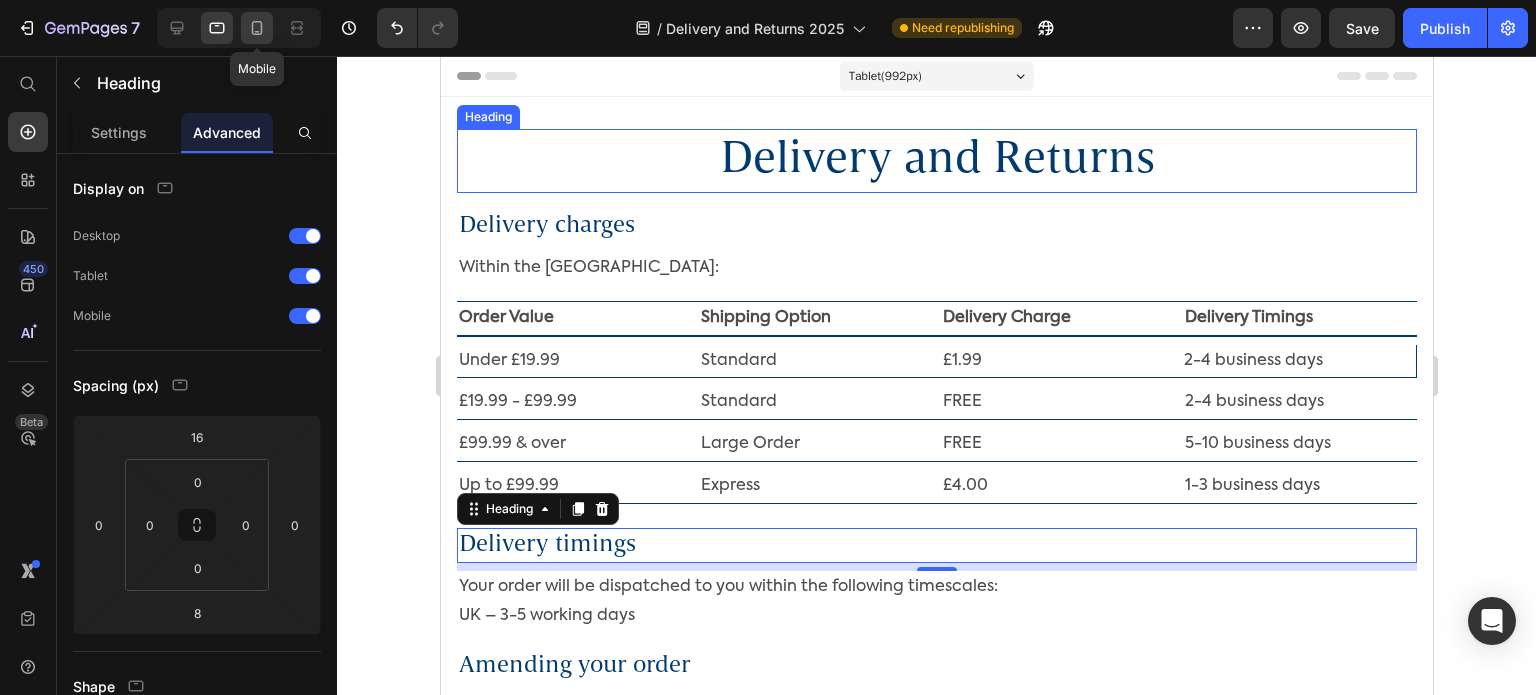 click 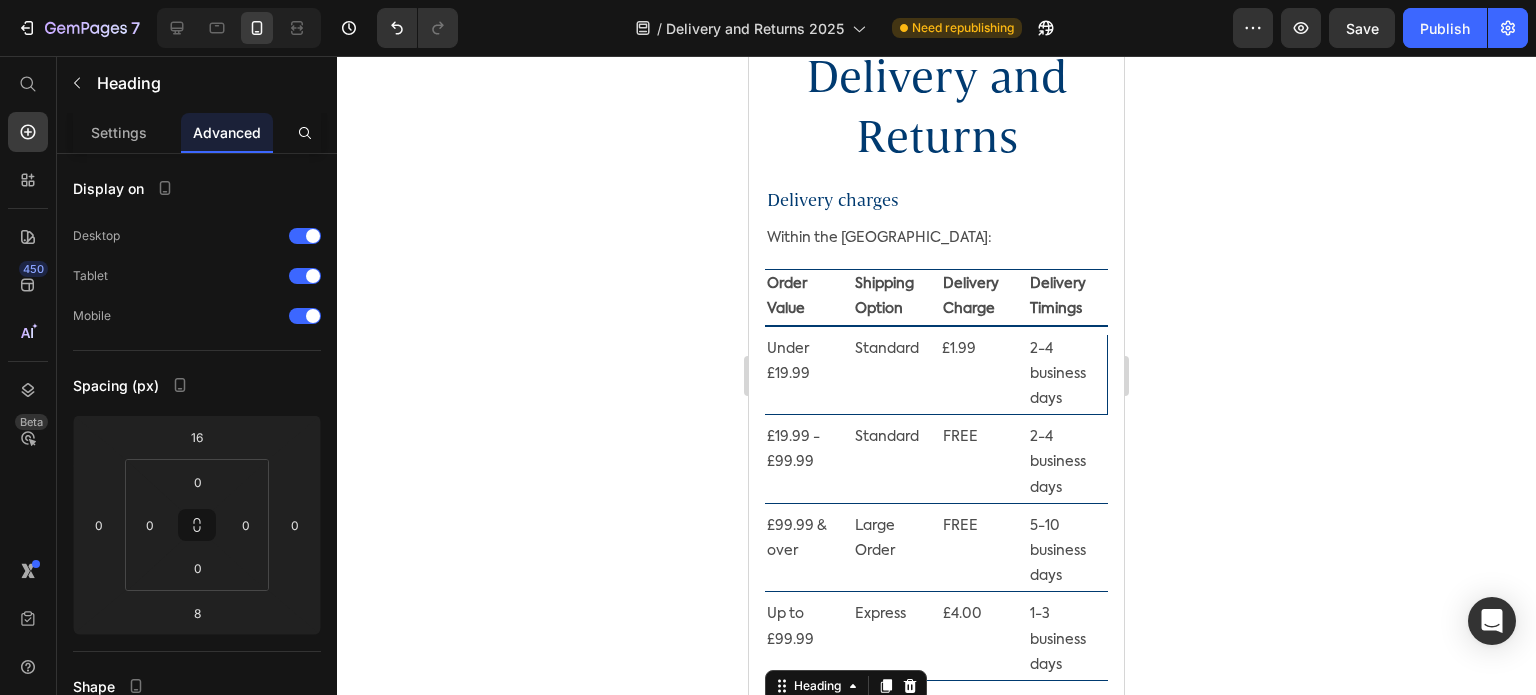 scroll, scrollTop: 57, scrollLeft: 0, axis: vertical 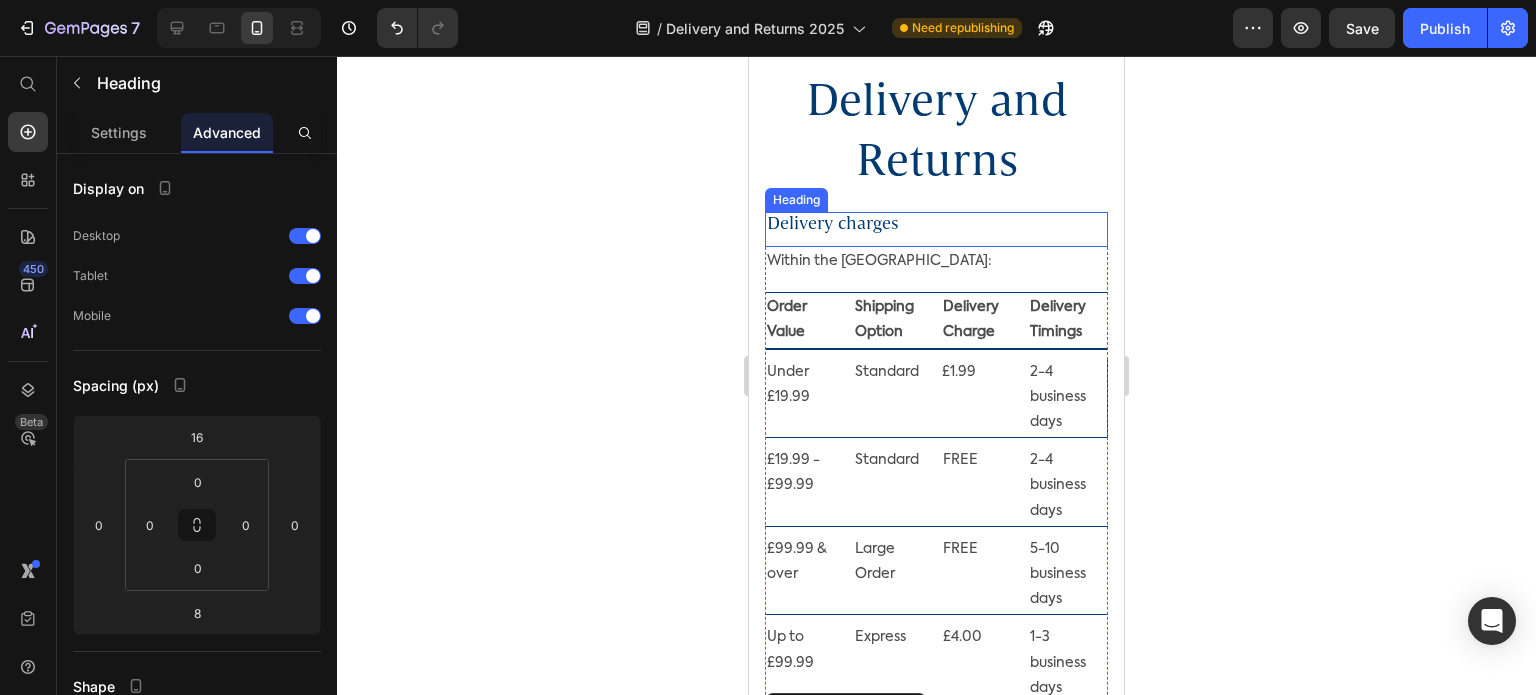 click on "Delivery charges" at bounding box center (936, 225) 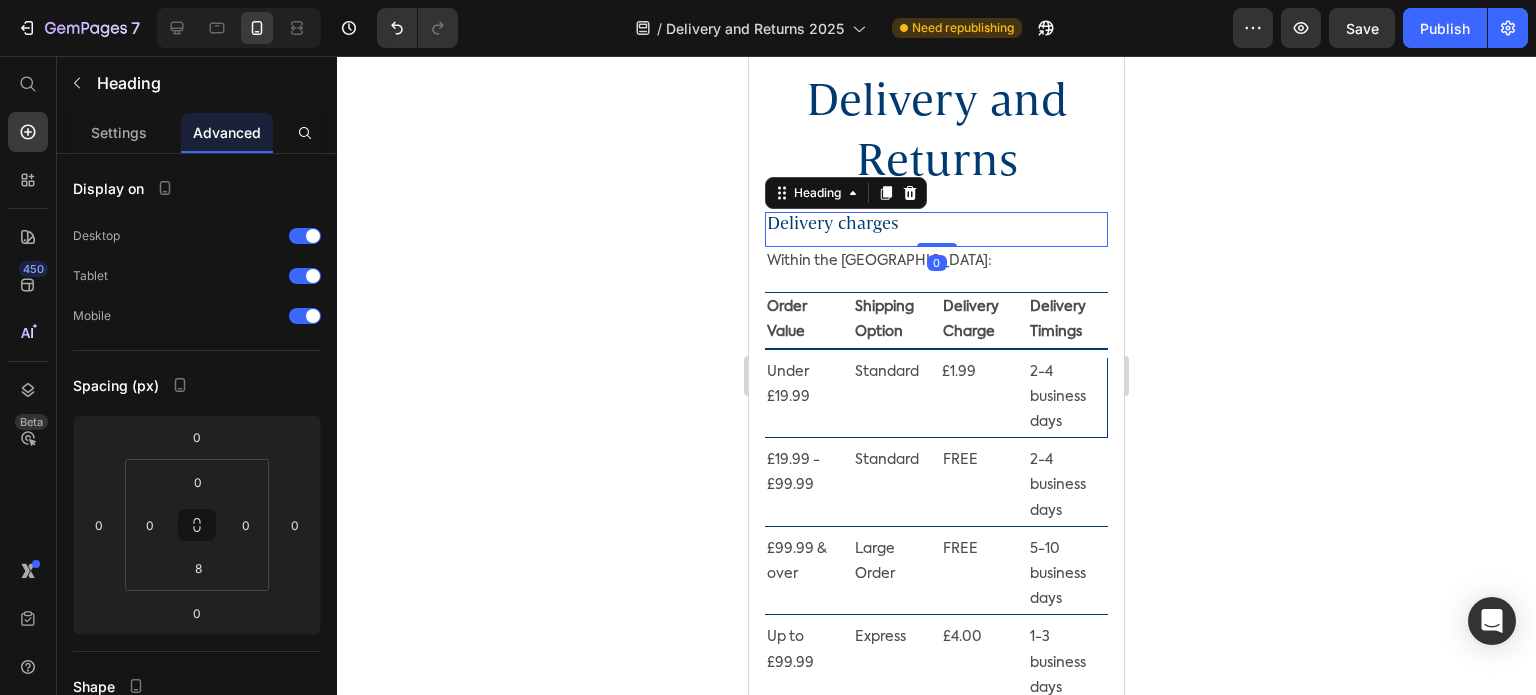 scroll, scrollTop: 0, scrollLeft: 0, axis: both 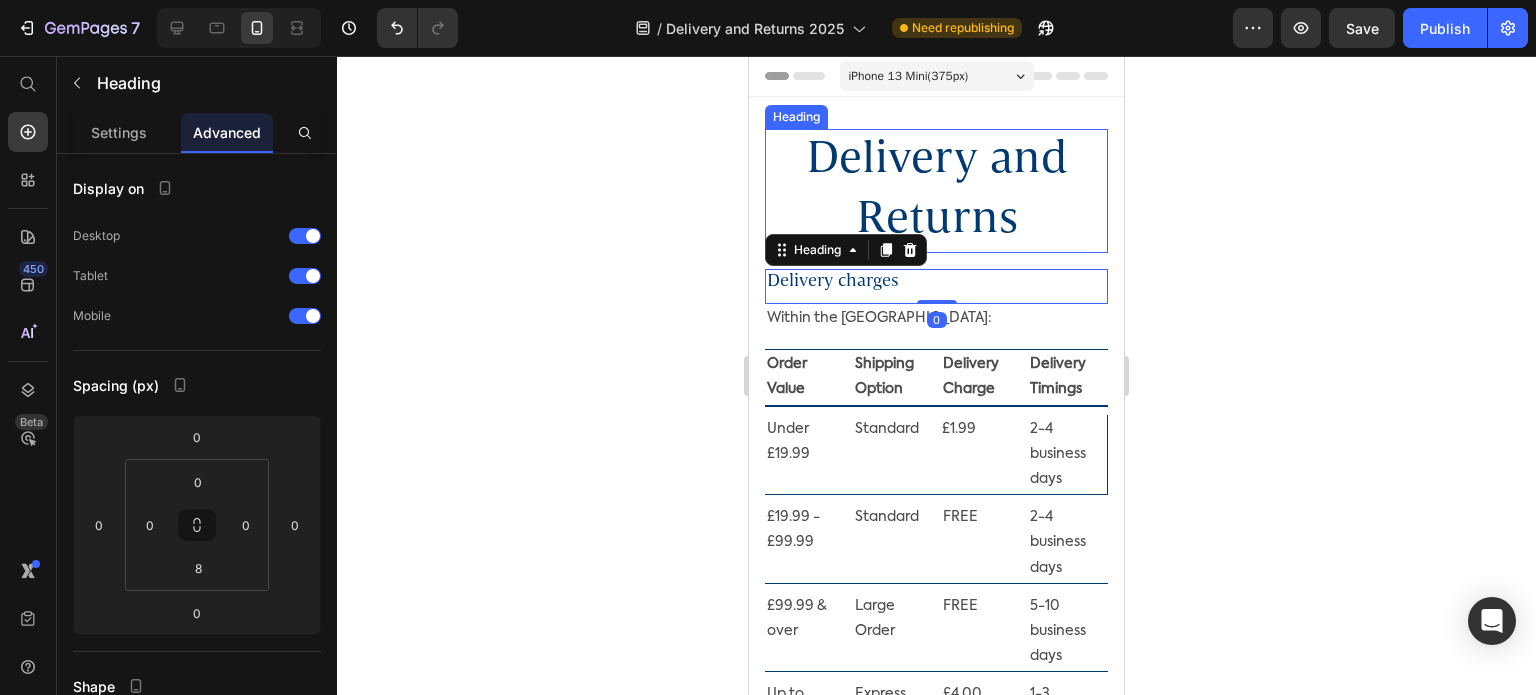 click on "Delivery and Returns" at bounding box center (936, 191) 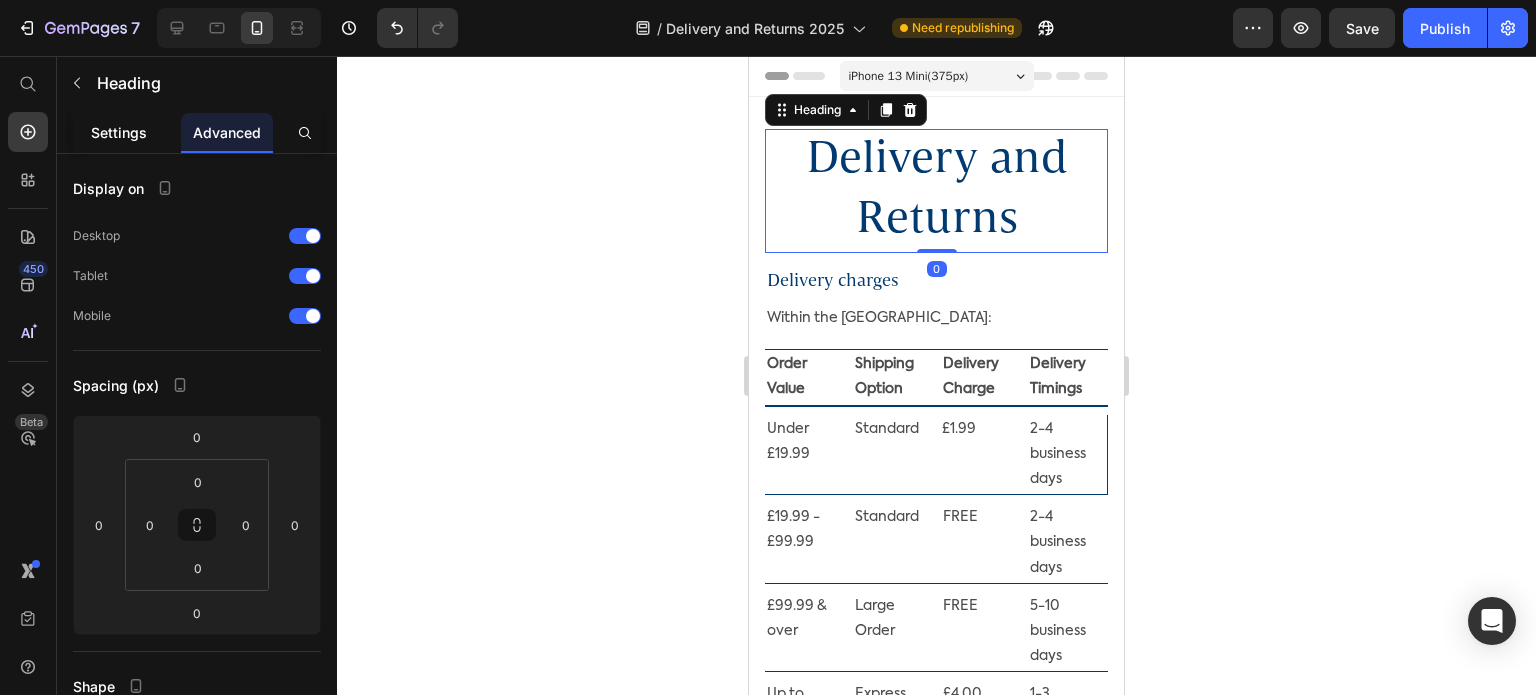 click on "Settings" 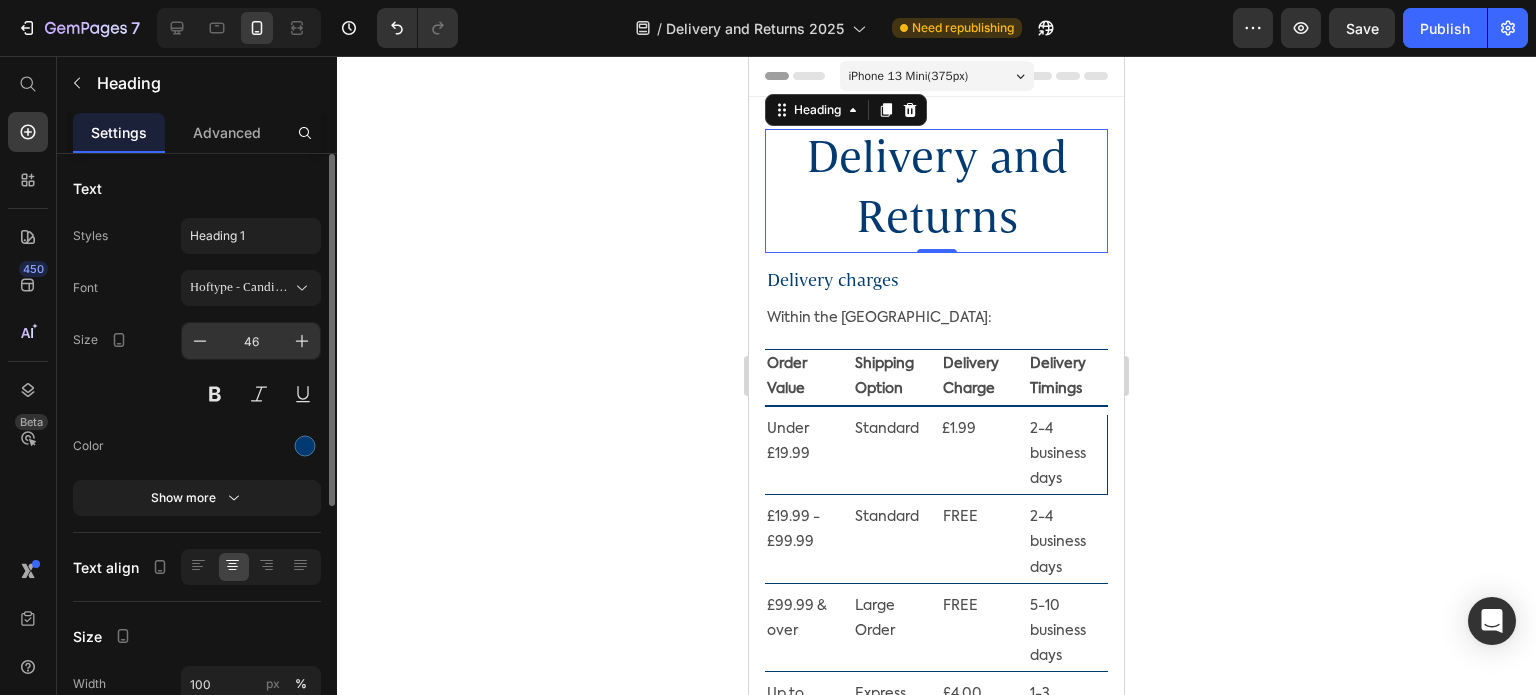 click on "46" at bounding box center (251, 341) 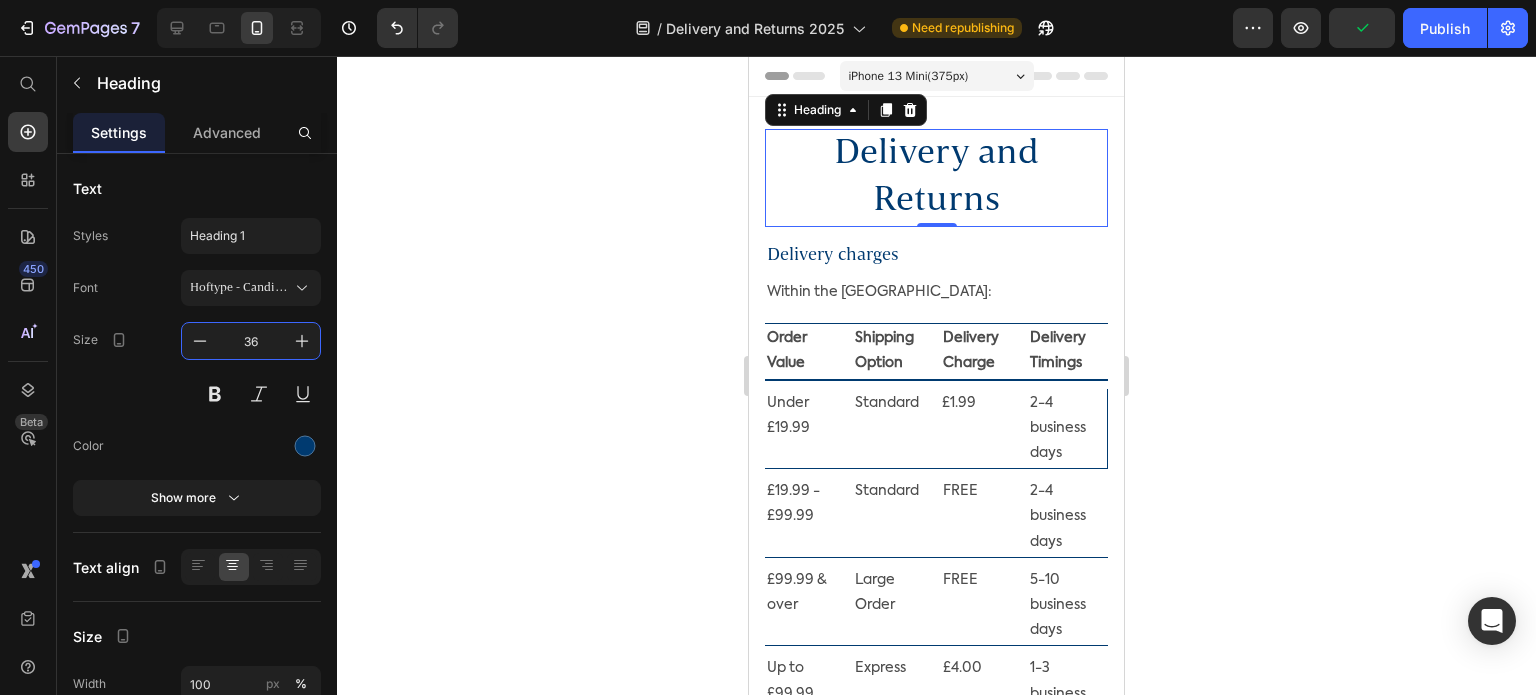 type on "36" 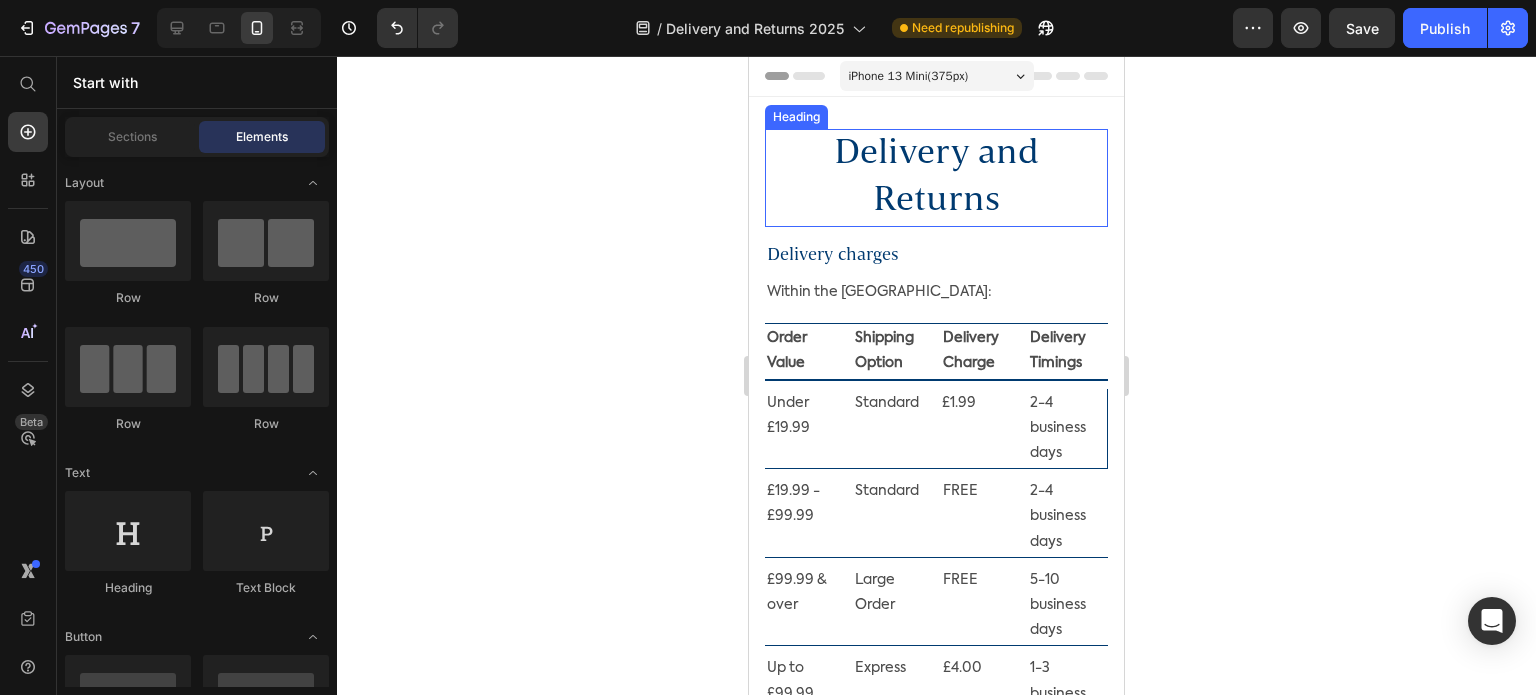 click on "Delivery and Returns" at bounding box center [936, 178] 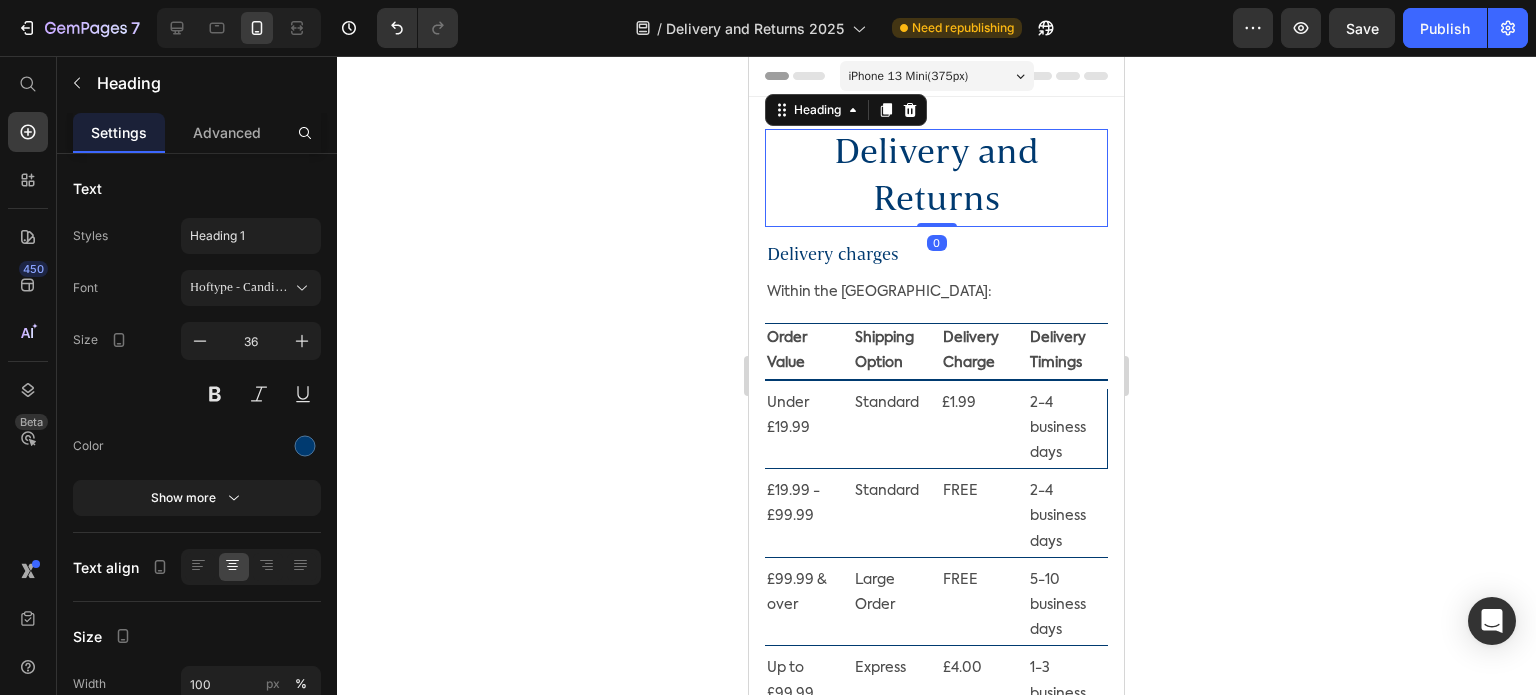 click on "Delivery and Returns" at bounding box center [936, 178] 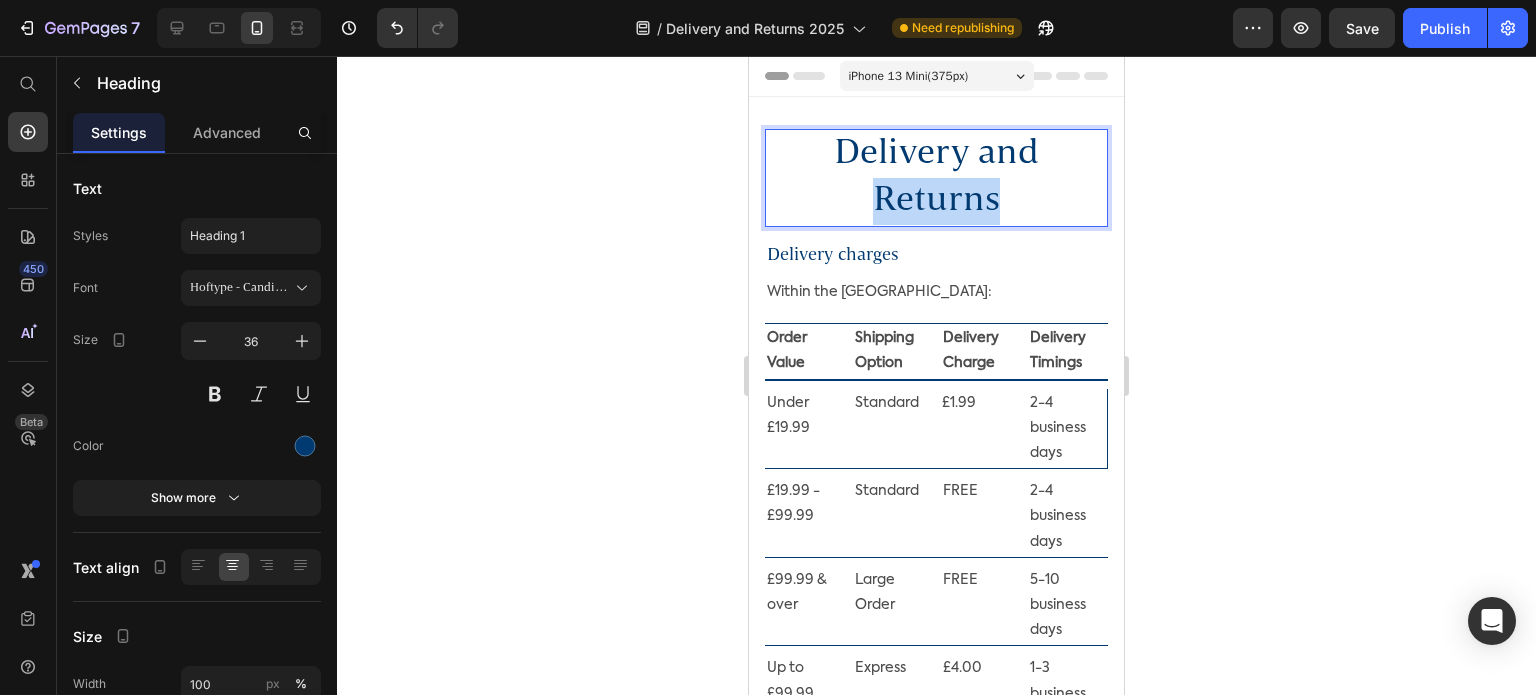click on "Delivery and Returns" at bounding box center [936, 178] 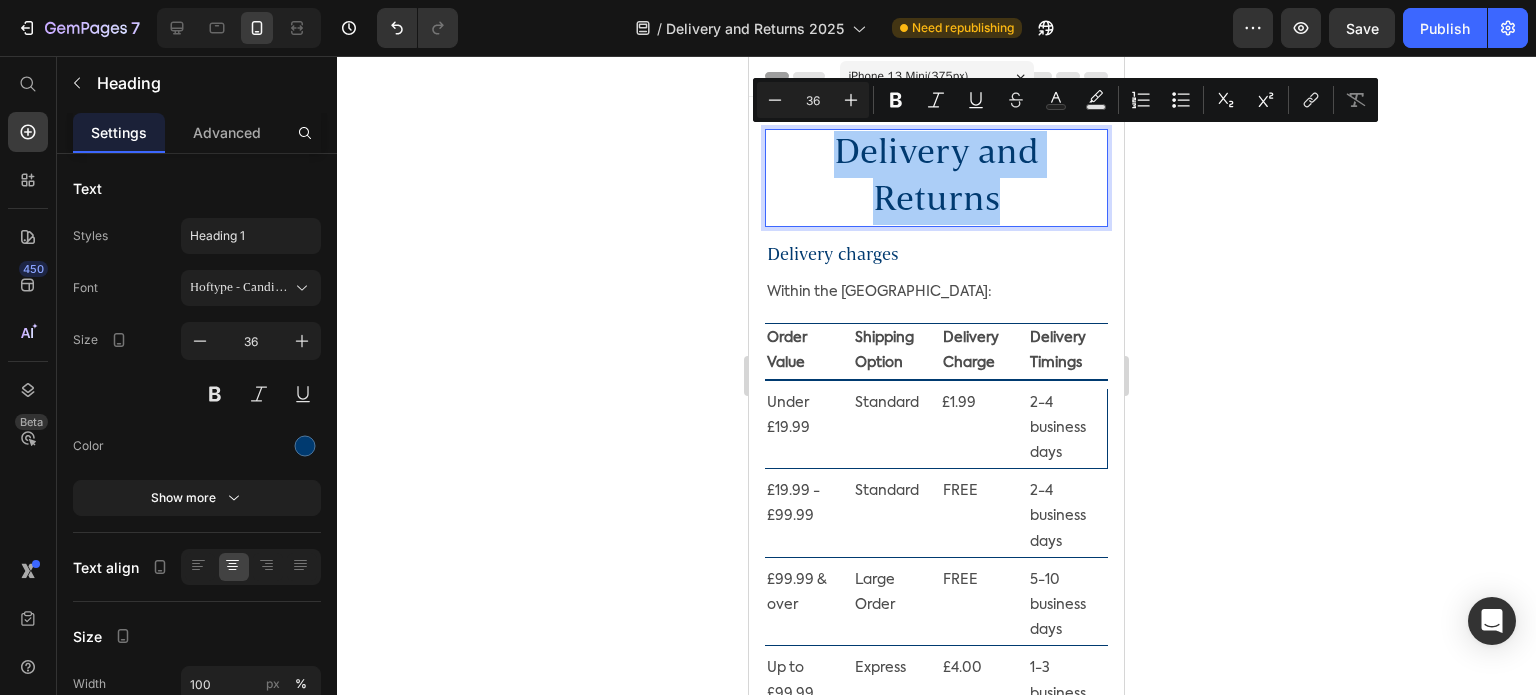 click 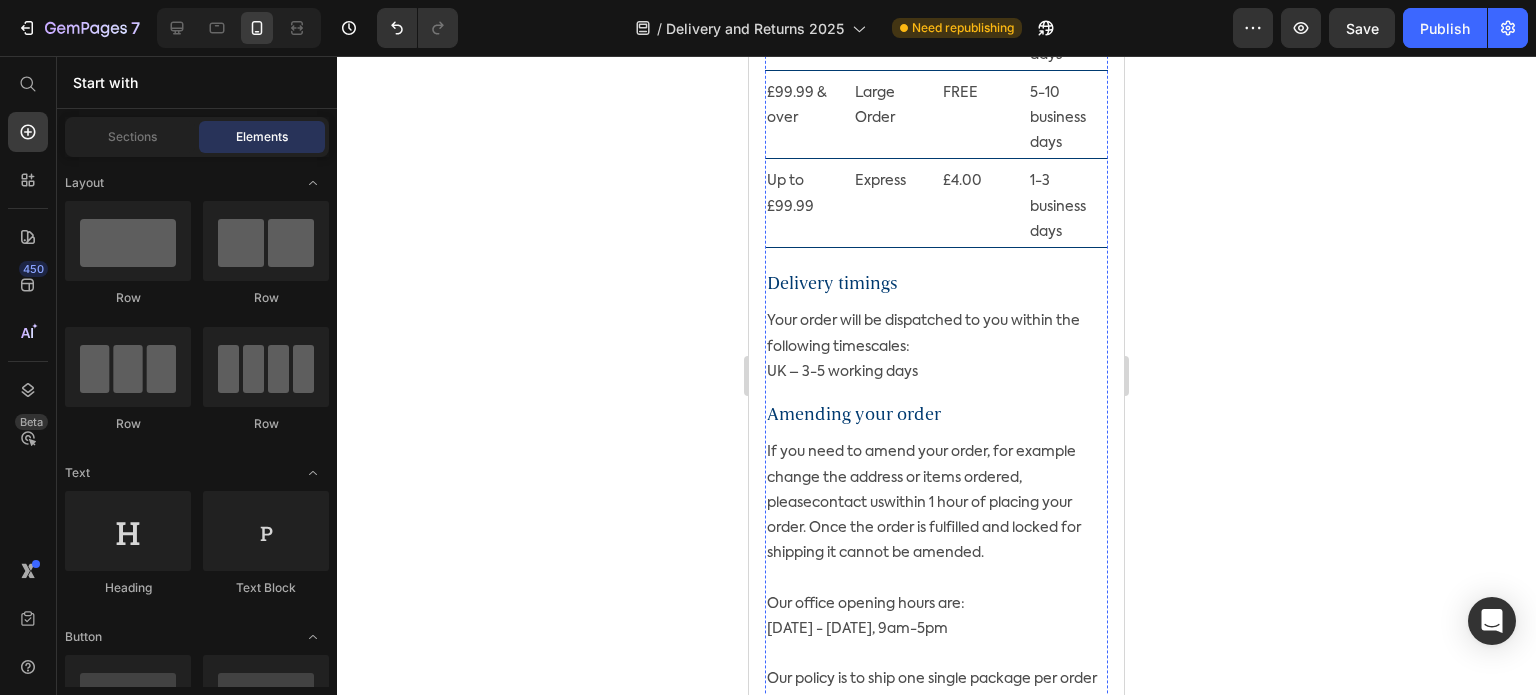 scroll, scrollTop: 0, scrollLeft: 0, axis: both 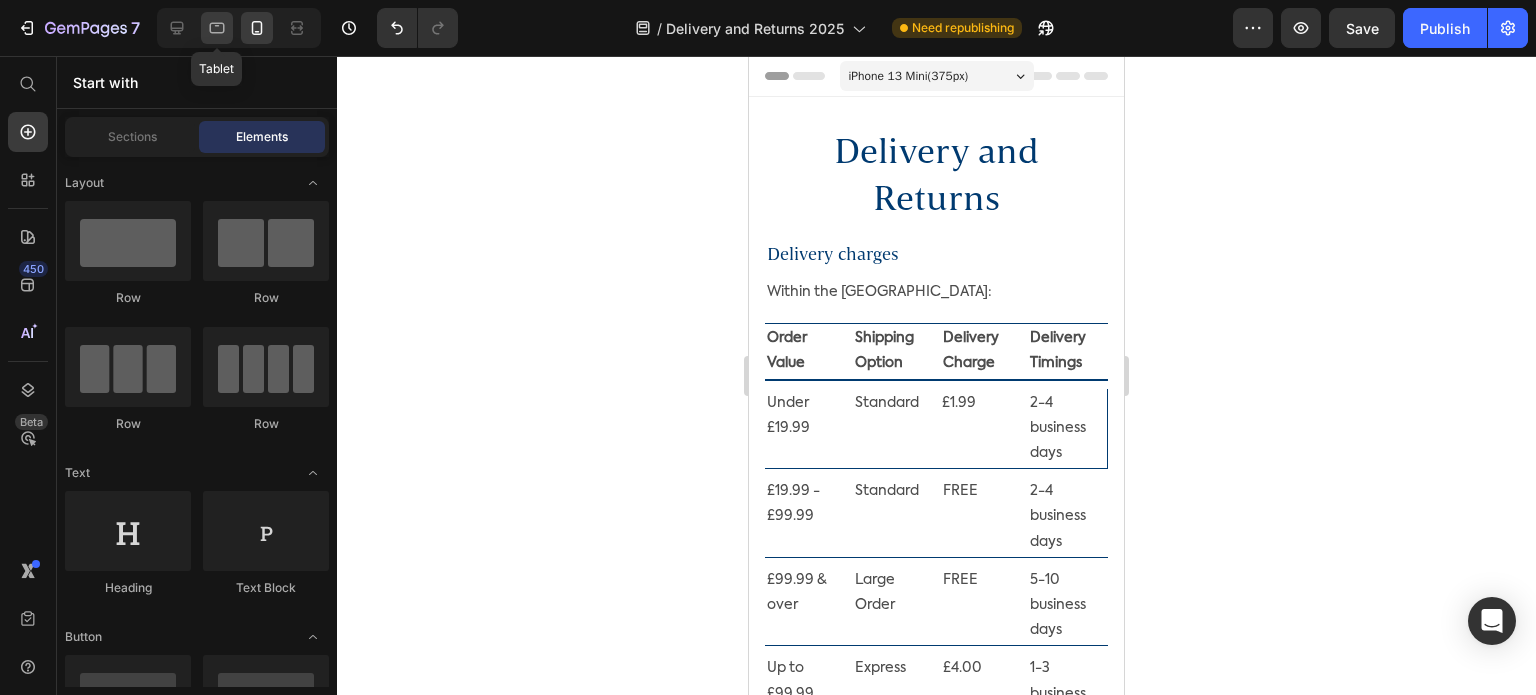 click 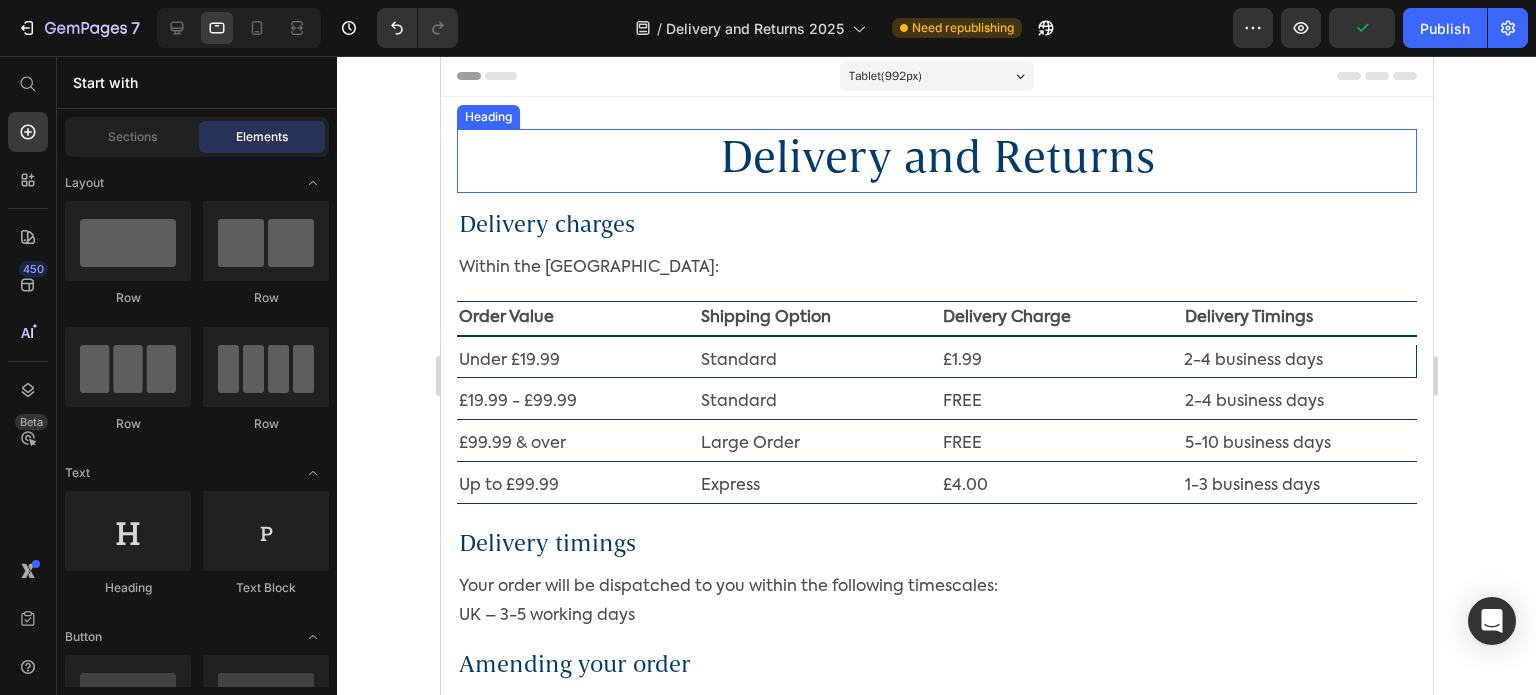 click on "Delivery and Returns" at bounding box center (936, 161) 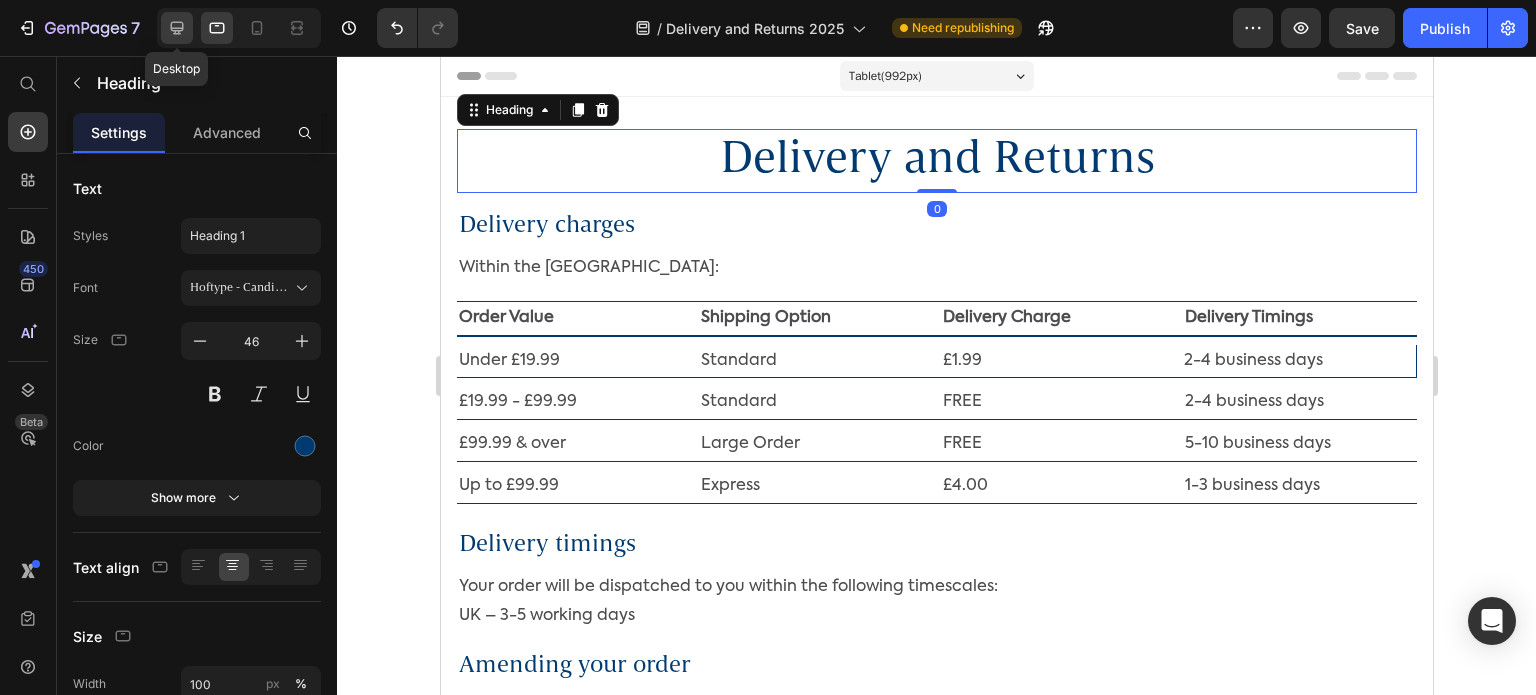 click 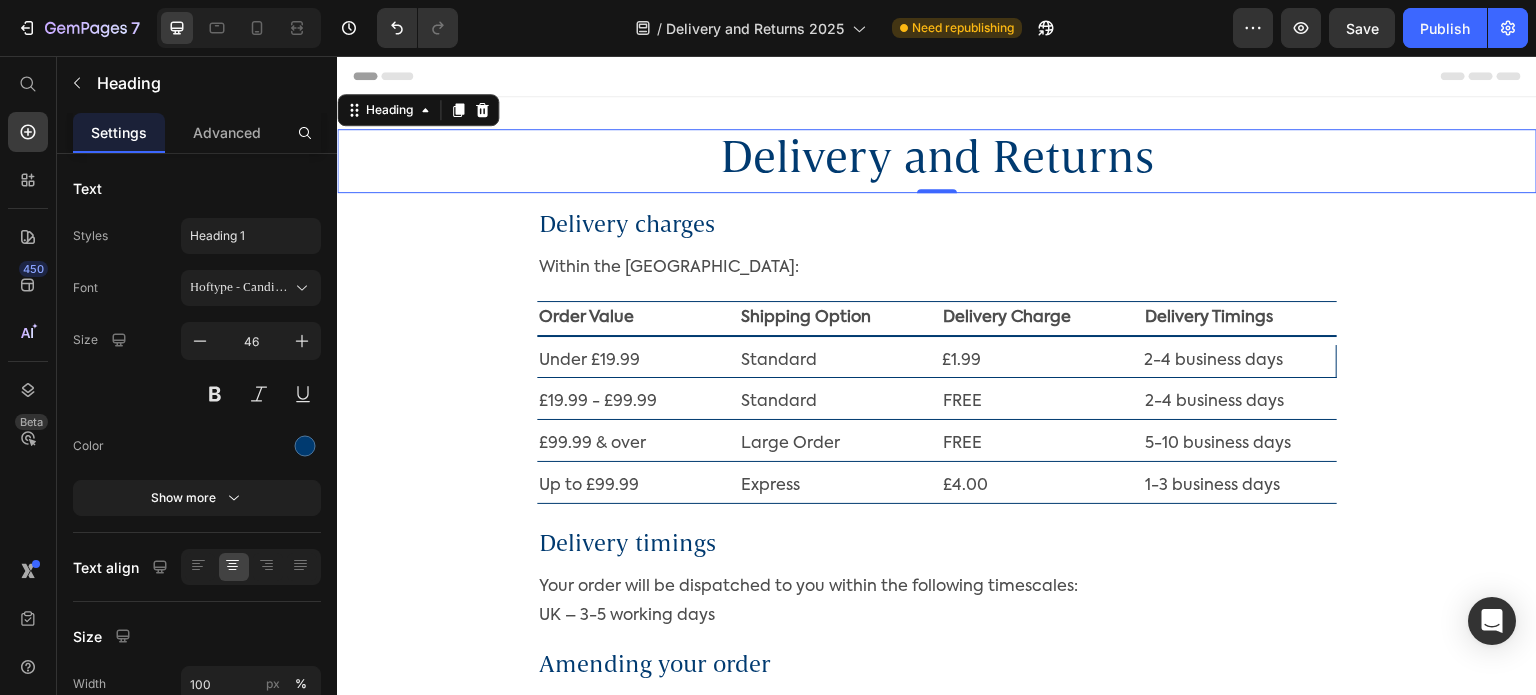 scroll, scrollTop: 3, scrollLeft: 0, axis: vertical 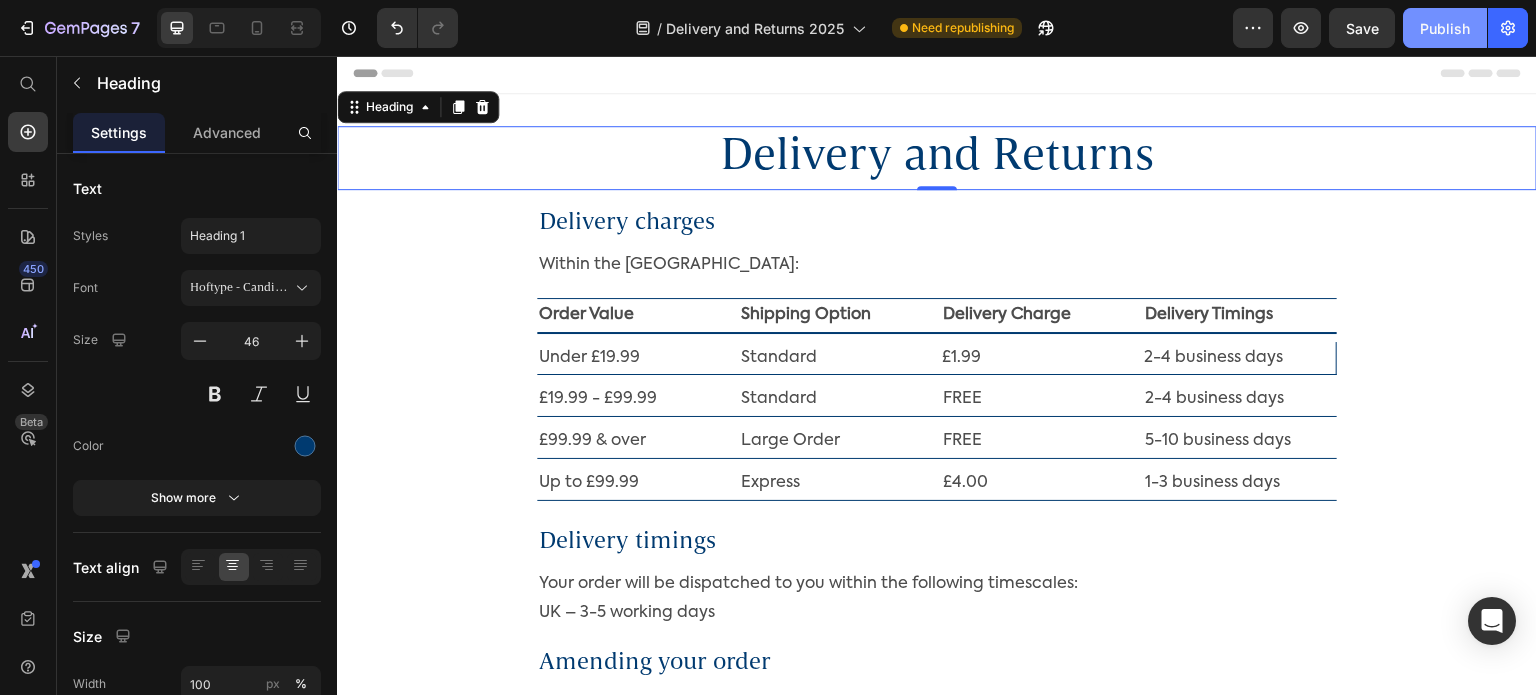 click on "Publish" at bounding box center (1445, 28) 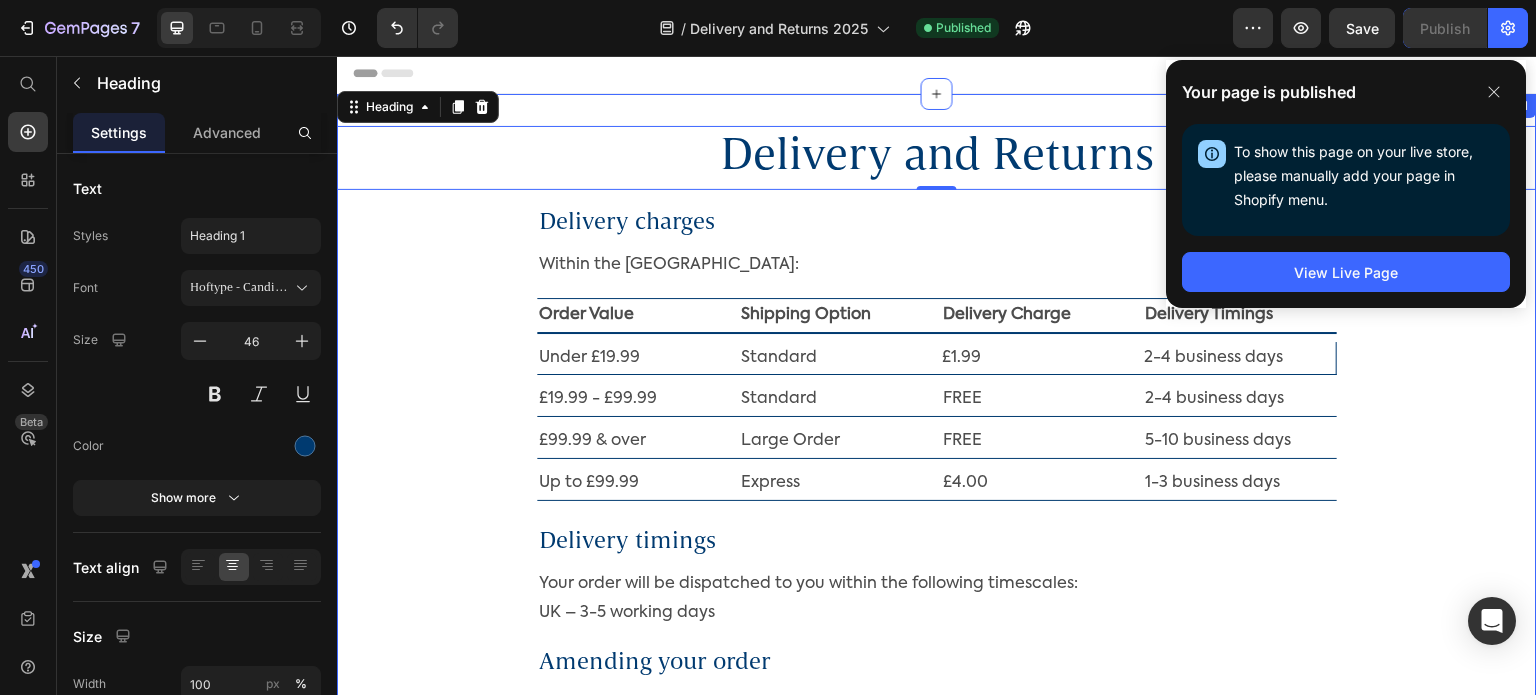 click on "Delivery and Returns Heading   0 Row Delivery charges Heading Within the [GEOGRAPHIC_DATA]:  Text Block Order Value Text Block Shipping Option Text Block Delivery Charge Text Block Delivery Timings Text Block Row Under £19.99 Text Block Standard Text Block £1.99 Text Block 2-4 business days Text Block Row £19.99 - £99.99 Text Block Standard Text Block FREE Text Block 2-4 business days Text Block Row £99.99 & over Text Block Large Order Text Block FREE Text Block 5-10 business days Text Block Row Up to £99.99 Text Block Express Text Block £4.00 Text Block 1-3 business days Text Block Row Delivery timings Heading Your order will be dispatched to you within the following timescales: [GEOGRAPHIC_DATA] – 3-5 working days Text Block Amending your order Heading If you need to amend your order, for example change the address or items ordered, please  contact us  within 1 hour of placing your order. Once the order is fulfilled and locked for shipping it cannot be amended.   Our office opening hours are:  [DATE] - [DATE], 9am-5pm" at bounding box center [937, 1353] 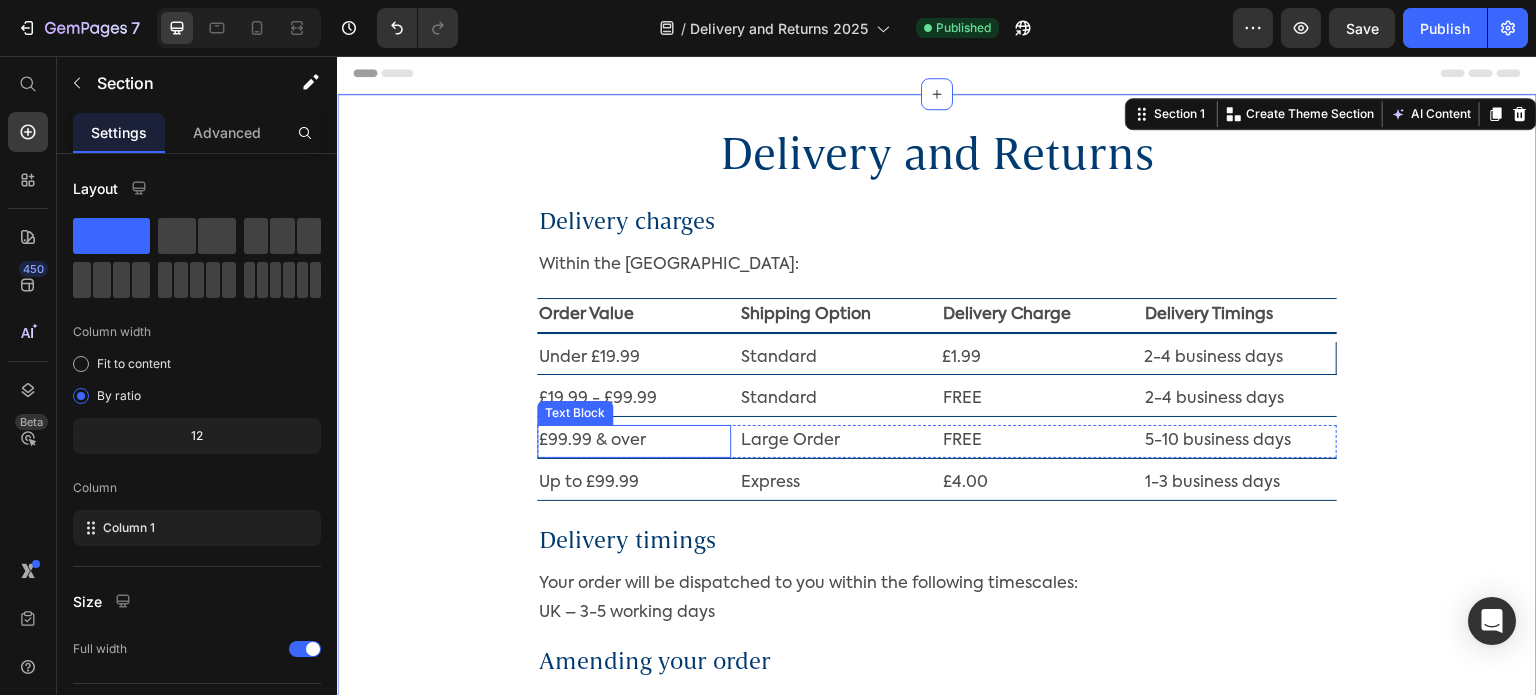 click on "£99.99 & over" at bounding box center (634, 441) 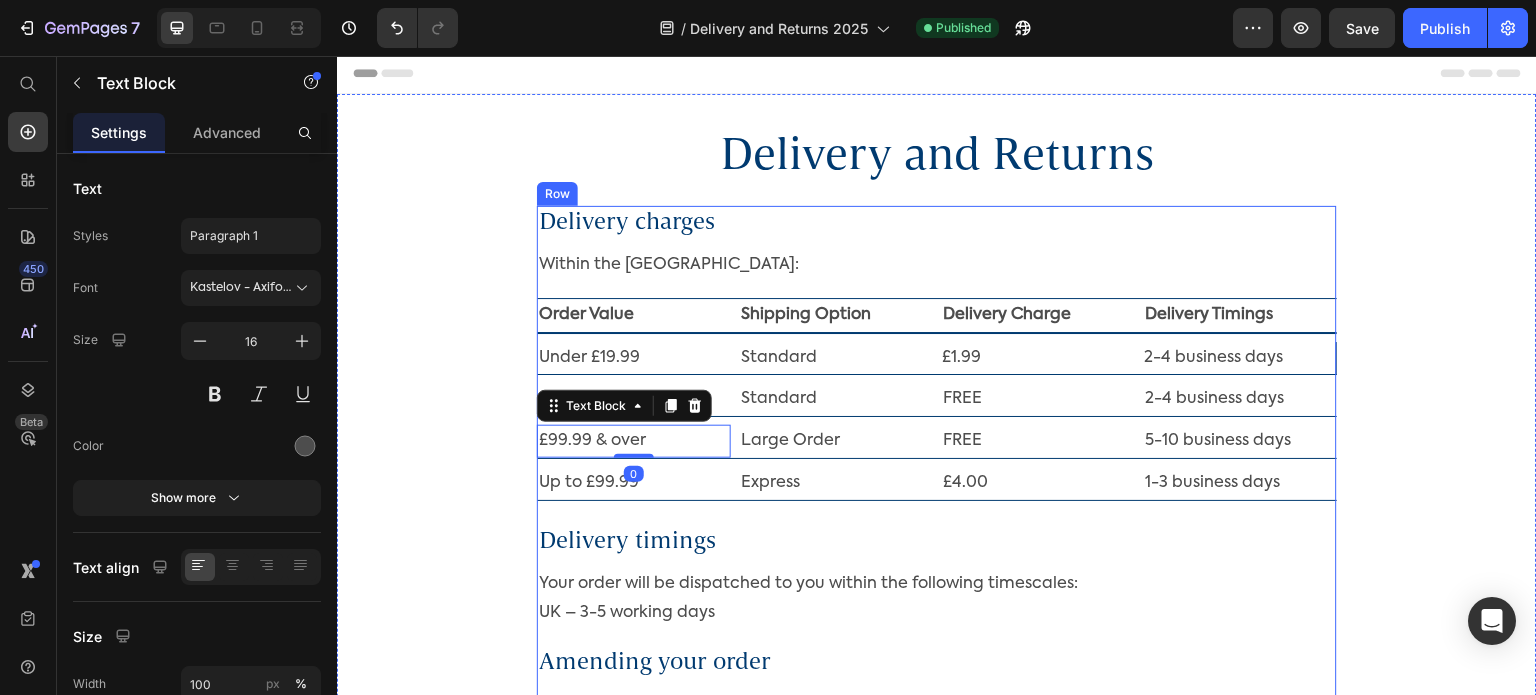 click on "Delivery charges Heading Within the [GEOGRAPHIC_DATA]:  Text Block Order Value Text Block Shipping Option Text Block Delivery Charge Text Block Delivery Timings Text Block Row Under £19.99 Text Block Standard Text Block £1.99 Text Block 2-4 business days Text Block Row £19.99 - £99.99 Text Block Standard Text Block FREE Text Block 2-4 business days Text Block Row £99.99 & over Text Block   0 Large Order Text Block FREE Text Block 5-10 business days Text Block Row Up to £99.99 Text Block Express Text Block £4.00 Text Block 1-3 business days Text Block Row Delivery timings Heading Your order will be dispatched to you within the following timescales: [GEOGRAPHIC_DATA] – 3-5 working days Text Block Amending your order Heading If you need to amend your order, for example change the address or items ordered, please  contact us  within 1 hour of placing your order. Once the order is fulfilled and locked for shipping it cannot be amended.   Our office opening hours are:  [DATE] - [DATE], 9am-5pm   Text Block Refund policy Heading" at bounding box center (937, 1394) 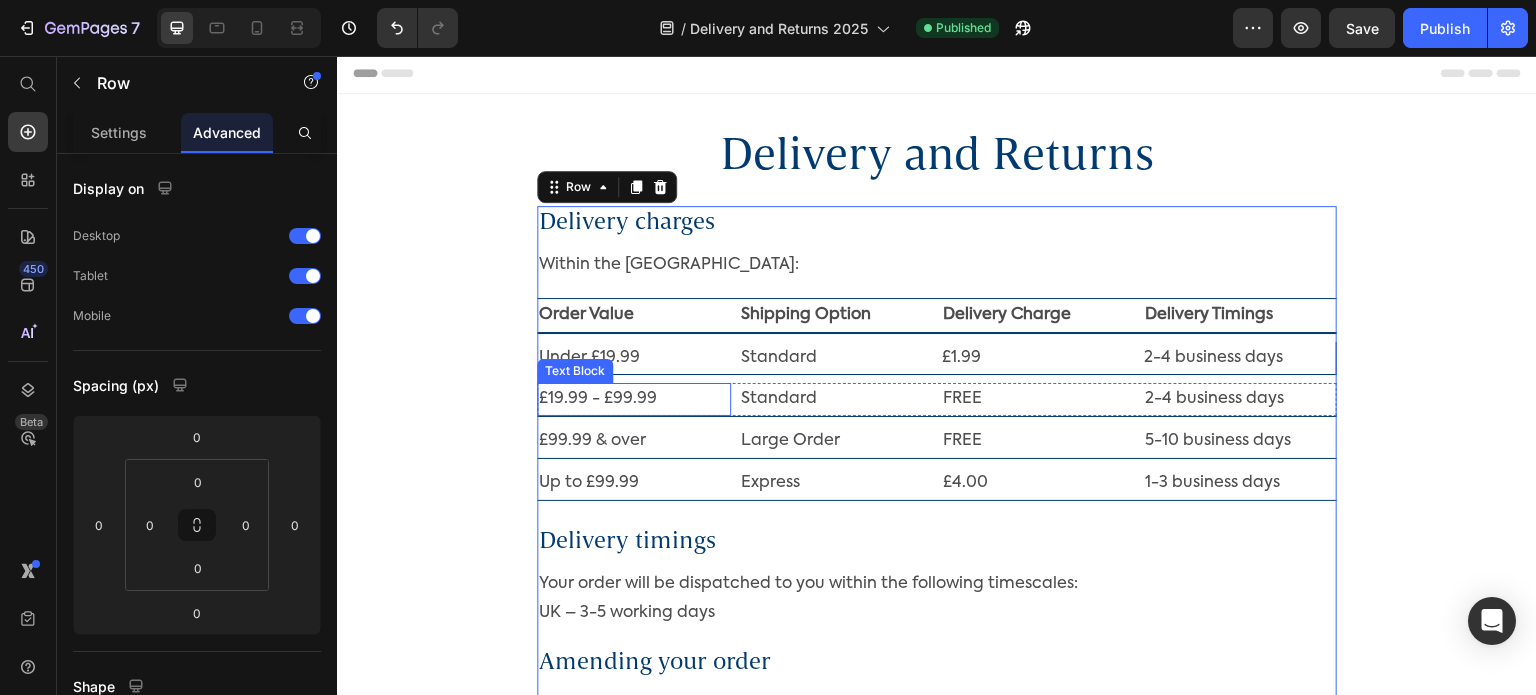 click on "£19.99 - £99.99" at bounding box center [634, 399] 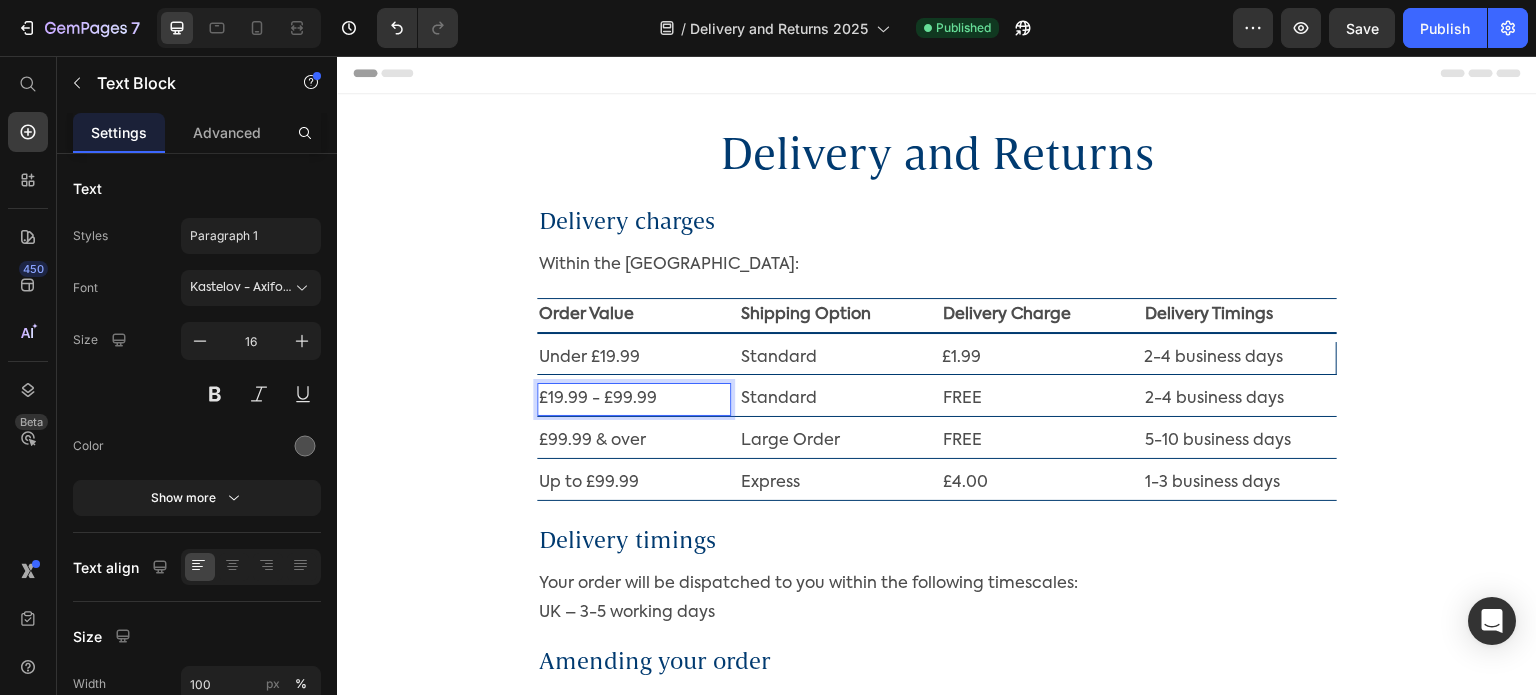 click on "£19.99 - £99.99" at bounding box center (634, 399) 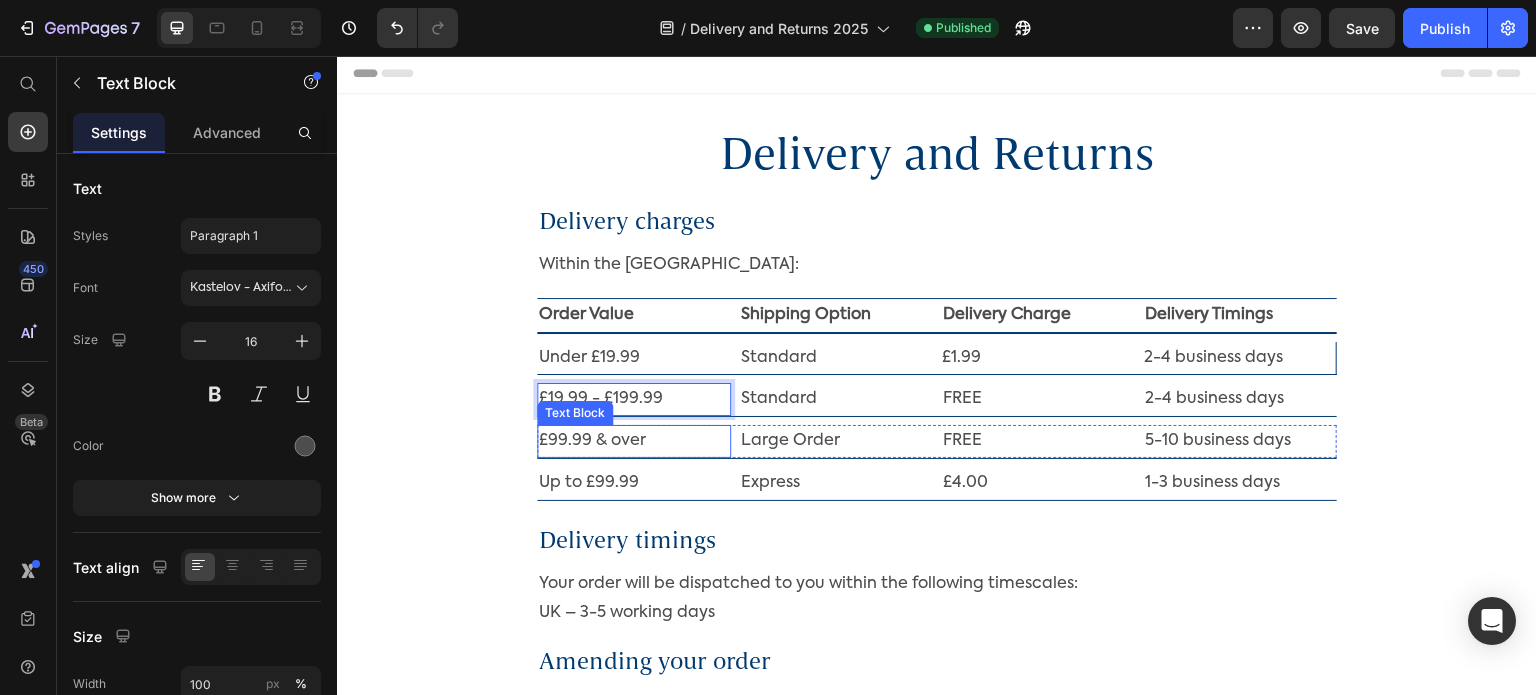 click on "£99.99 & over" at bounding box center [634, 441] 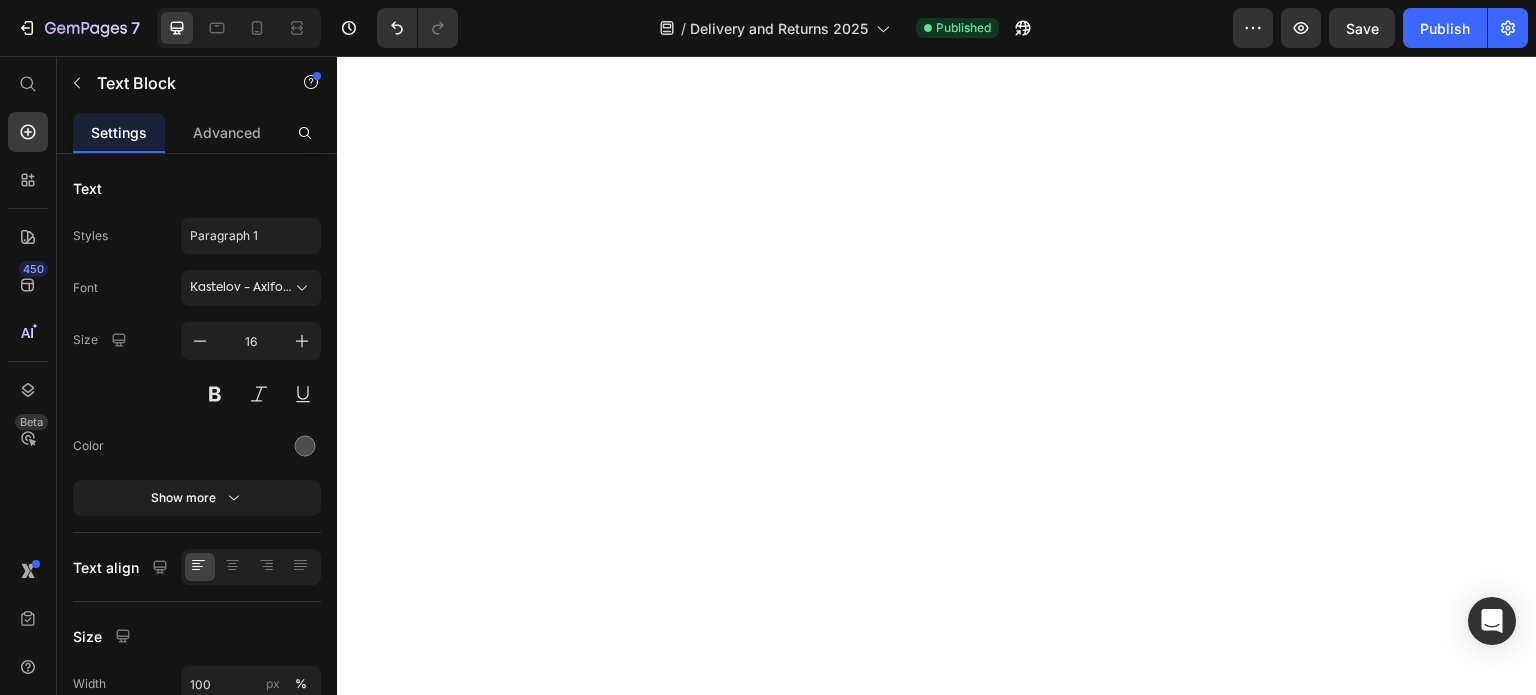 scroll, scrollTop: 0, scrollLeft: 0, axis: both 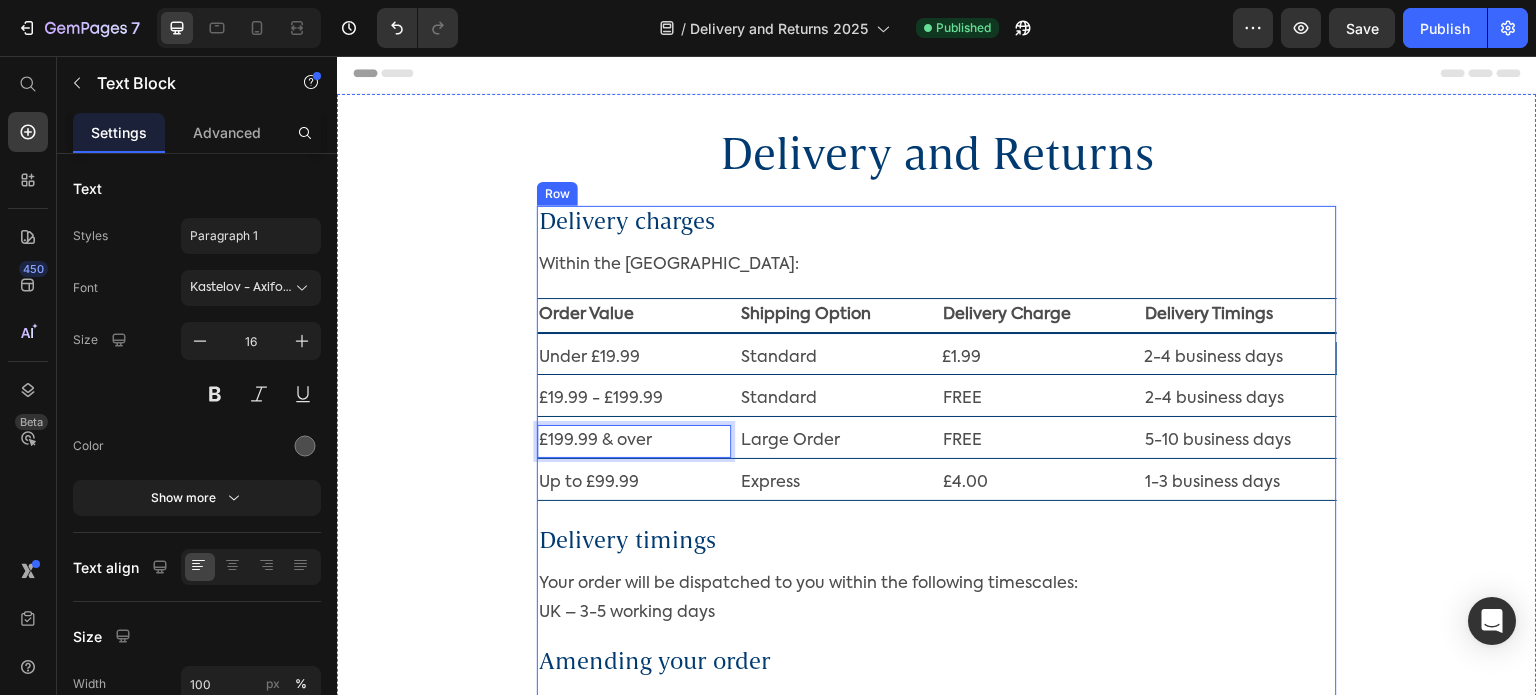 click on "Delivery charges Heading Within the UK:  Text Block Order Value Text Block Shipping Option Text Block Delivery Charge Text Block Delivery Timings Text Block Row Under £19.99 Text Block Standard Text Block £1.99 Text Block 2-4 business days Text Block Row £19.99 - £199.99 Text Block Standard Text Block FREE Text Block 2-4 business days Text Block Row £199.99 & over Text Block   0 Large Order Text Block FREE Text Block 5-10 business days Text Block Row Up to £99.99 Text Block Express Text Block £4.00 Text Block 1-3 business days Text Block Row Delivery timings Heading Your order will be dispatched to you within the following timescales: UK – 3-5 working days Text Block Amending your order Heading If you need to amend your order, for example change the address or items ordered, please  contact us  within 1 hour of placing your order. Once the order is fulfilled and locked for shipping it cannot be amended.   Our office opening hours are:  Monday - Friday, 9am-5pm   Text Block Refund policy Heading" at bounding box center (937, 1394) 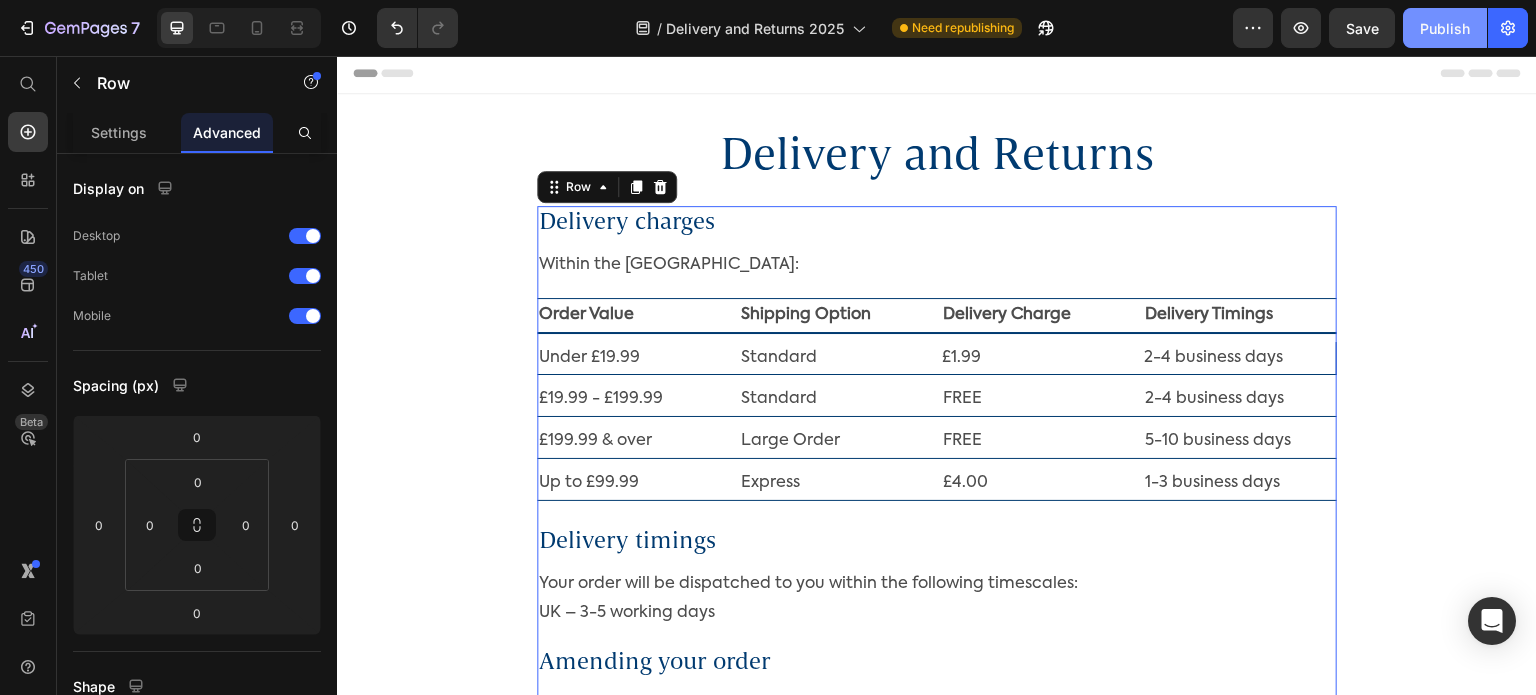 click on "Publish" at bounding box center [1445, 28] 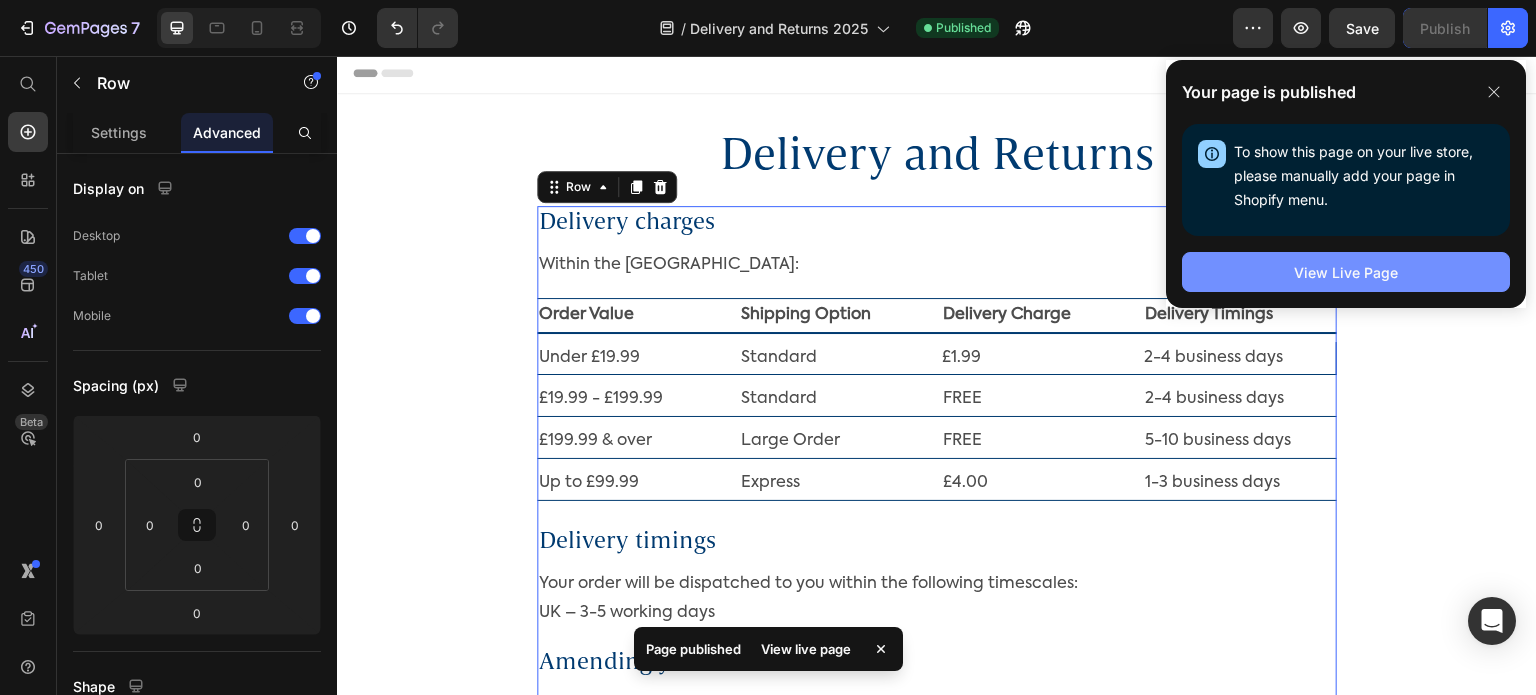 click on "View Live Page" at bounding box center (1346, 272) 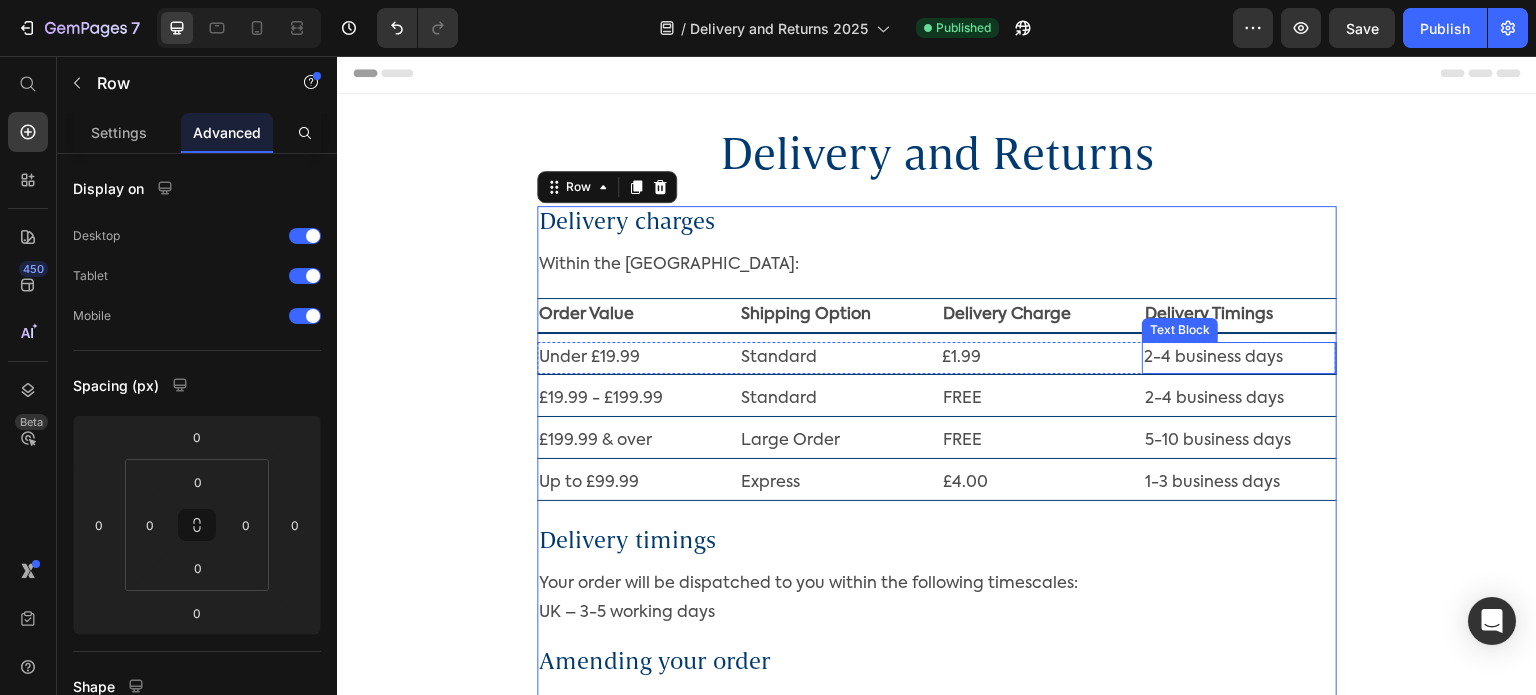 click on "2-4 business days" at bounding box center [1239, 358] 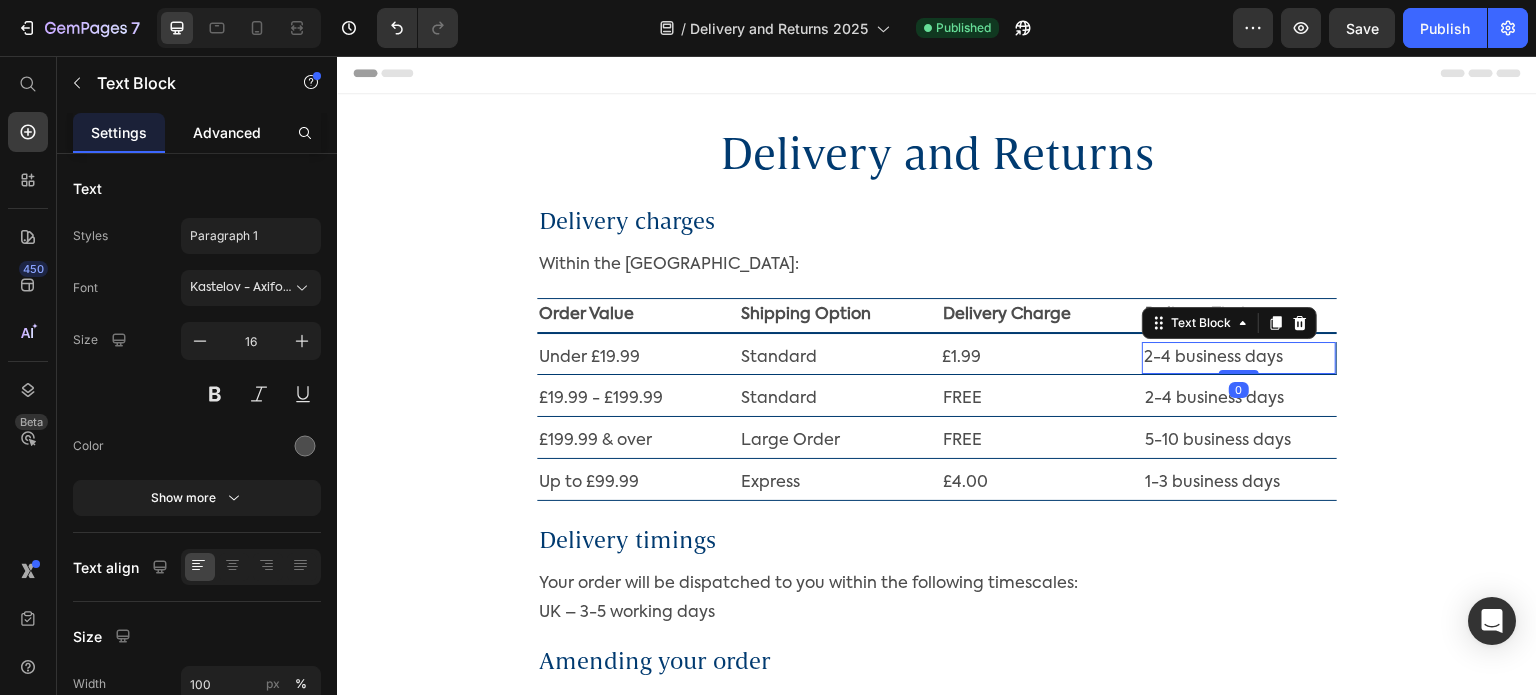 click on "Advanced" 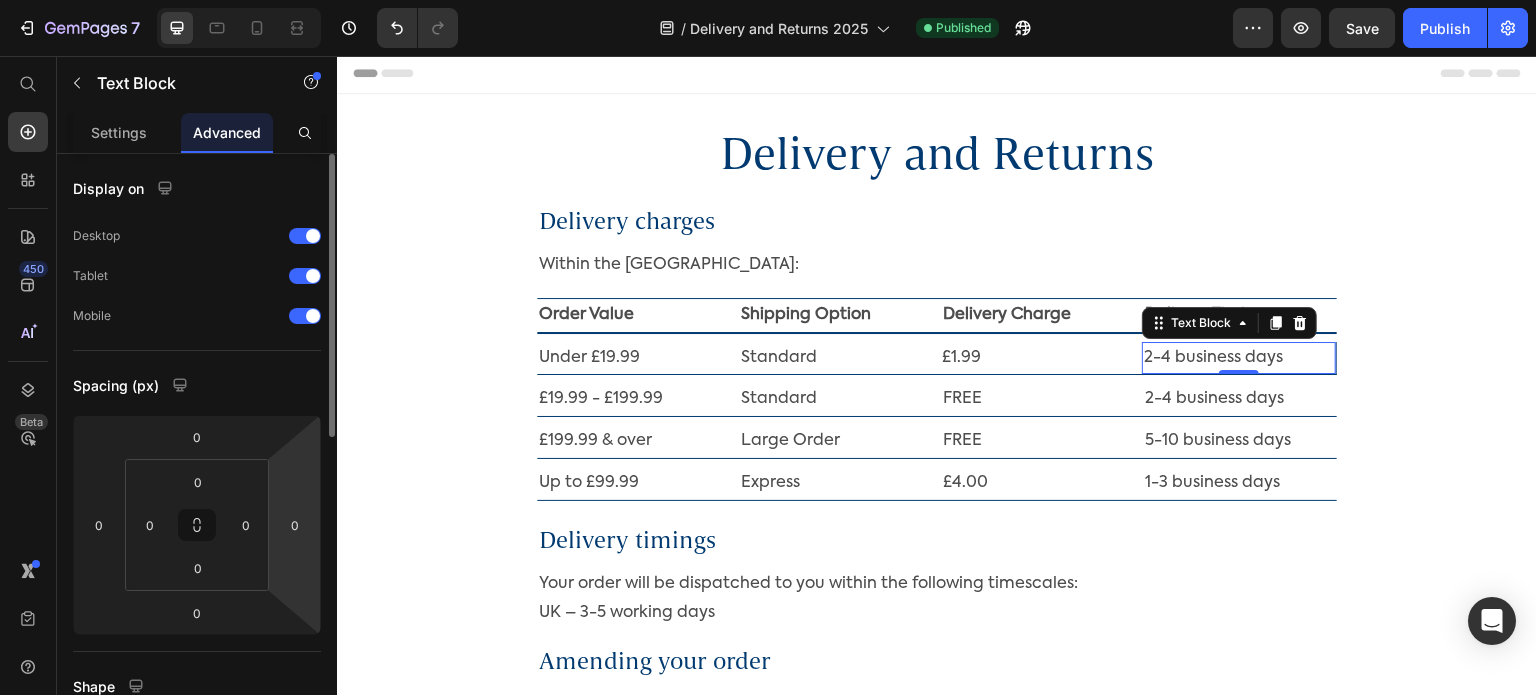 scroll, scrollTop: 400, scrollLeft: 0, axis: vertical 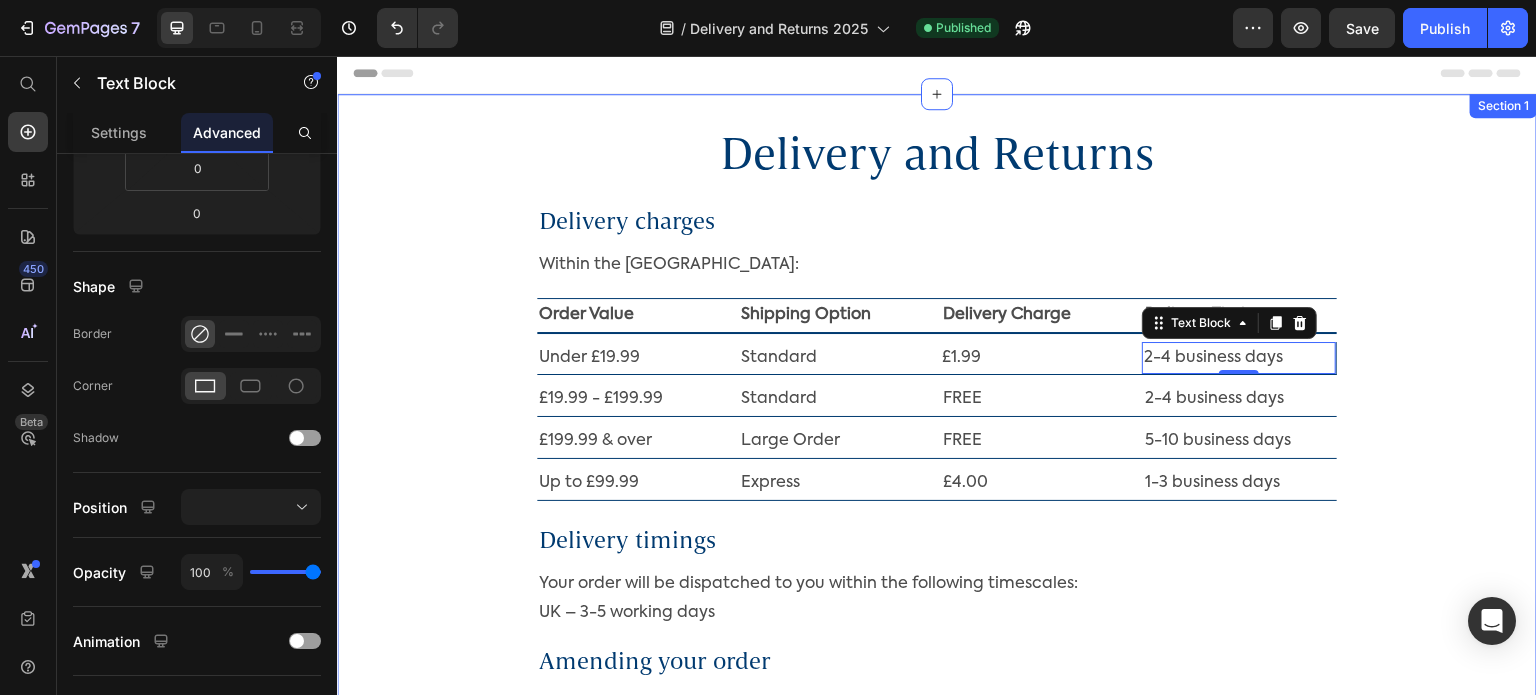 click on "Under £19.99" at bounding box center (634, 358) 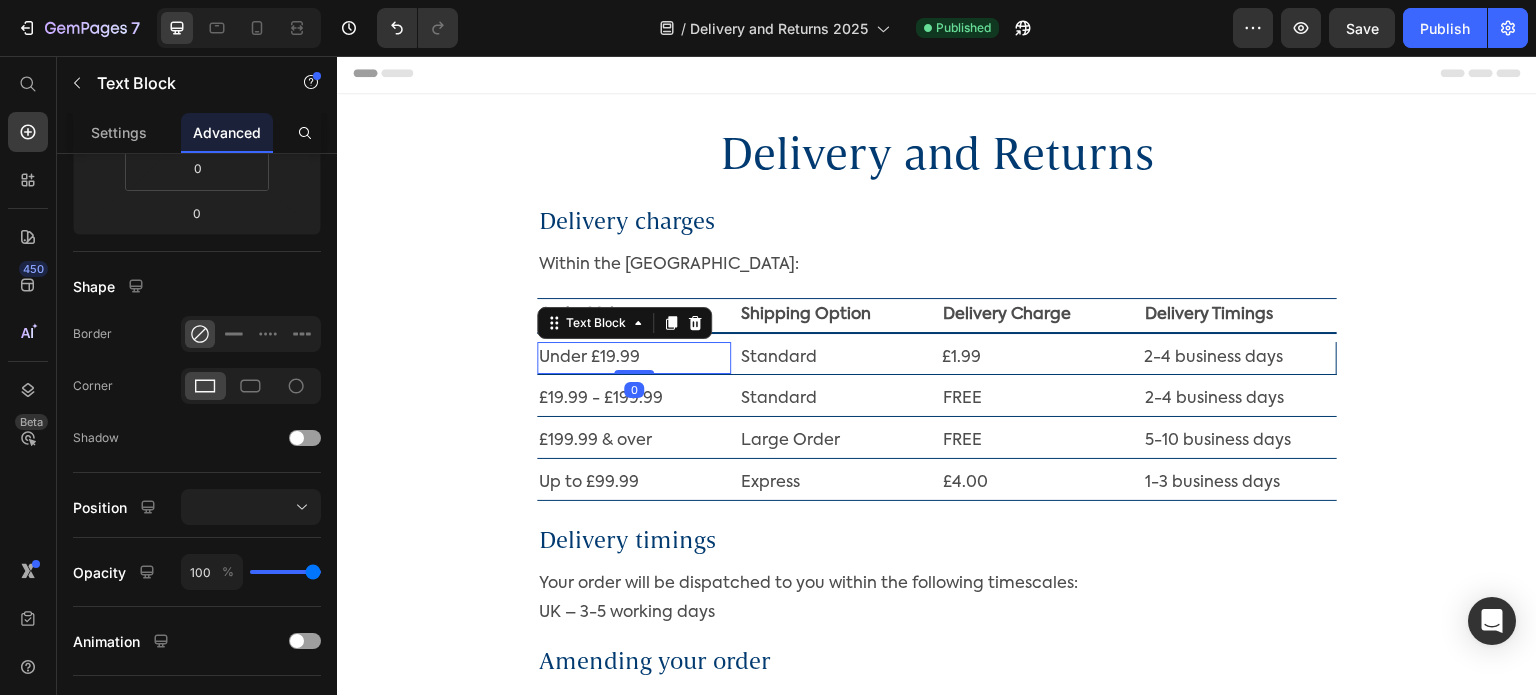 click on "Text Block" at bounding box center [624, 323] 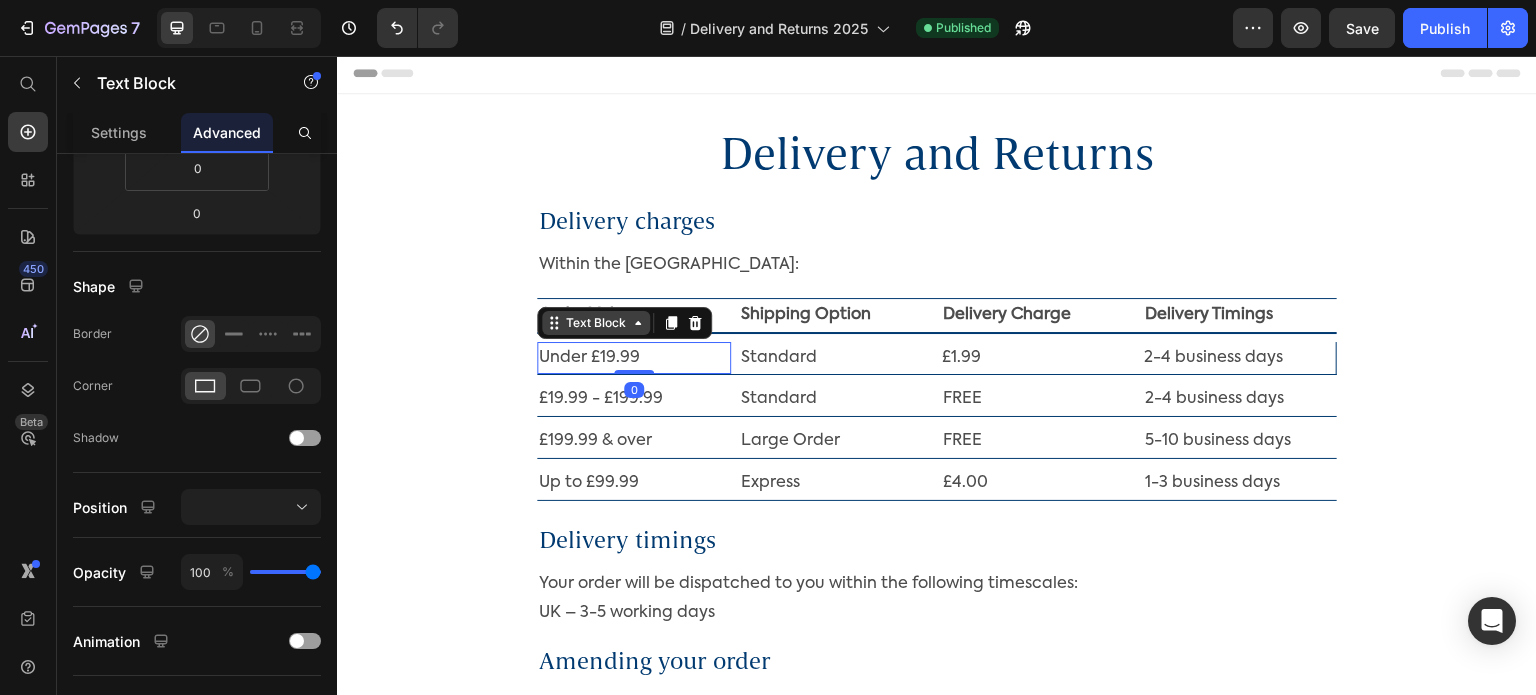 click on "Text Block" at bounding box center [596, 323] 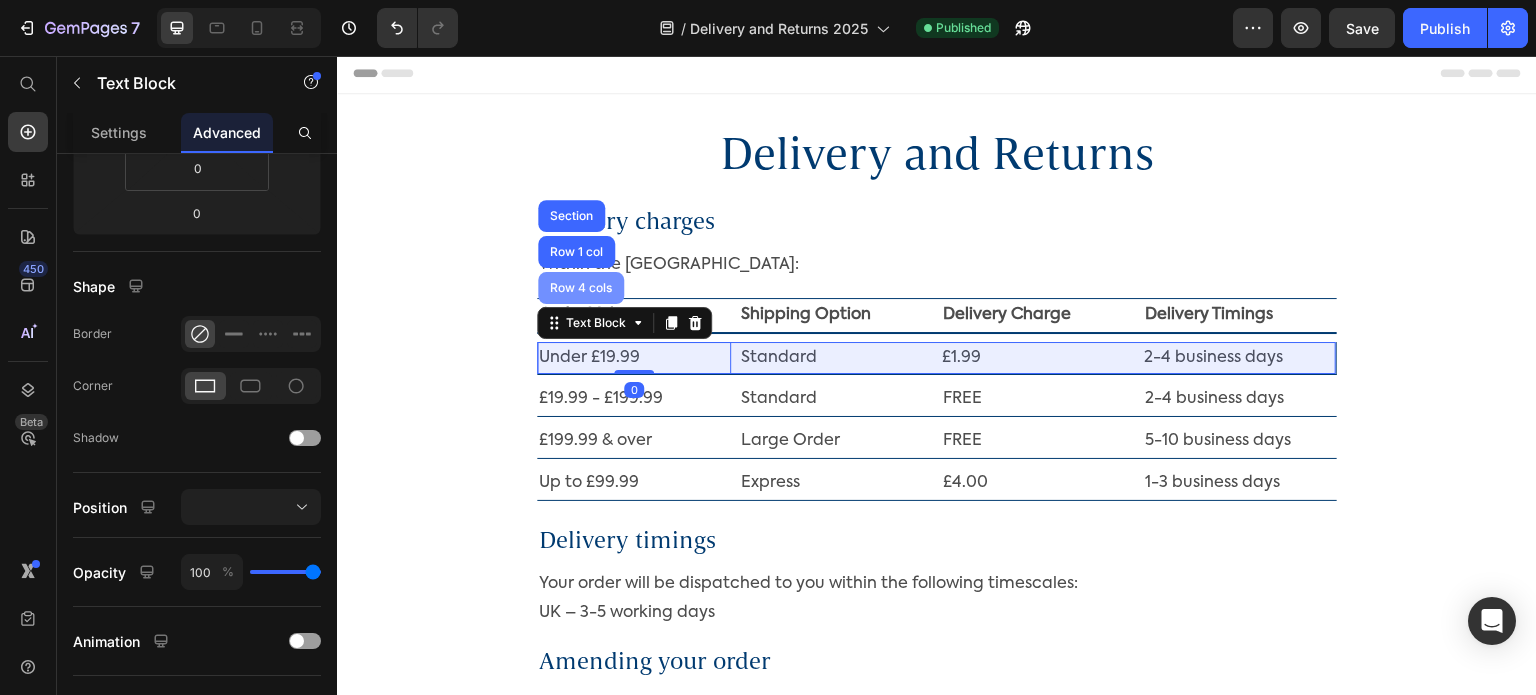 click on "Row 4 cols" at bounding box center (581, 288) 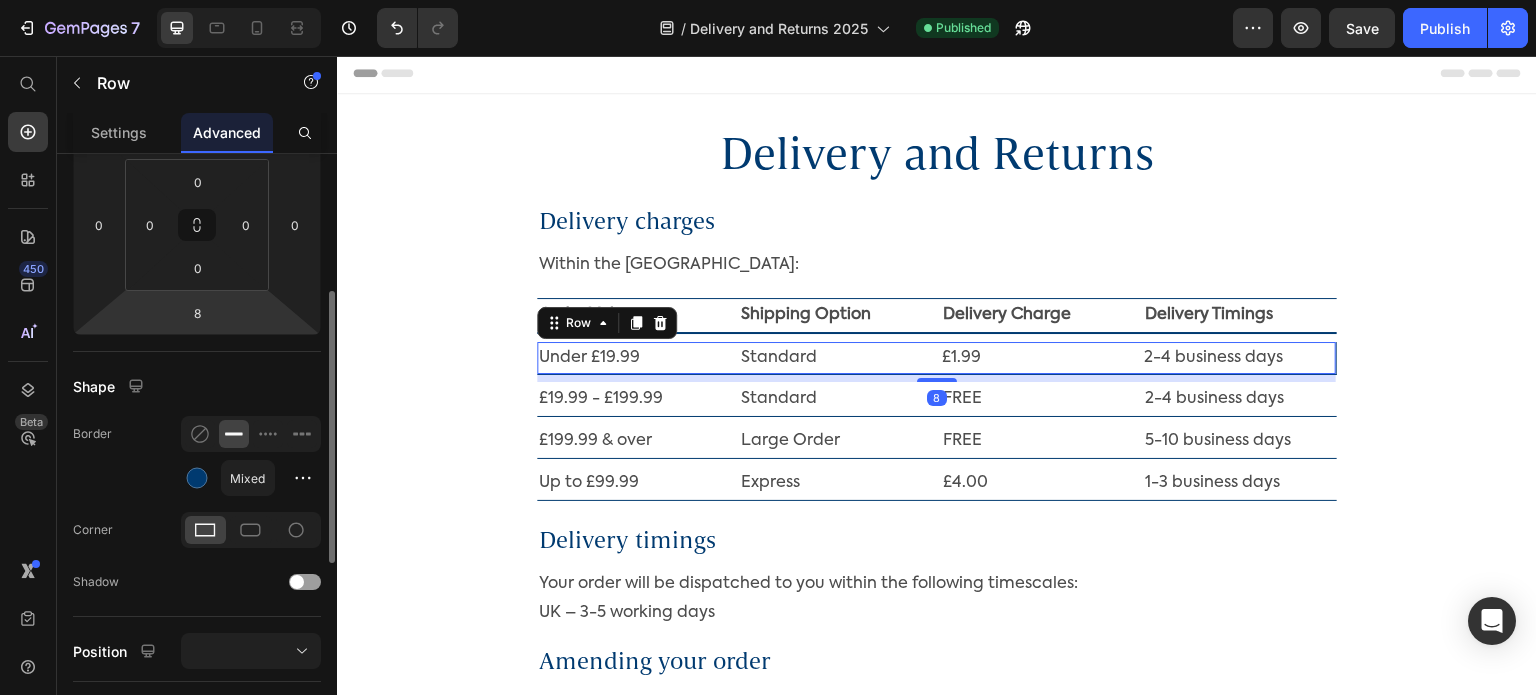 scroll, scrollTop: 400, scrollLeft: 0, axis: vertical 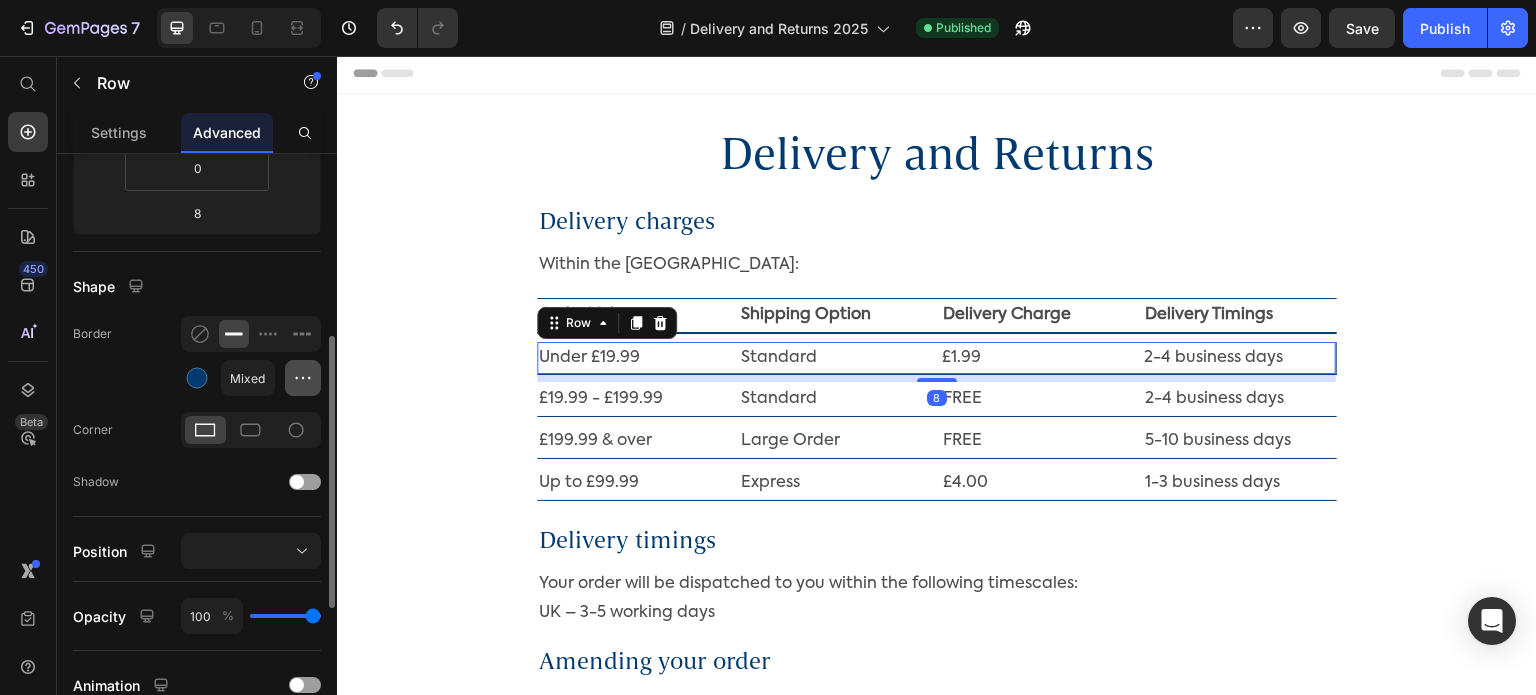 click 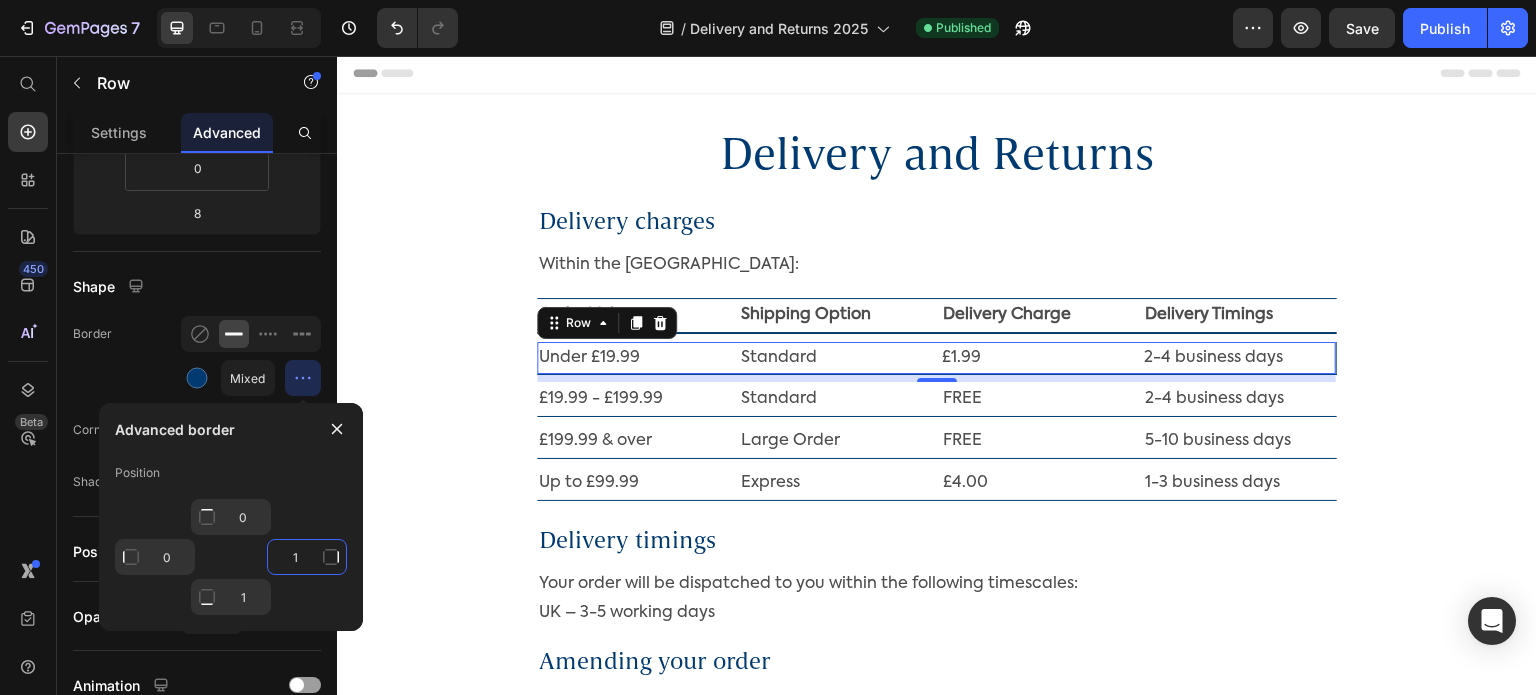 click on "1" 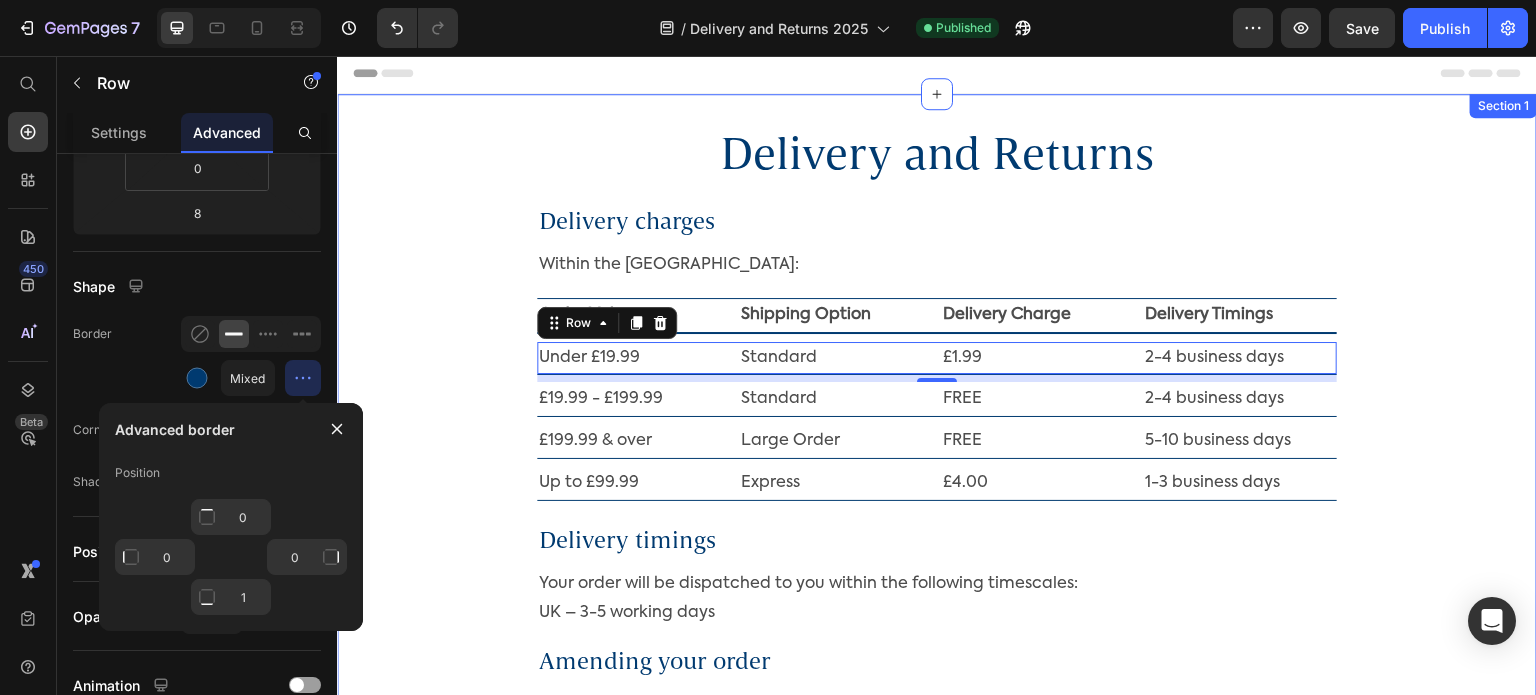 click on "Delivery and Returns Heading Row Delivery charges Heading Within the UK:  Text Block Order Value Text Block Shipping Option Text Block Delivery Charge Text Block Delivery Timings Text Block Row Under £19.99 Text Block Standard Text Block £1.99 Text Block 2-4 business days Text Block Row   8 £19.99 - £199.99 Text Block Standard Text Block FREE Text Block 2-4 business days Text Block Row £199.99 & over Text Block Large Order Text Block FREE Text Block 5-10 business days Text Block Row Up to £99.99 Text Block Express Text Block £4.00 Text Block 1-3 business days Text Block Row Delivery timings Heading Your order will be dispatched to you within the following timescales: UK – 3-5 working days Text Block Amending your order Heading If you need to amend your order, for example change the address or items ordered, please  contact us  within 1 hour of placing your order. Once the order is fulfilled and locked for shipping it cannot be amended.   Our office opening hours are:  Monday - Friday, 9am-5pm" at bounding box center (937, 1353) 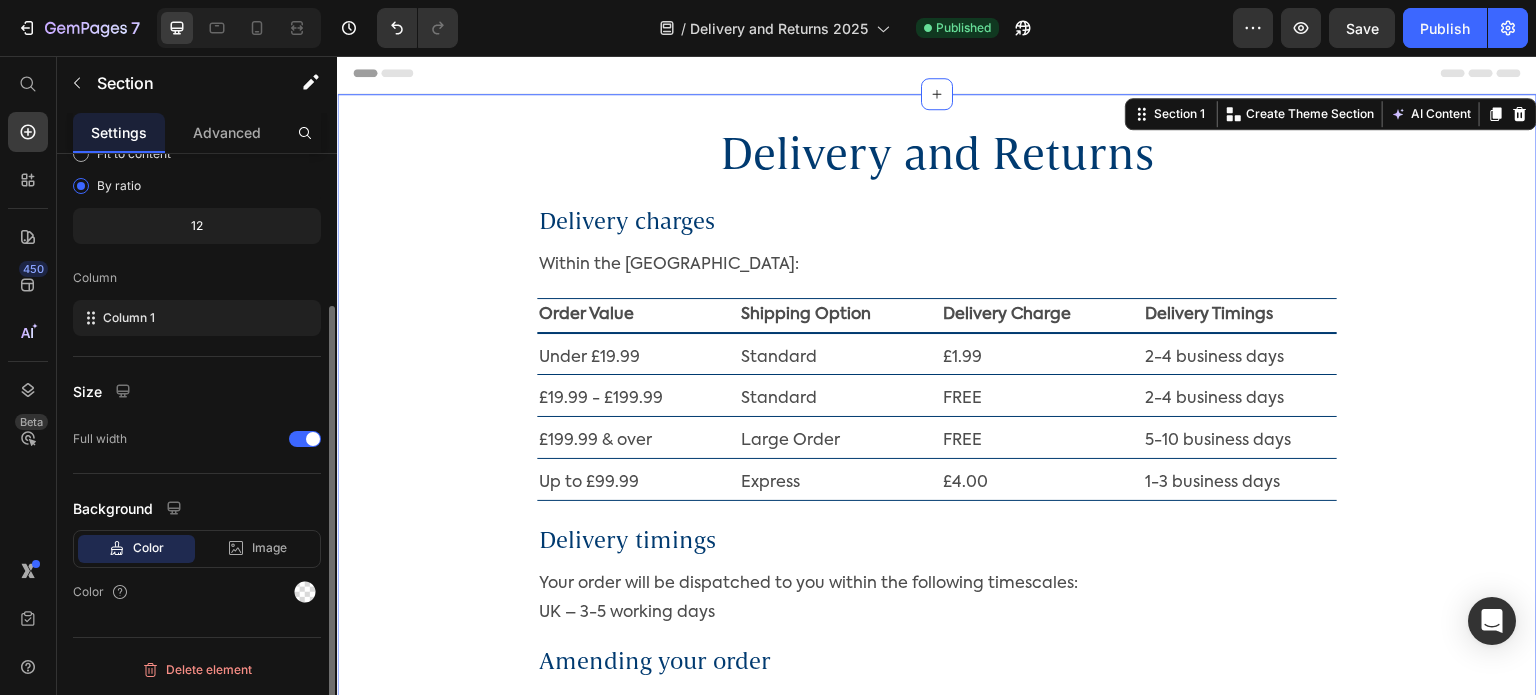 scroll, scrollTop: 0, scrollLeft: 0, axis: both 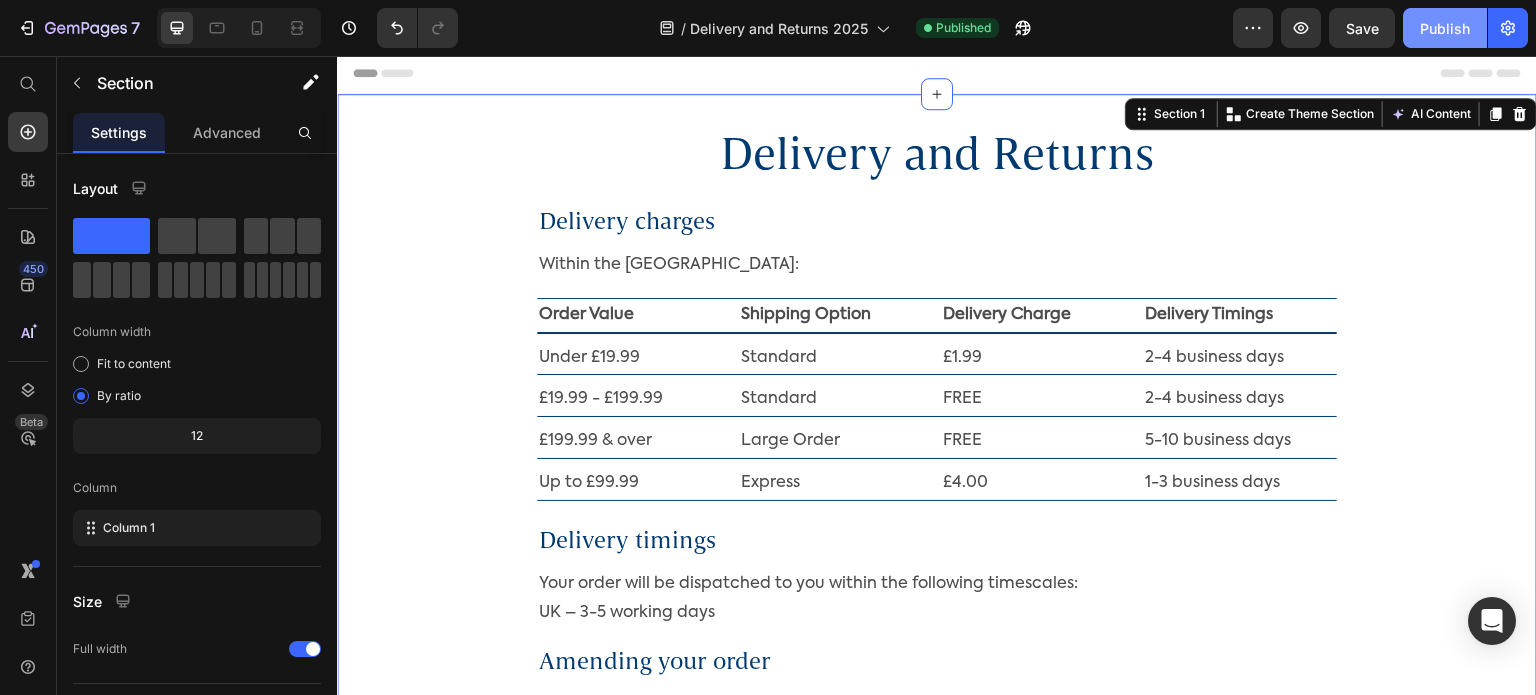 click on "Publish" at bounding box center (1445, 28) 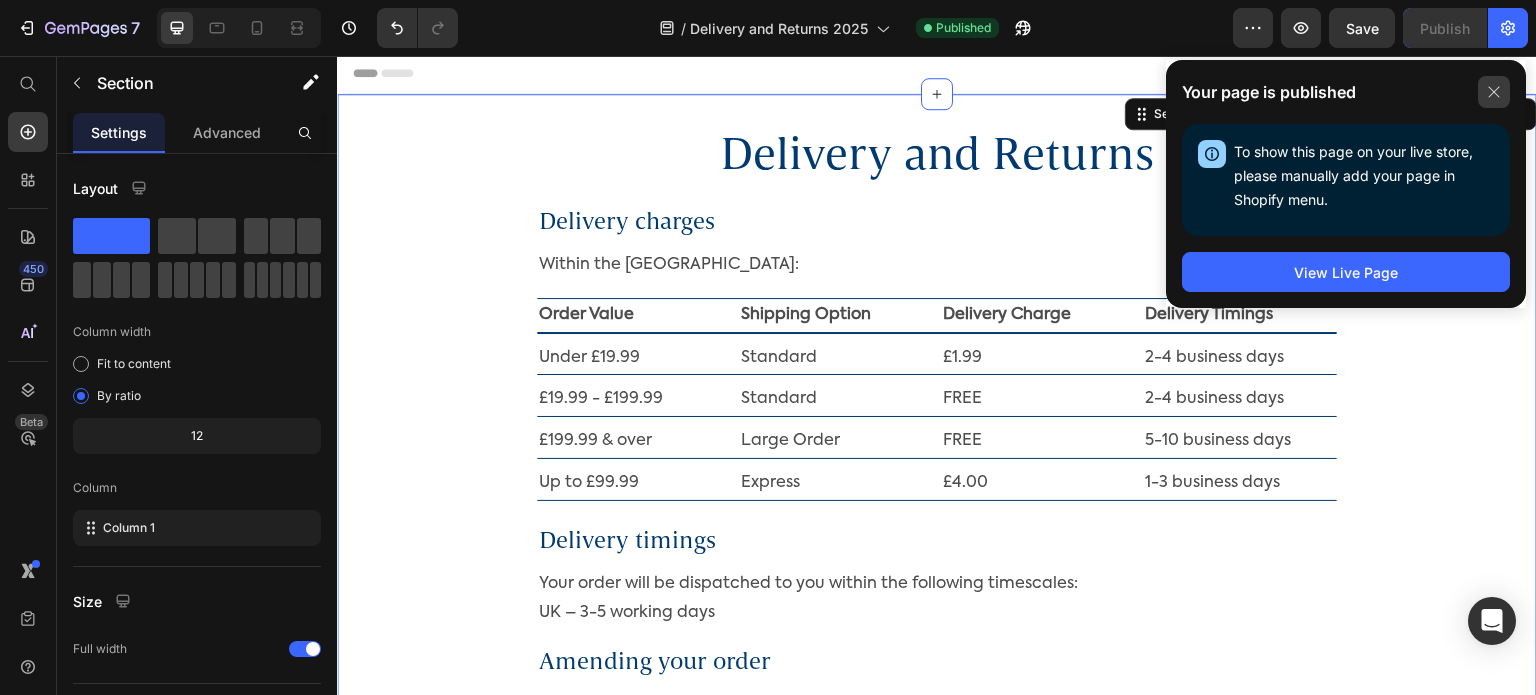 click 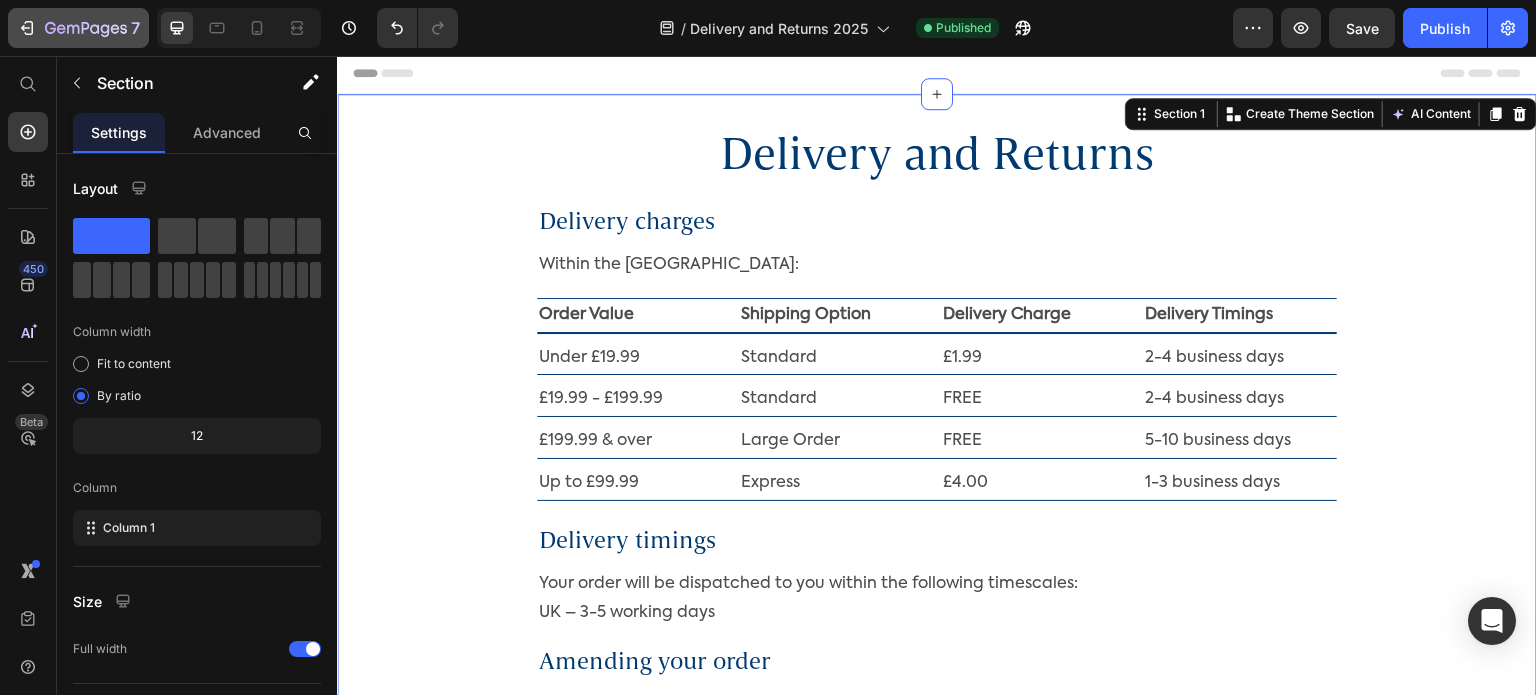 click on "7" 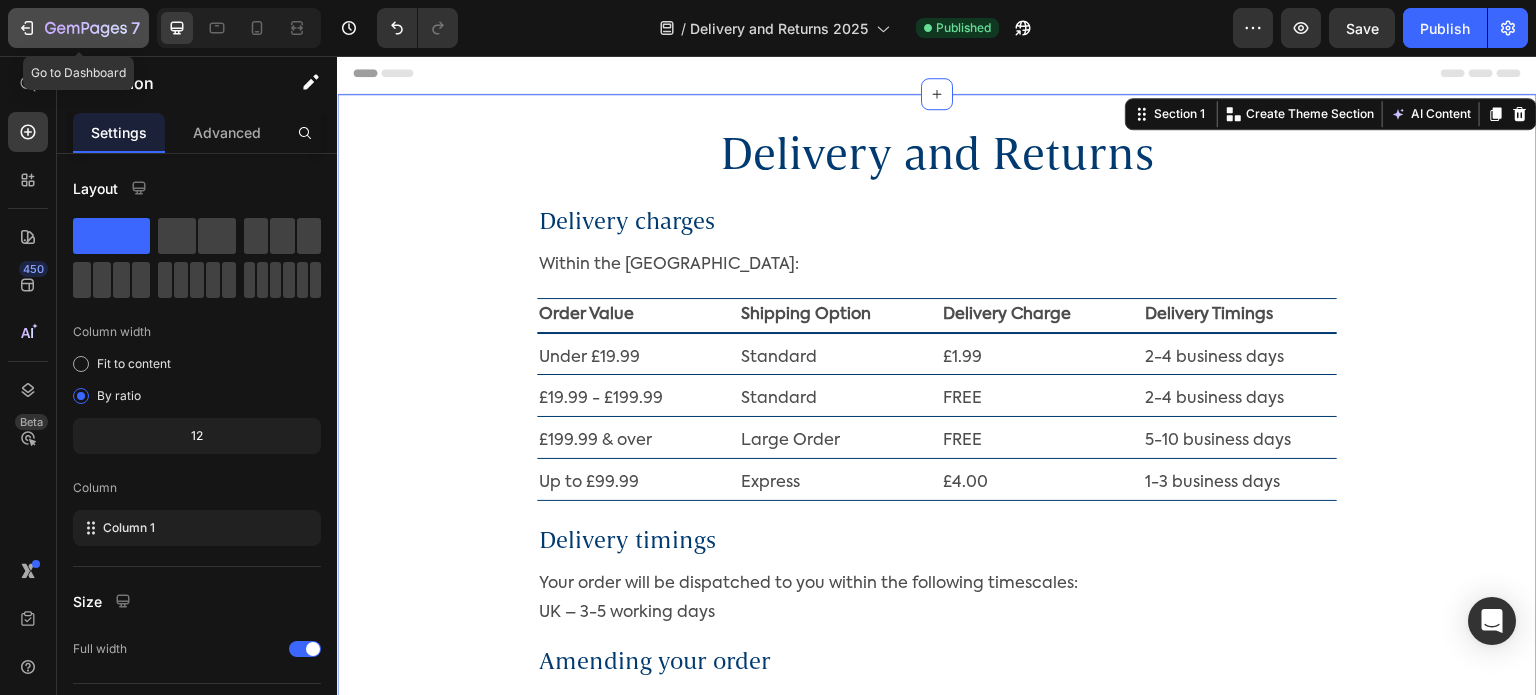 click on "7" 